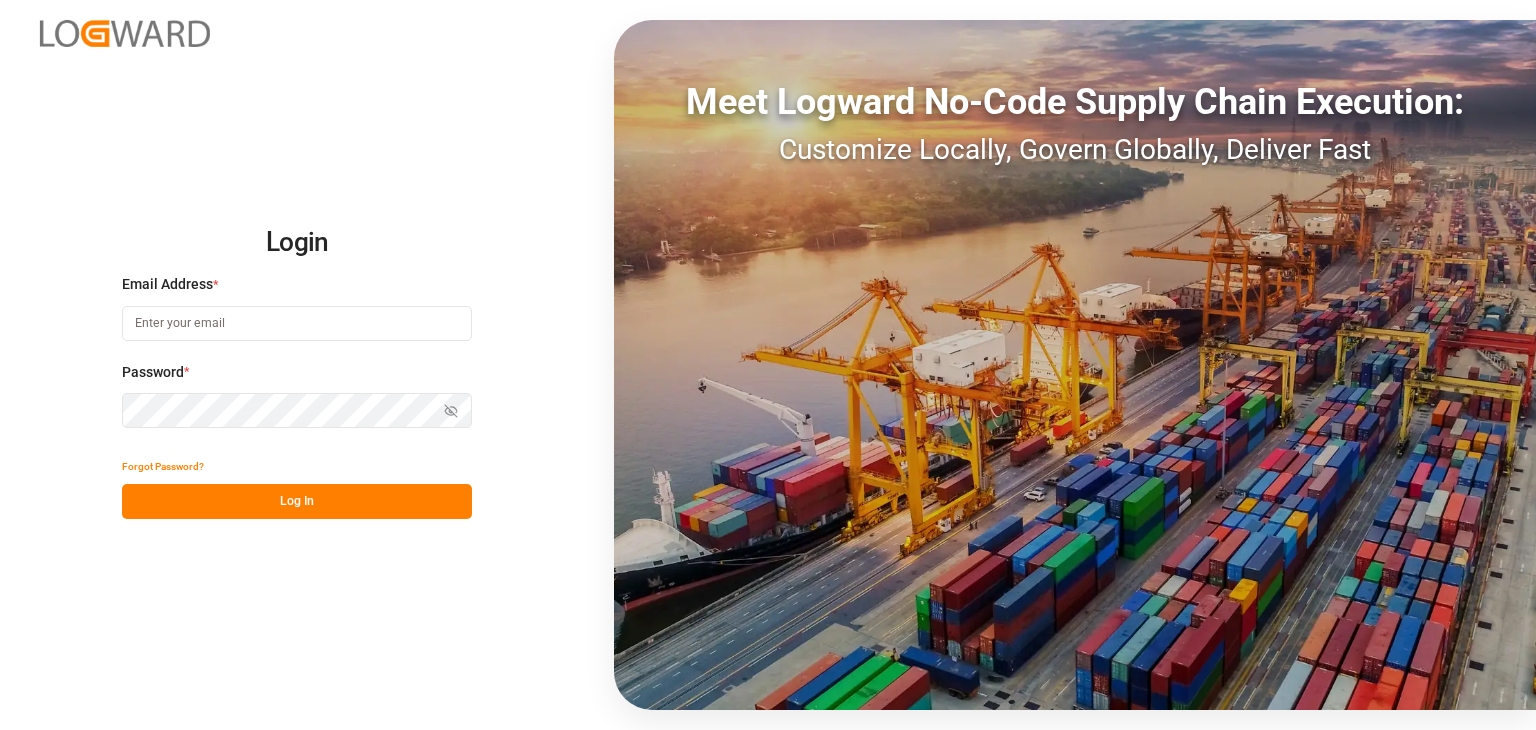 scroll, scrollTop: 0, scrollLeft: 0, axis: both 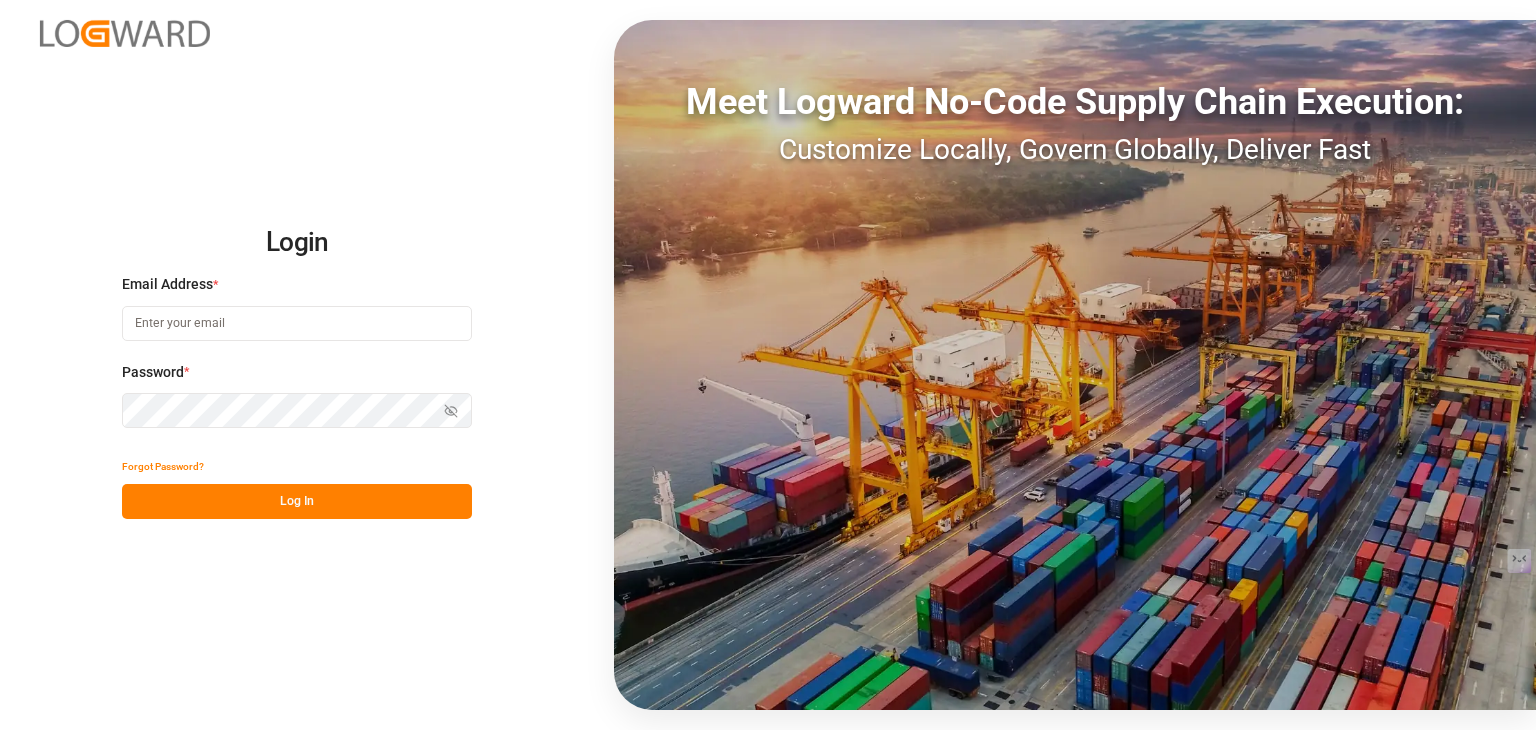 drag, startPoint x: 160, startPoint y: 309, endPoint x: 194, endPoint y: 298, distance: 35.735138 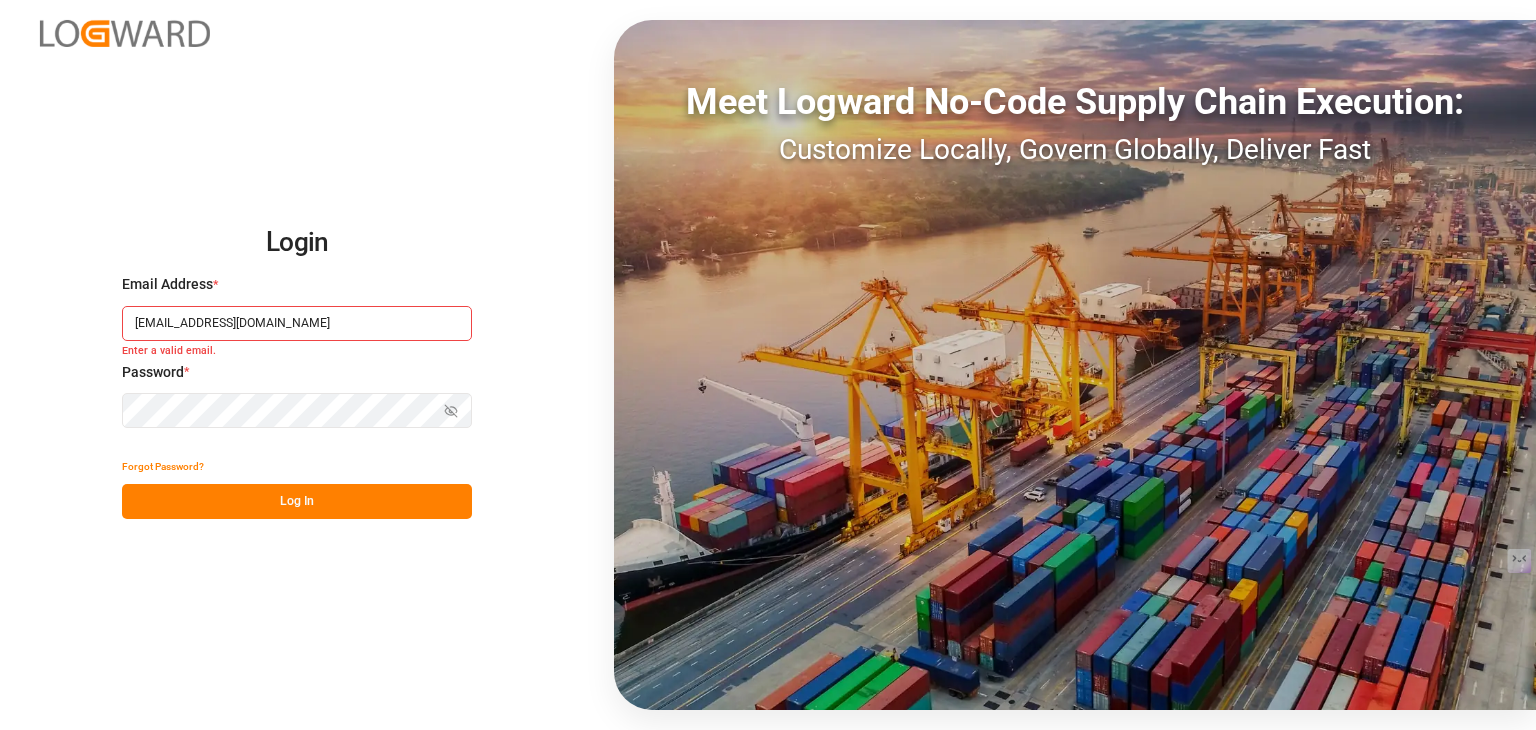 type on "[EMAIL_ADDRESS][DOMAIN_NAME]" 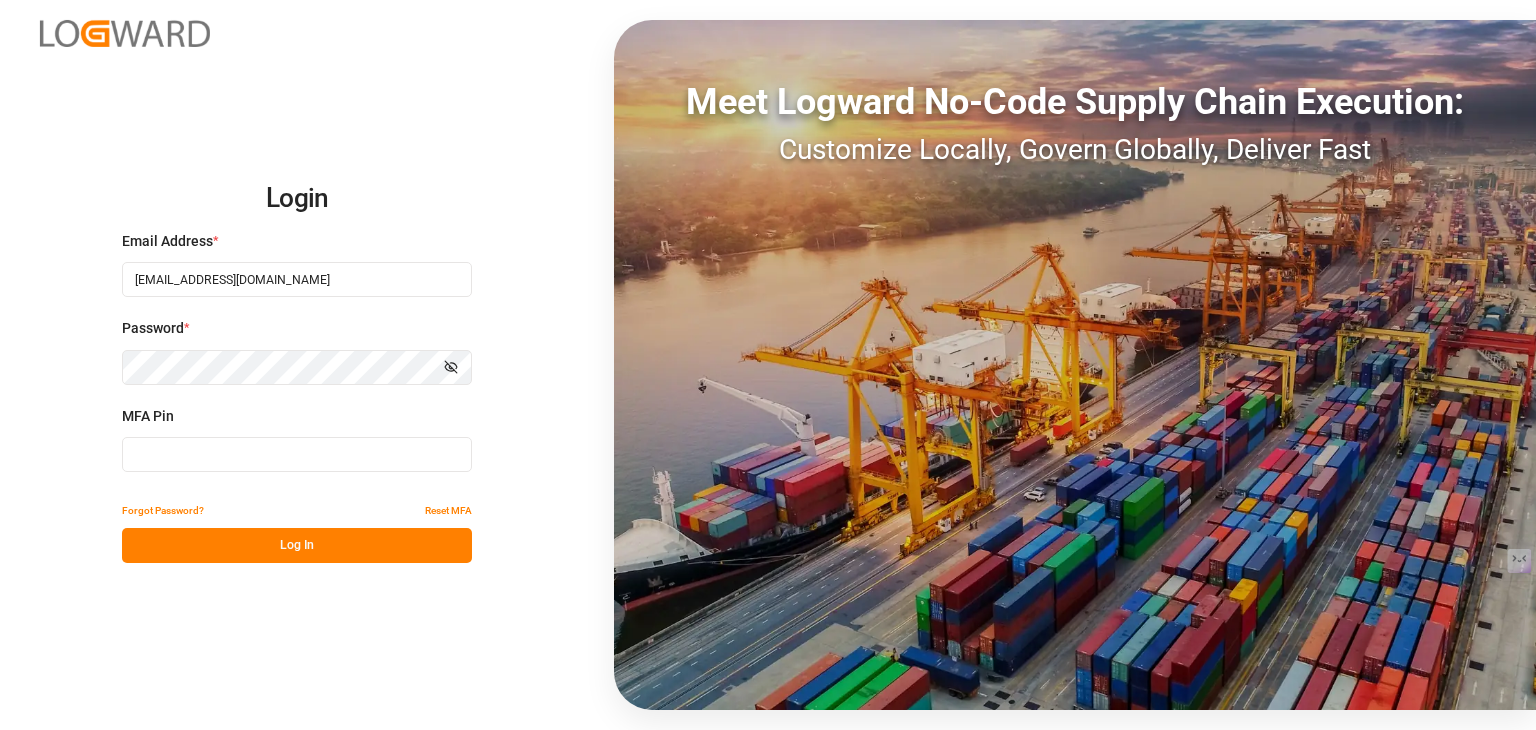 click at bounding box center [297, 454] 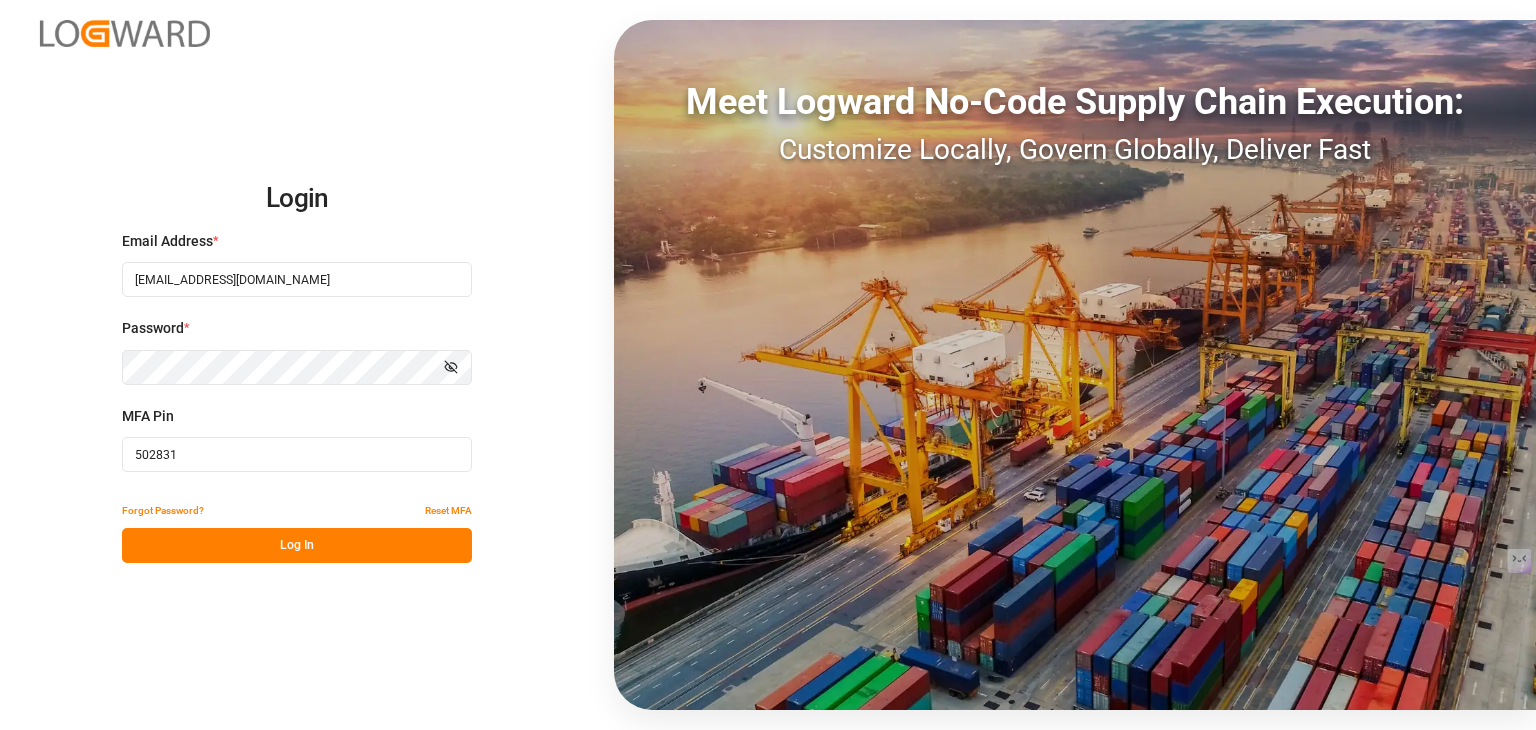 type on "502831" 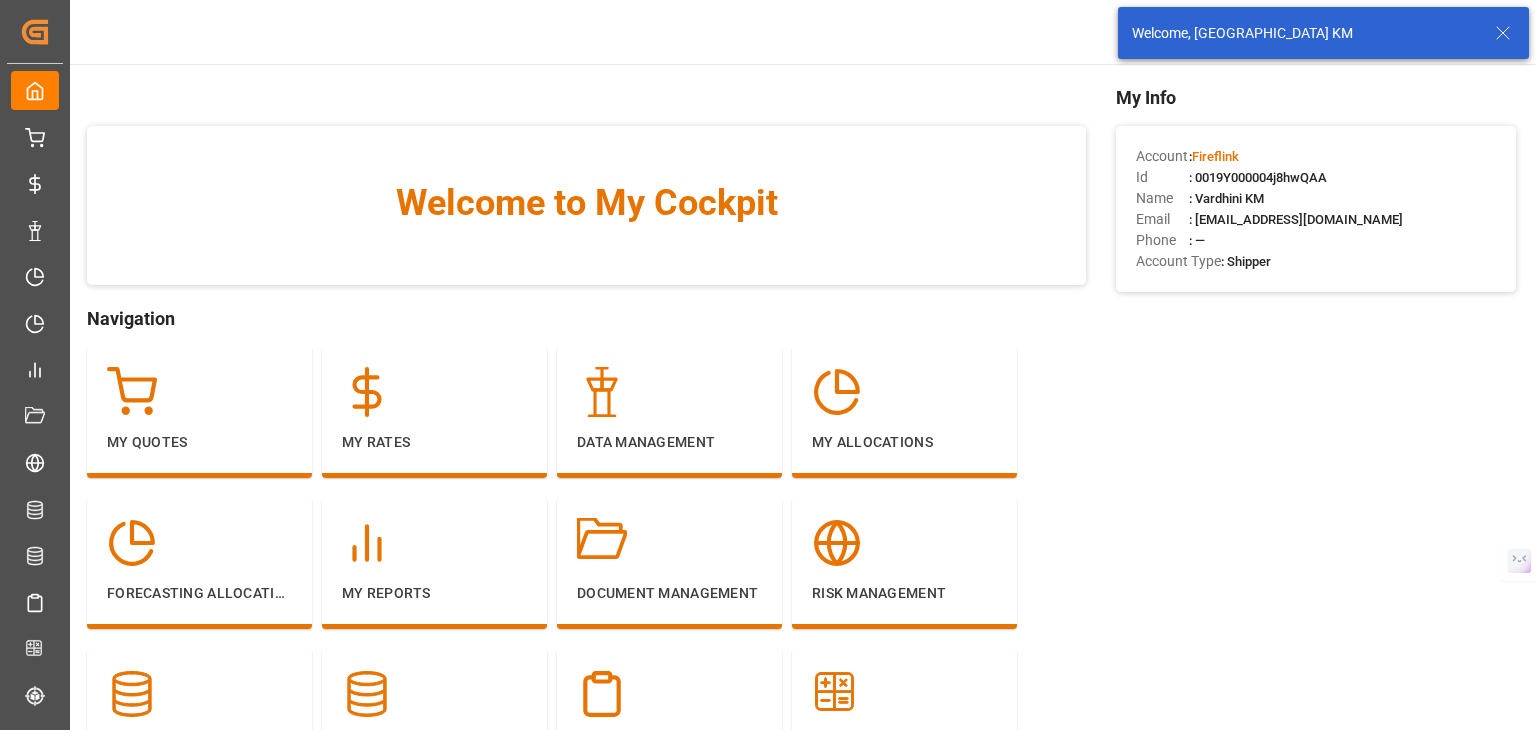 click 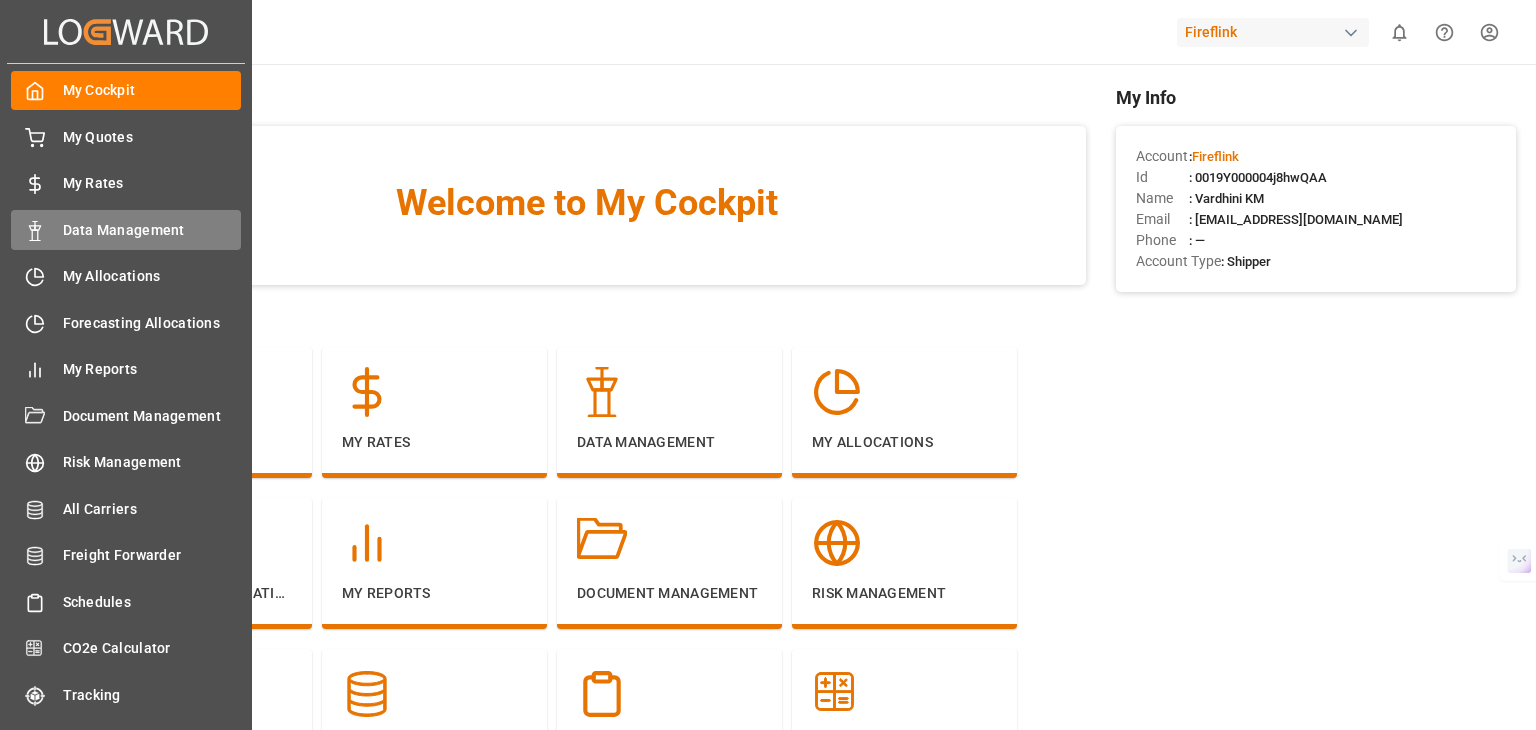click on "Data Management" at bounding box center [152, 230] 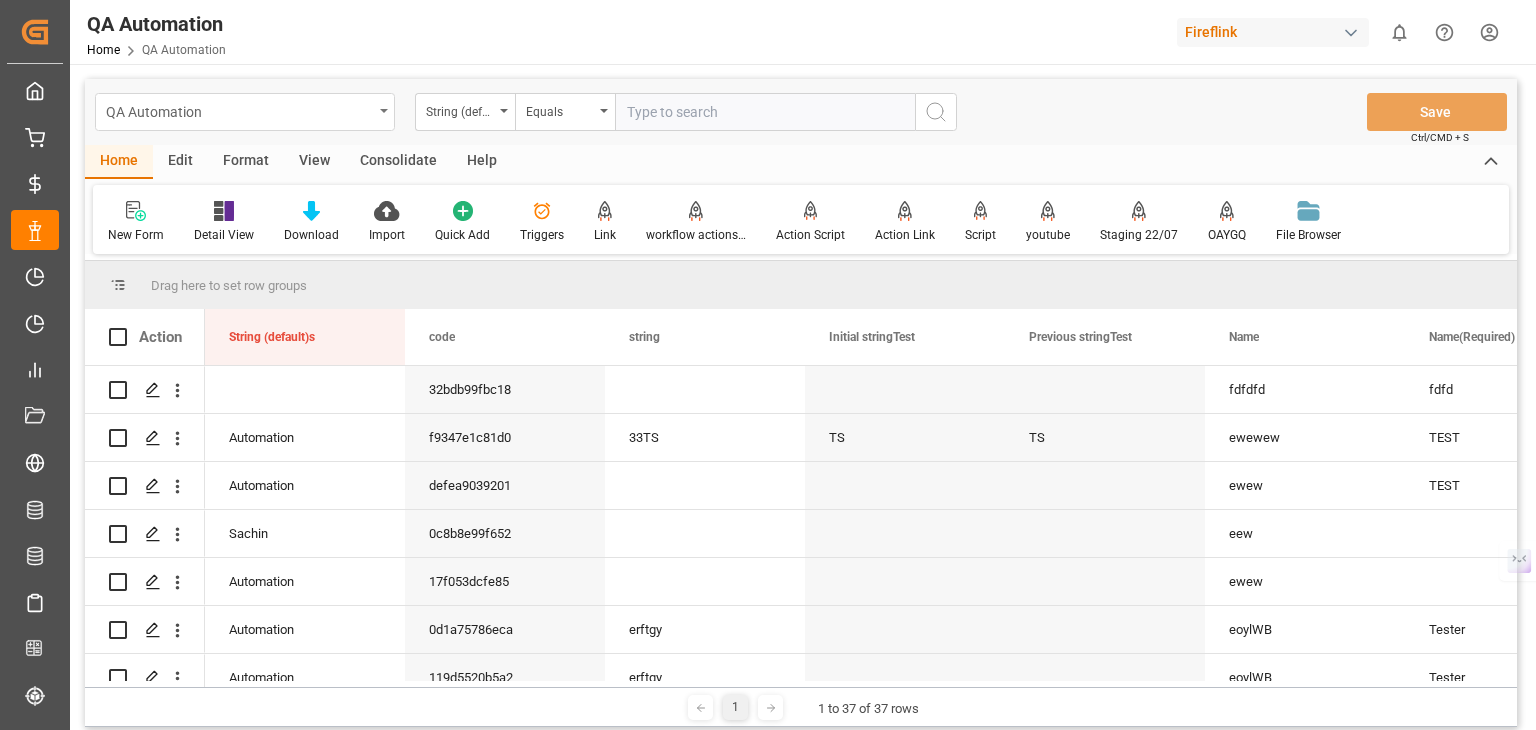 click on "QA Automation" at bounding box center (239, 110) 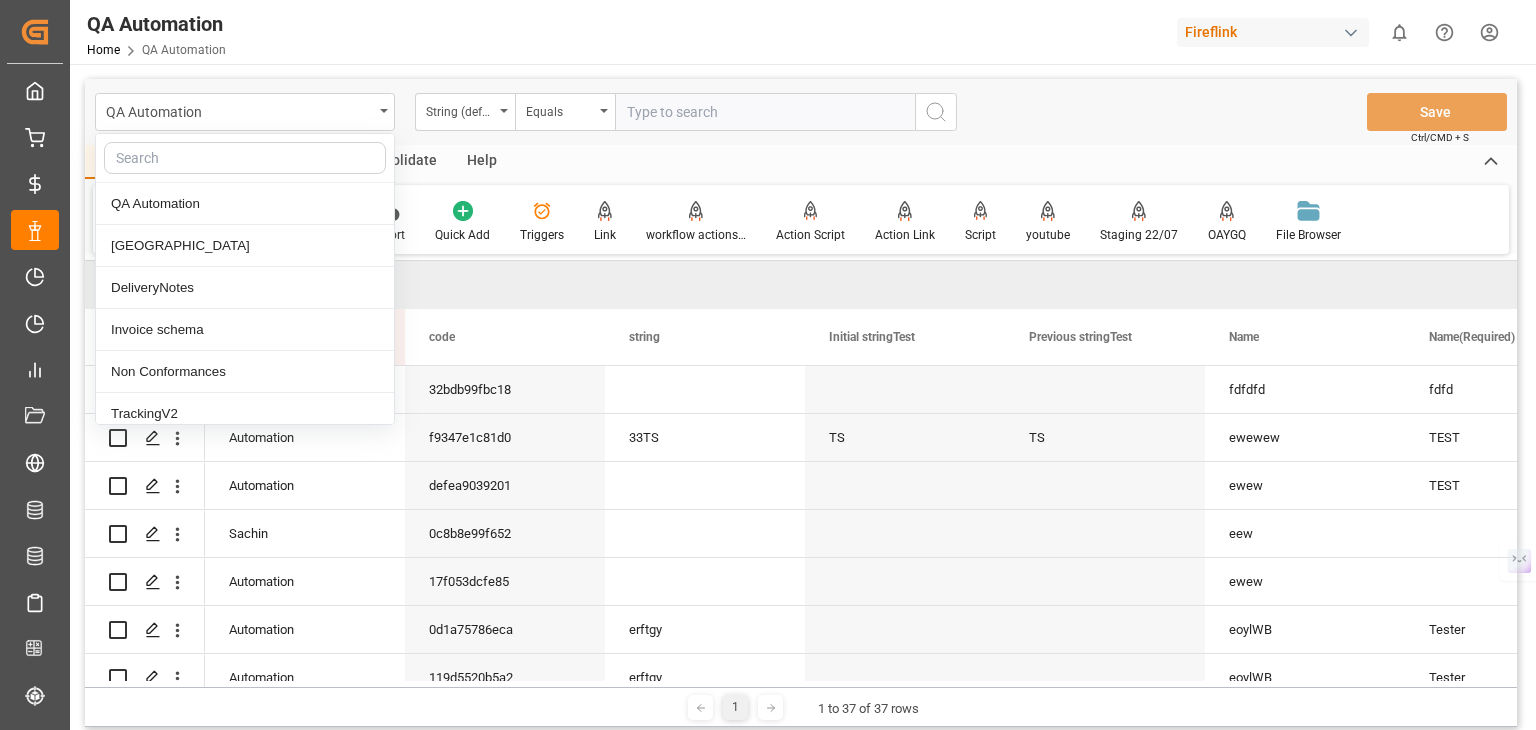 click at bounding box center [765, 112] 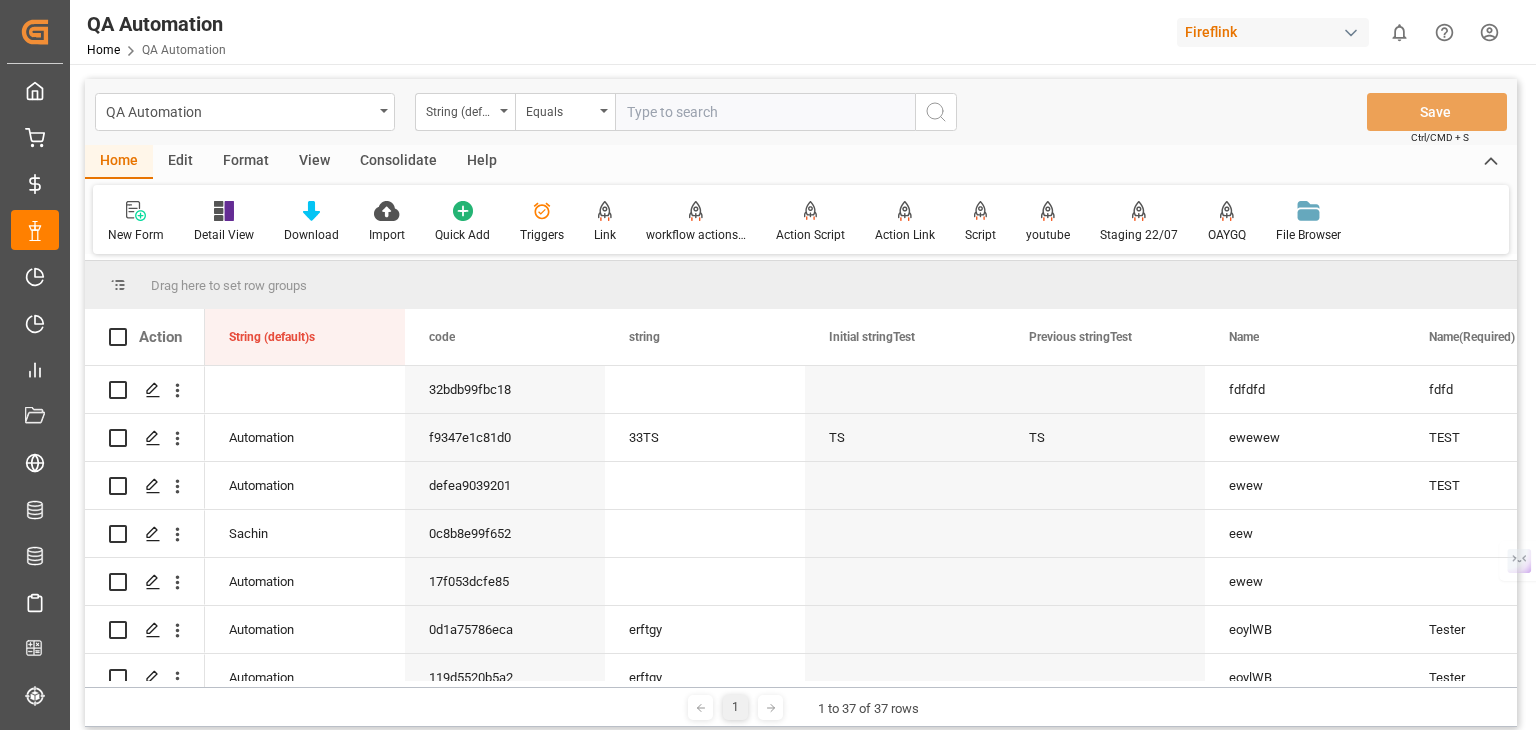 click on "Edit" at bounding box center [180, 162] 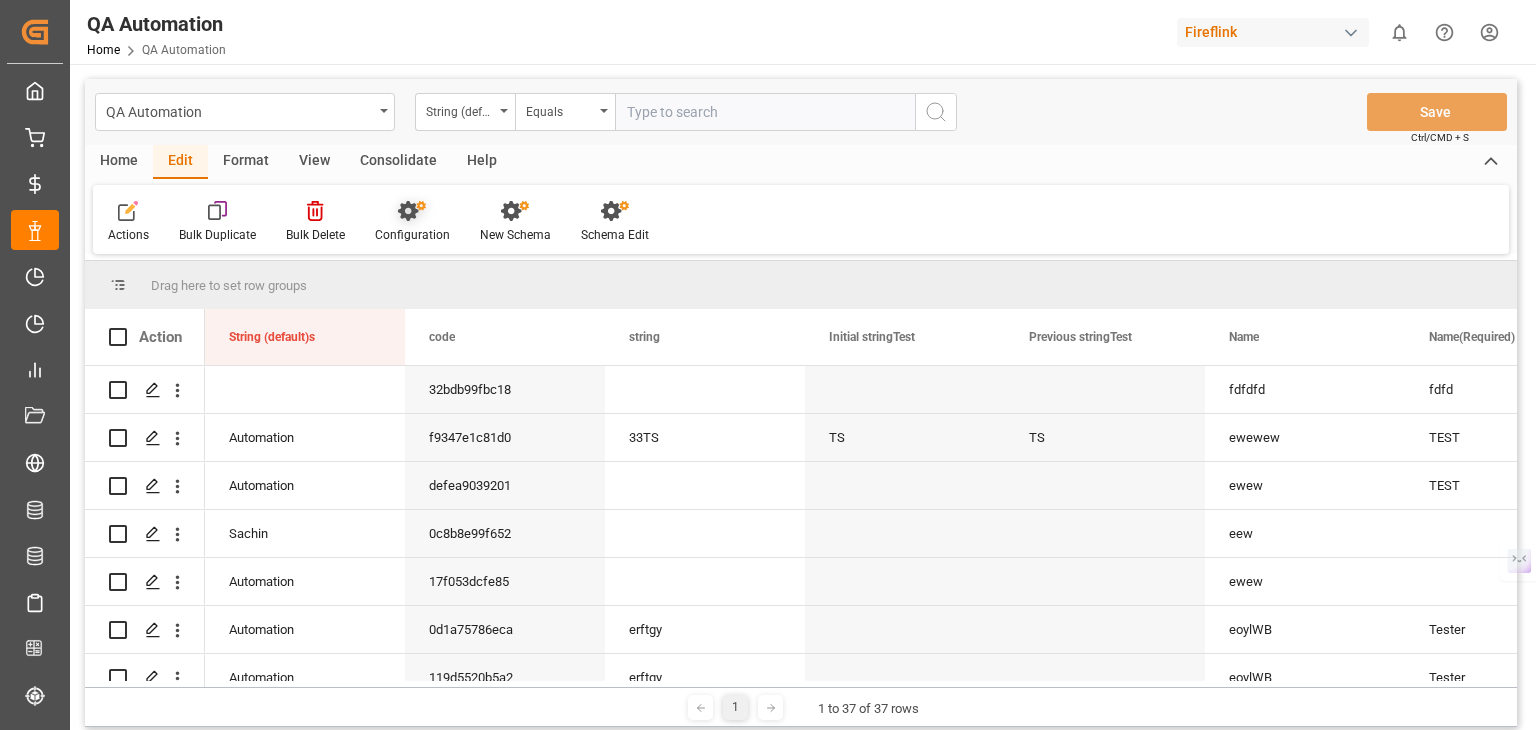 click 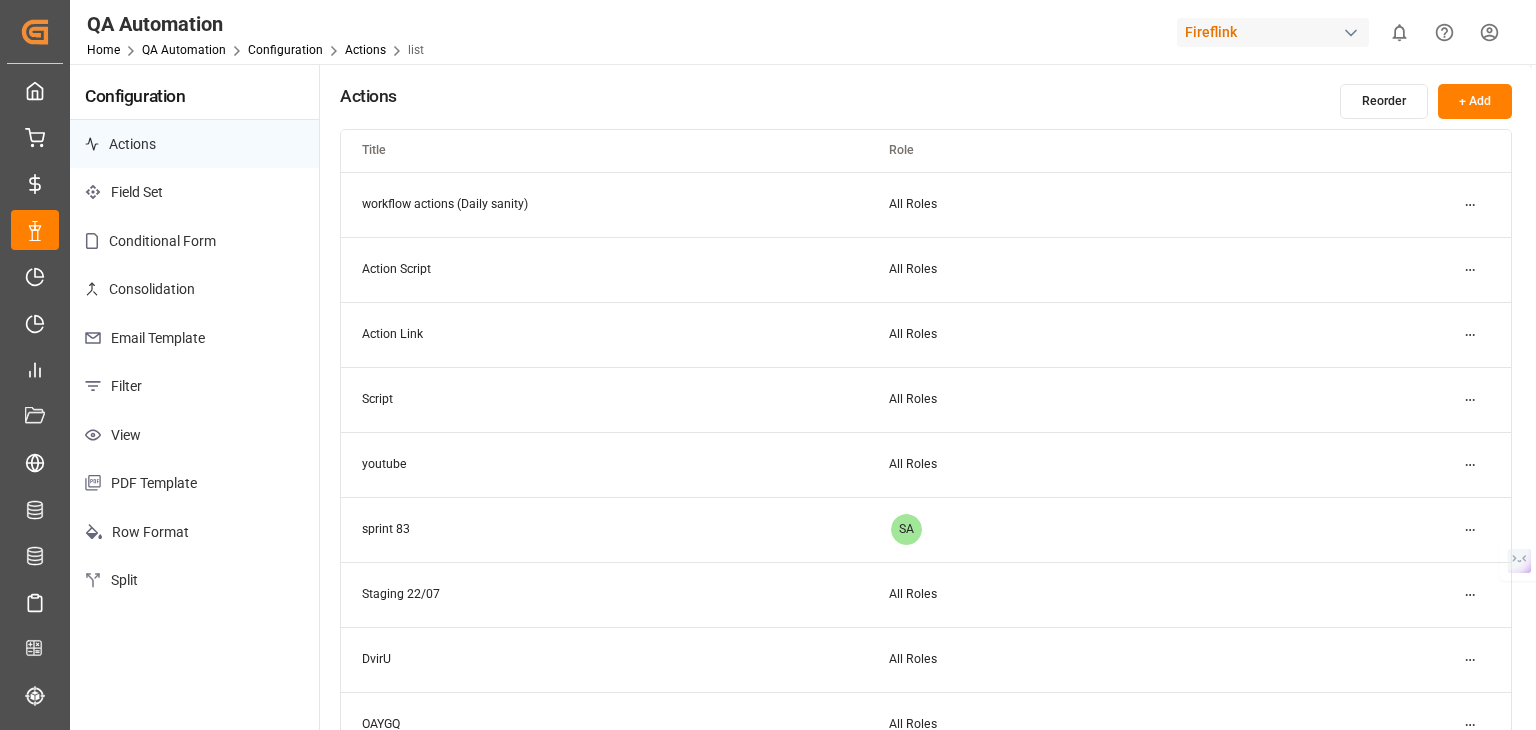 click on "PDF Template" at bounding box center (194, 483) 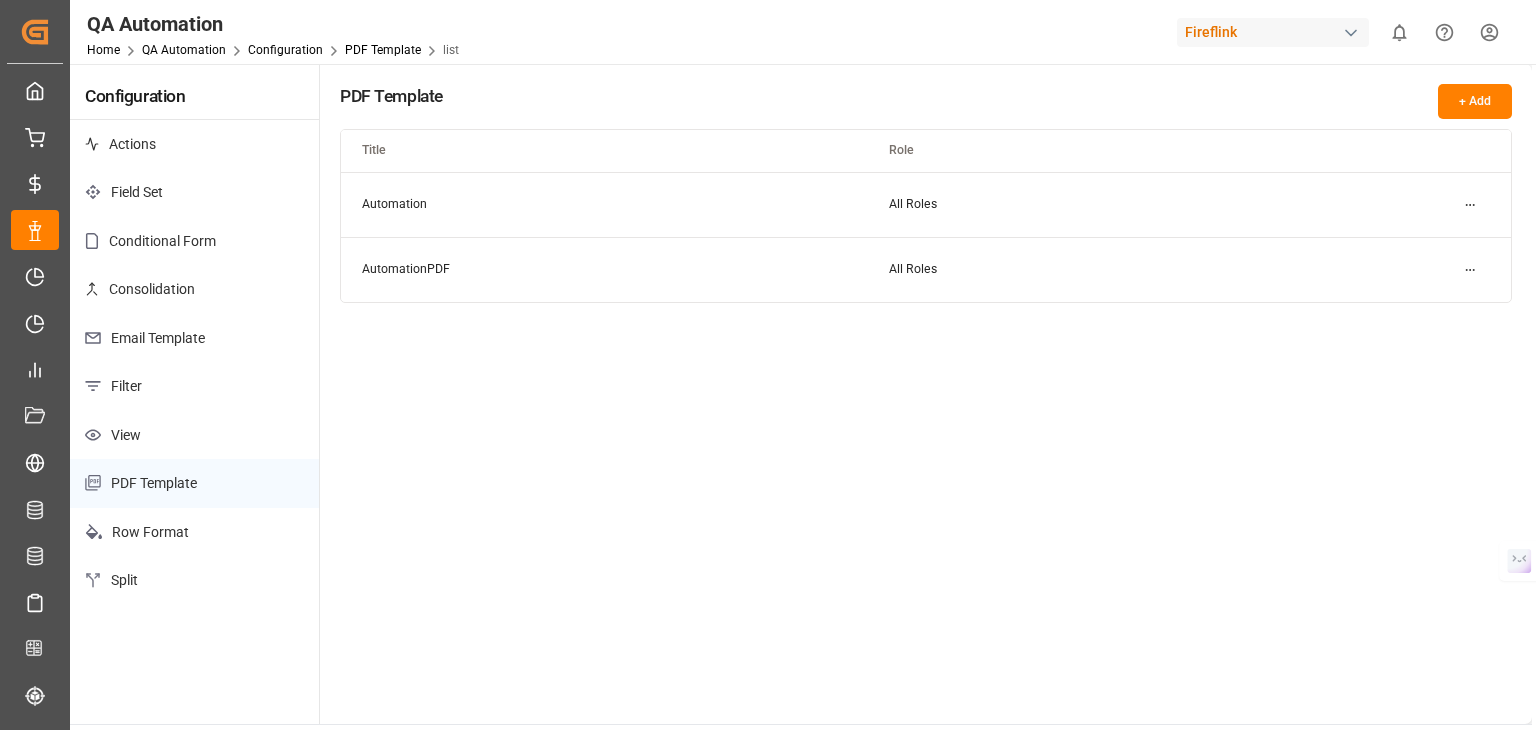 click on "+ Add" at bounding box center (1475, 101) 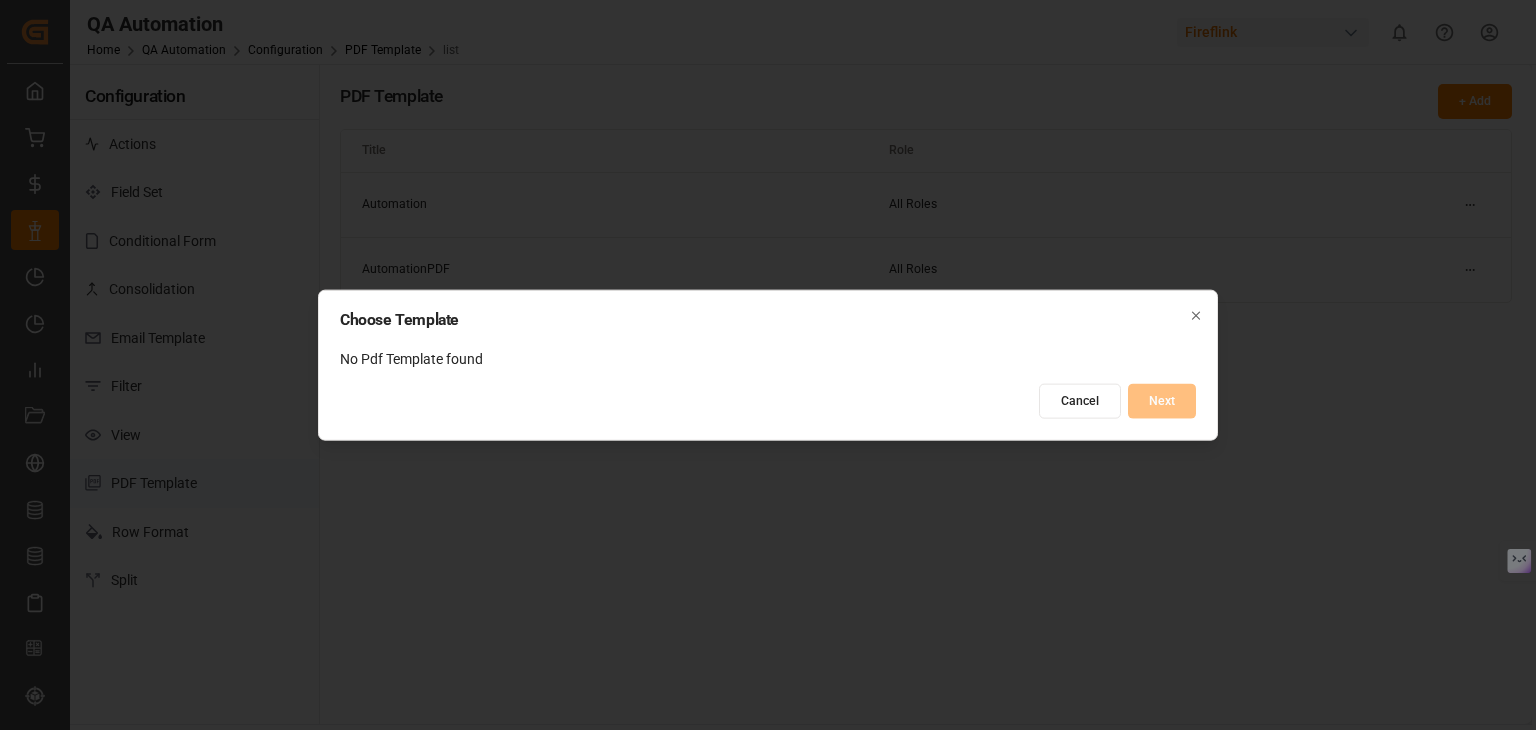 click on "Cancel" at bounding box center (1080, 400) 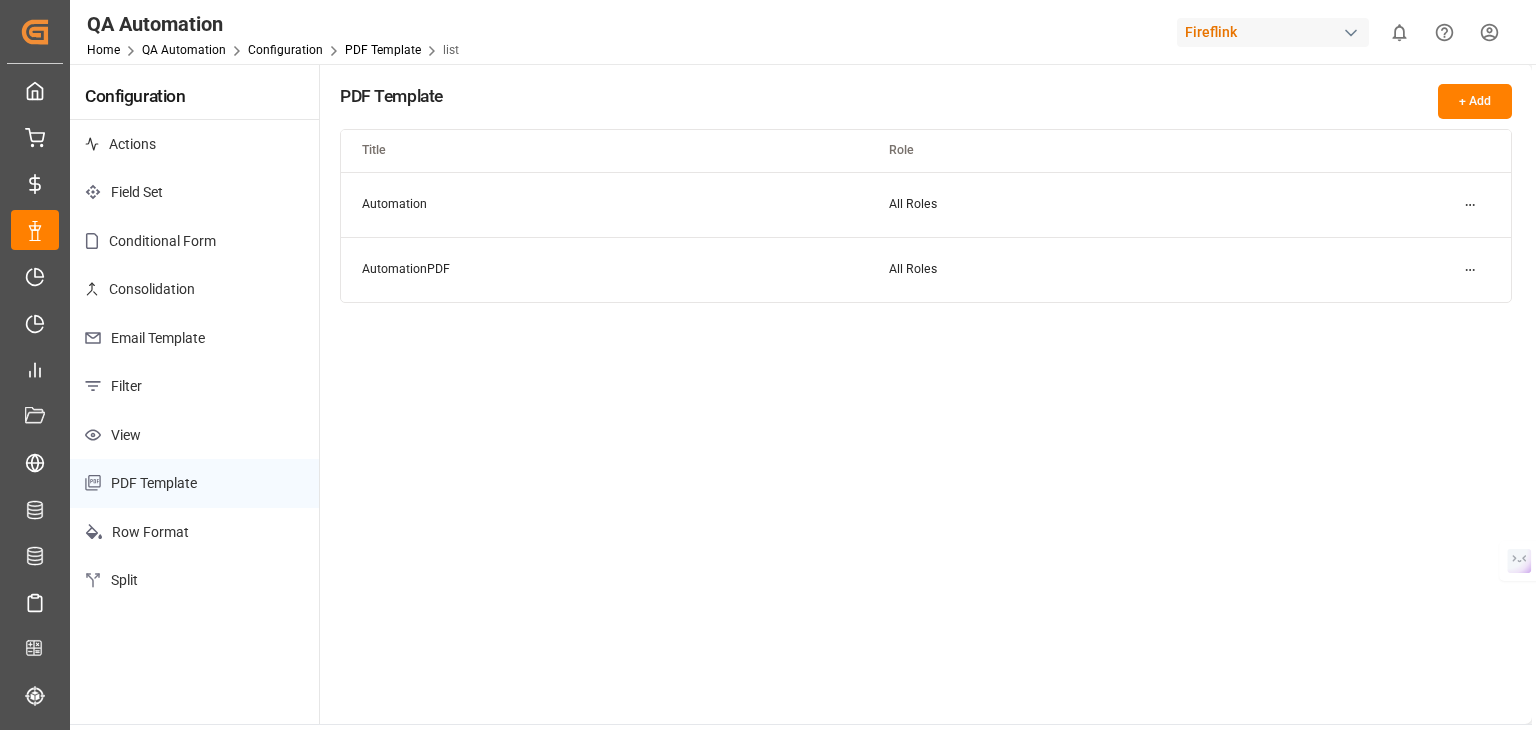 click on "Created by potrace 1.15, written by [PERSON_NAME] [DATE]-[DATE] Created by potrace 1.15, written by [PERSON_NAME] [DATE]-[DATE] My Cockpit My Cockpit My Quotes My Quotes My Rates My Rates Data Management Data Management My Allocations My Allocations Forecasting Allocations Forecasting Allocations My Reports My Reports Document Management Document Management Risk Management Risk Management All Carriers All Carriers Freight Forwarder Freight Forwarder Schedules Schedules CO2e Calculator CO2e Calculator Tracking Tracking Configuration Audits Configuration Audits Internal Tool Internal Tool Back to main menu QA Automation Home QA Automation Configuration PDF Template list Fireflink 0 Notifications Only show unread All Watching Mark all categories read No notifications Configuration Actions Field Set Conditional Form Consolidation Email Template Filter View PDF Template Row Format Split PDF Template + Add Title Role Automation All Roles AutomationPDF All Roles ©  2025  Logward. All rights reserved. Version [DATE] Home" at bounding box center (768, 440) 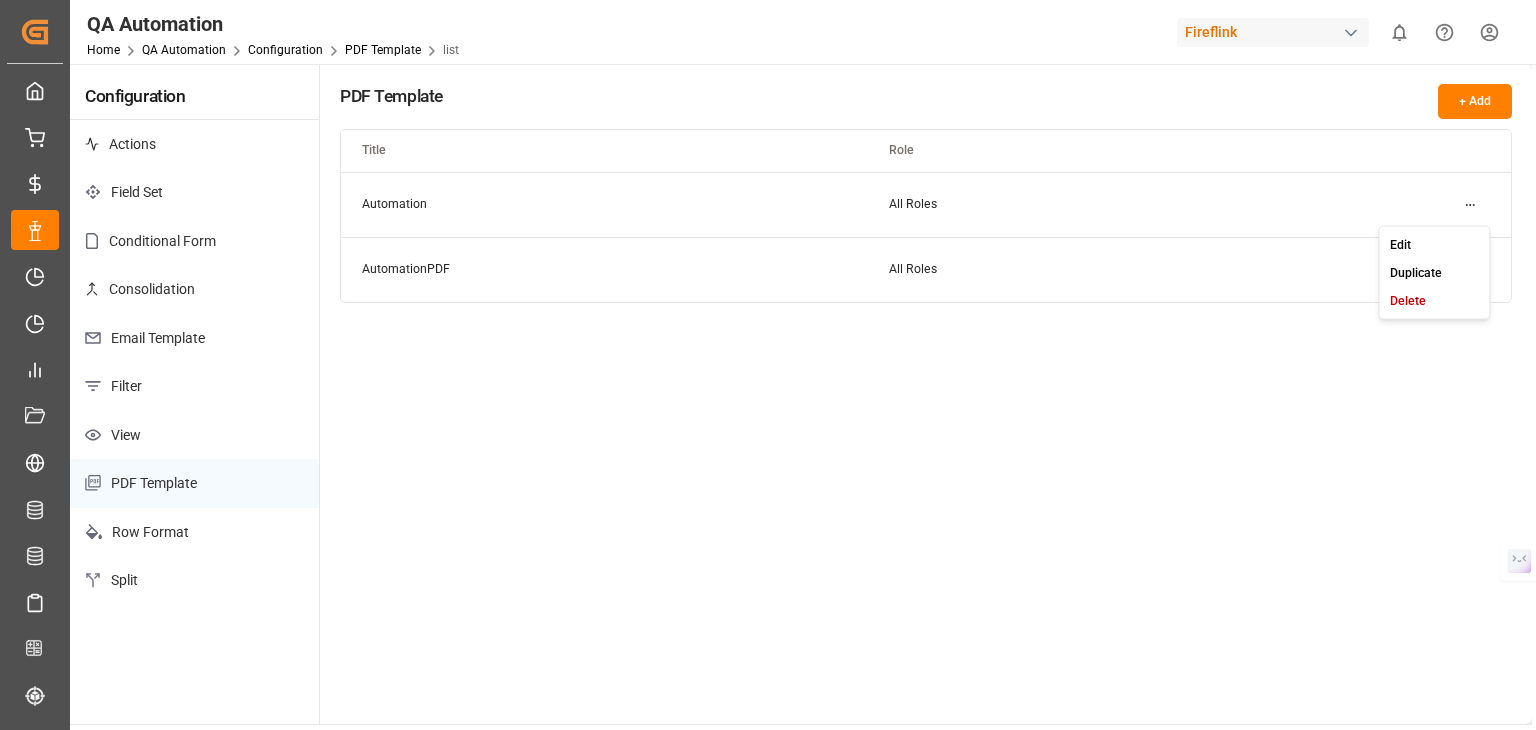 click on "Edit" at bounding box center (1434, 244) 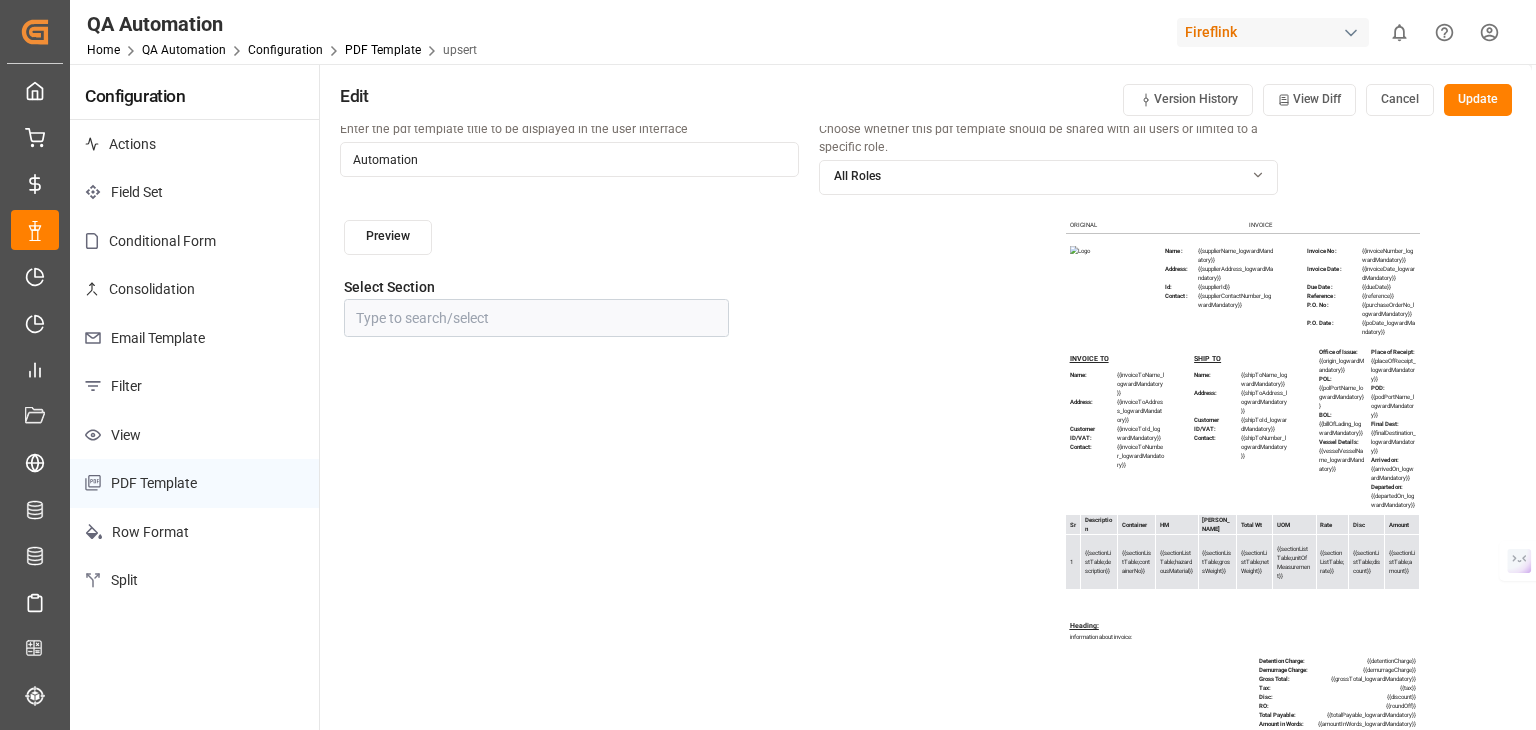 scroll, scrollTop: 0, scrollLeft: 0, axis: both 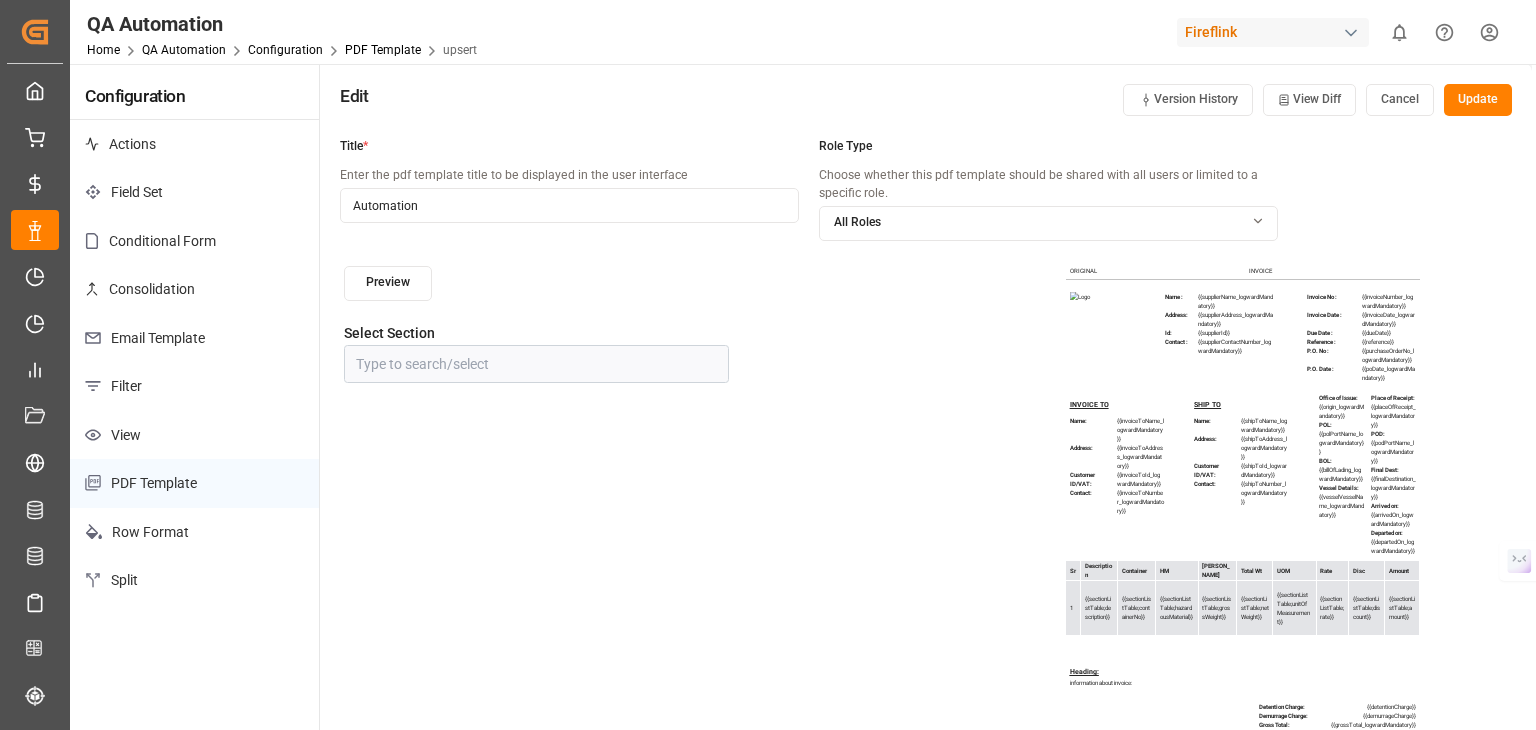 click on "Cancel" at bounding box center [1400, 100] 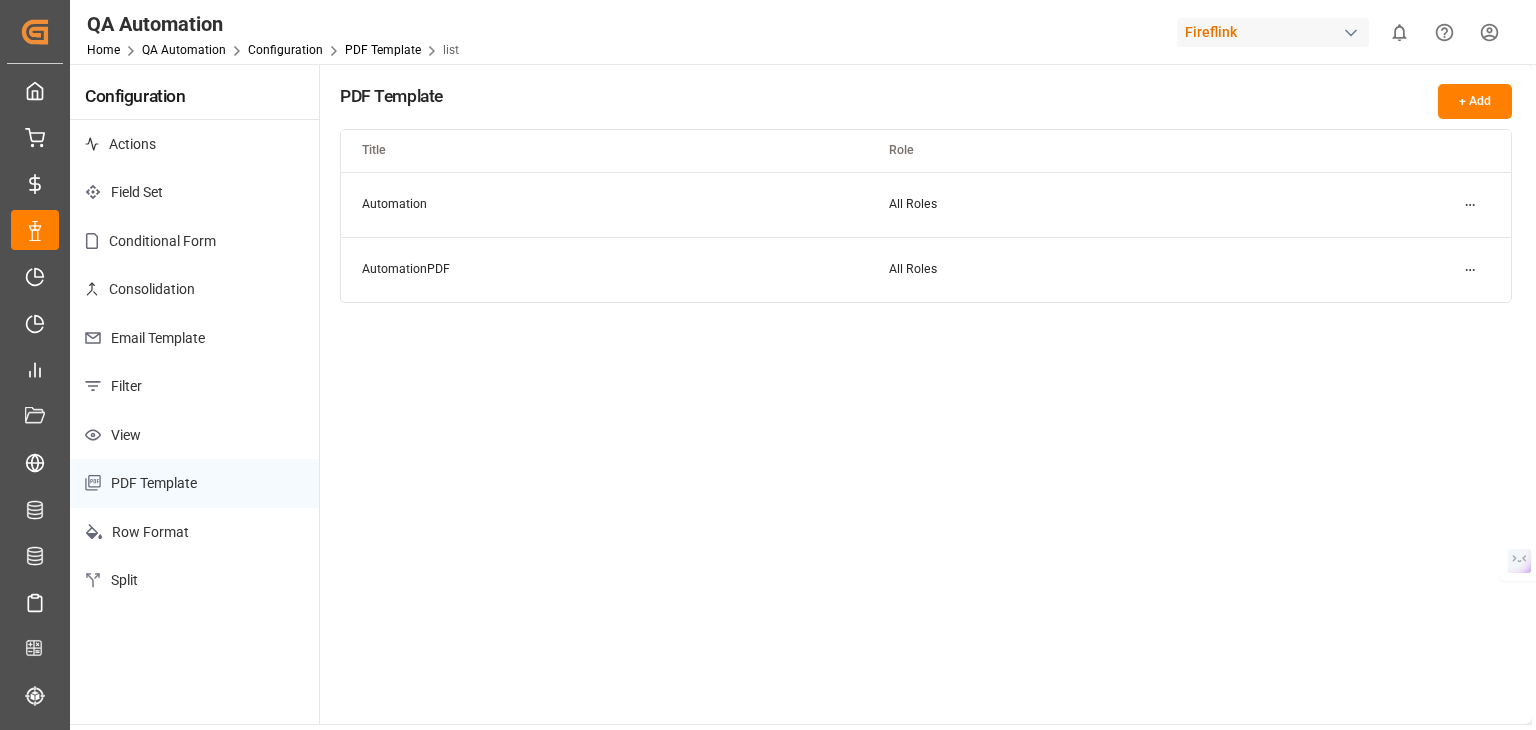click on "Home QA Automation Configuration PDF Template list" at bounding box center (273, 49) 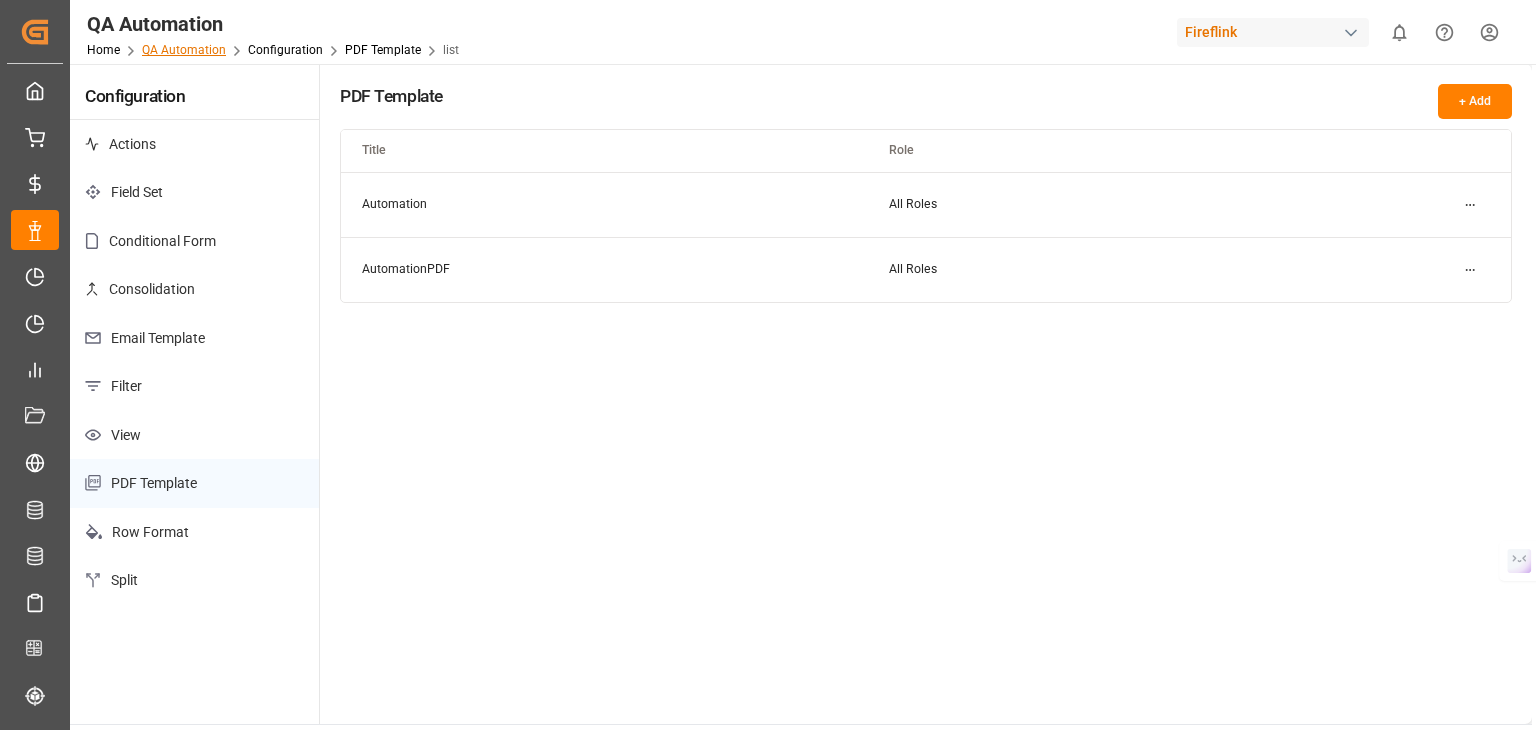 click on "QA Automation" at bounding box center [184, 50] 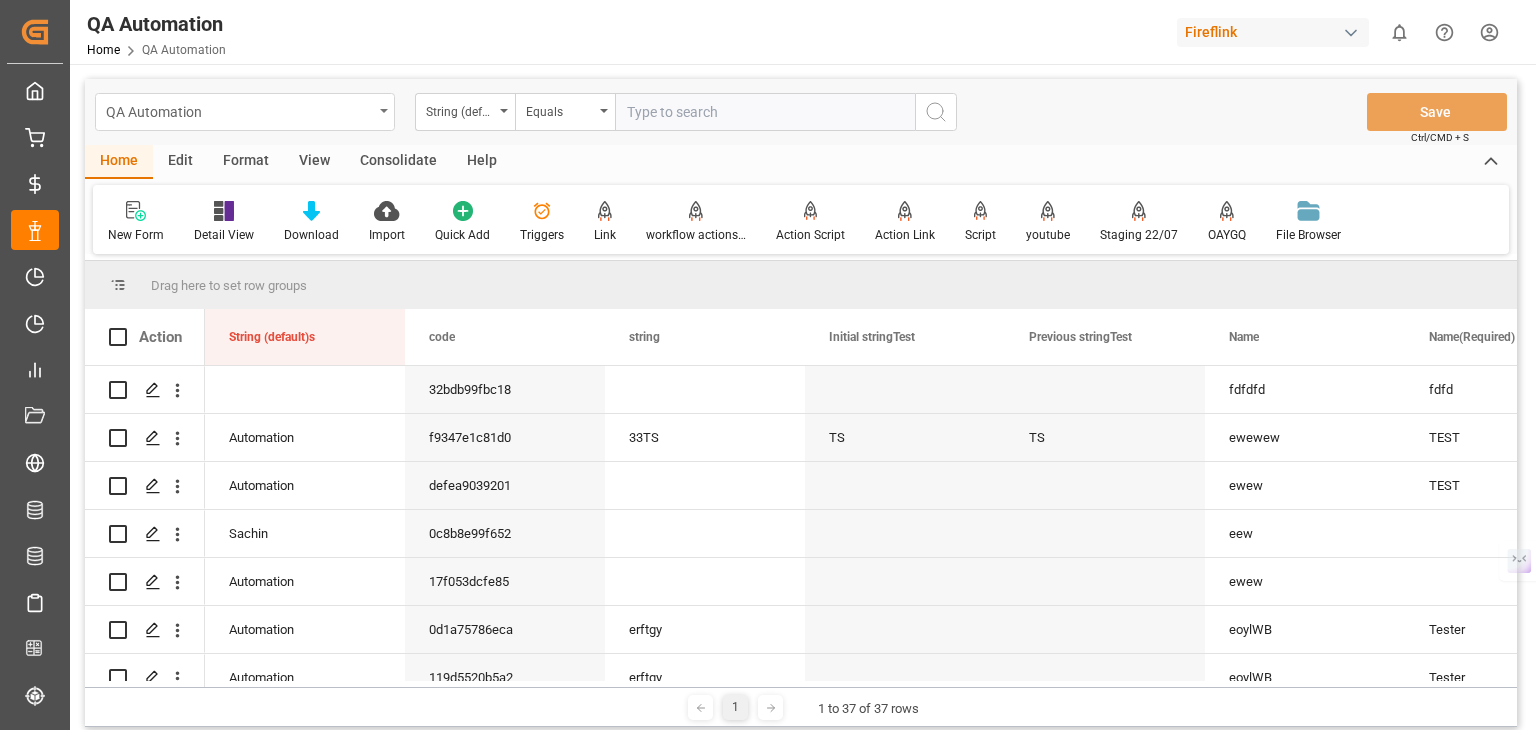 click on "QA Automation" at bounding box center [239, 110] 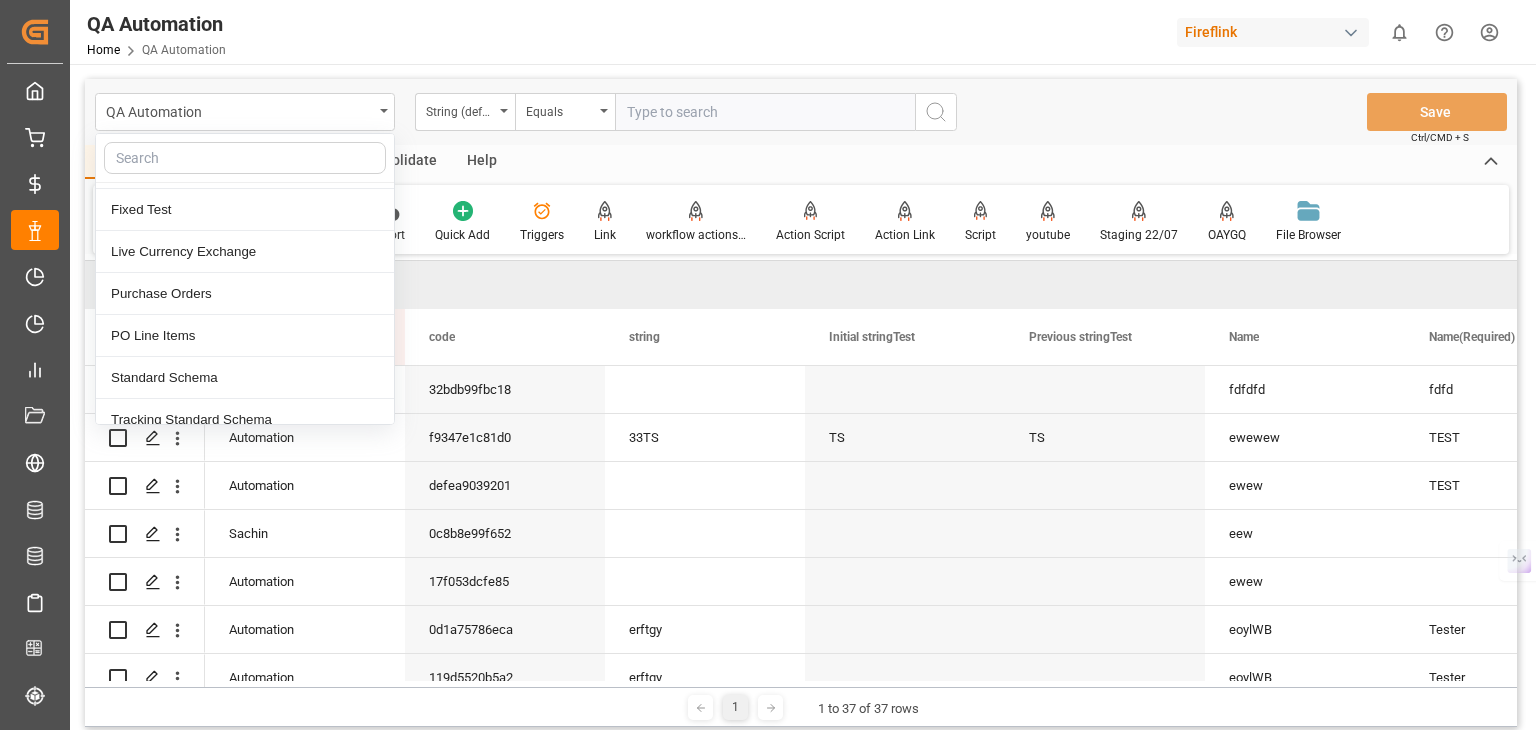 scroll, scrollTop: 636, scrollLeft: 0, axis: vertical 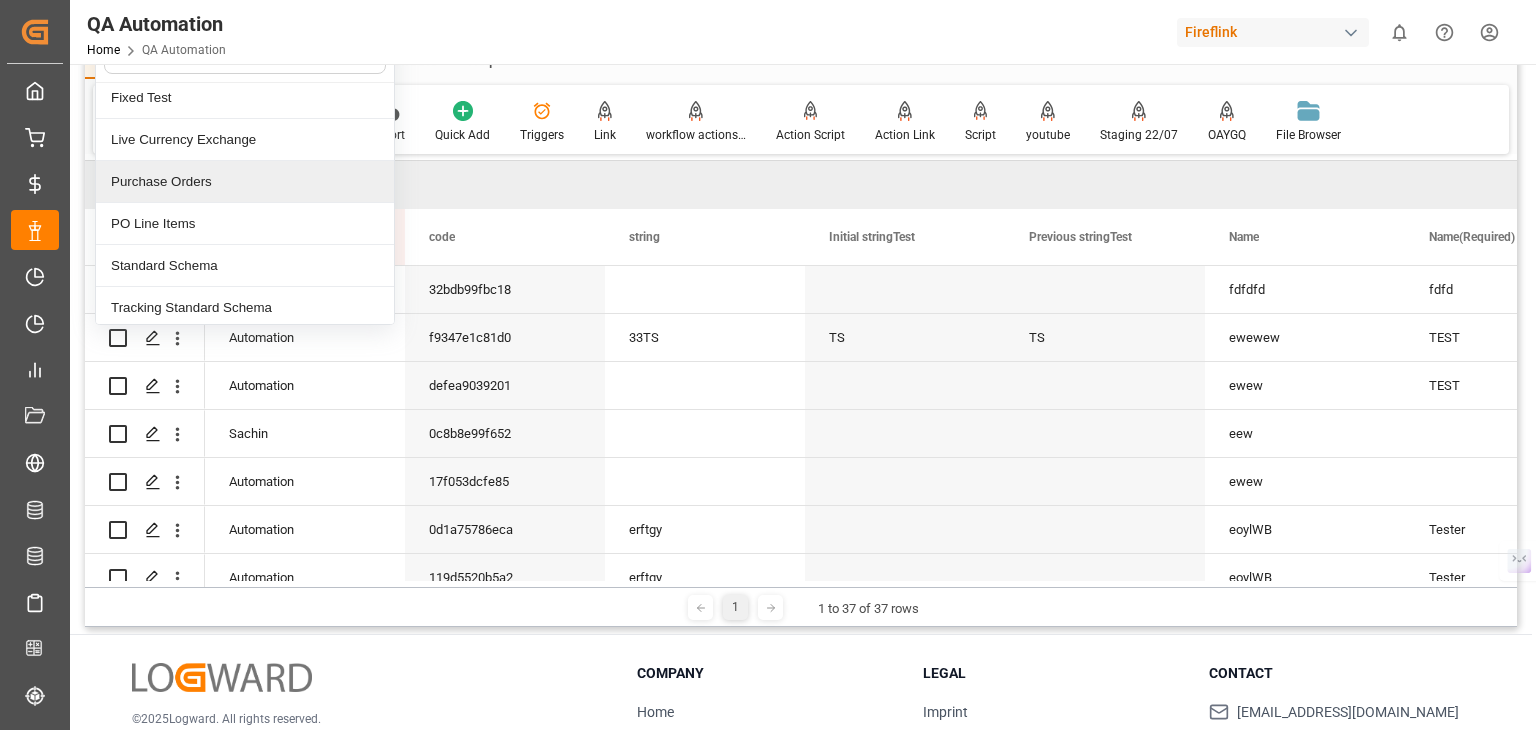 click on "Purchase Orders" at bounding box center [245, 182] 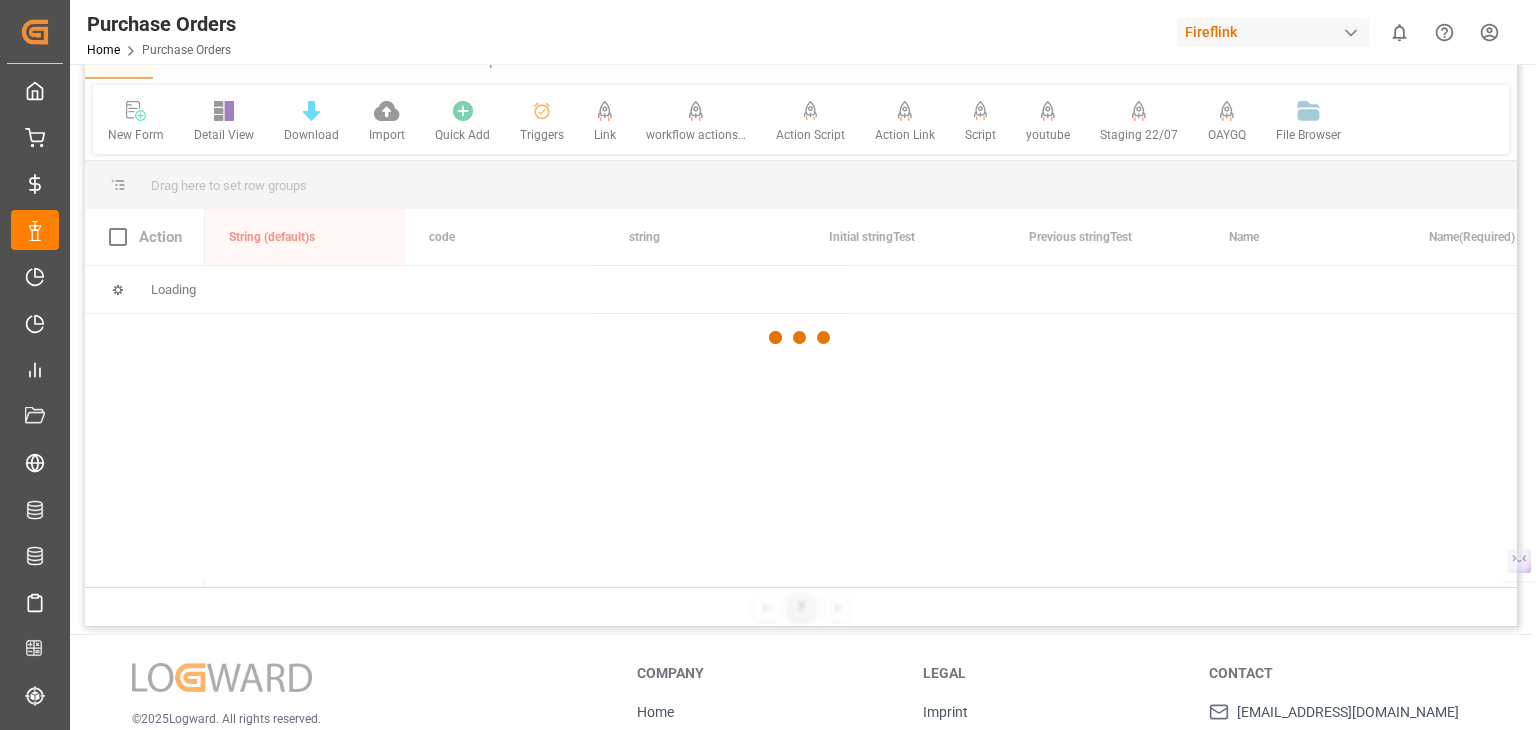 scroll, scrollTop: 0, scrollLeft: 0, axis: both 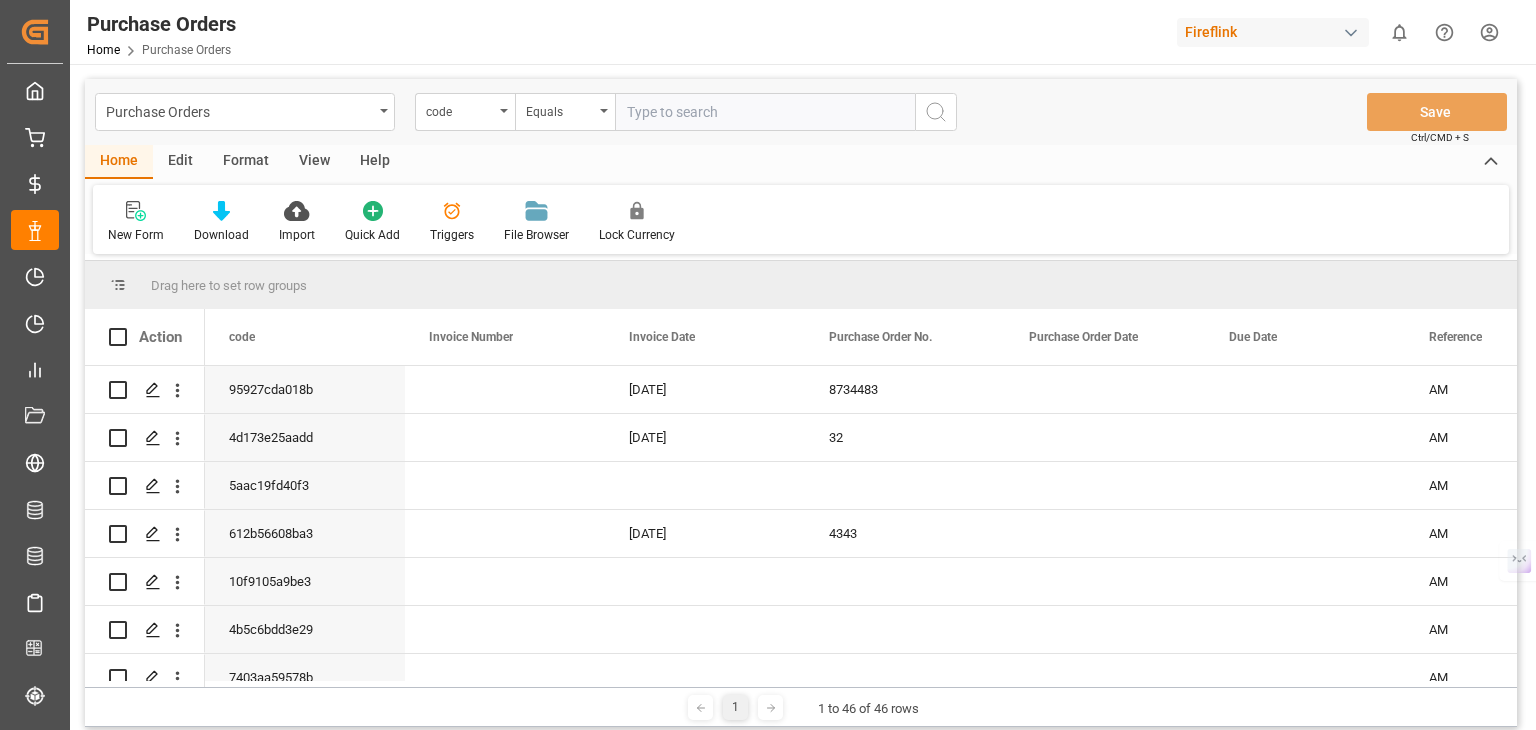 click on "Edit" at bounding box center (180, 162) 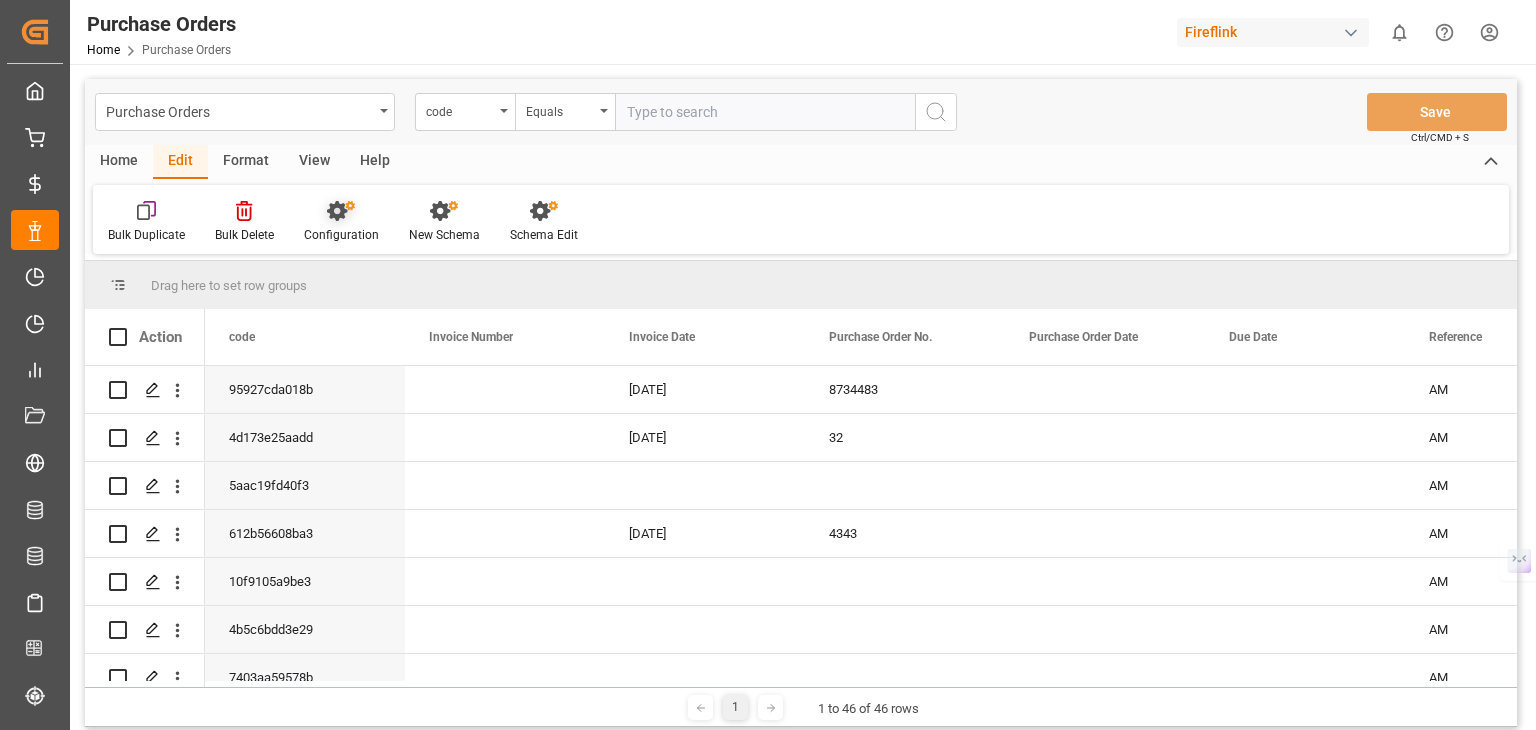 click 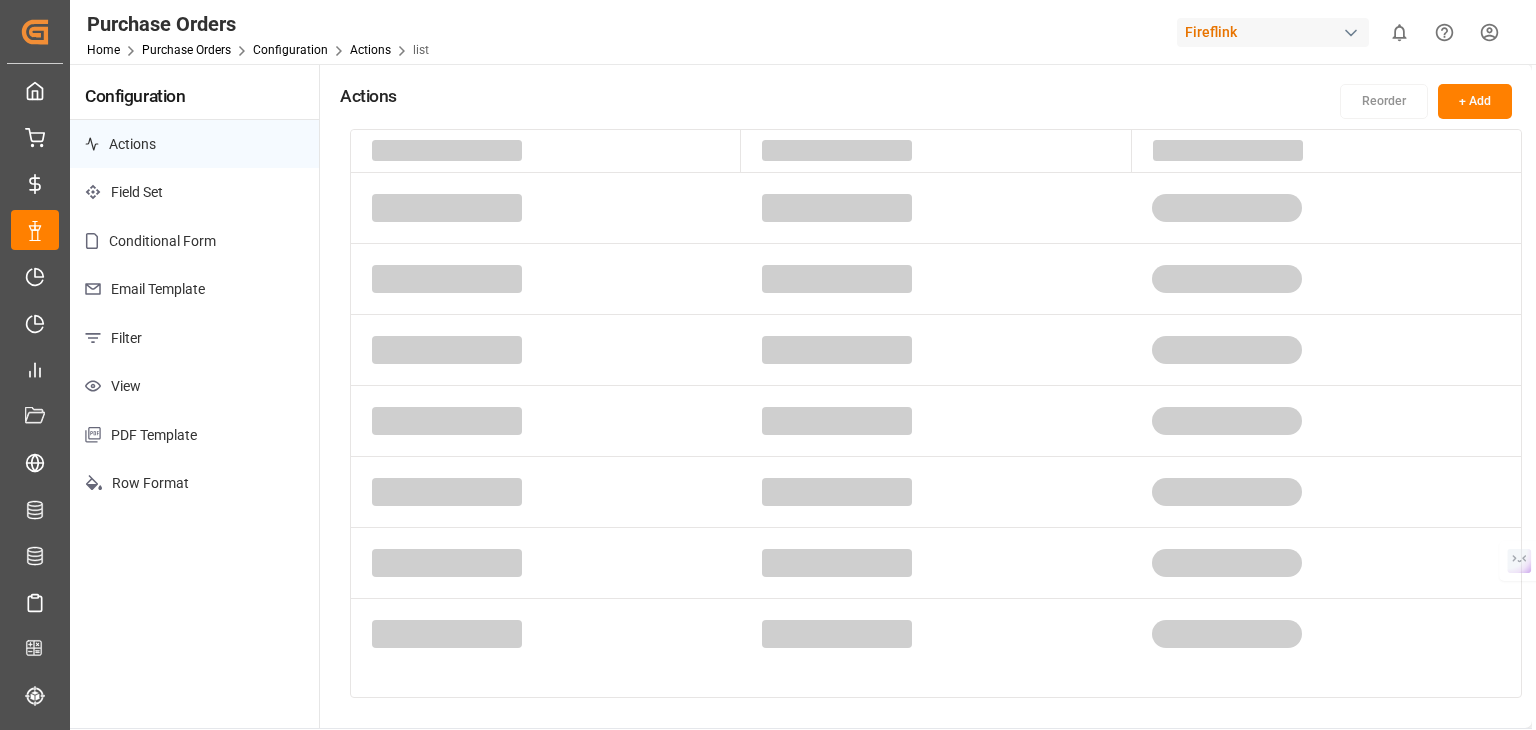 click on "PDF Template" at bounding box center [194, 435] 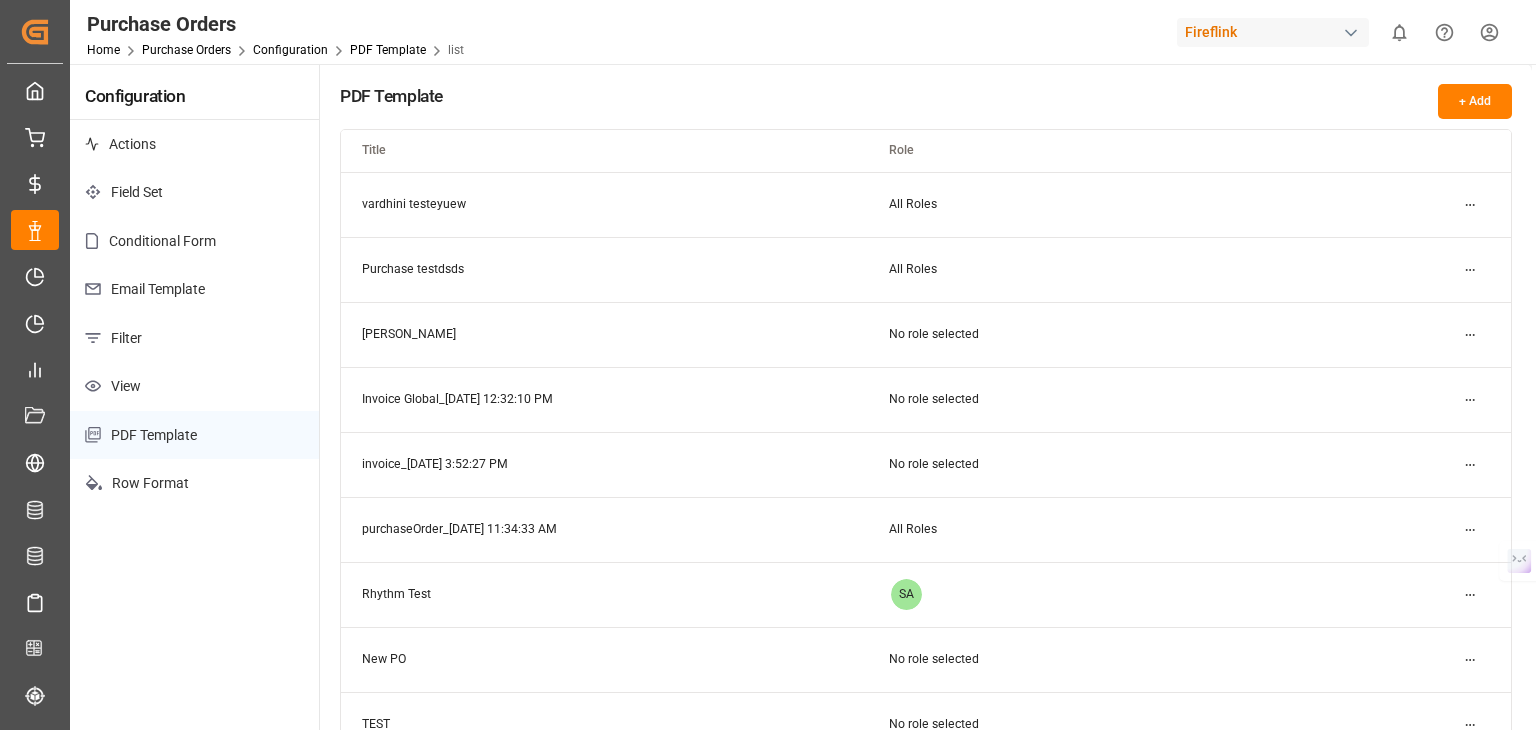 click on "Created by potrace 1.15, written by [PERSON_NAME] [DATE]-[DATE] Created by potrace 1.15, written by [PERSON_NAME] [DATE]-[DATE] My Cockpit My Cockpit My Quotes My Quotes My Rates My Rates Data Management Data Management My Allocations My Allocations Forecasting Allocations Forecasting Allocations My Reports My Reports Document Management Document Management Risk Management Risk Management All Carriers All Carriers Freight Forwarder Freight Forwarder Schedules Schedules CO2e Calculator CO2e Calculator Tracking Tracking Configuration Audits Configuration Audits Internal Tool Internal Tool Back to main menu Purchase Orders Home Purchase Orders Configuration PDF Template list Fireflink 0 Notifications Only show unread All Watching Mark all categories read No notifications Configuration Actions Field Set Conditional Form Email Template Filter View PDF Template Row Format PDF Template + Add Title Role vardhini testeyuew All Roles Purchase testdsds All Roles [PERSON_NAME] No role selected Invoice Global_[DATE] 12:32:10 PM SA SA" at bounding box center [768, 440] 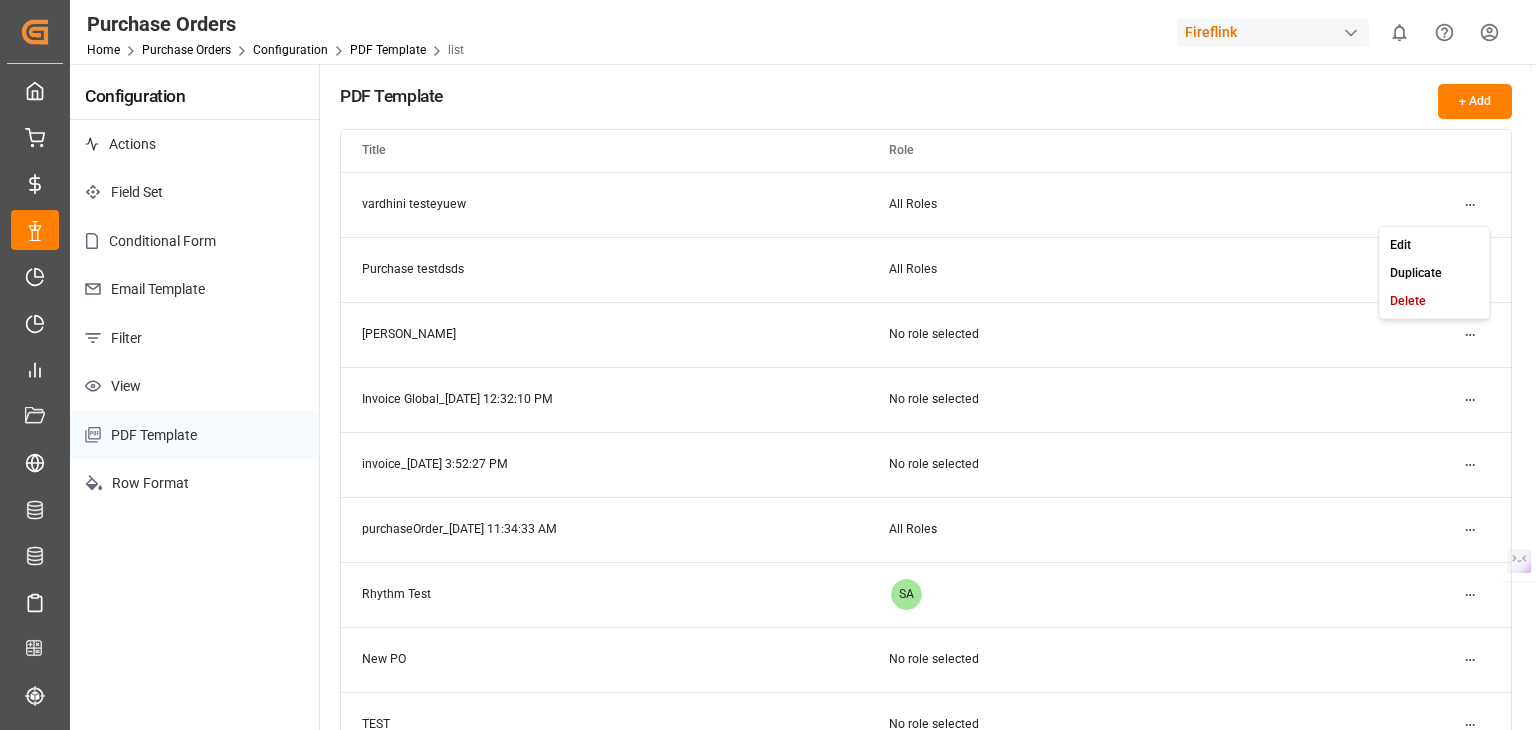 click on "Edit" at bounding box center (1400, 244) 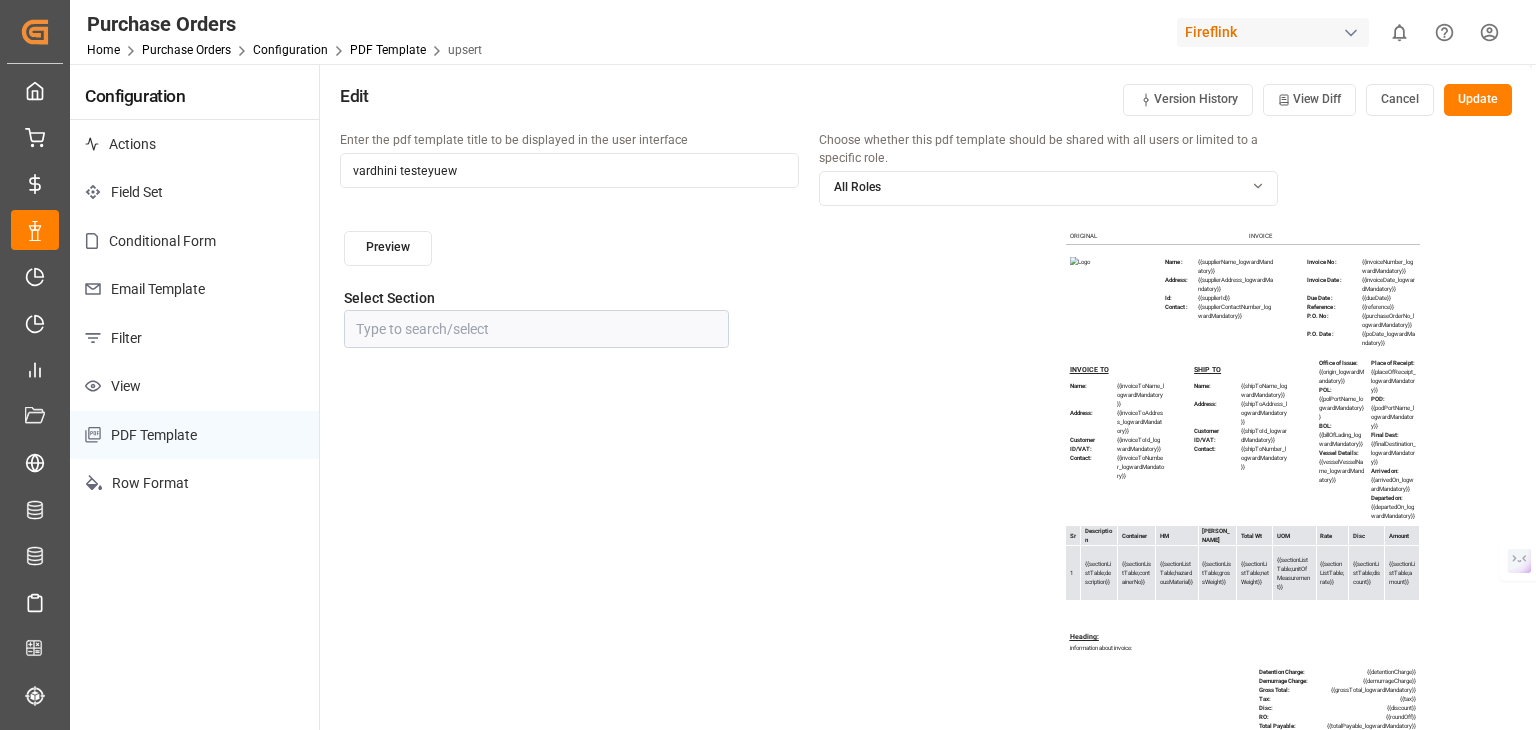 scroll, scrollTop: 0, scrollLeft: 0, axis: both 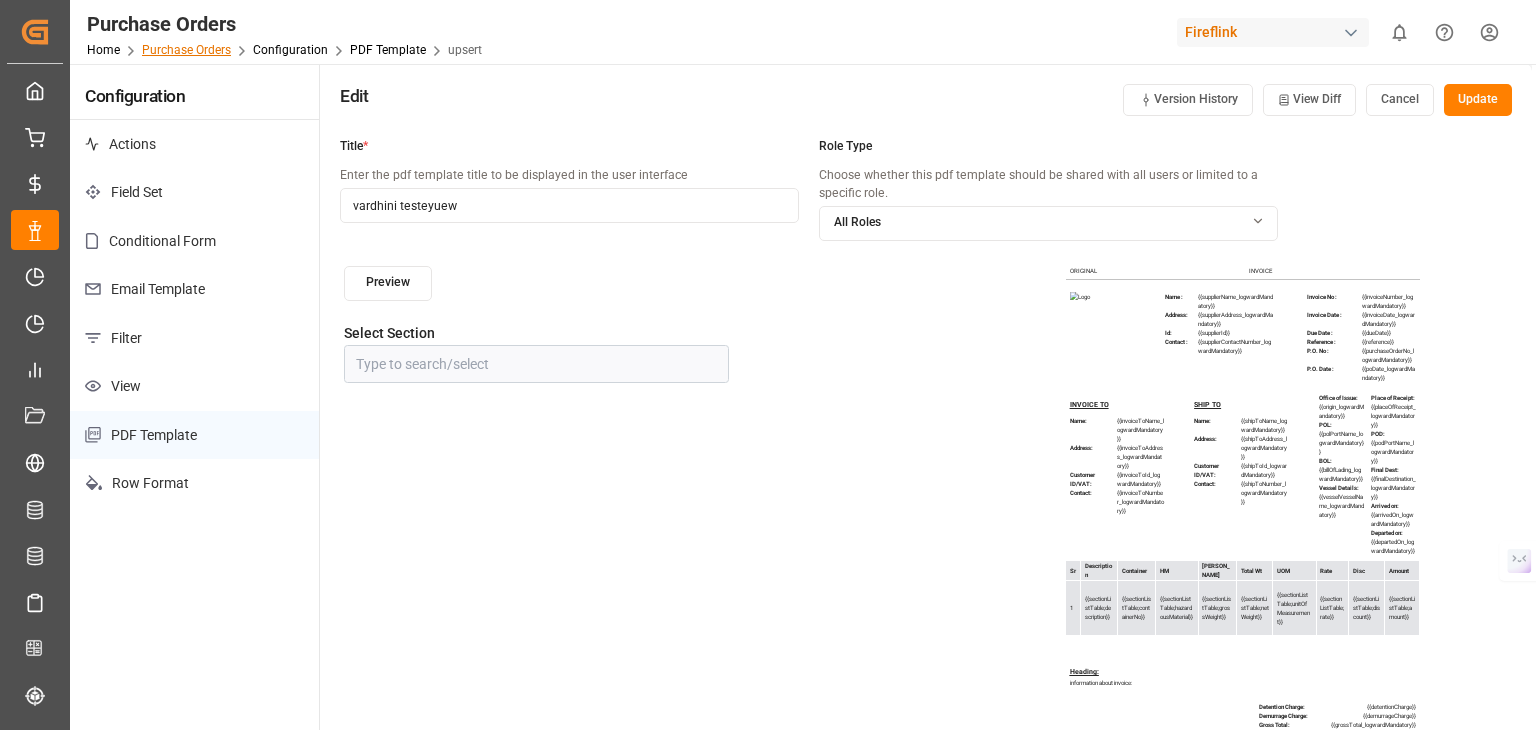 click on "Purchase Orders" at bounding box center [186, 50] 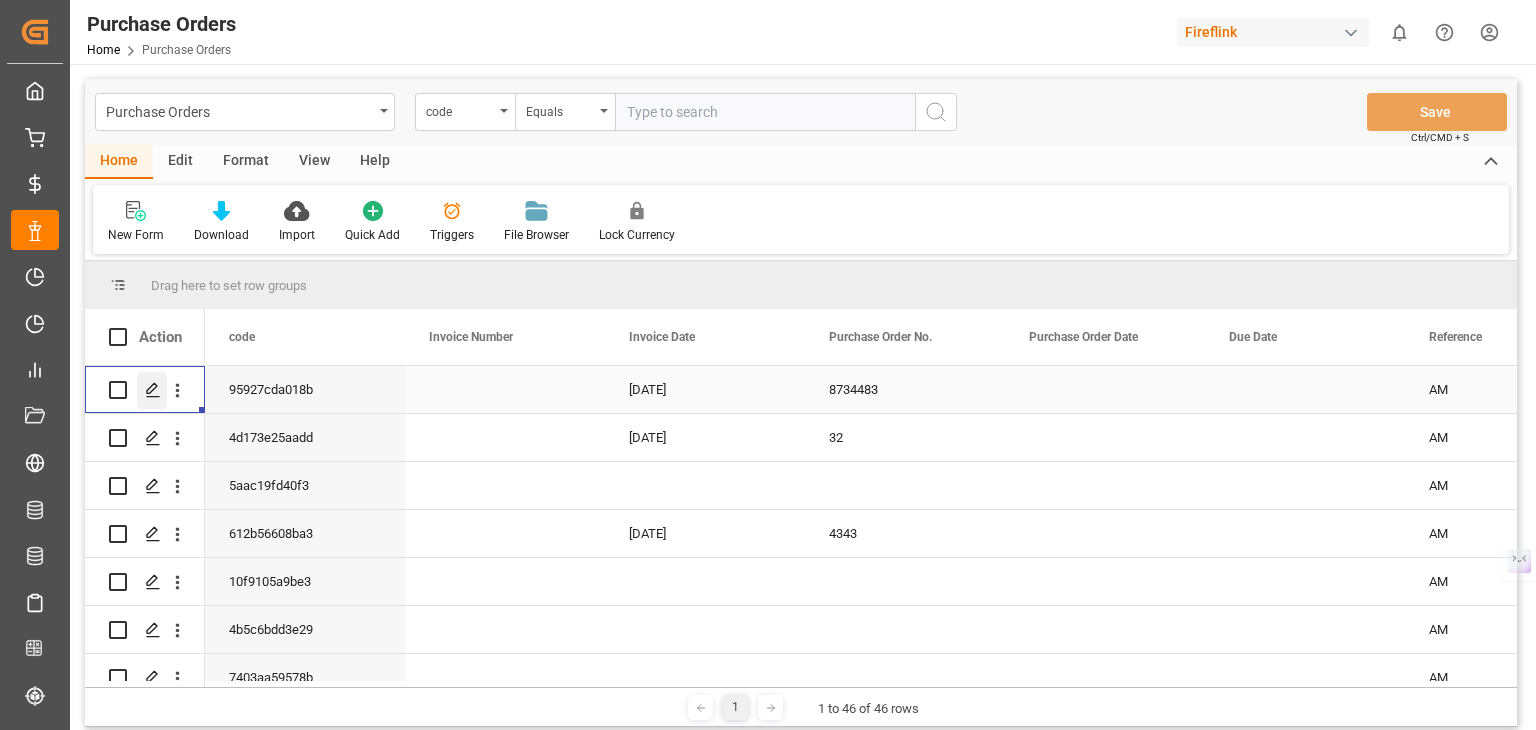 click 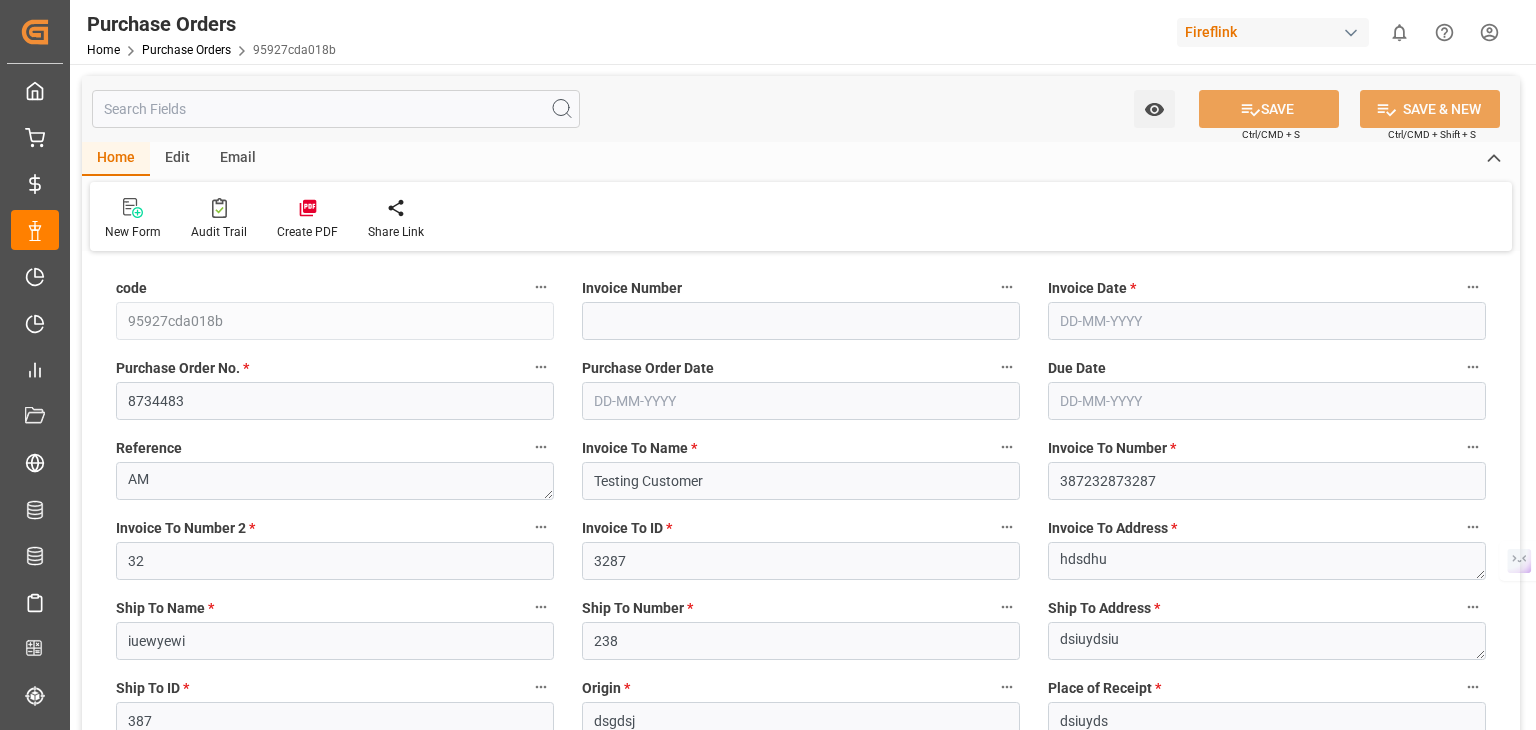 type on "8734483" 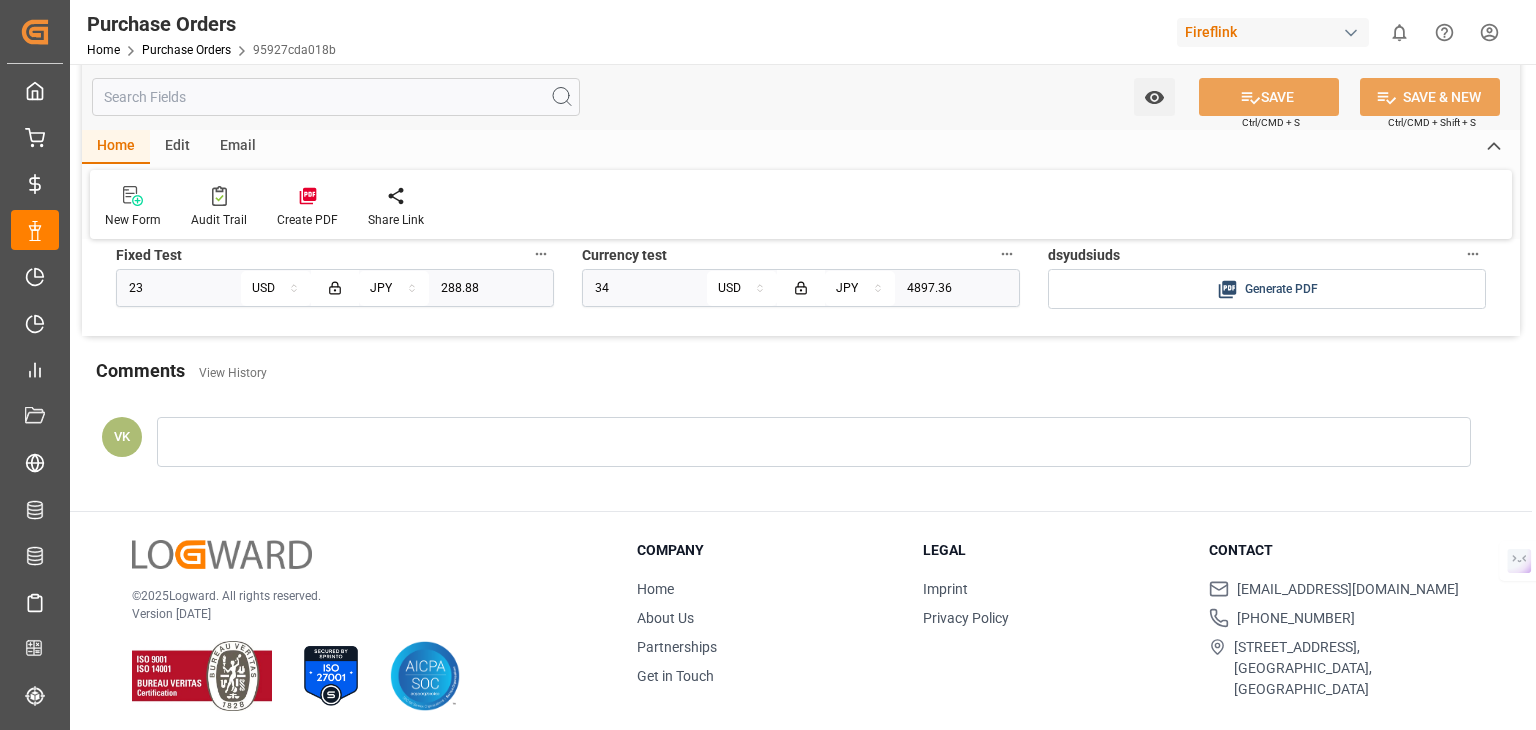 scroll, scrollTop: 3253, scrollLeft: 0, axis: vertical 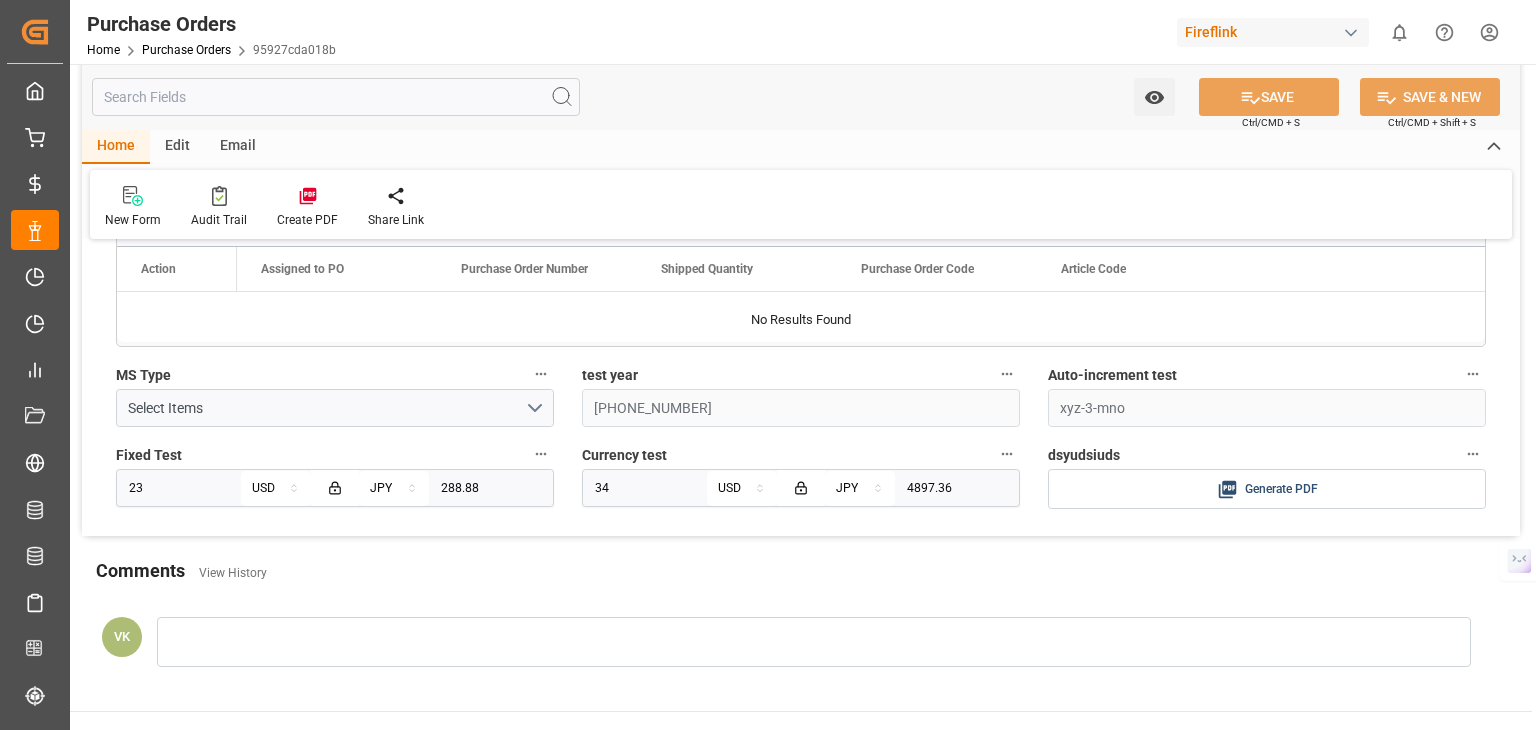 click on "Edit" at bounding box center (177, 147) 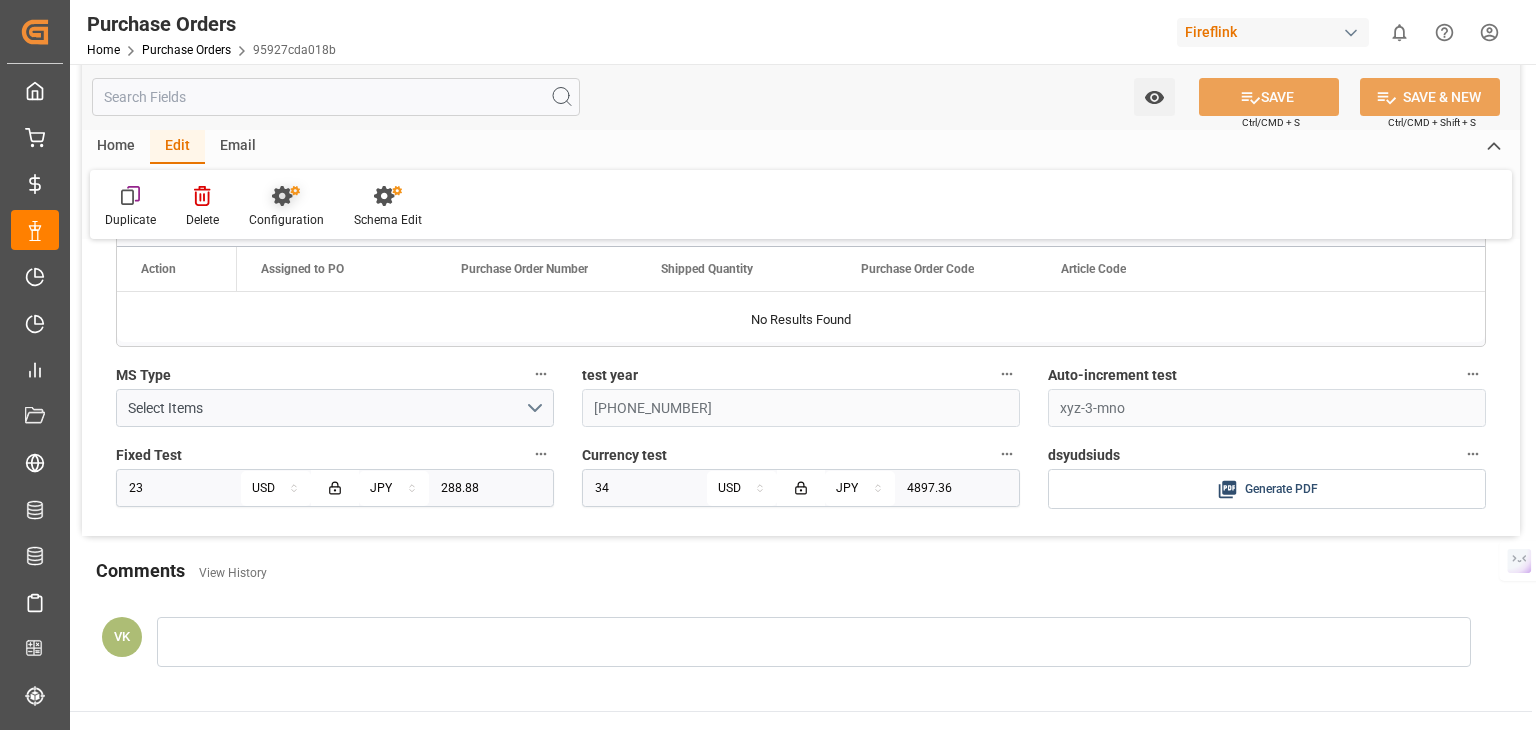 click 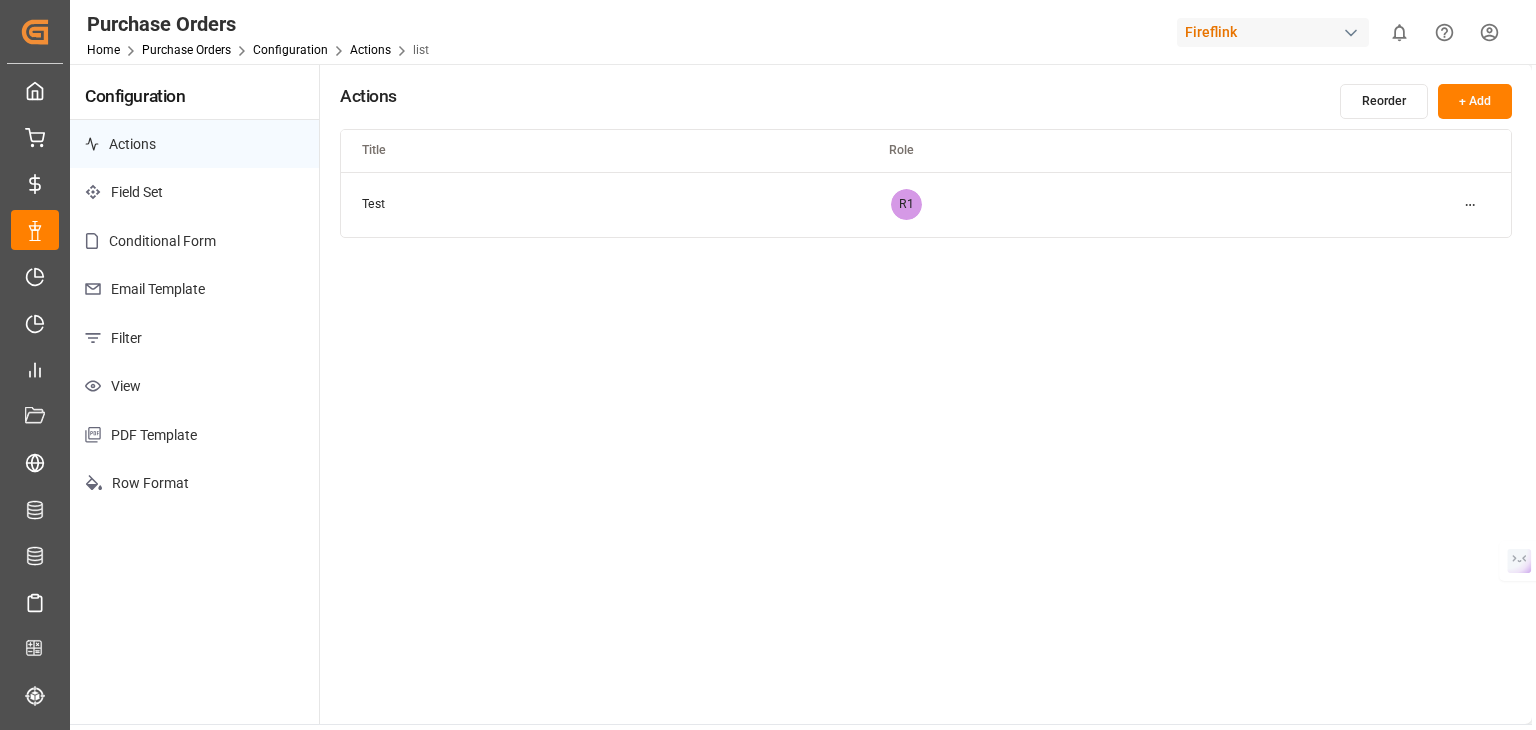 click on "PDF Template" at bounding box center (194, 435) 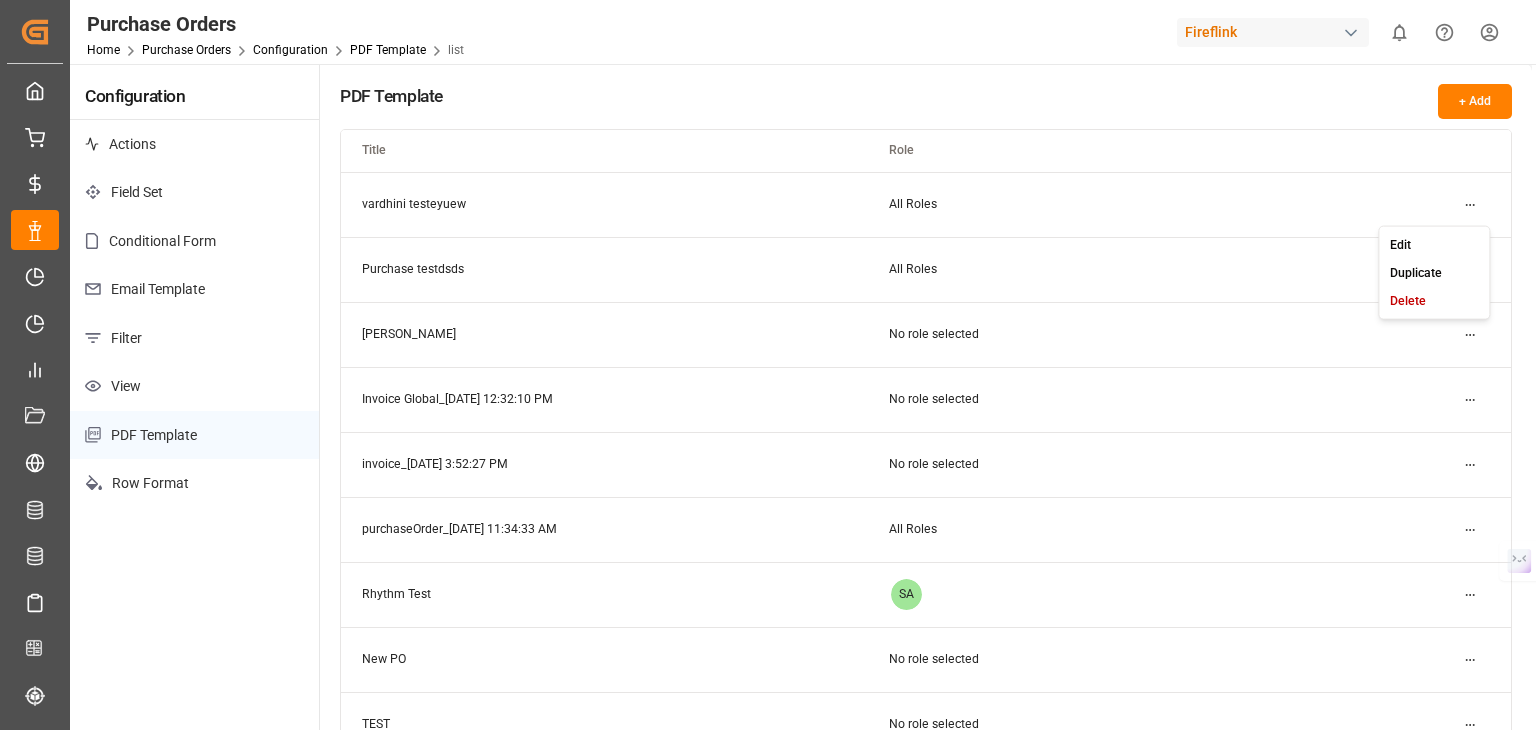 click on "Created by potrace 1.15, written by Peter Selinger 2001-2017 Created by potrace 1.15, written by Peter Selinger 2001-2017 My Cockpit My Cockpit My Quotes My Quotes My Rates My Rates Data Management Data Management My Allocations My Allocations Forecasting Allocations Forecasting Allocations My Reports My Reports Document Management Document Management Risk Management Risk Management All Carriers All Carriers Freight Forwarder Freight Forwarder Schedules Schedules CO2e Calculator CO2e Calculator Tracking Tracking Configuration Audits Configuration Audits Internal Tool Internal Tool Back to main menu Purchase Orders Home Purchase Orders Configuration PDF Template list Fireflink 0 Notifications Only show unread All Watching Mark all categories read No notifications Configuration Actions Field Set Conditional Form Email Template Filter View PDF Template Row Format PDF Template + Add Title Role vardhini testeyuew All Roles Purchase testdsds All Roles Roy No role selected Invoice Global_4/3/2024, 12:32:10 PM SA SA" at bounding box center [768, 440] 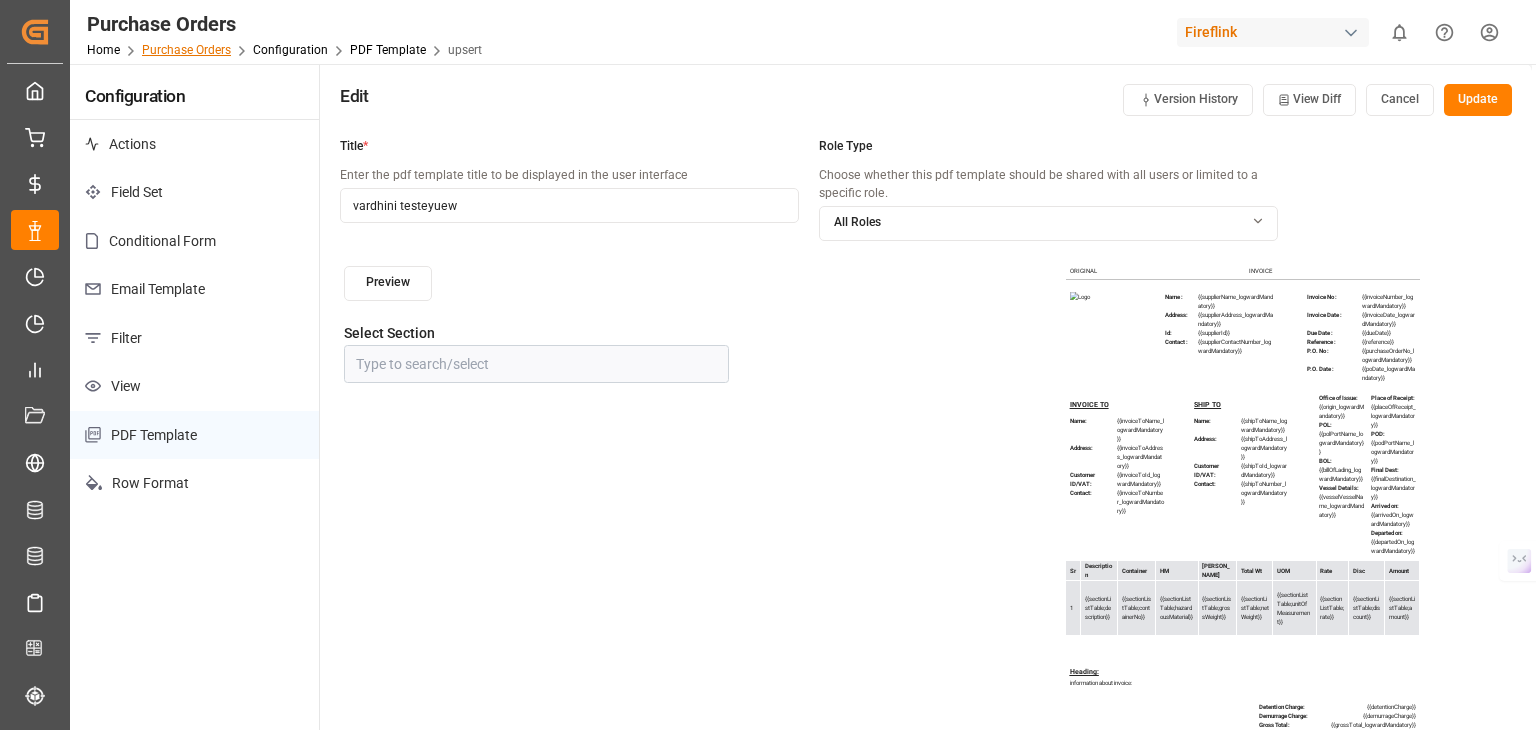click on "Purchase Orders" at bounding box center (186, 50) 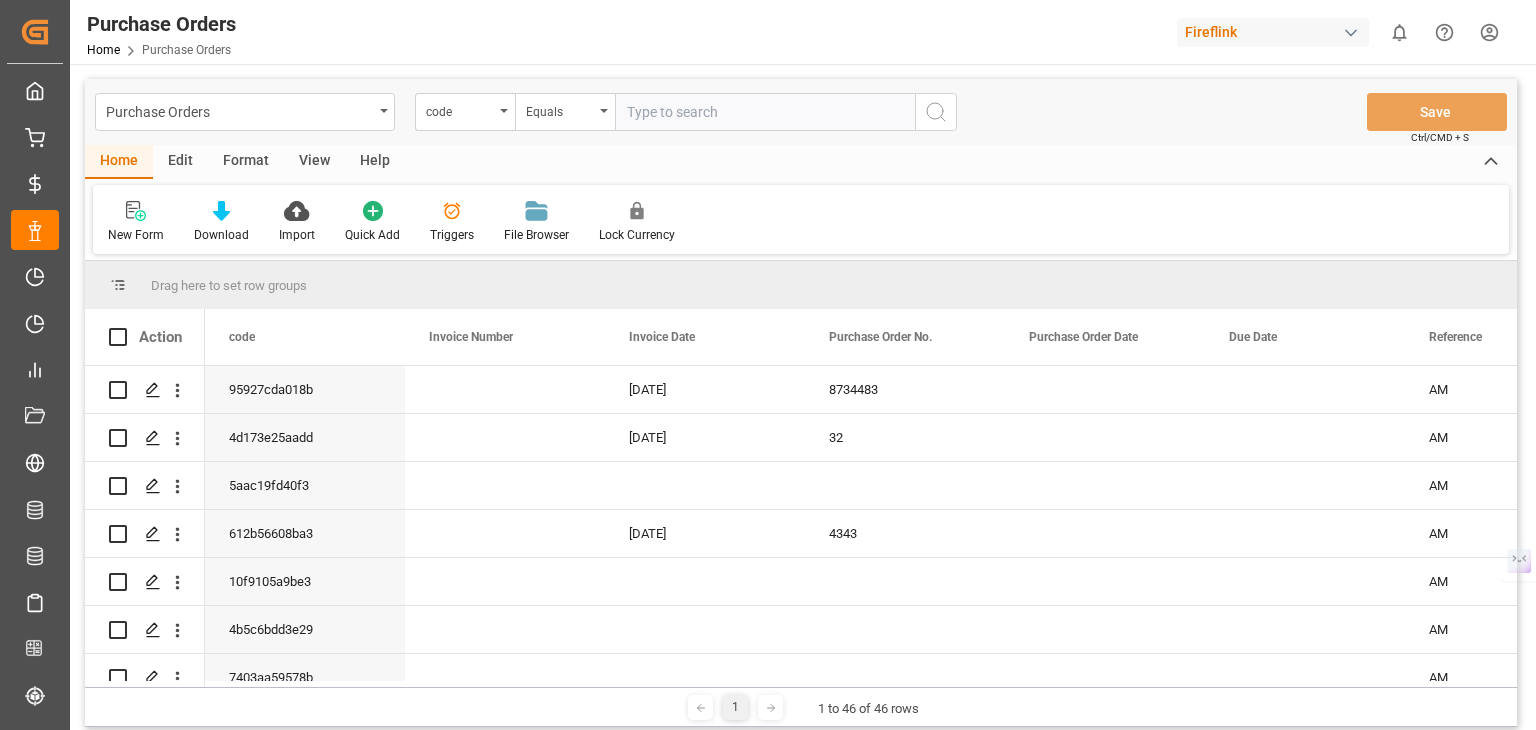 click on "Edit" at bounding box center (180, 162) 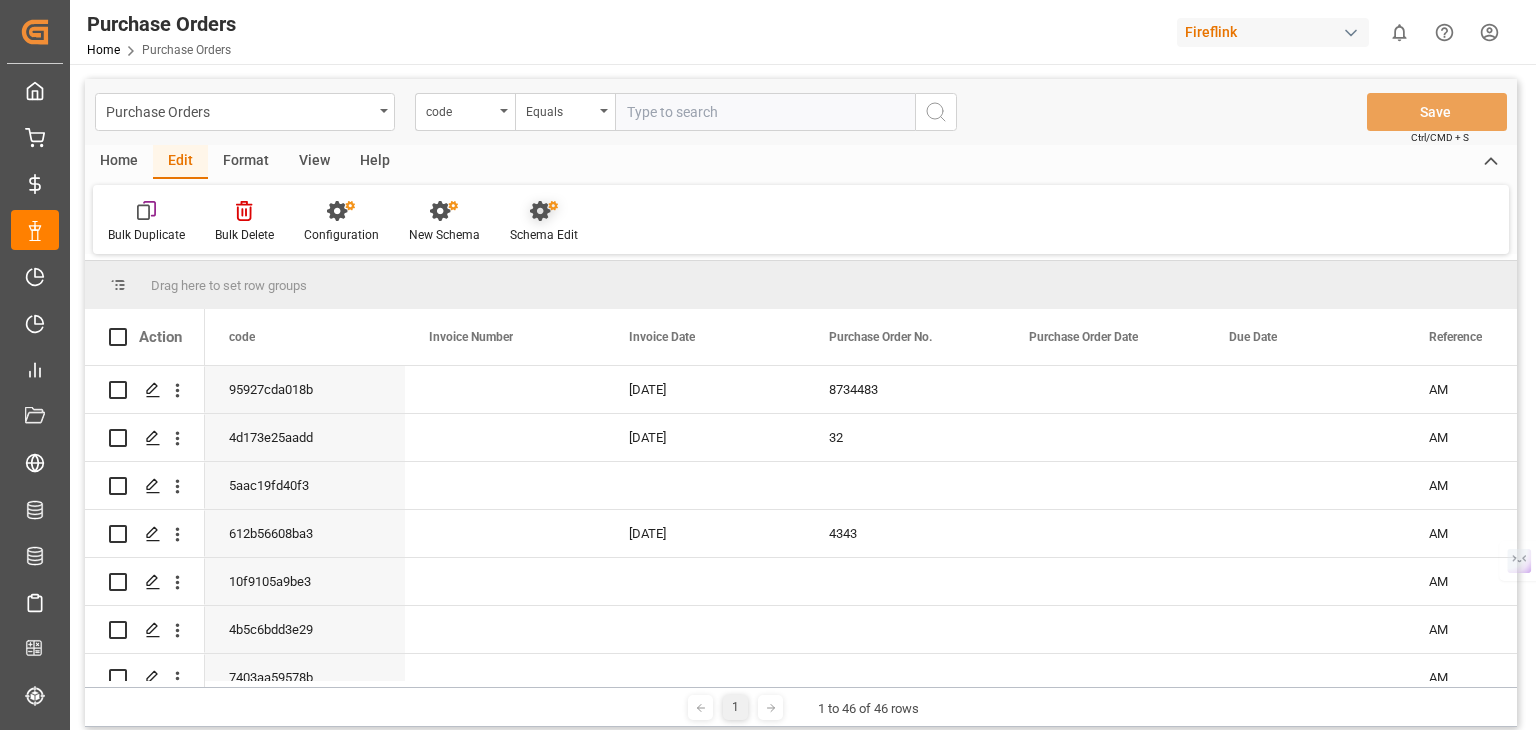 click on "Schema Edit" at bounding box center (544, 235) 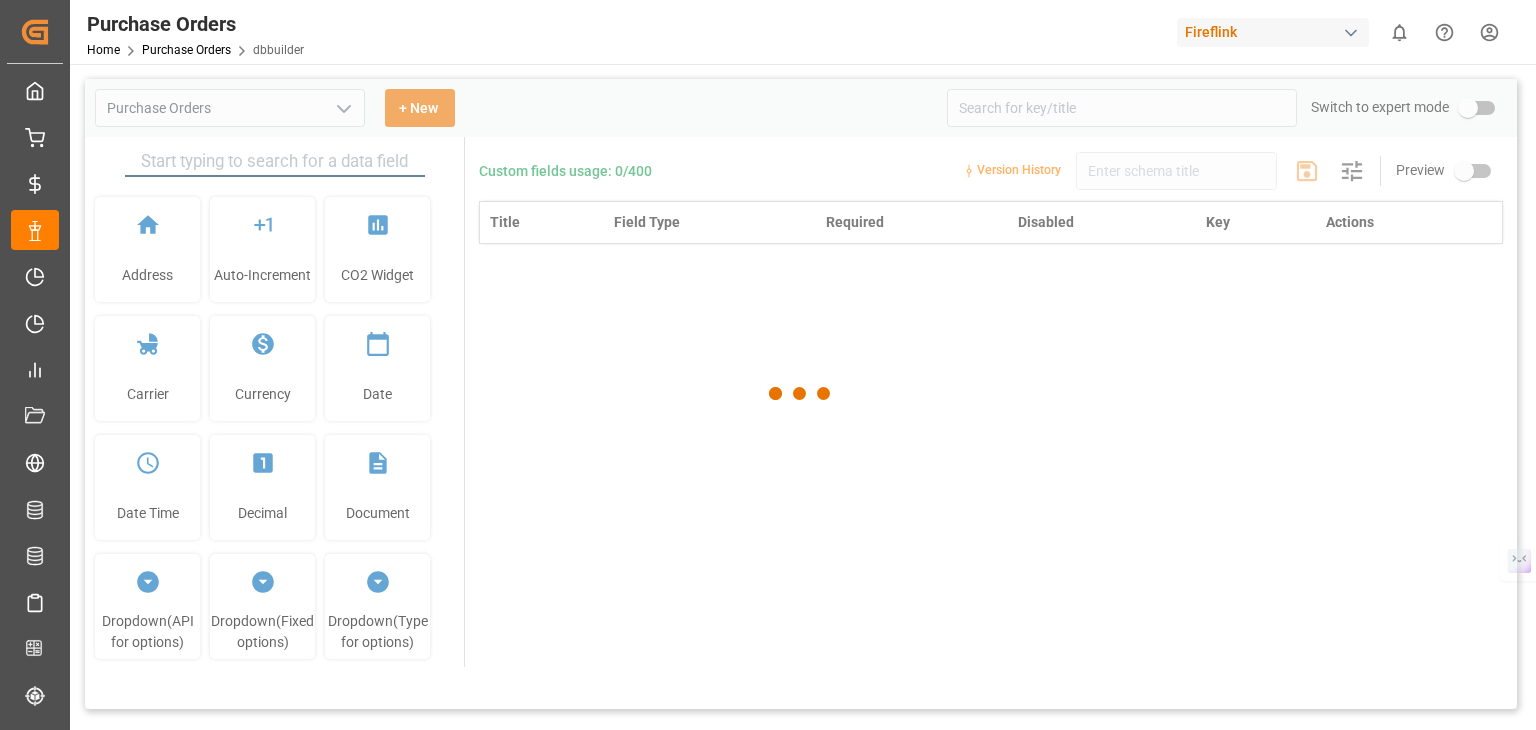 type on "Purchase Orders" 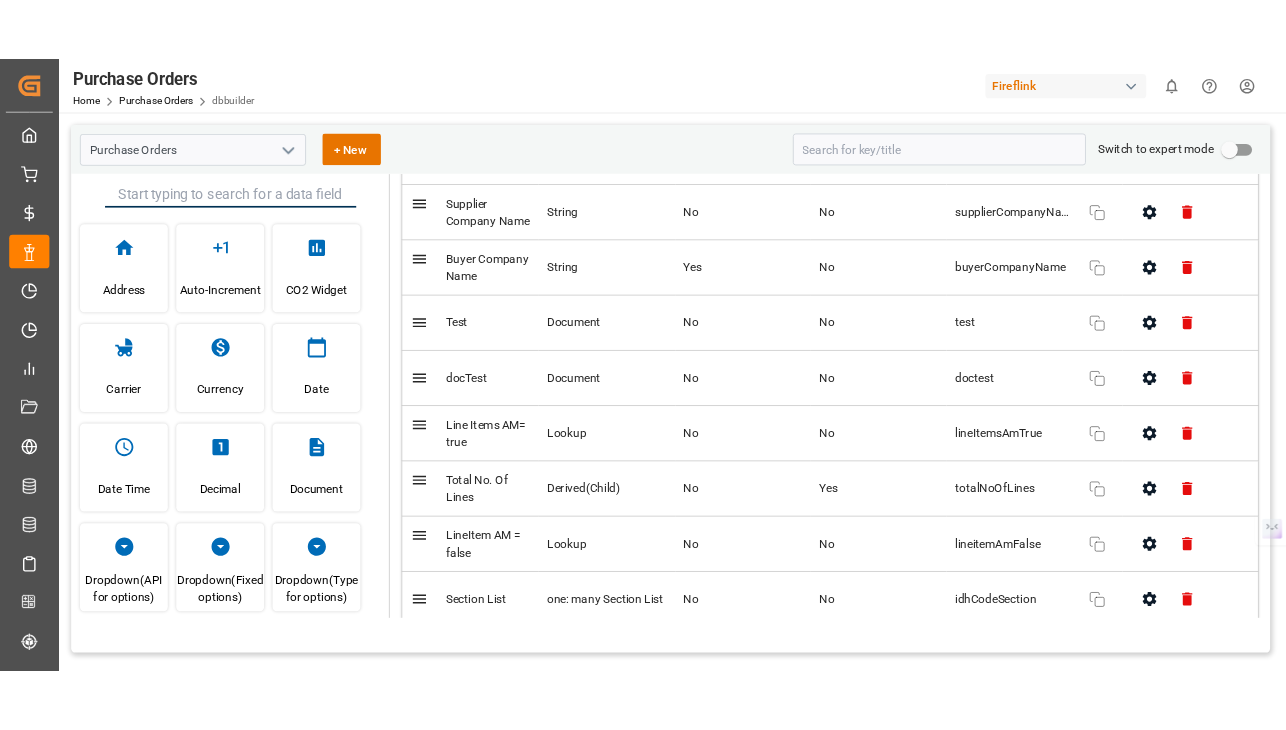 scroll, scrollTop: 4300, scrollLeft: 0, axis: vertical 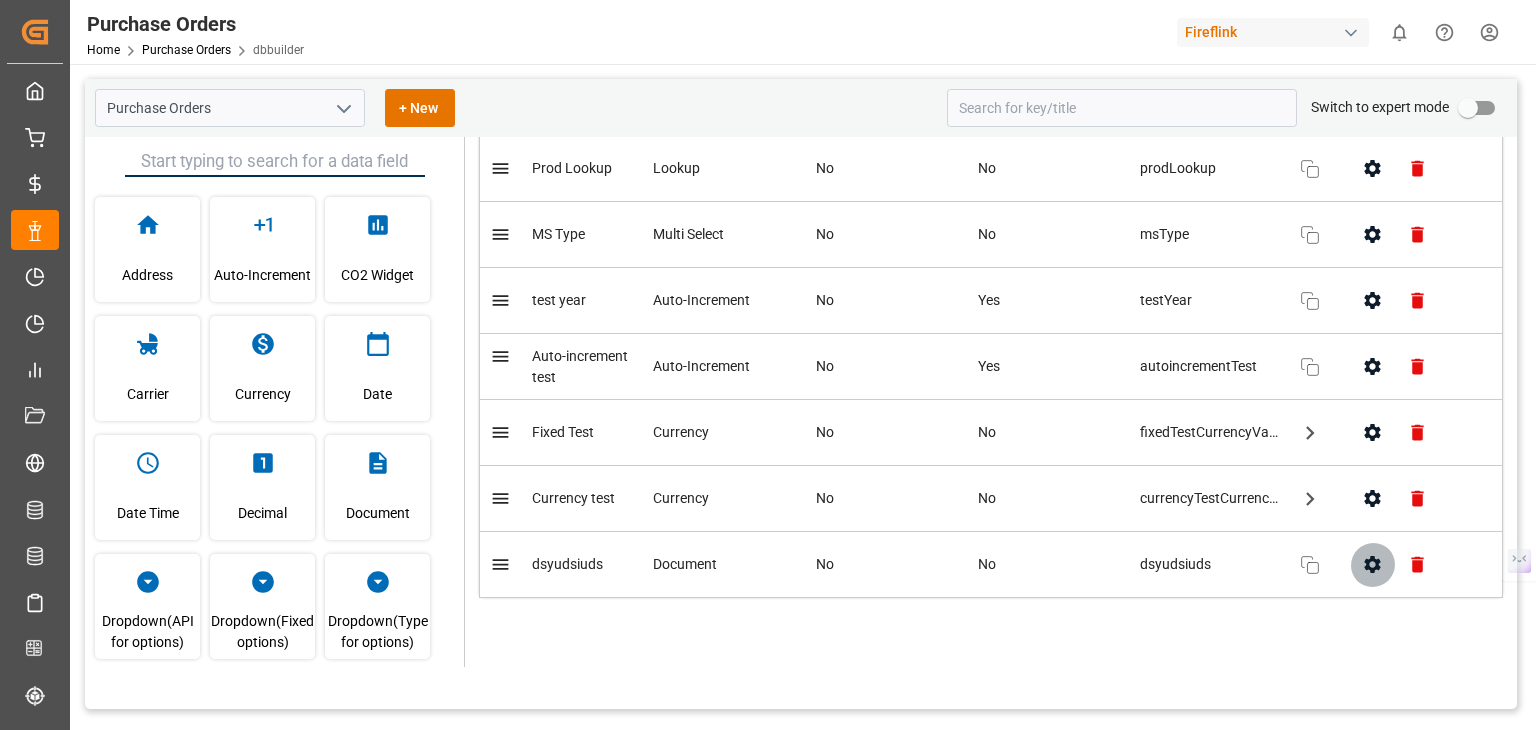click 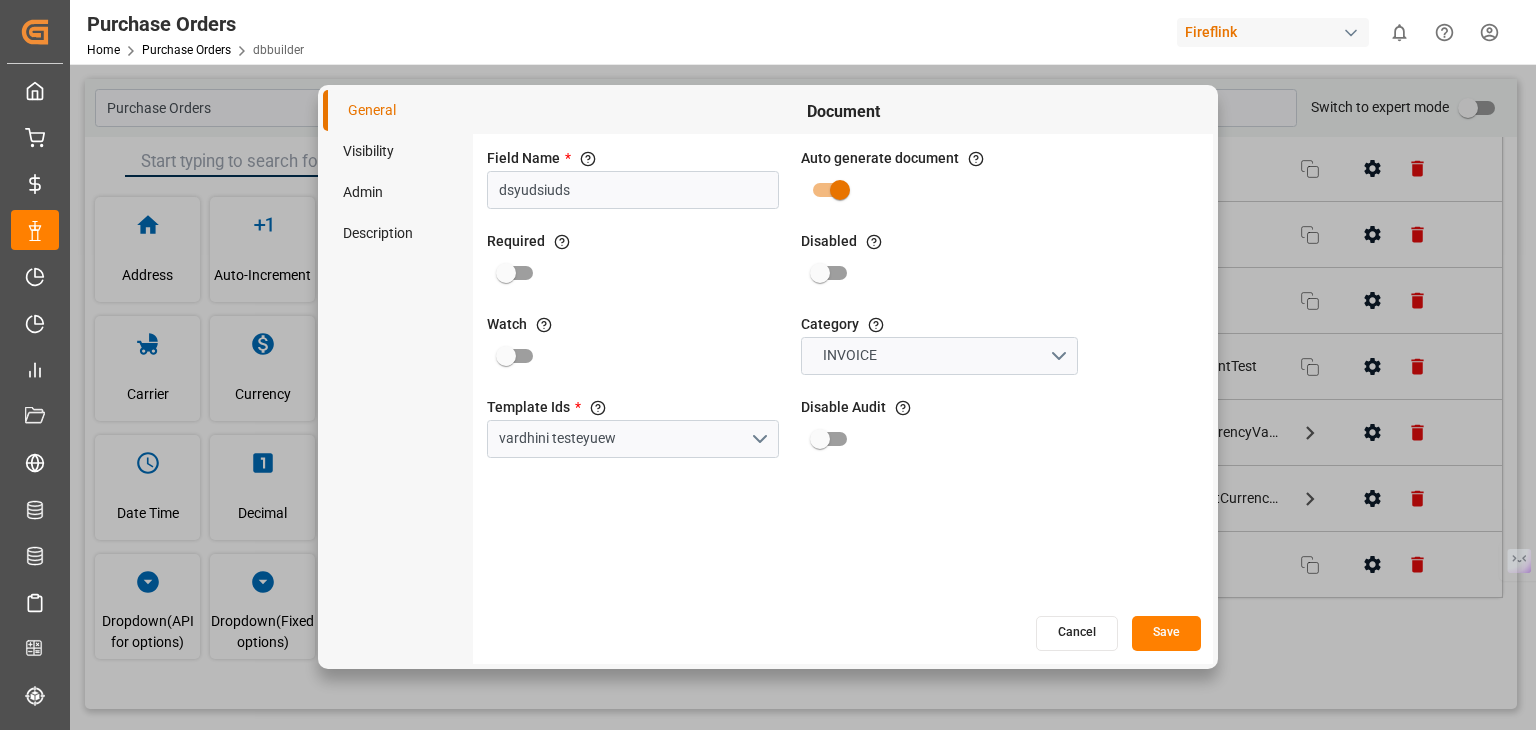 click on "Cancel" at bounding box center (1077, 633) 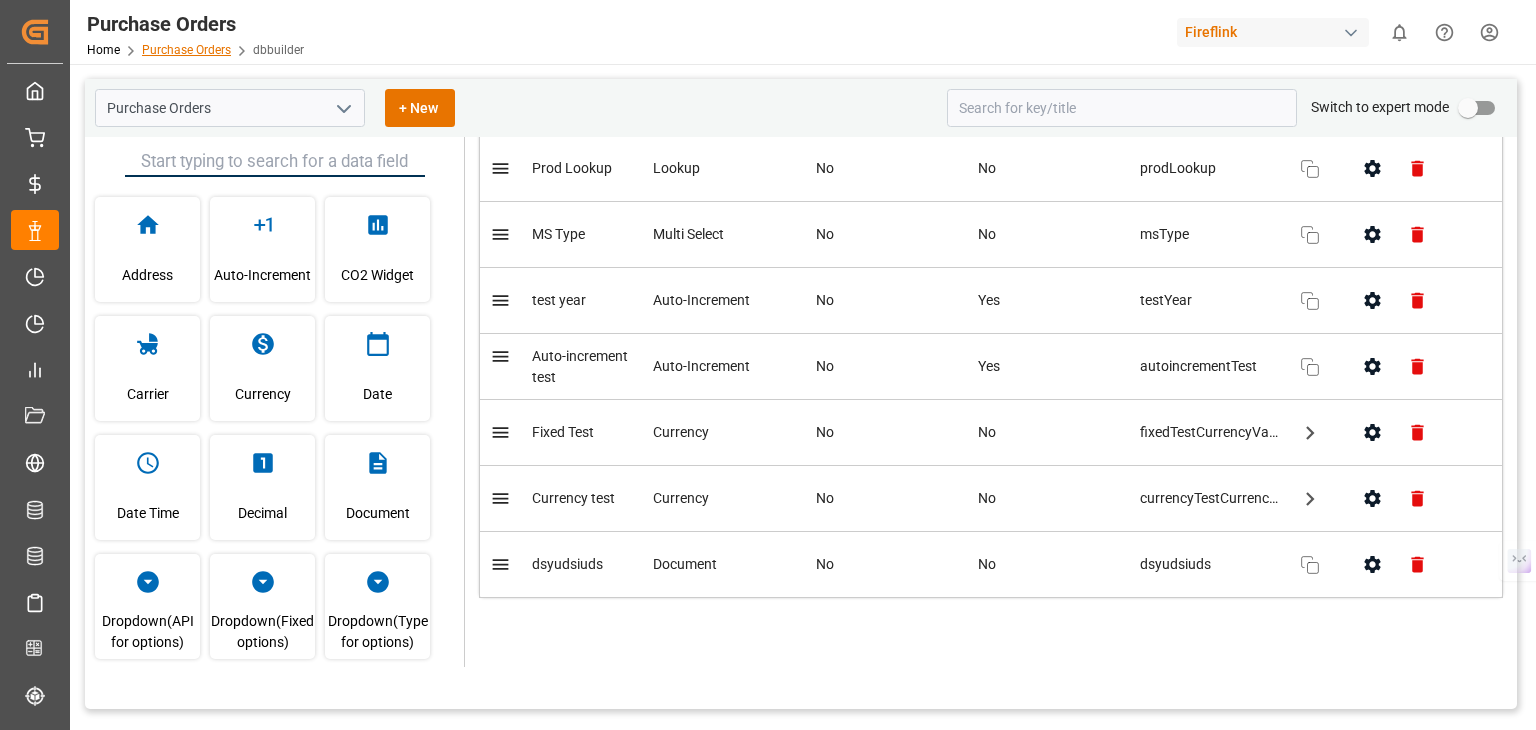 click on "Purchase Orders" at bounding box center [186, 50] 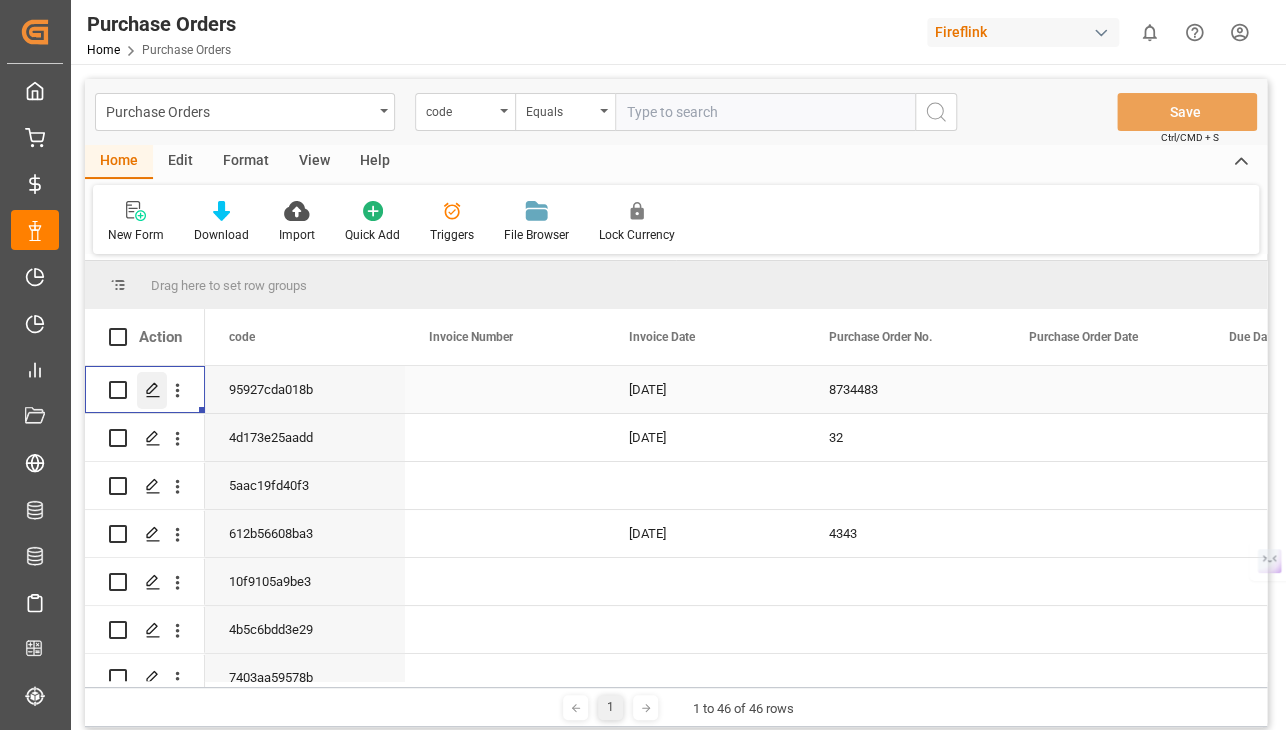 click 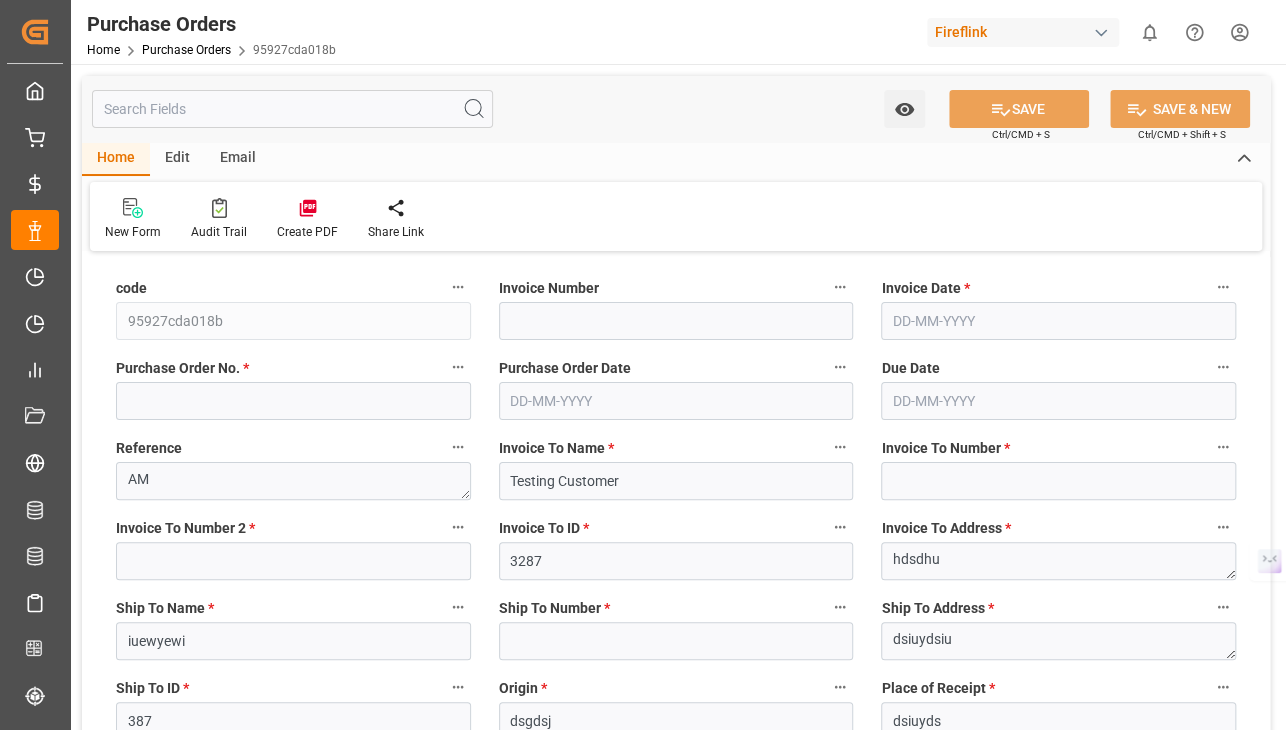 type on "8734483" 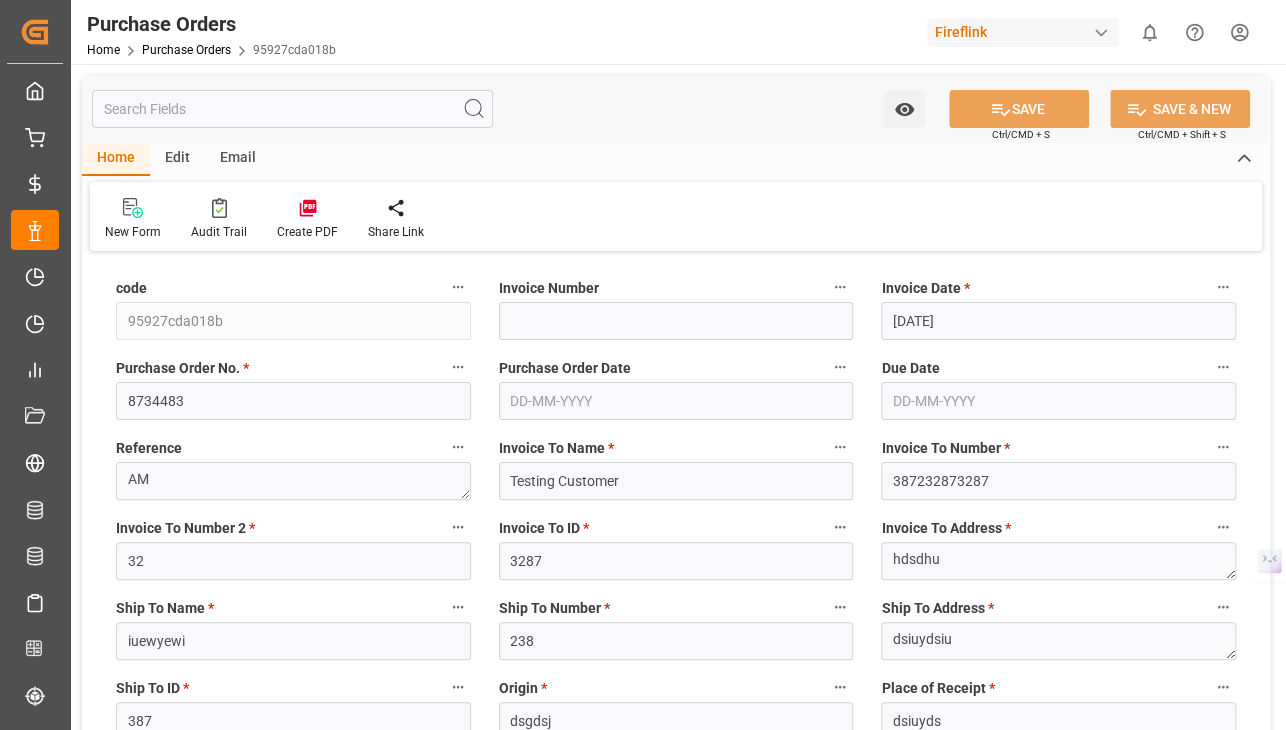 type on "[DATE]" 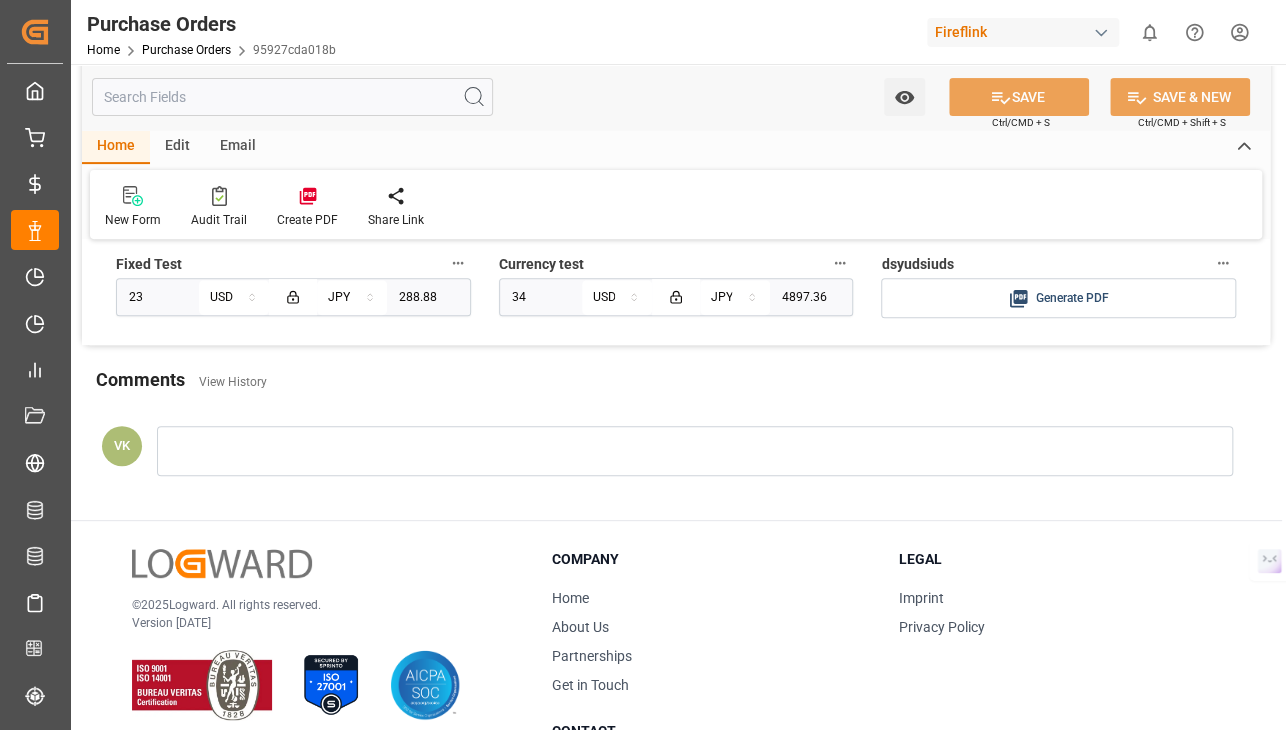 scroll, scrollTop: 3293, scrollLeft: 0, axis: vertical 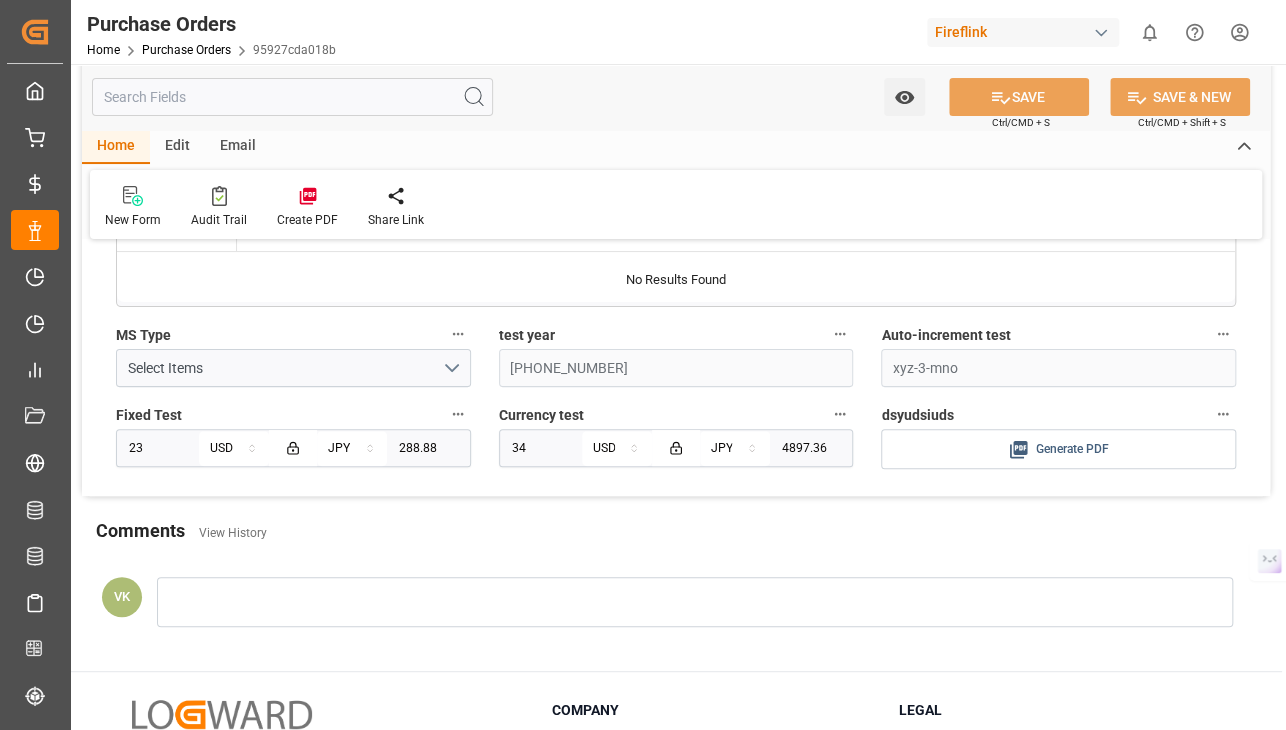 click on "Generate PDF" at bounding box center [1058, 449] 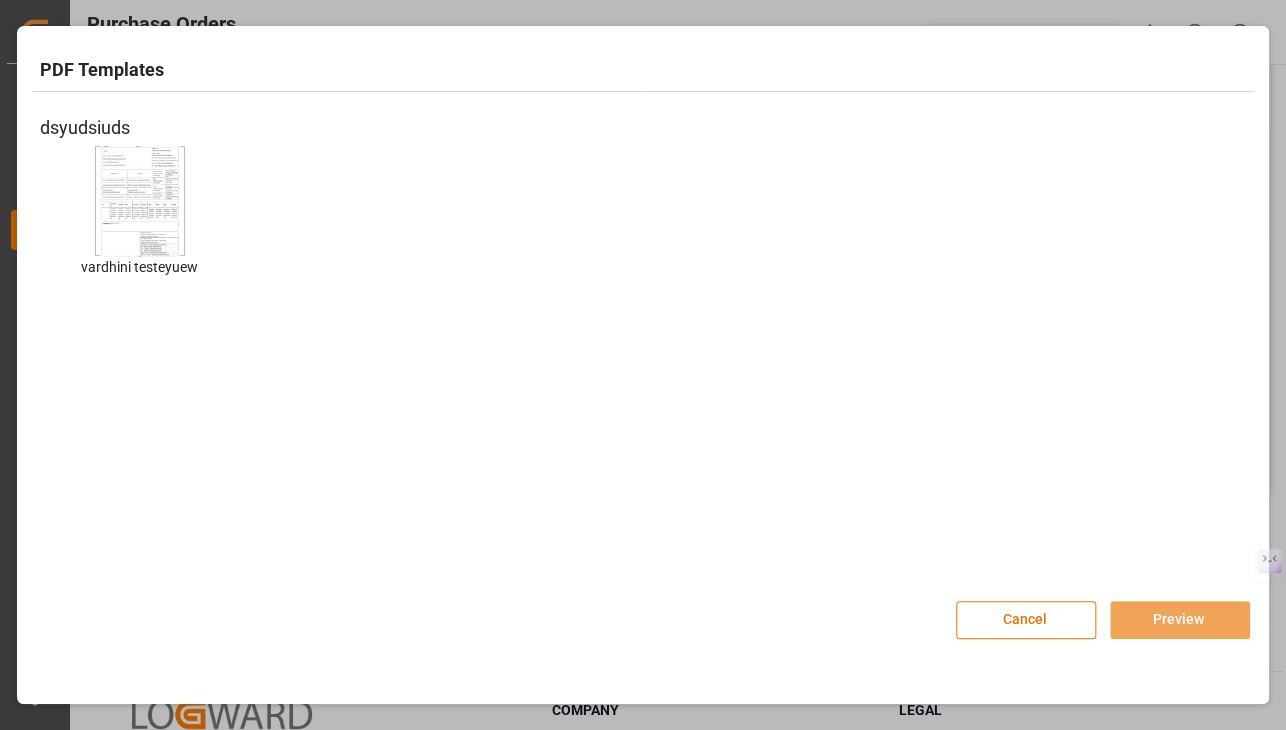 click at bounding box center [140, 200] 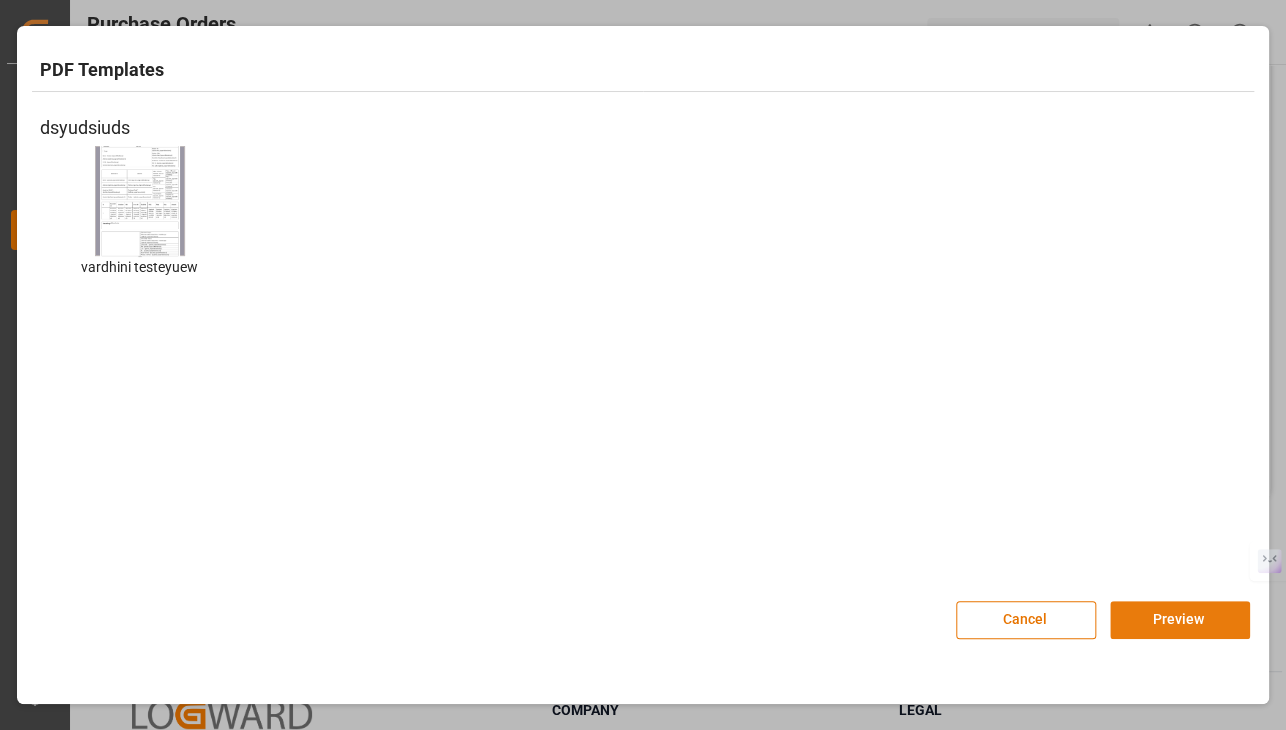click on "Preview" at bounding box center [1180, 620] 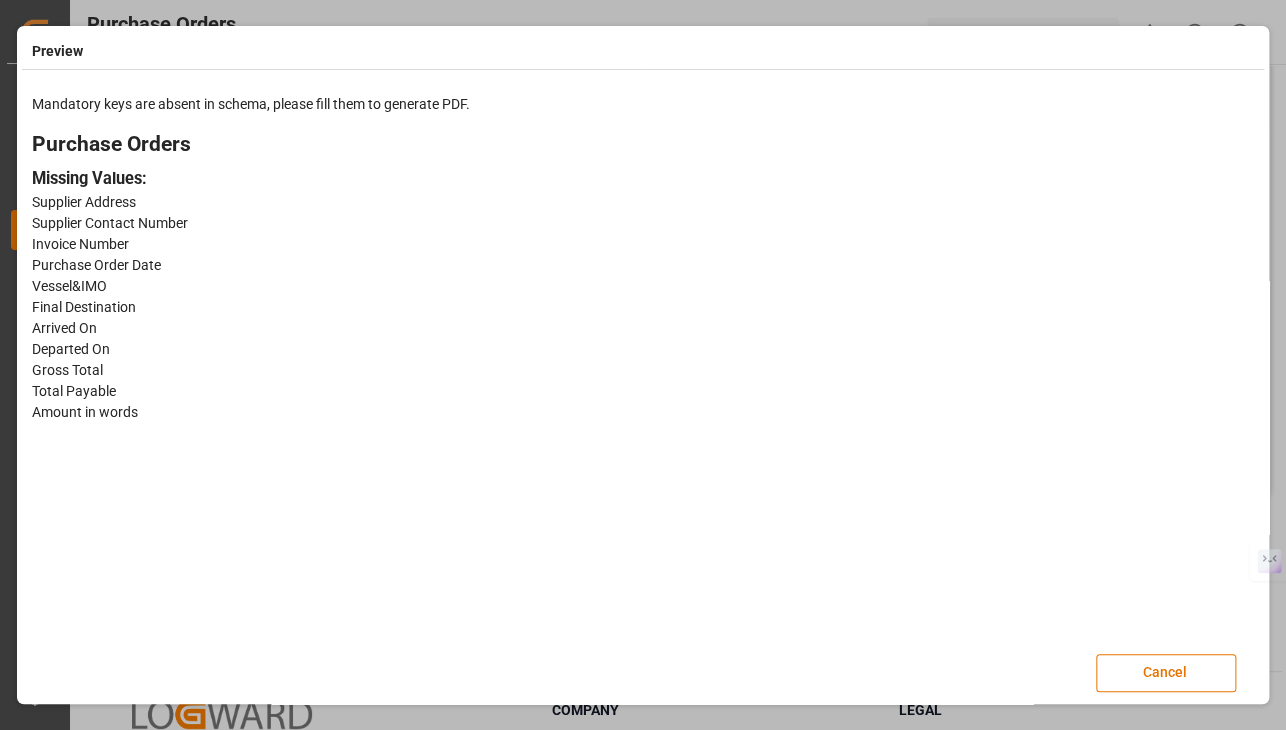 scroll, scrollTop: 0, scrollLeft: 0, axis: both 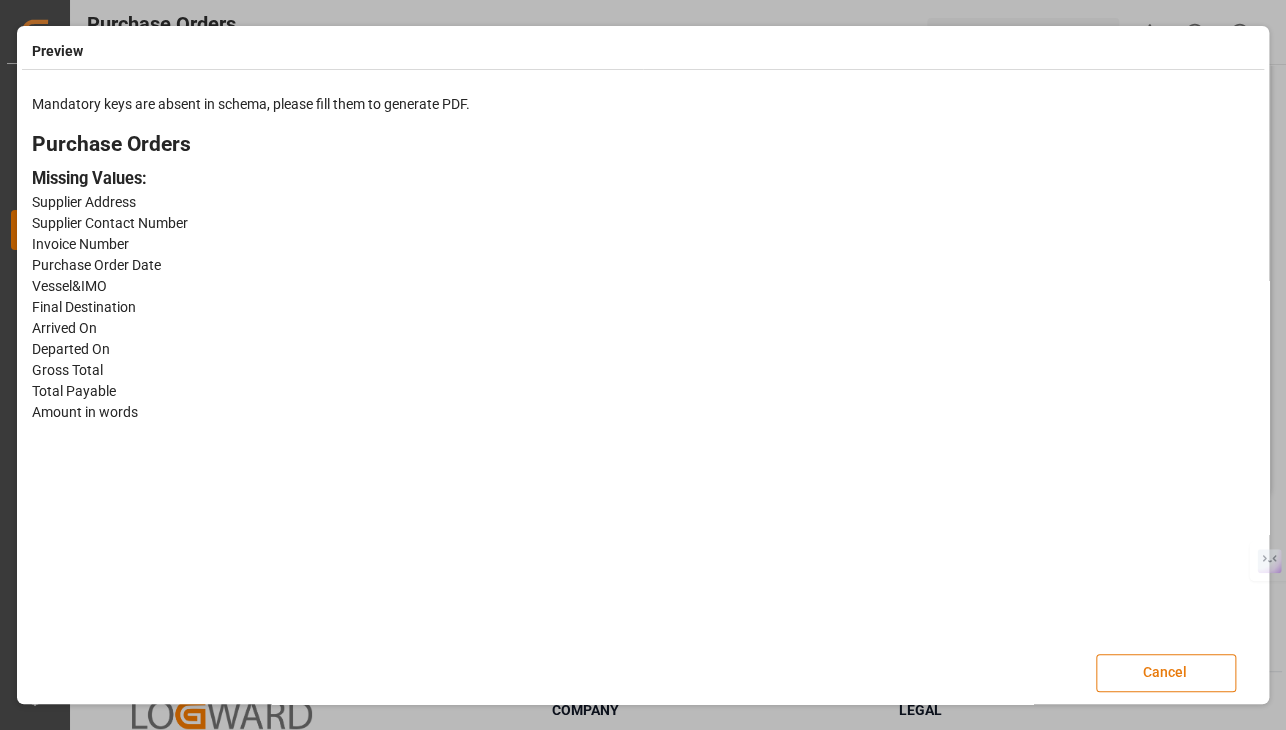 click on "Cancel" at bounding box center [1166, 673] 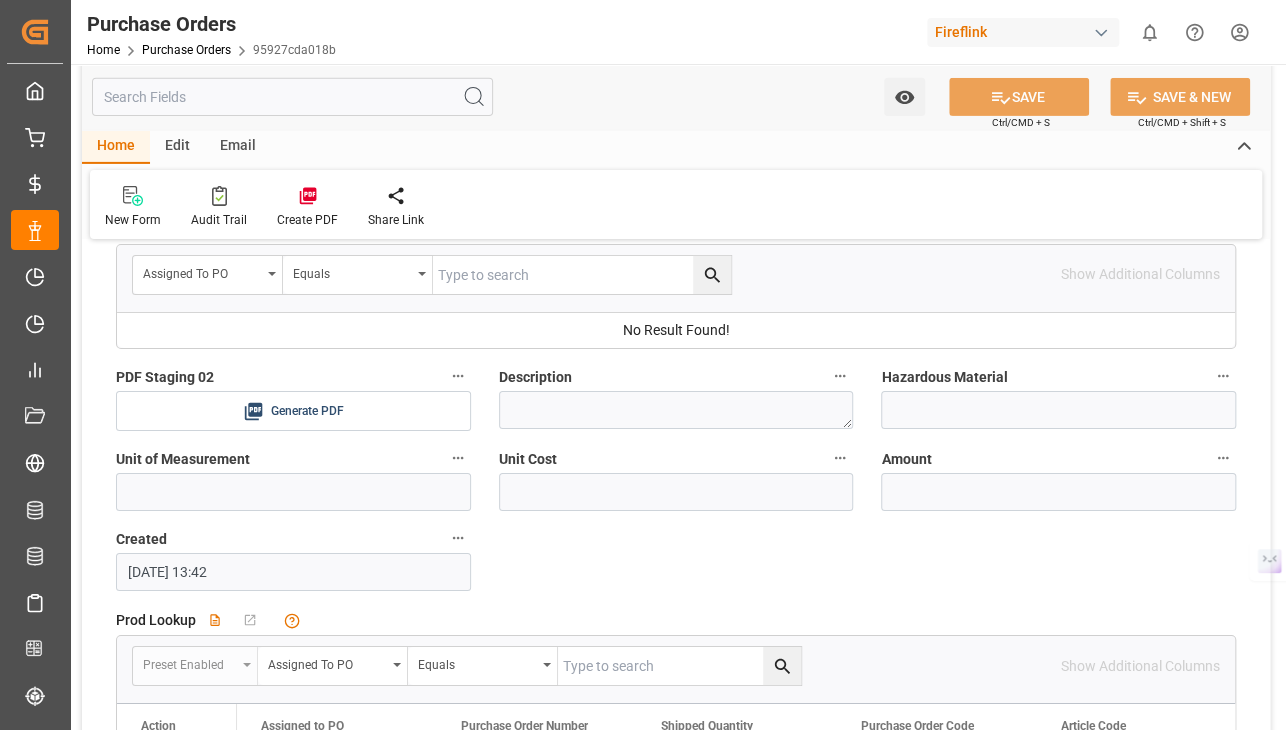 scroll, scrollTop: 2793, scrollLeft: 0, axis: vertical 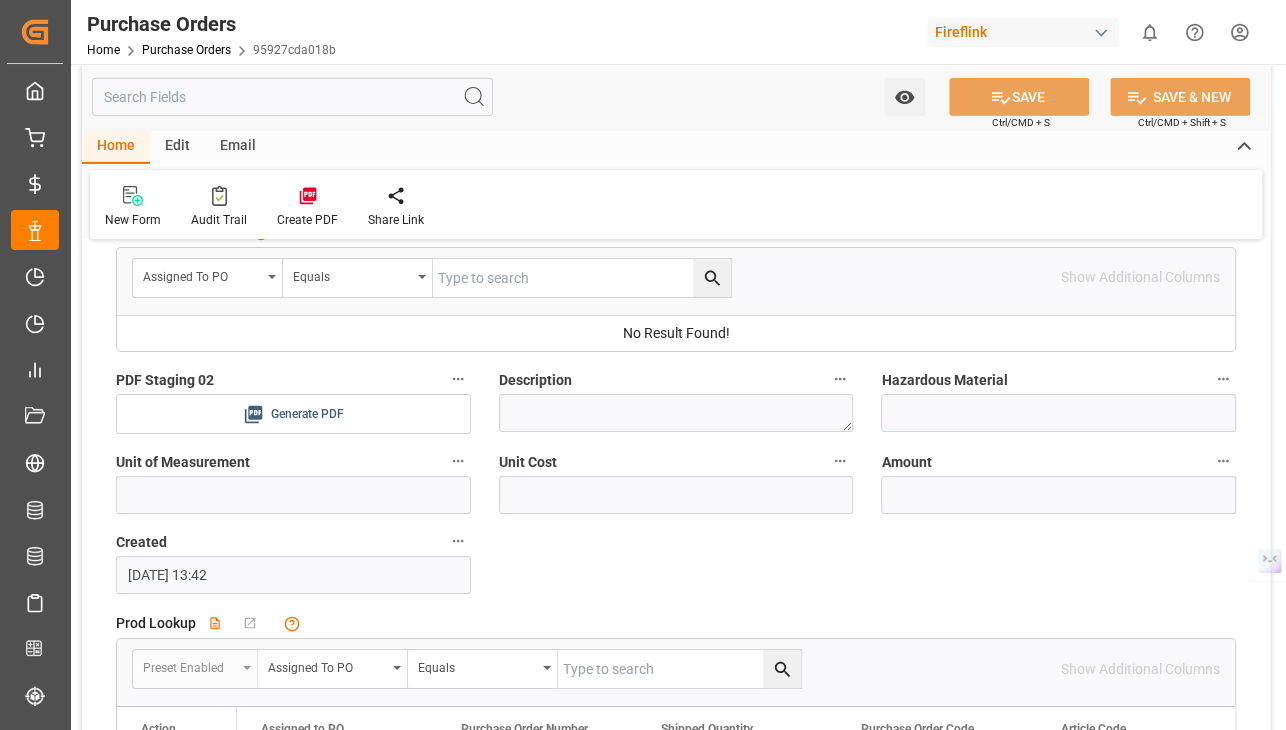 click on "Generate PDF" at bounding box center (293, 414) 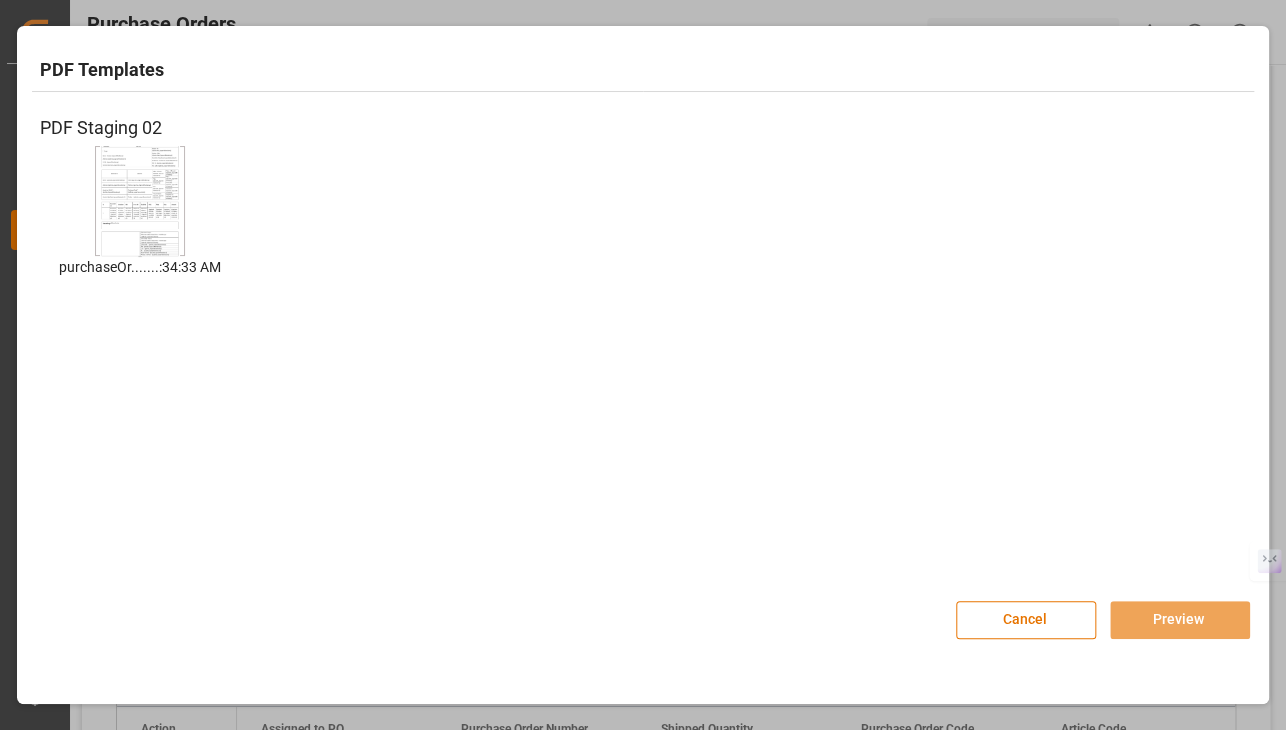 click on "purchaseOr.......:34:33 AM purchaseOrder_6/19/2023, 11:34:33 AM" at bounding box center [140, 227] 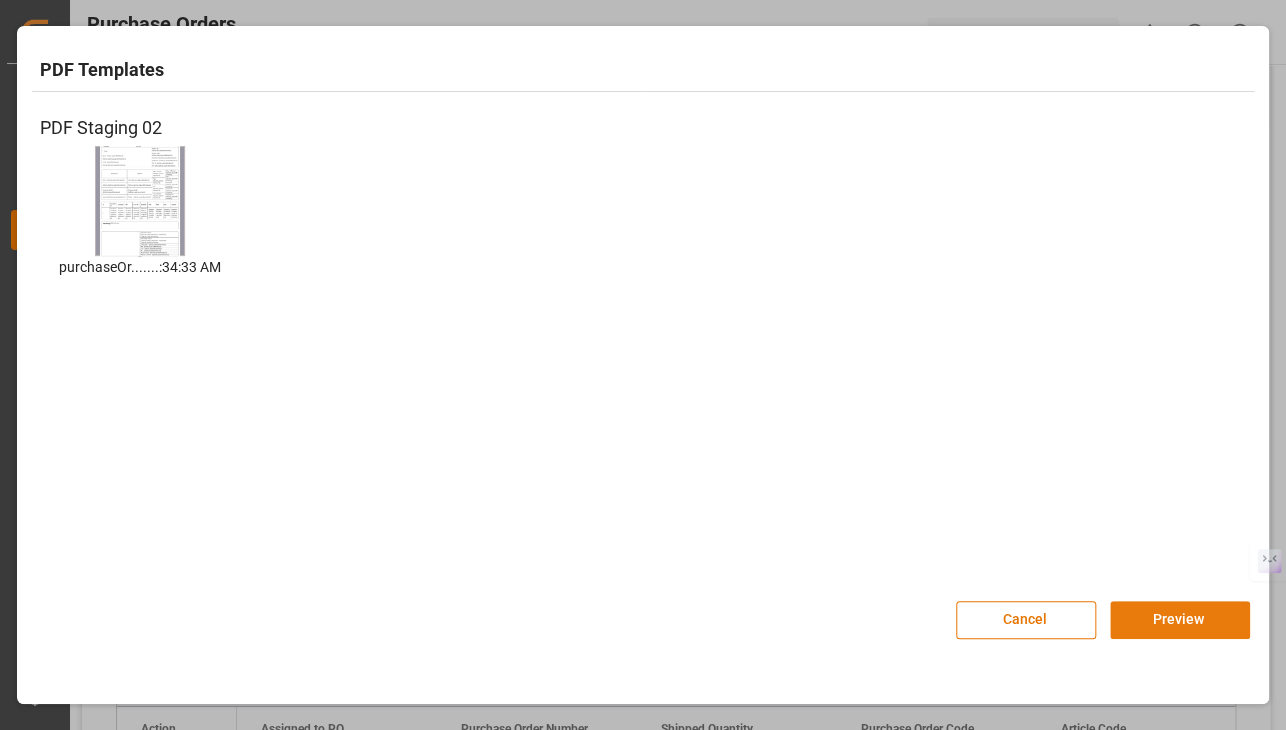 click on "Preview" at bounding box center (1180, 620) 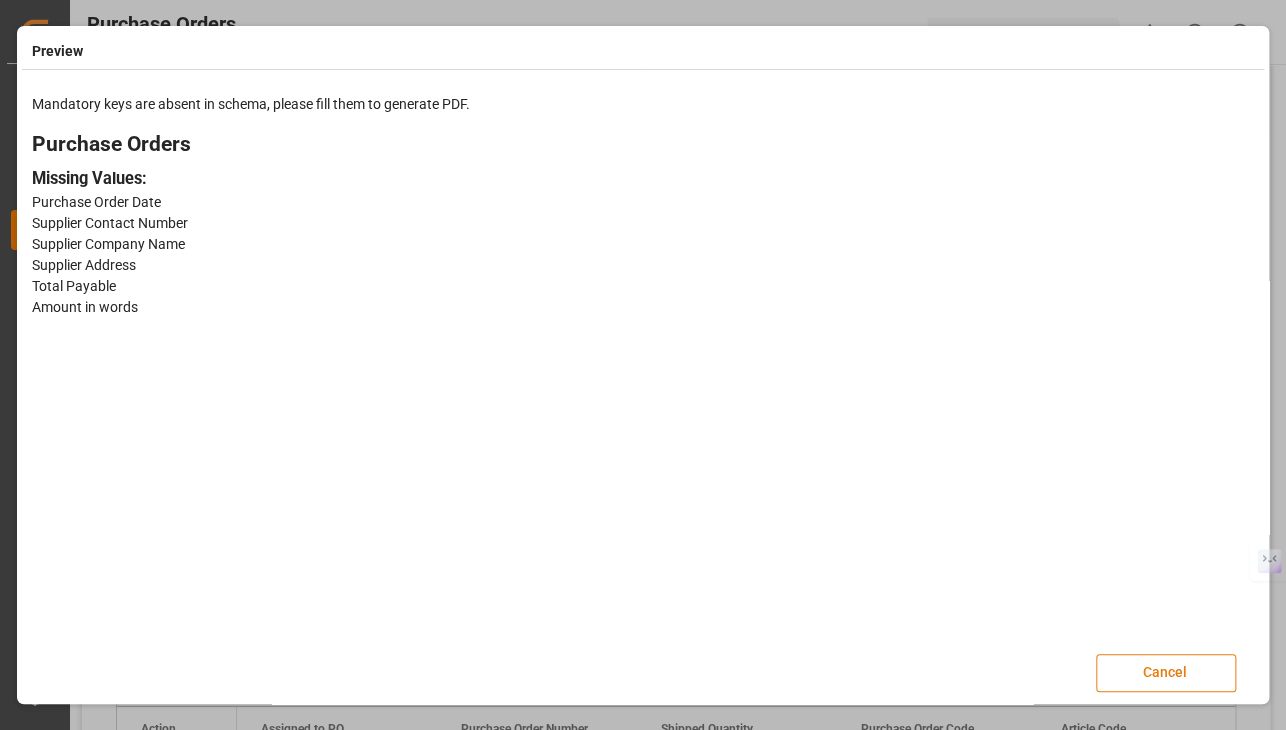 scroll, scrollTop: 0, scrollLeft: 0, axis: both 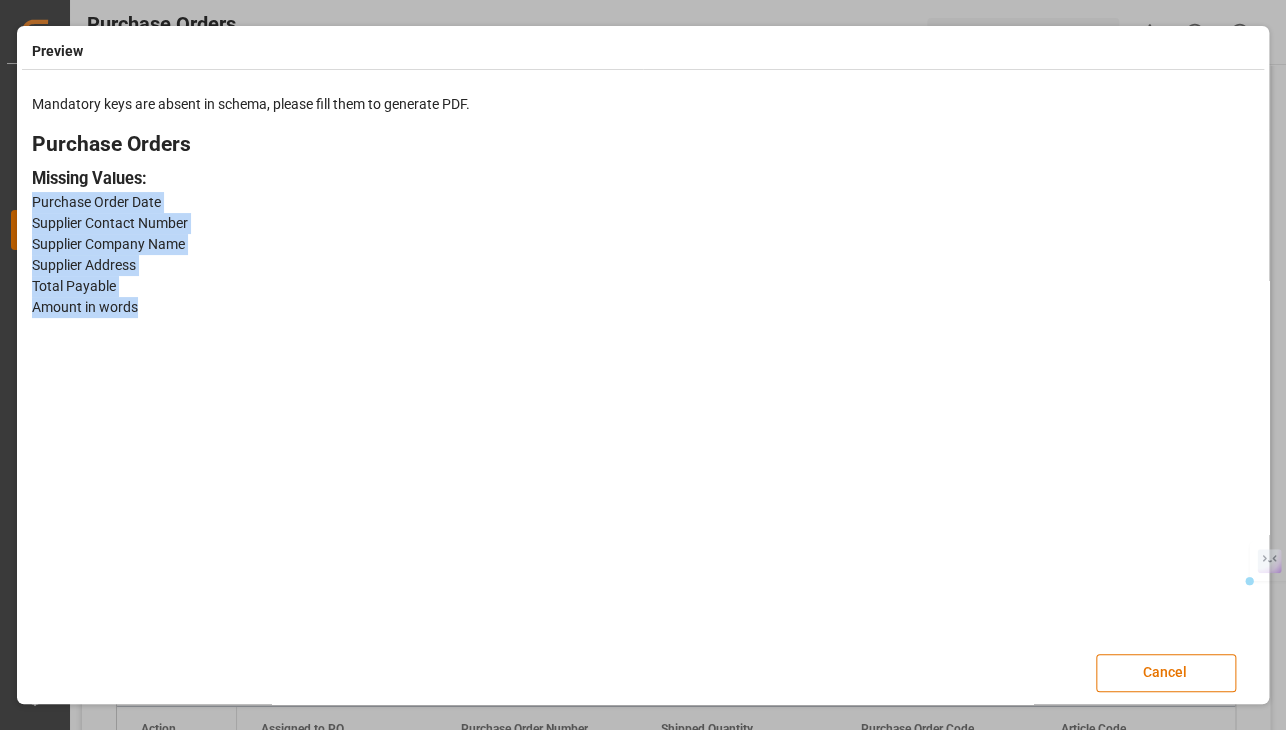 drag, startPoint x: 141, startPoint y: 299, endPoint x: 32, endPoint y: 201, distance: 146.57762 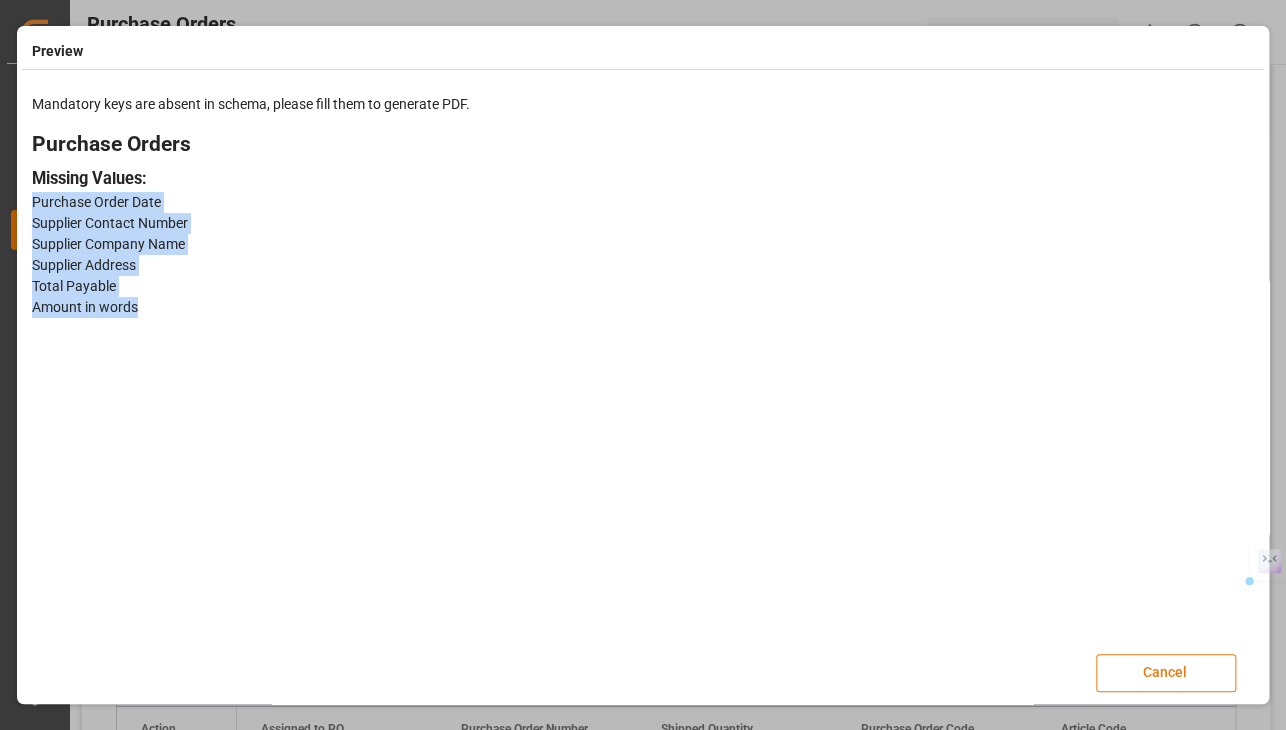 click on "Cancel" at bounding box center [1166, 673] 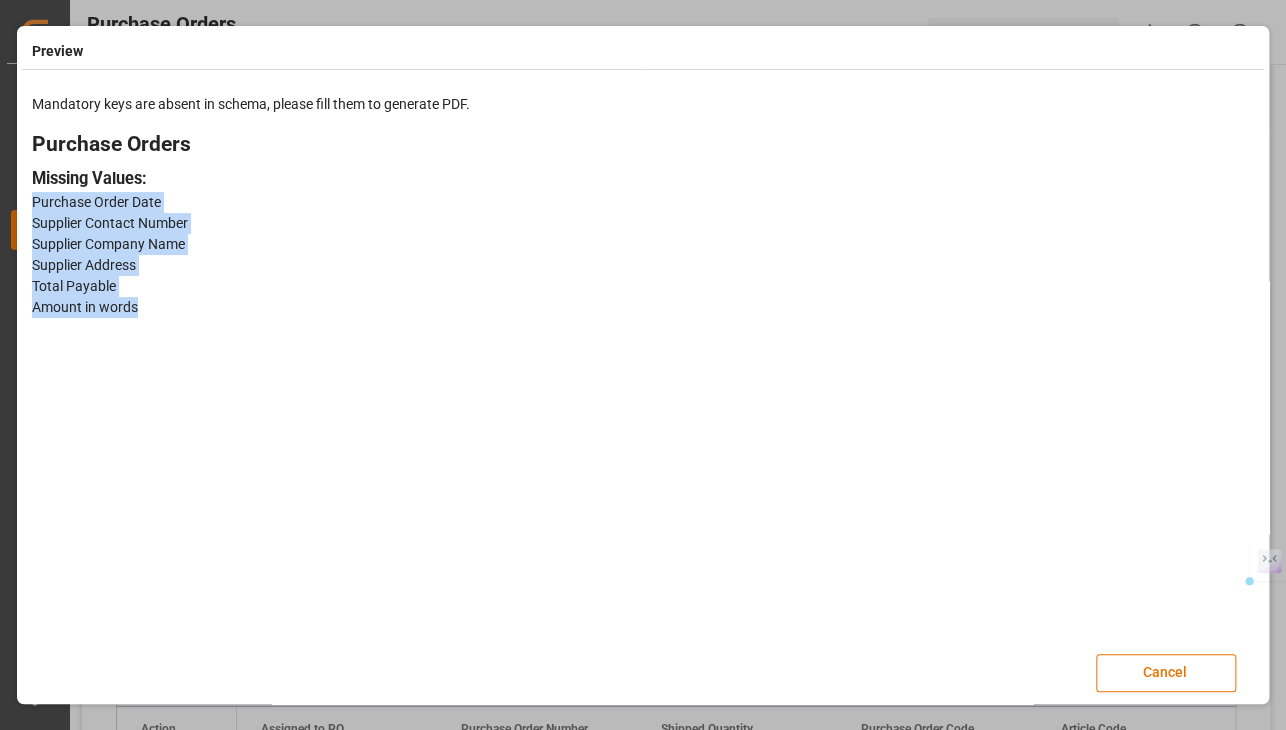 scroll, scrollTop: 0, scrollLeft: 0, axis: both 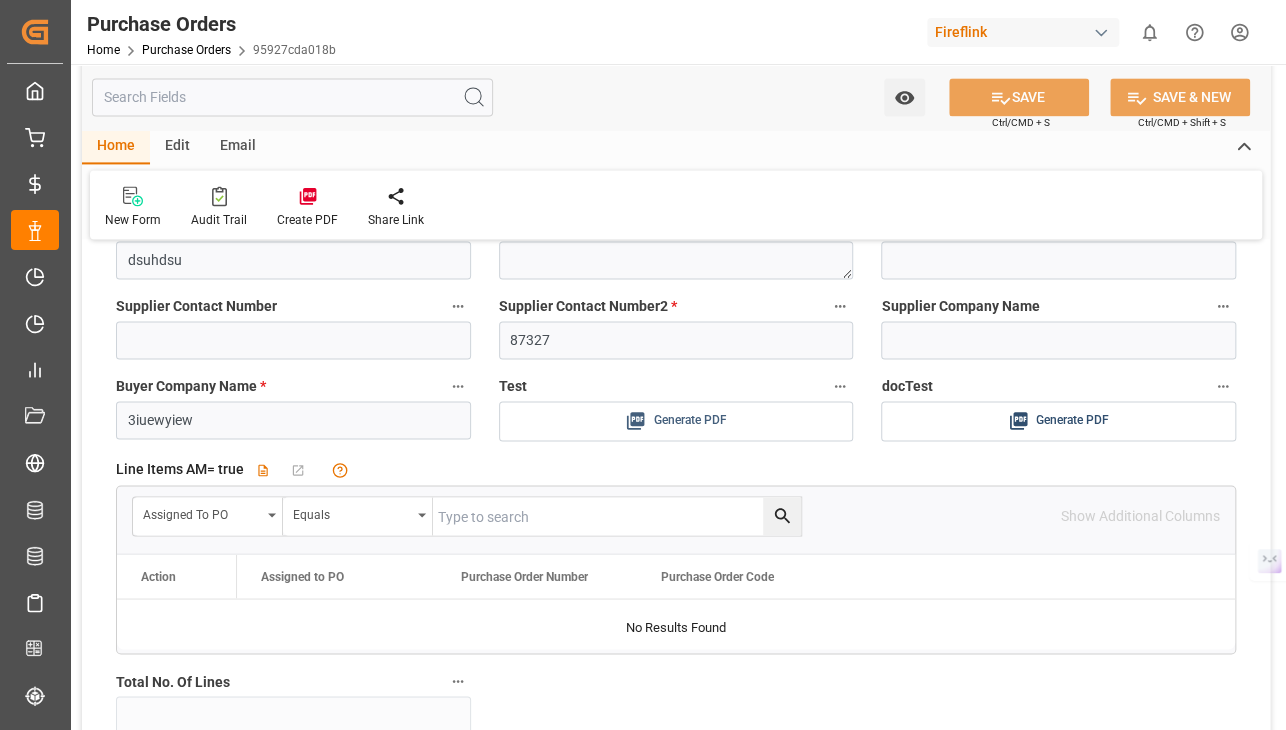 click 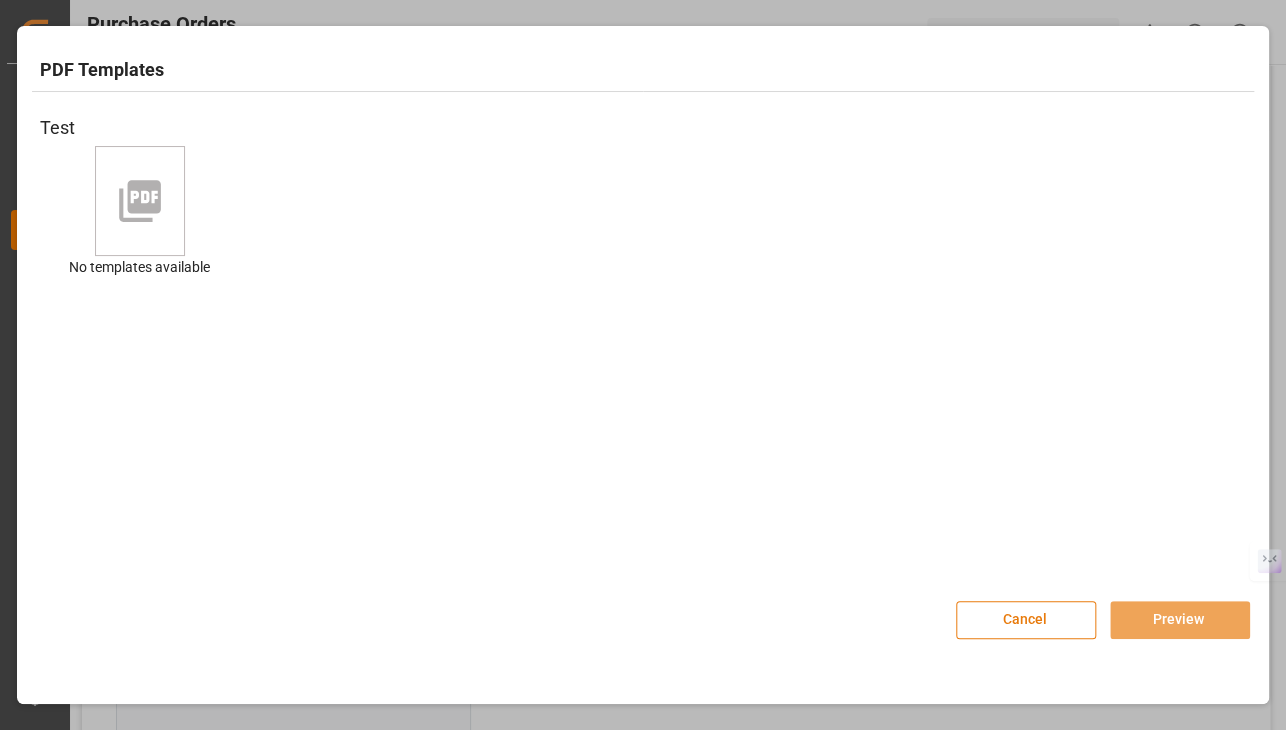 click on "Cancel" at bounding box center [1026, 620] 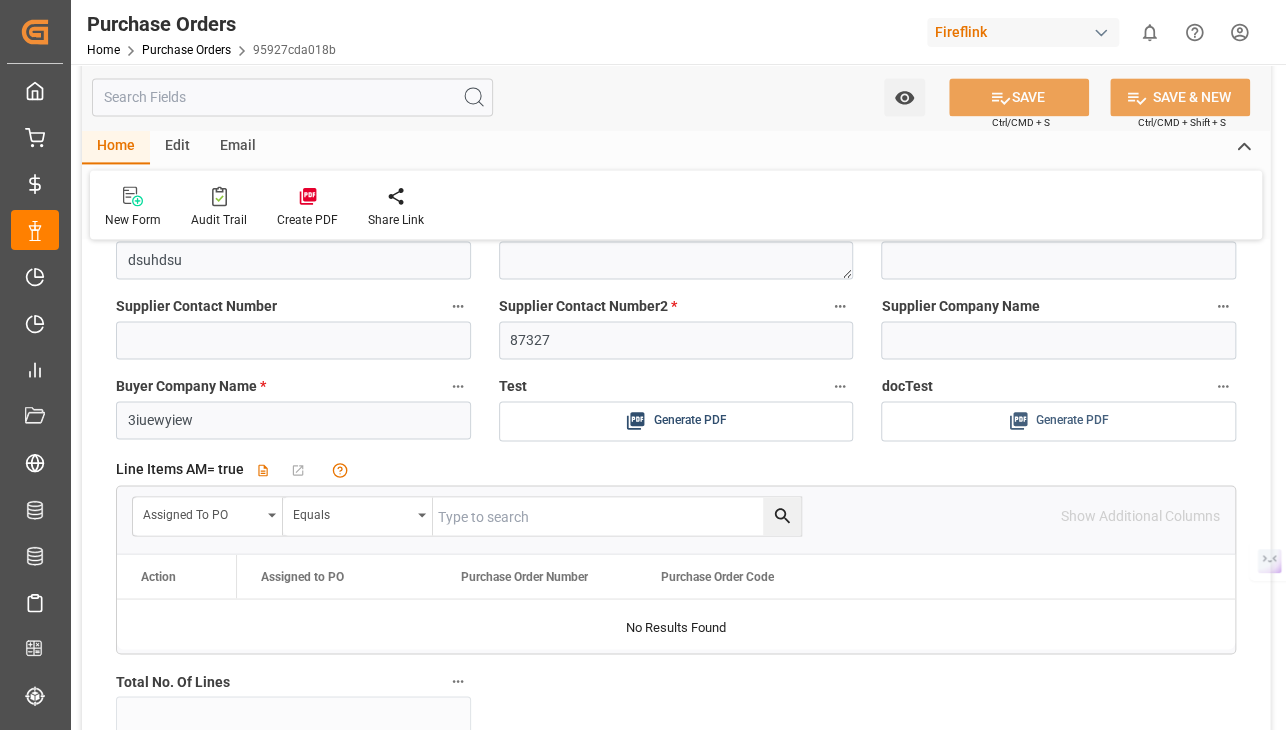 click 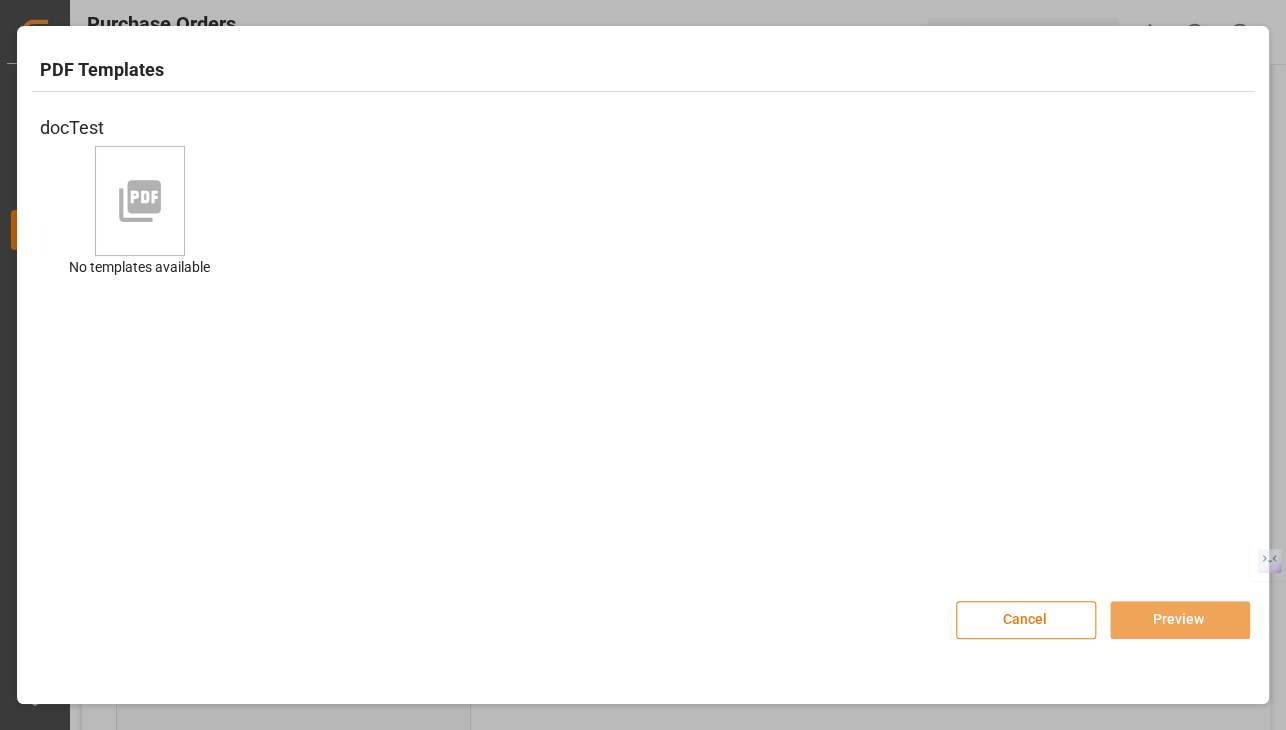 click on "Cancel" at bounding box center (1026, 620) 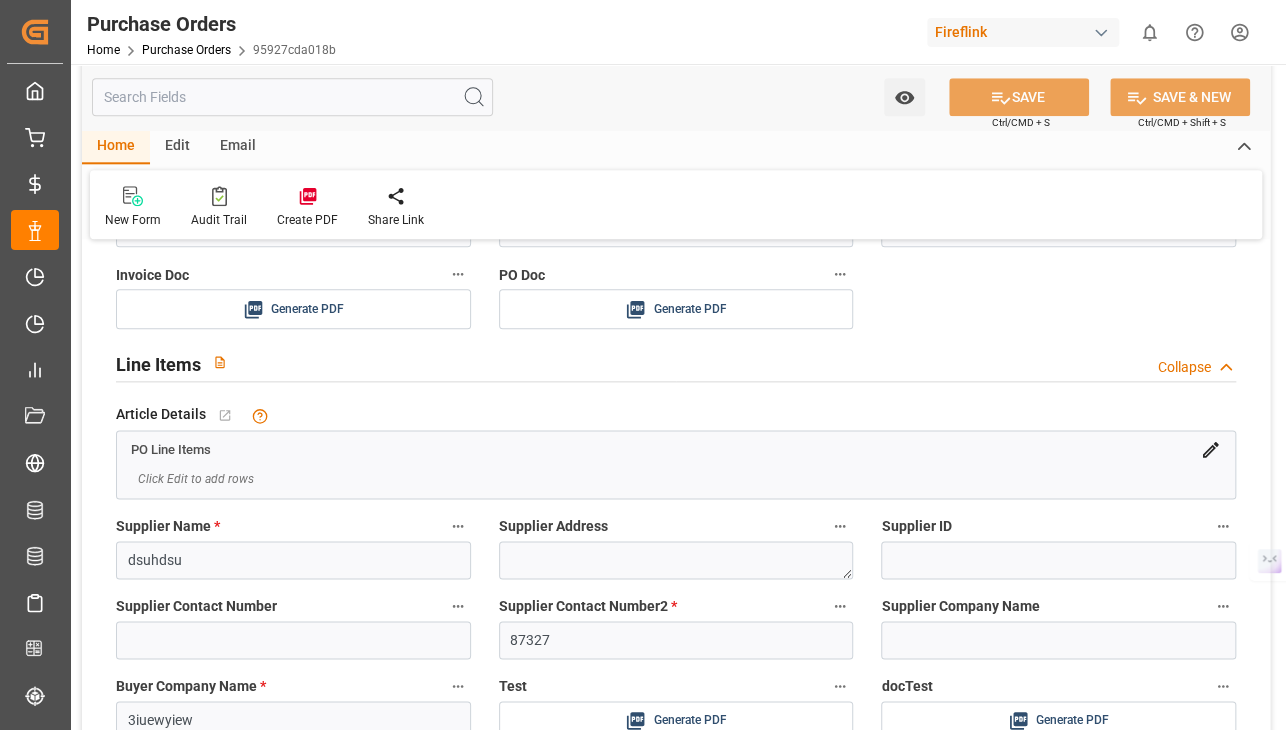 scroll, scrollTop: 693, scrollLeft: 0, axis: vertical 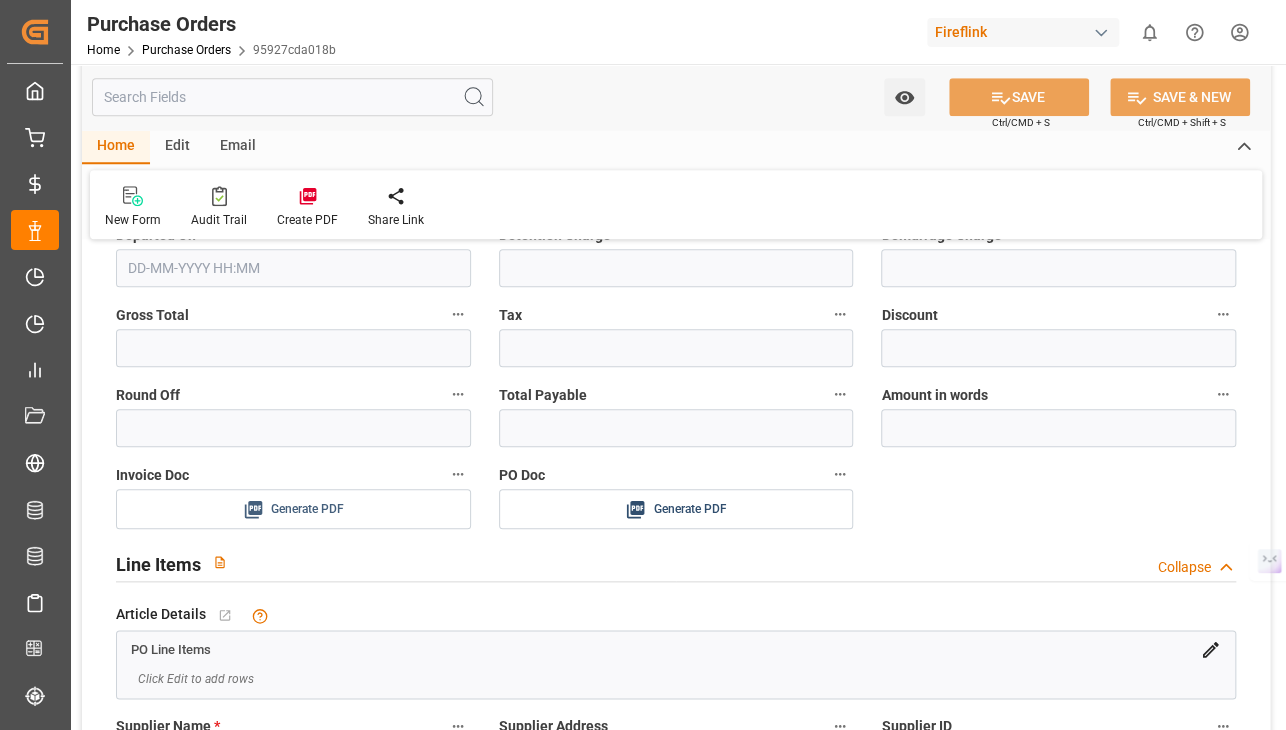 click 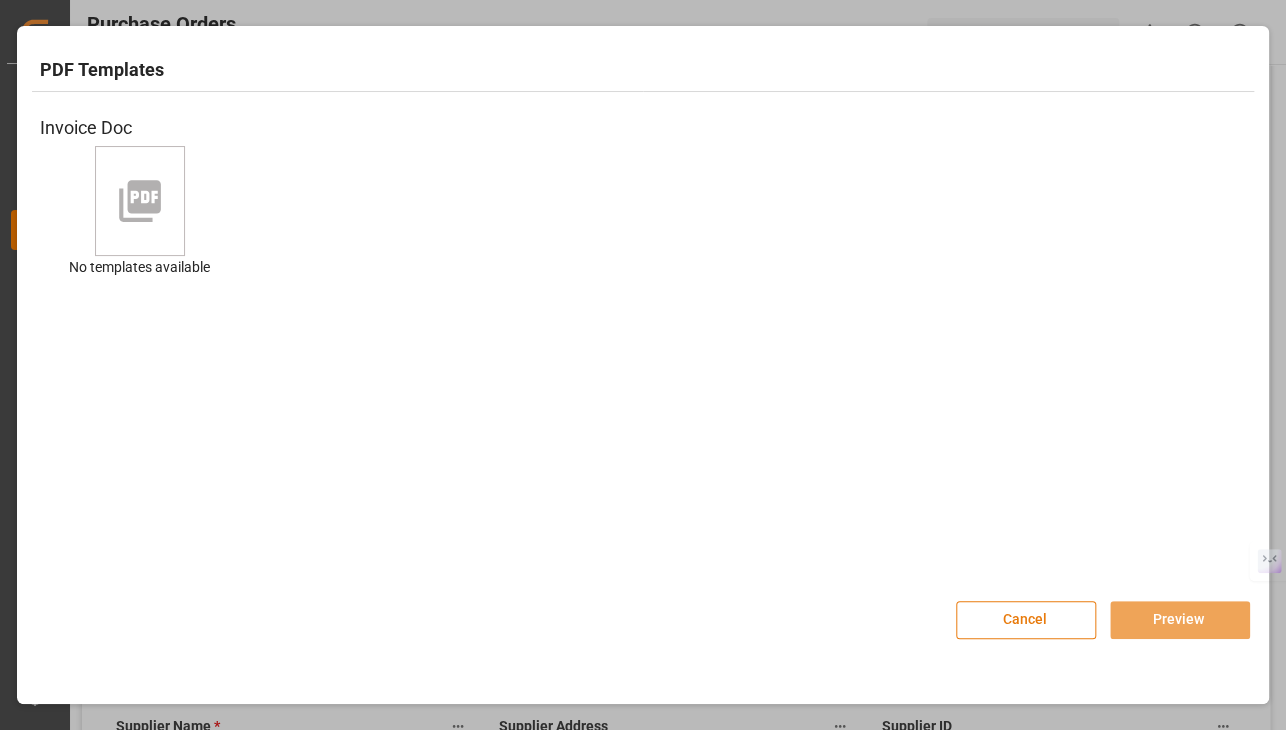 click on "Cancel" at bounding box center (1026, 620) 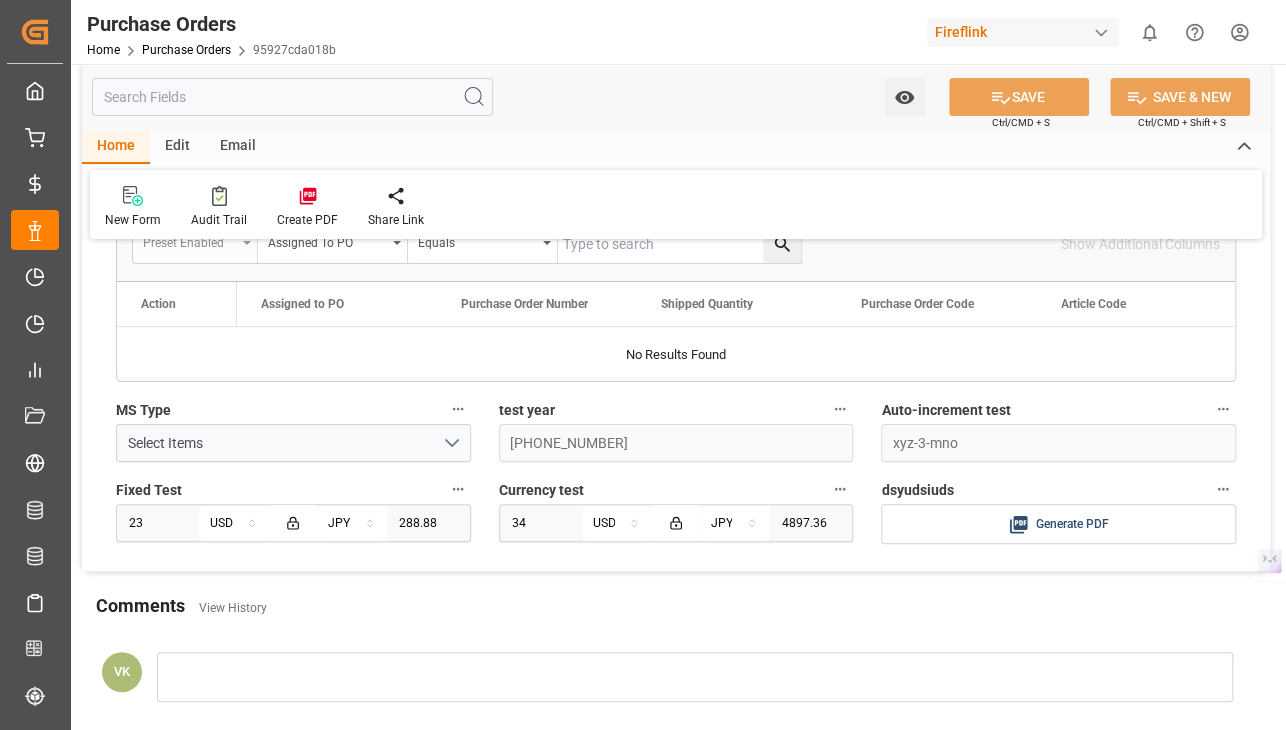 scroll, scrollTop: 3293, scrollLeft: 0, axis: vertical 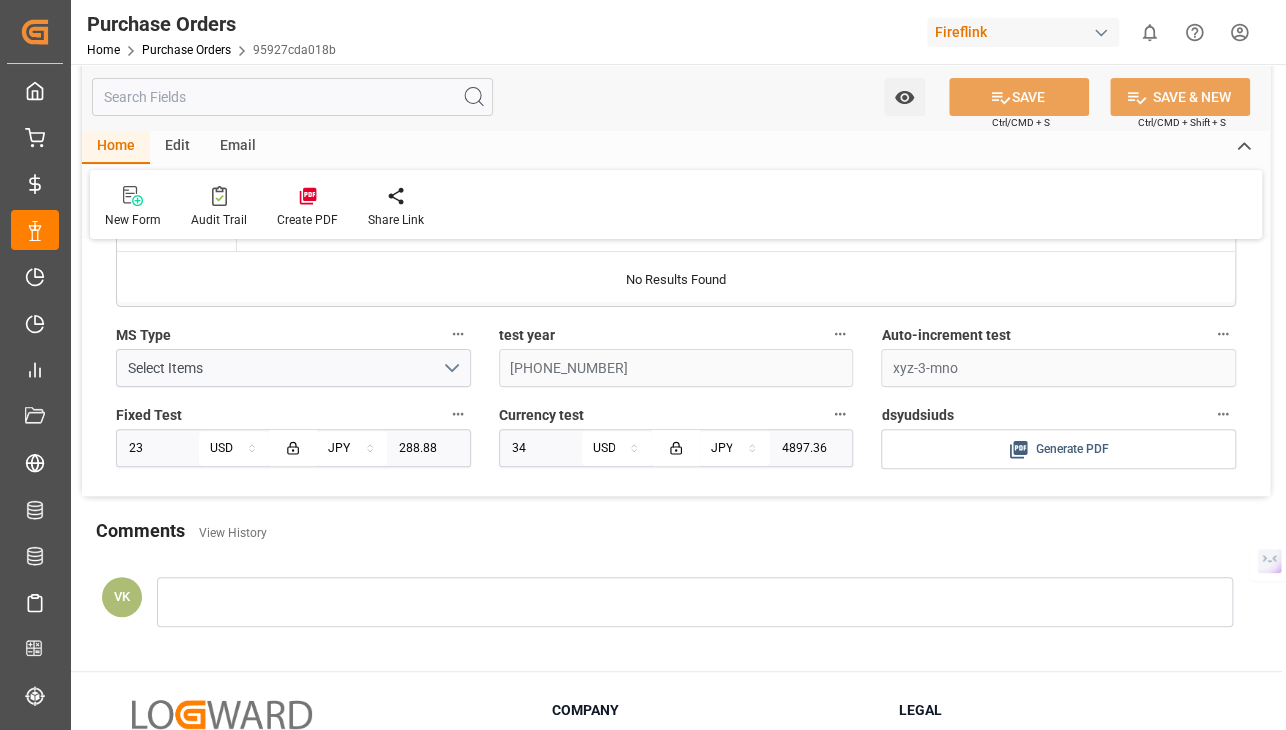 click 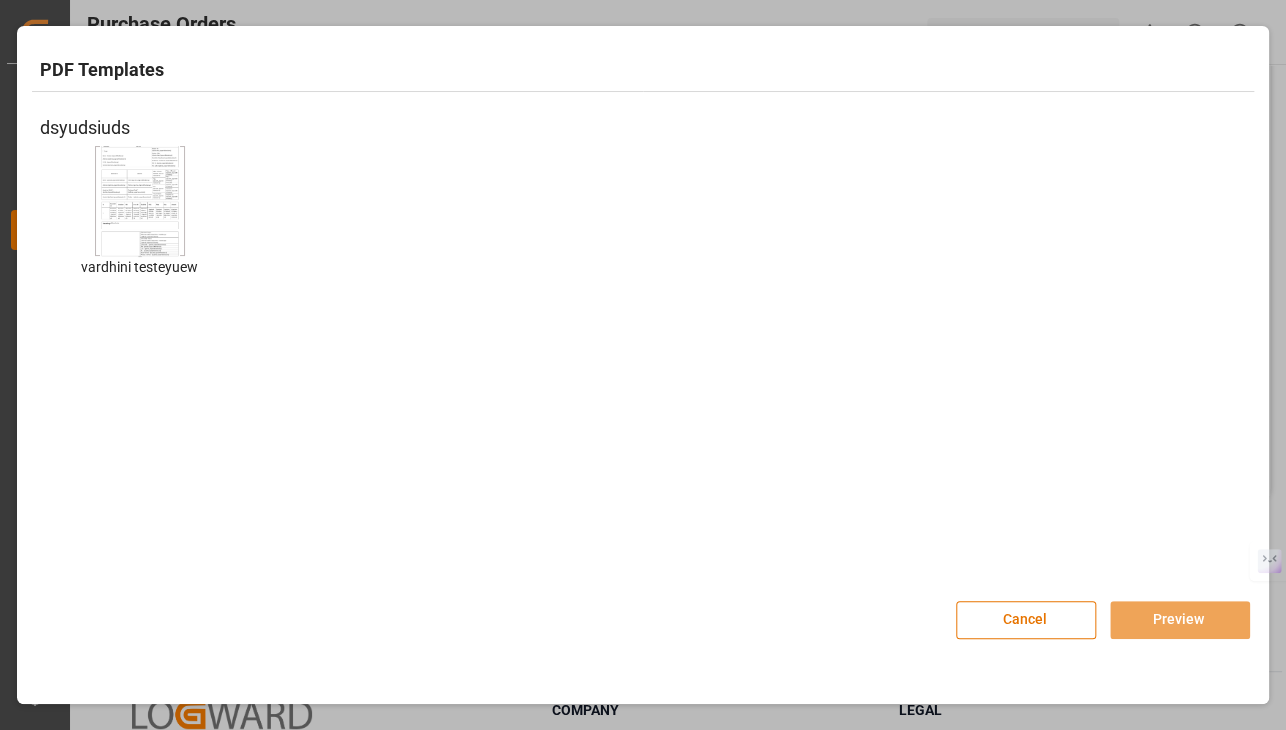 click at bounding box center (140, 200) 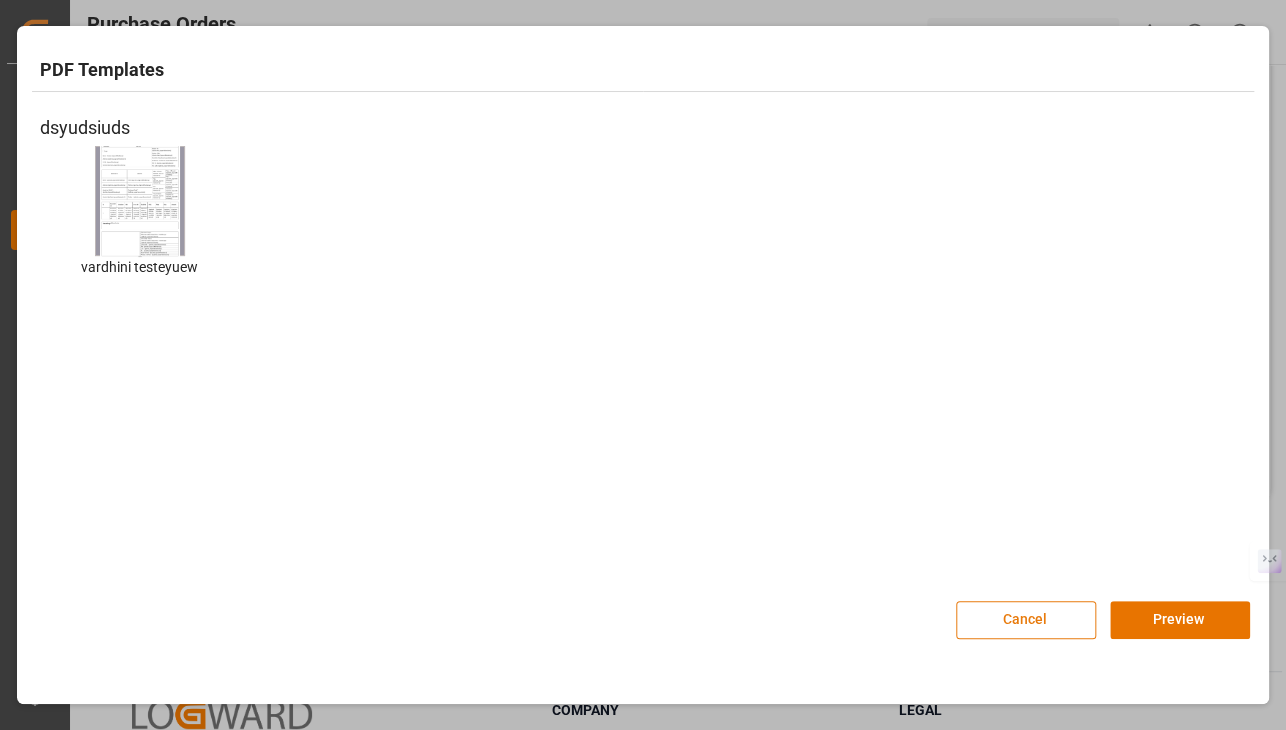 click on "Cancel" at bounding box center (1026, 620) 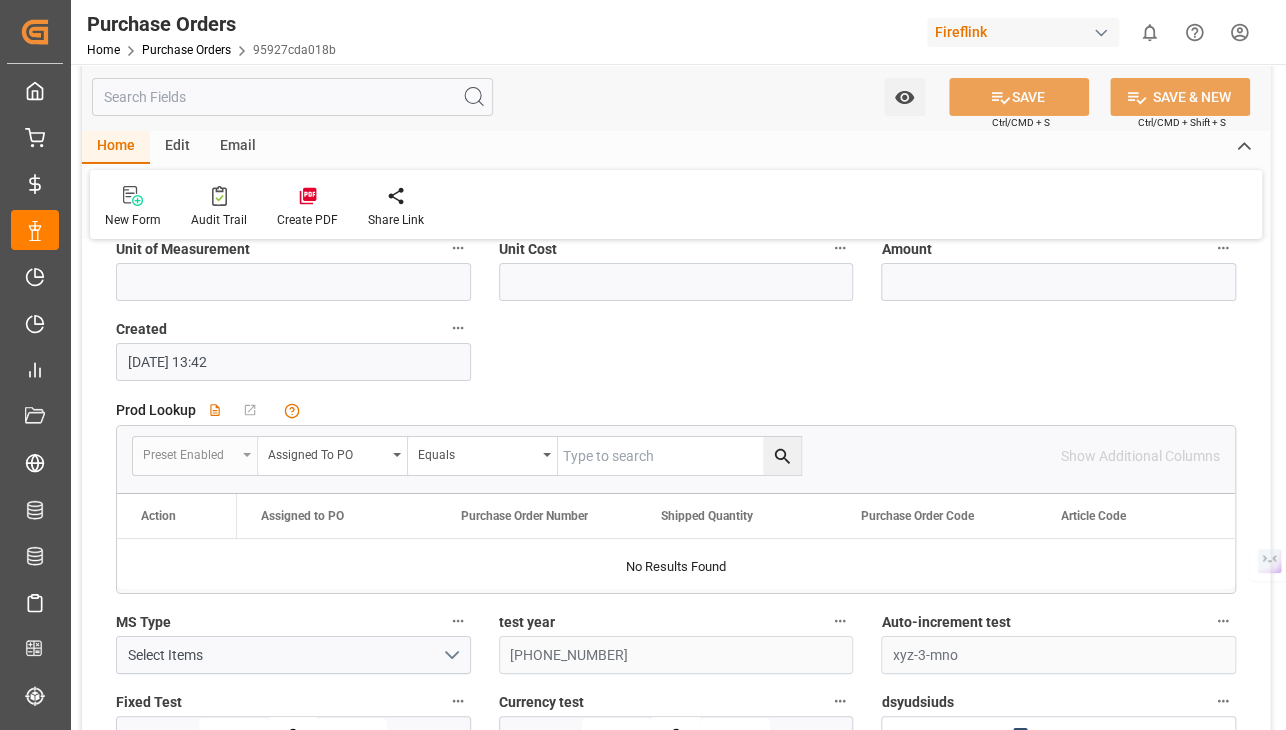scroll, scrollTop: 2893, scrollLeft: 0, axis: vertical 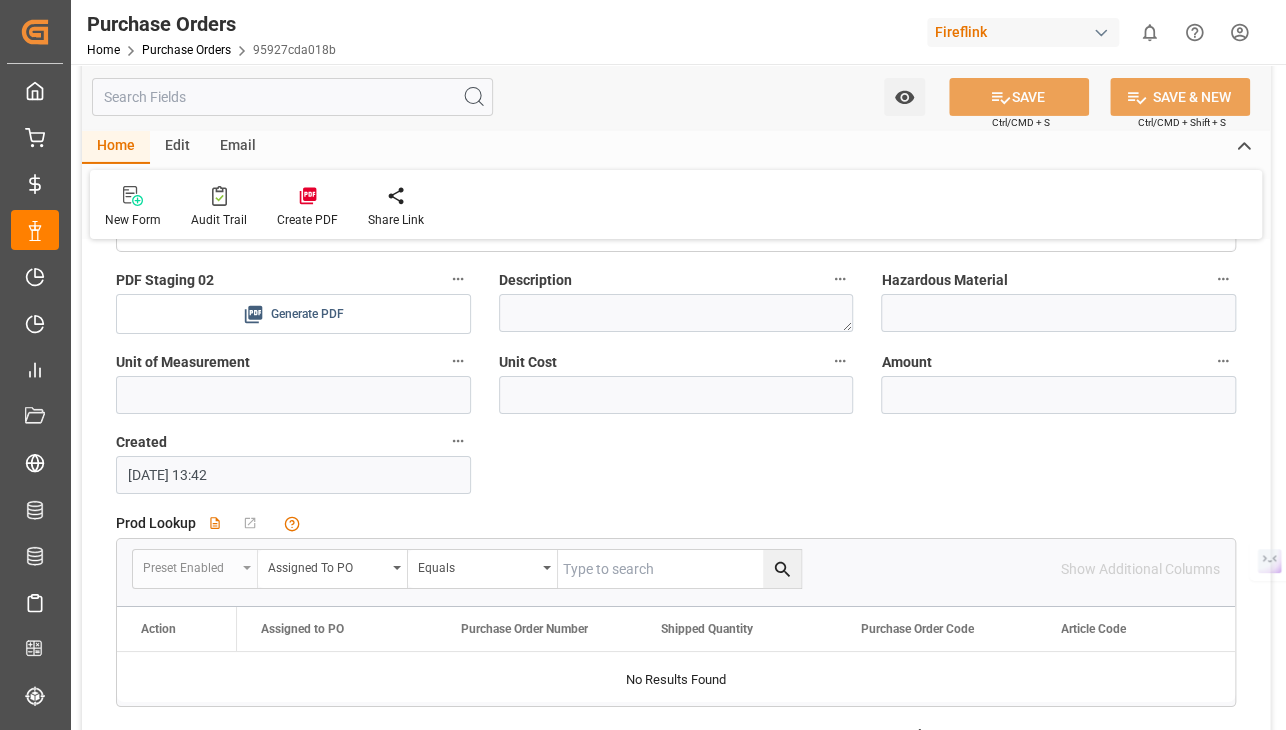 click 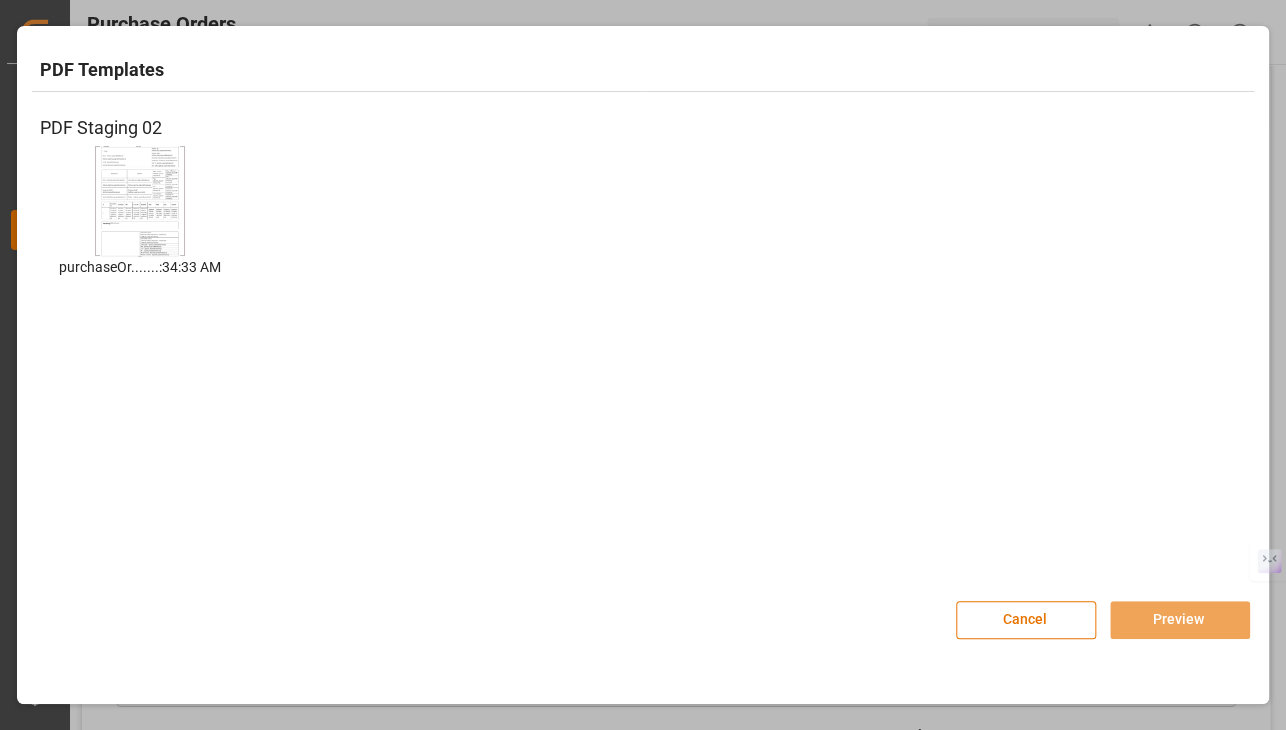 click at bounding box center [140, 200] 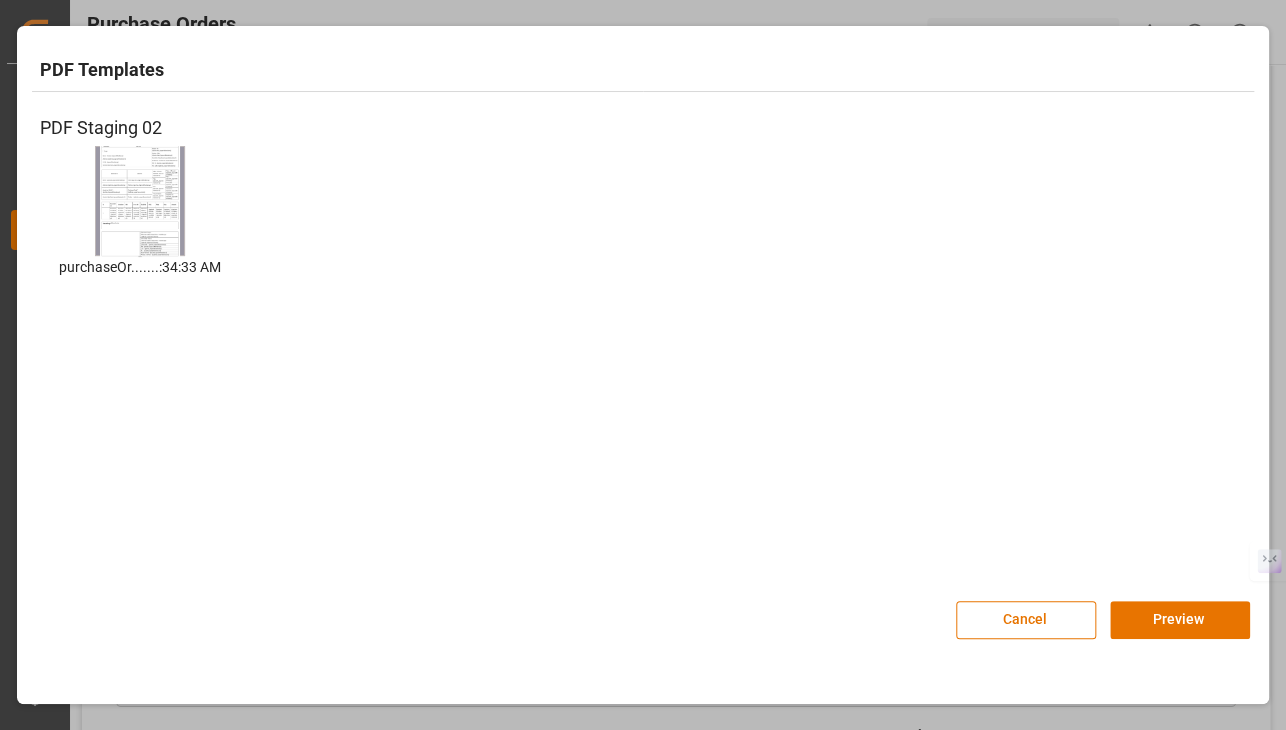 drag, startPoint x: 1198, startPoint y: 618, endPoint x: 1040, endPoint y: 579, distance: 162.74213 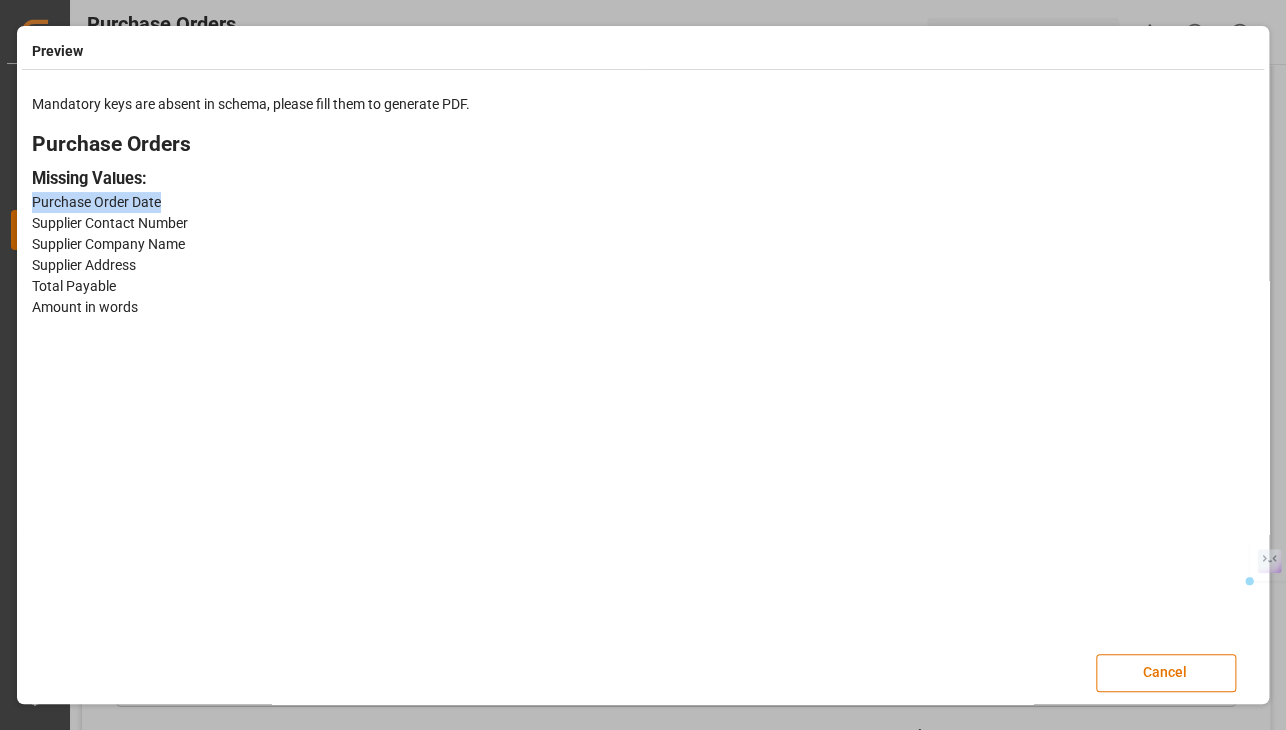 drag, startPoint x: 159, startPoint y: 202, endPoint x: 24, endPoint y: 200, distance: 135.01482 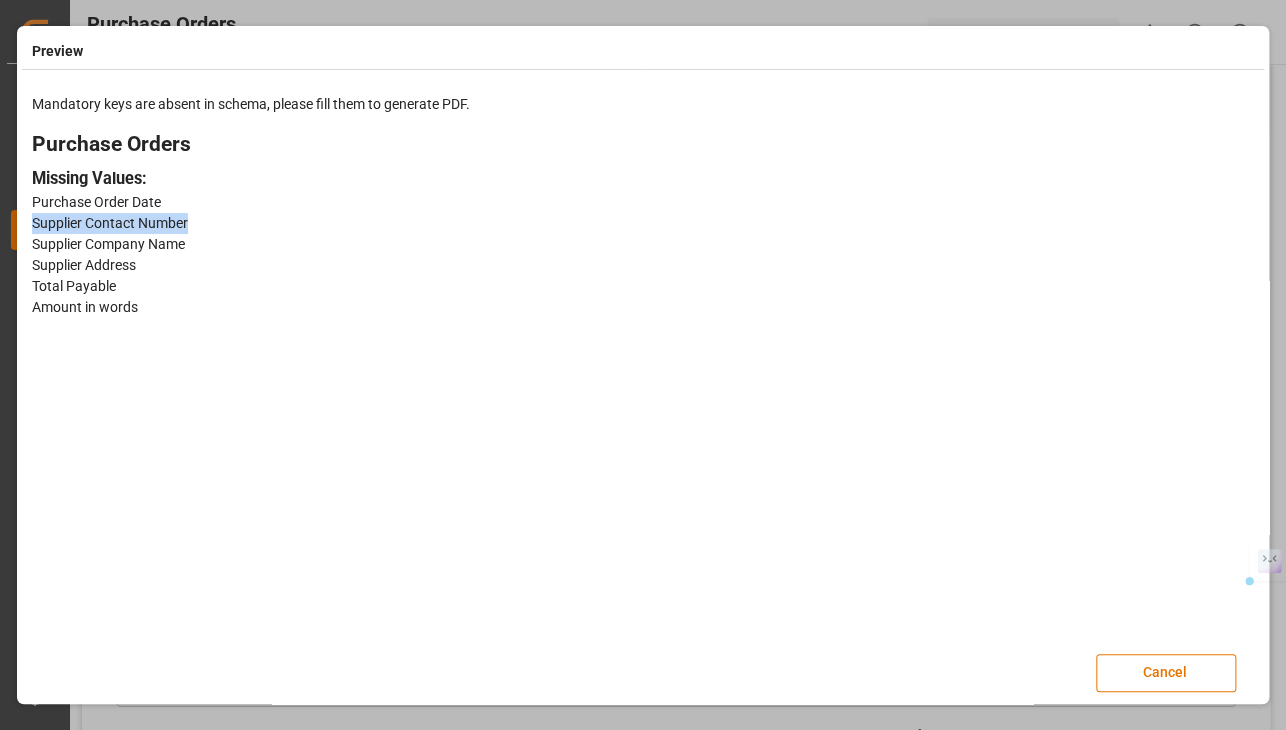 drag, startPoint x: 189, startPoint y: 223, endPoint x: 27, endPoint y: 229, distance: 162.11107 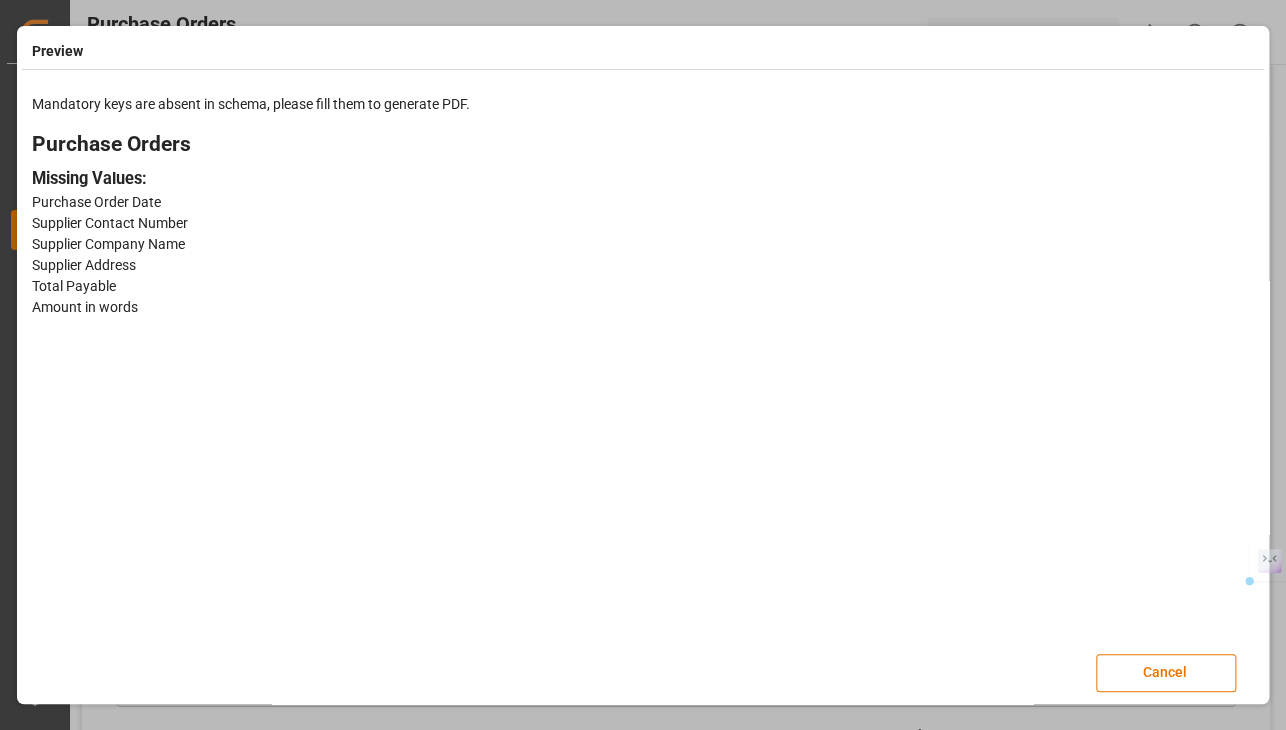 click on "Purchase Order Date" at bounding box center [643, 202] 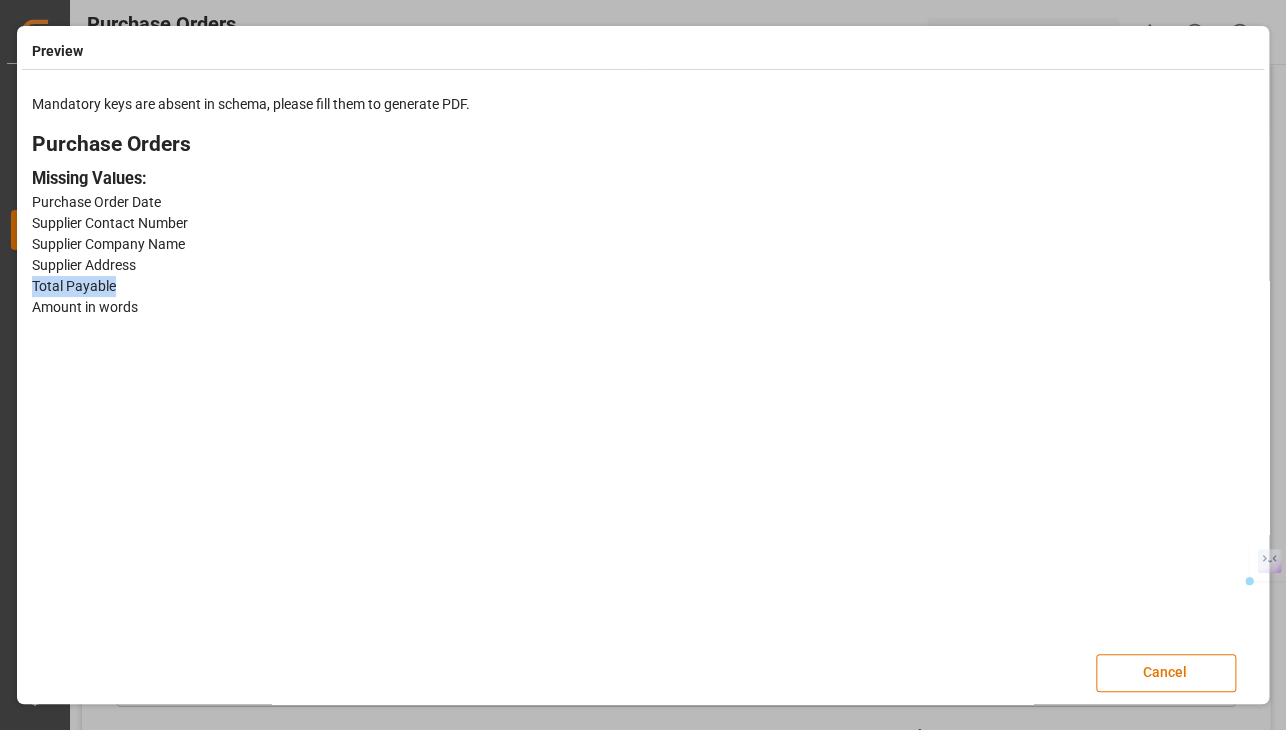 drag, startPoint x: 115, startPoint y: 289, endPoint x: 12, endPoint y: 284, distance: 103.121284 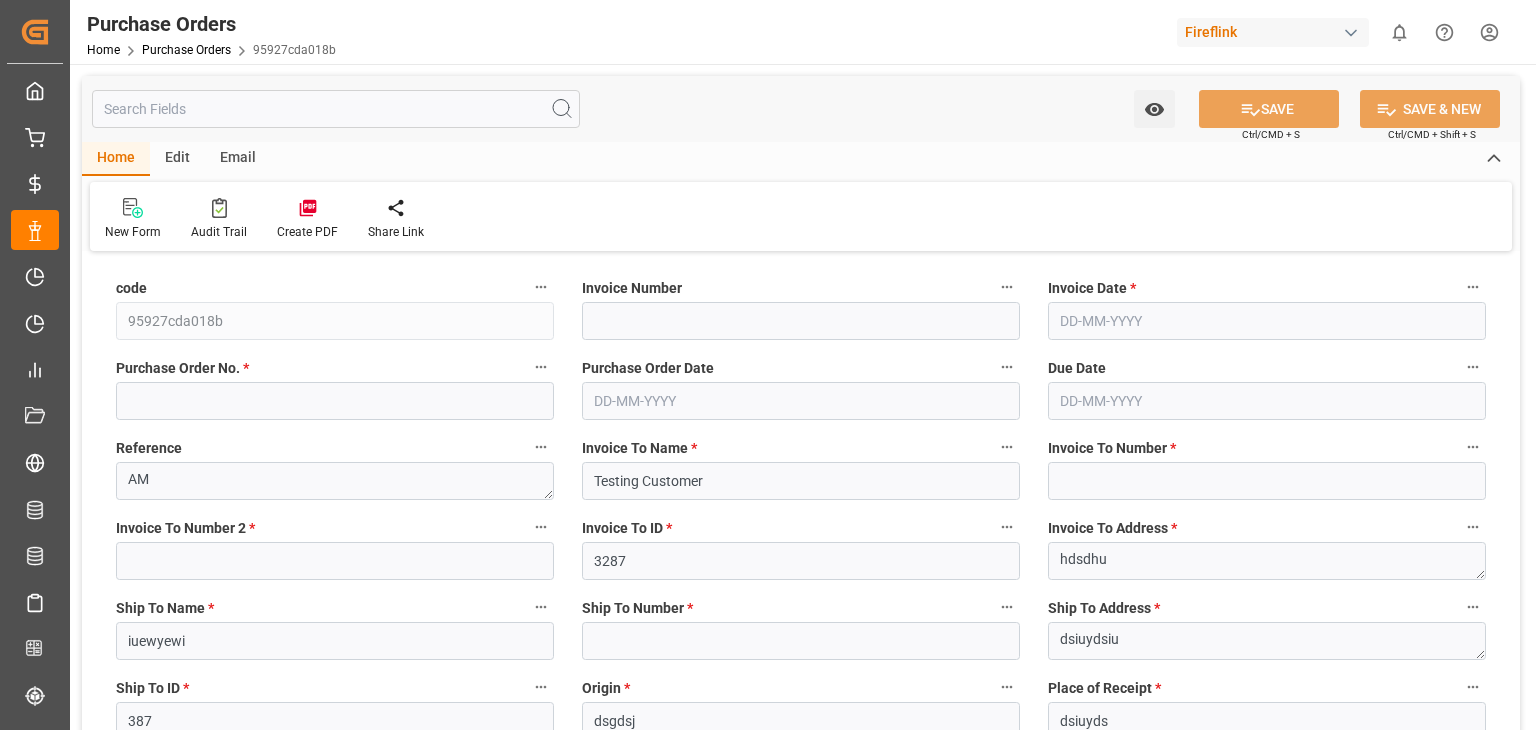type on "8734483" 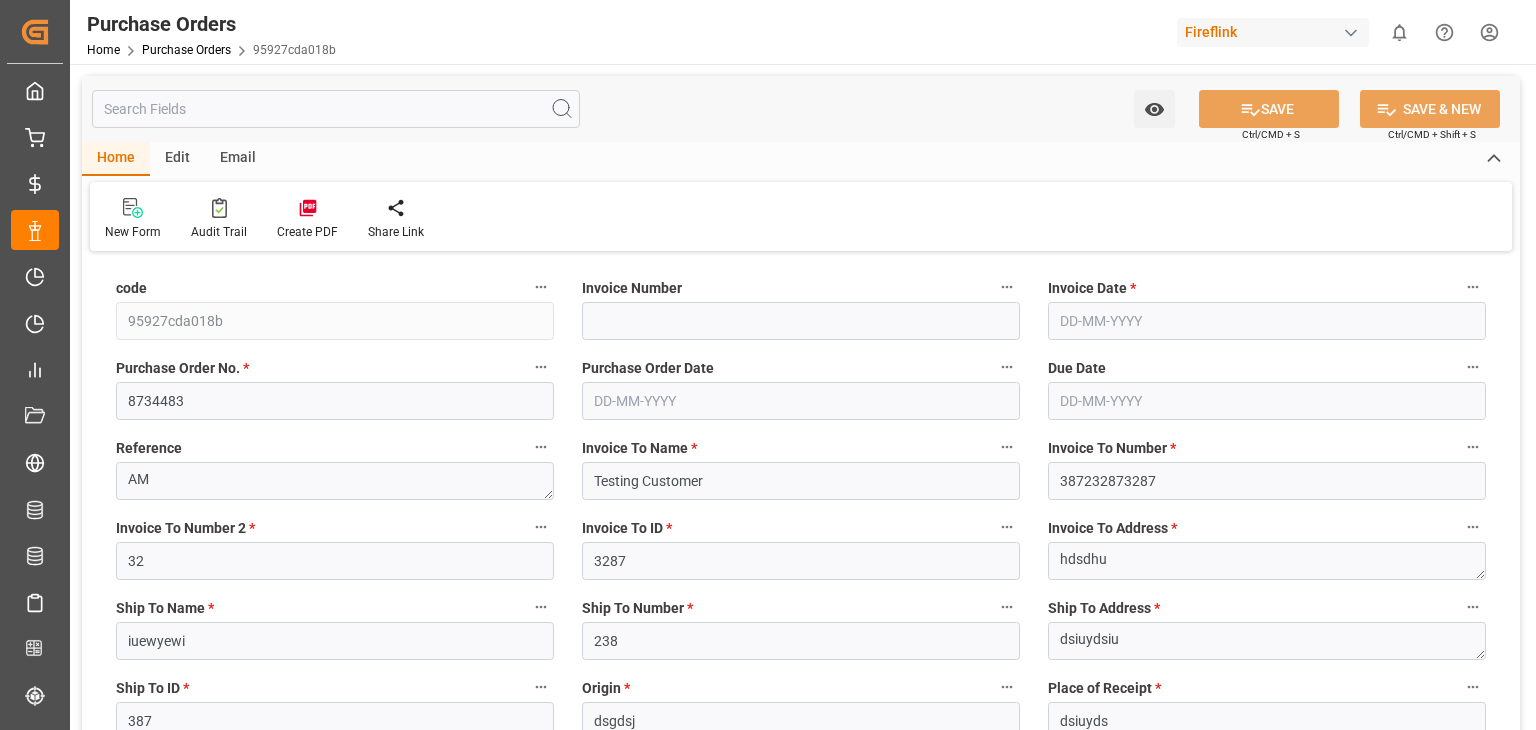 type on "[DATE]" 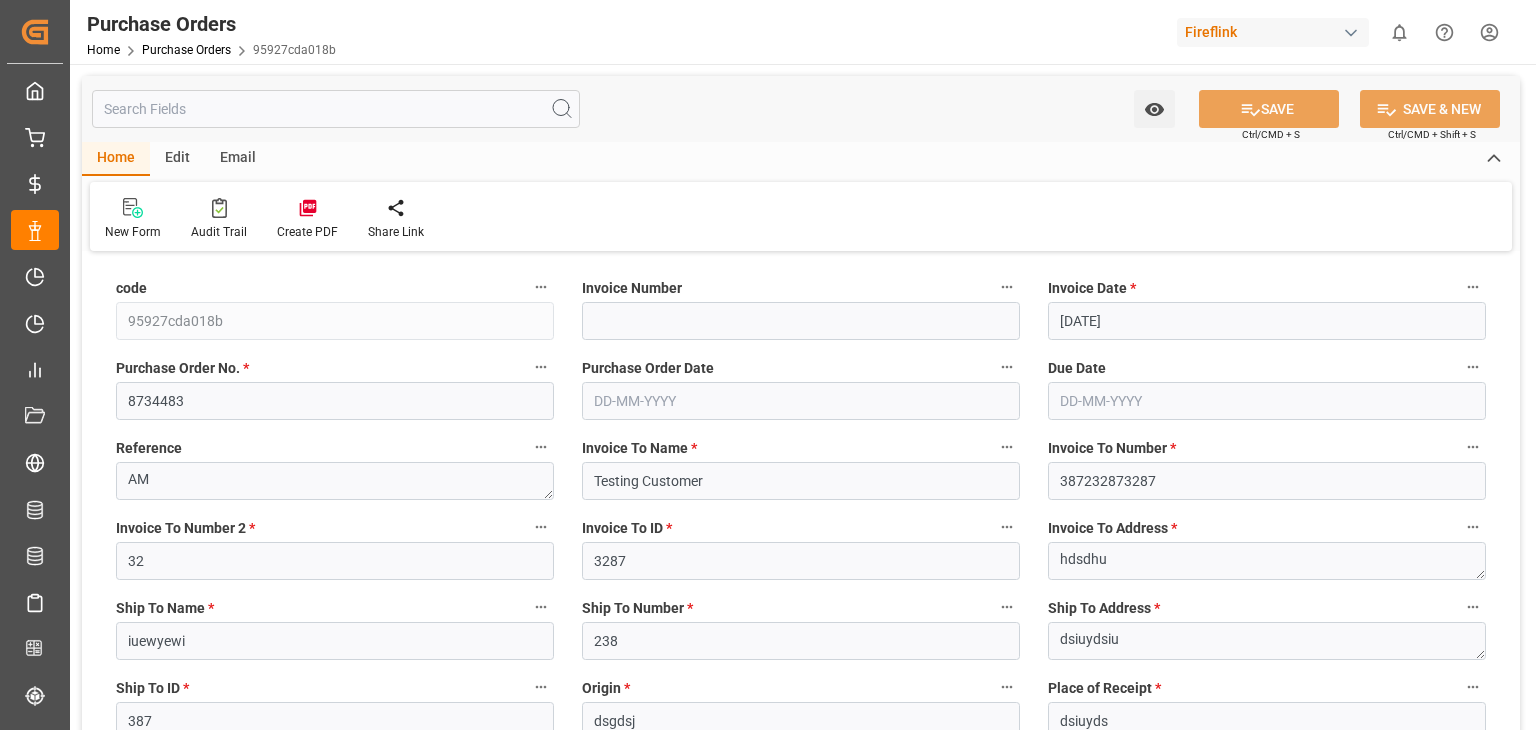 scroll, scrollTop: 0, scrollLeft: 0, axis: both 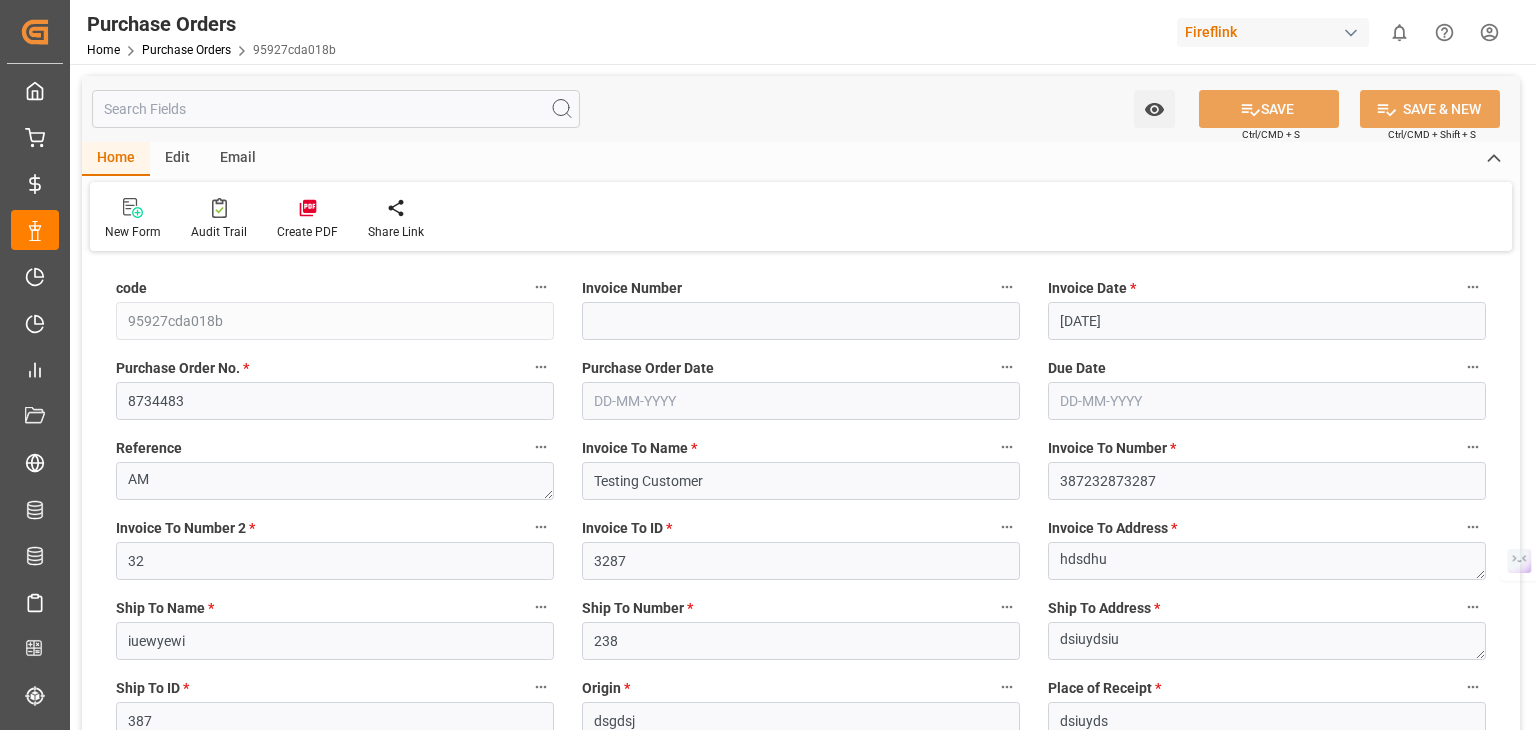 click on "Edit" at bounding box center (177, 159) 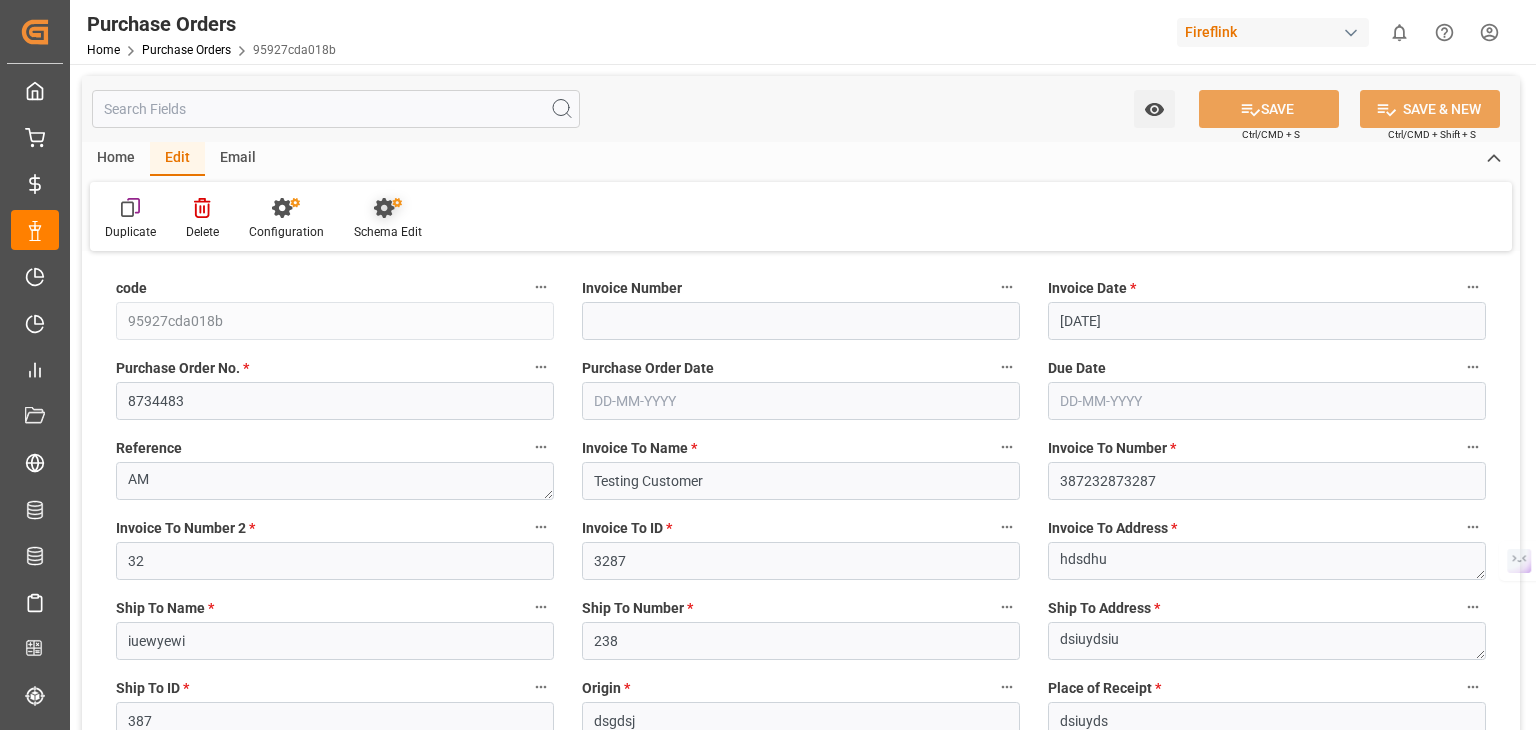 click at bounding box center (388, 207) 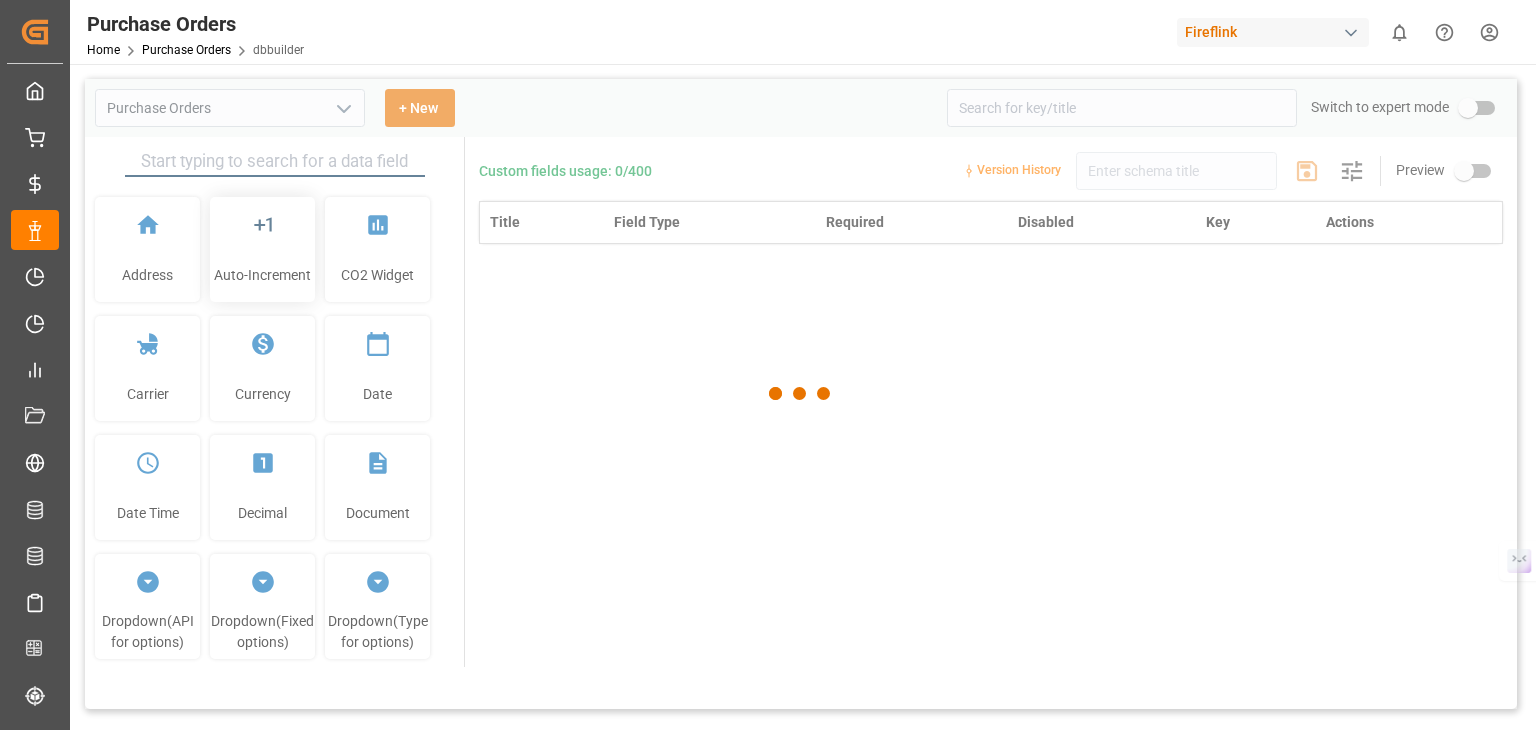 type on "Purchase Orders" 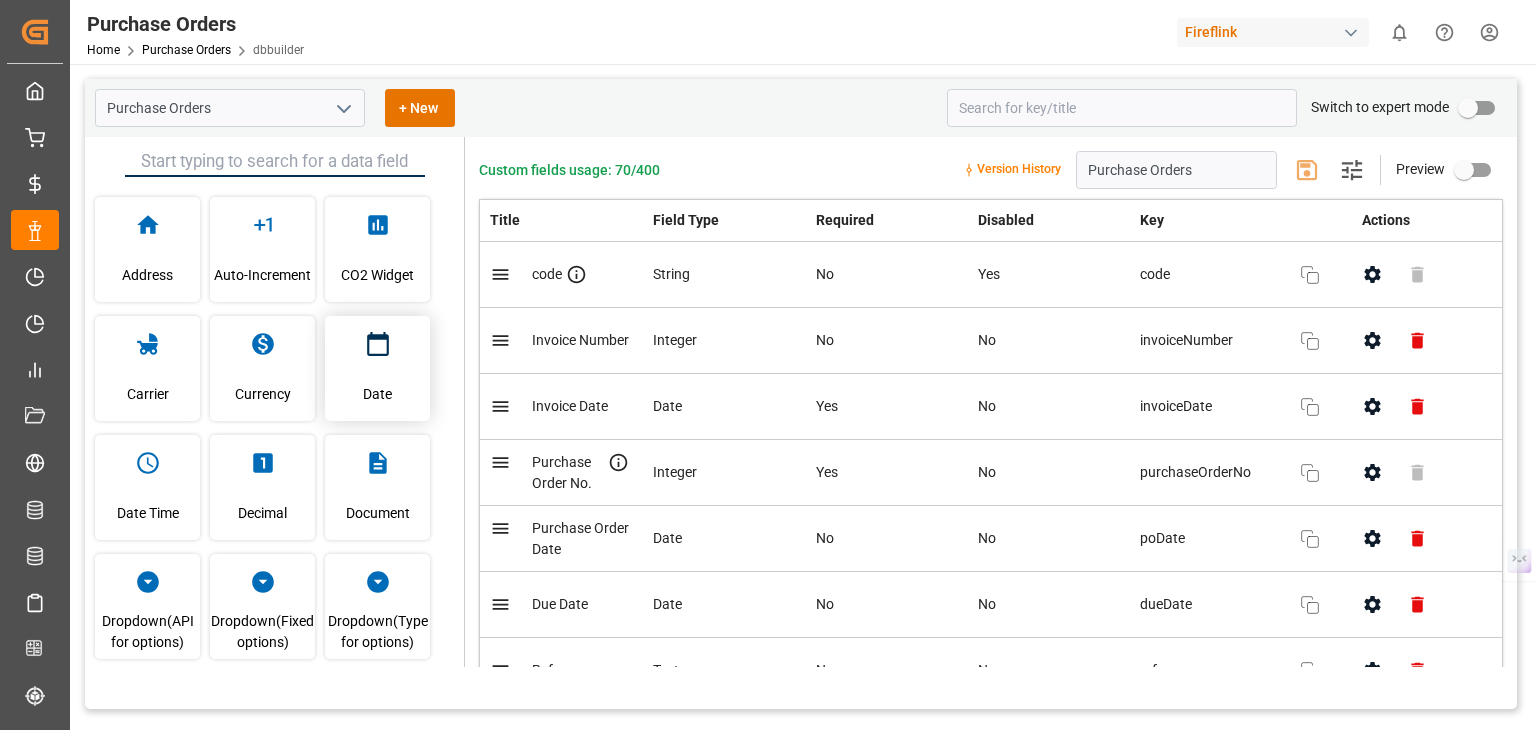 scroll, scrollTop: 0, scrollLeft: 0, axis: both 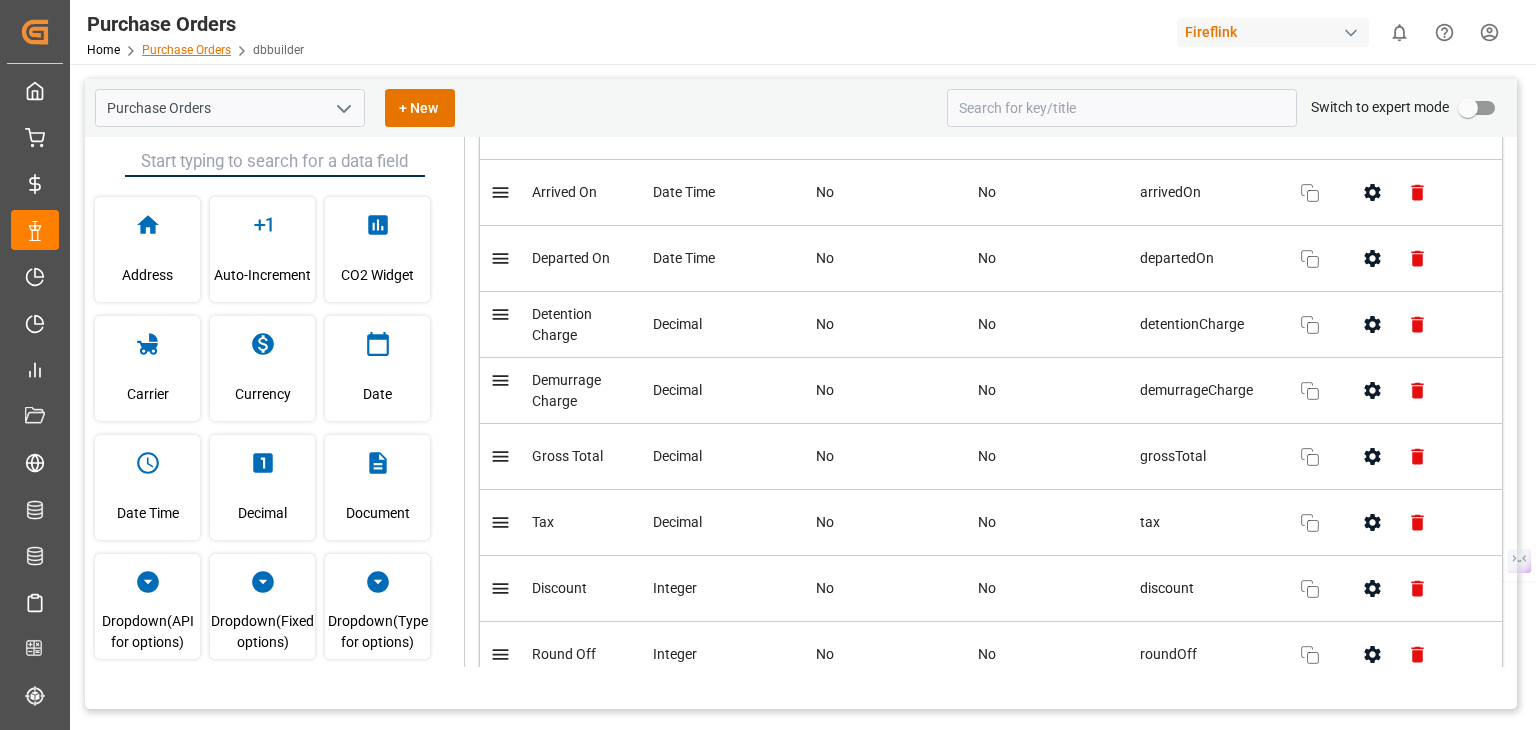 click on "Purchase Orders" at bounding box center [186, 50] 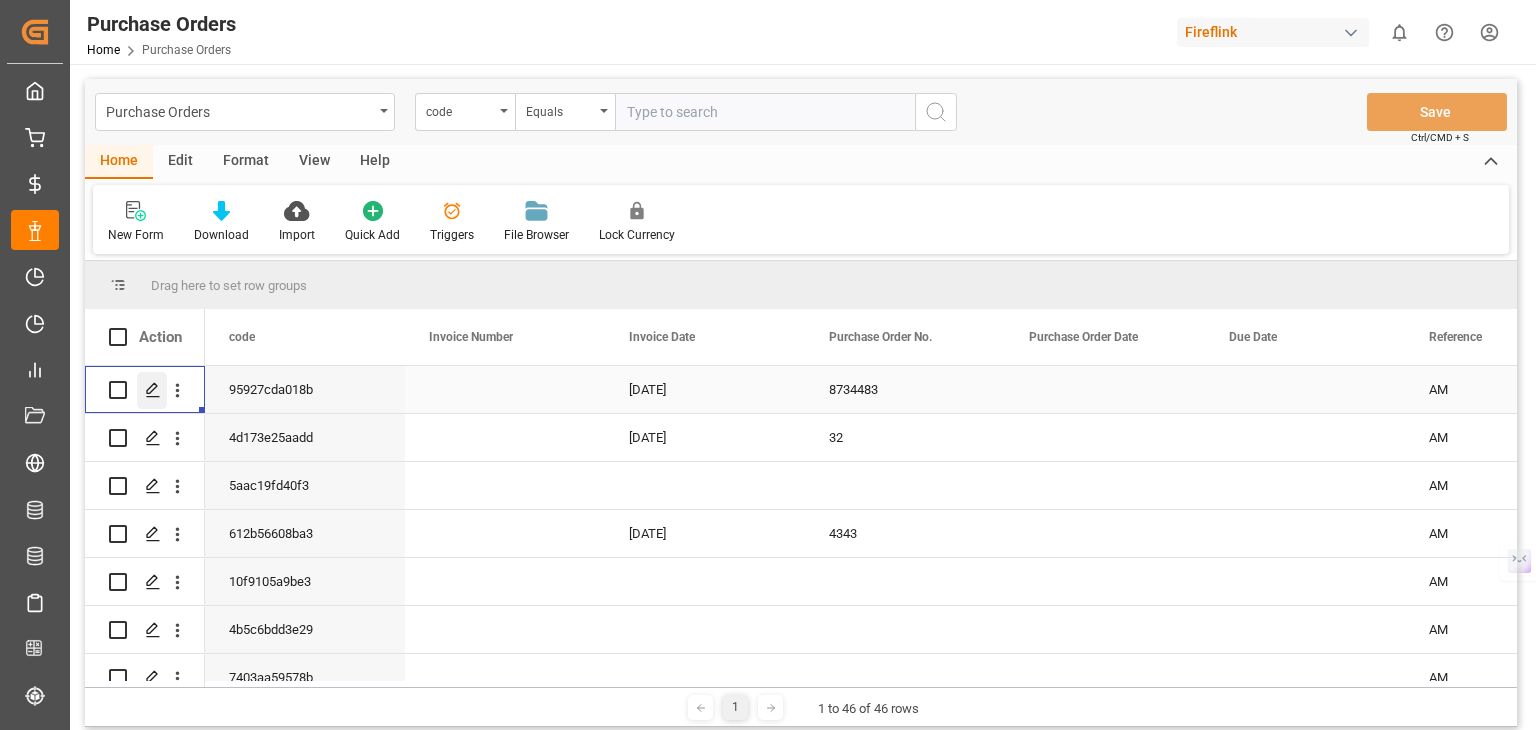 click 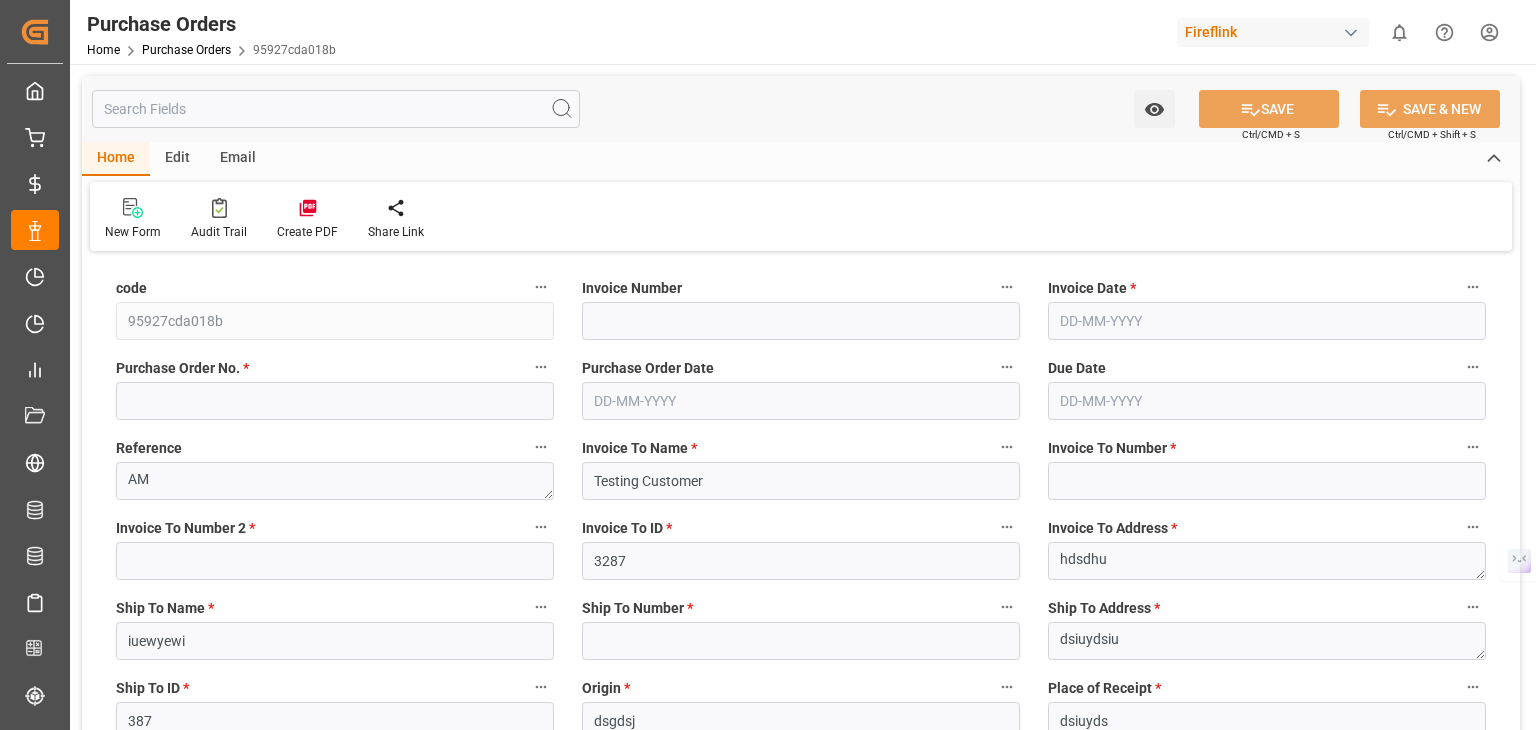 type on "8734483" 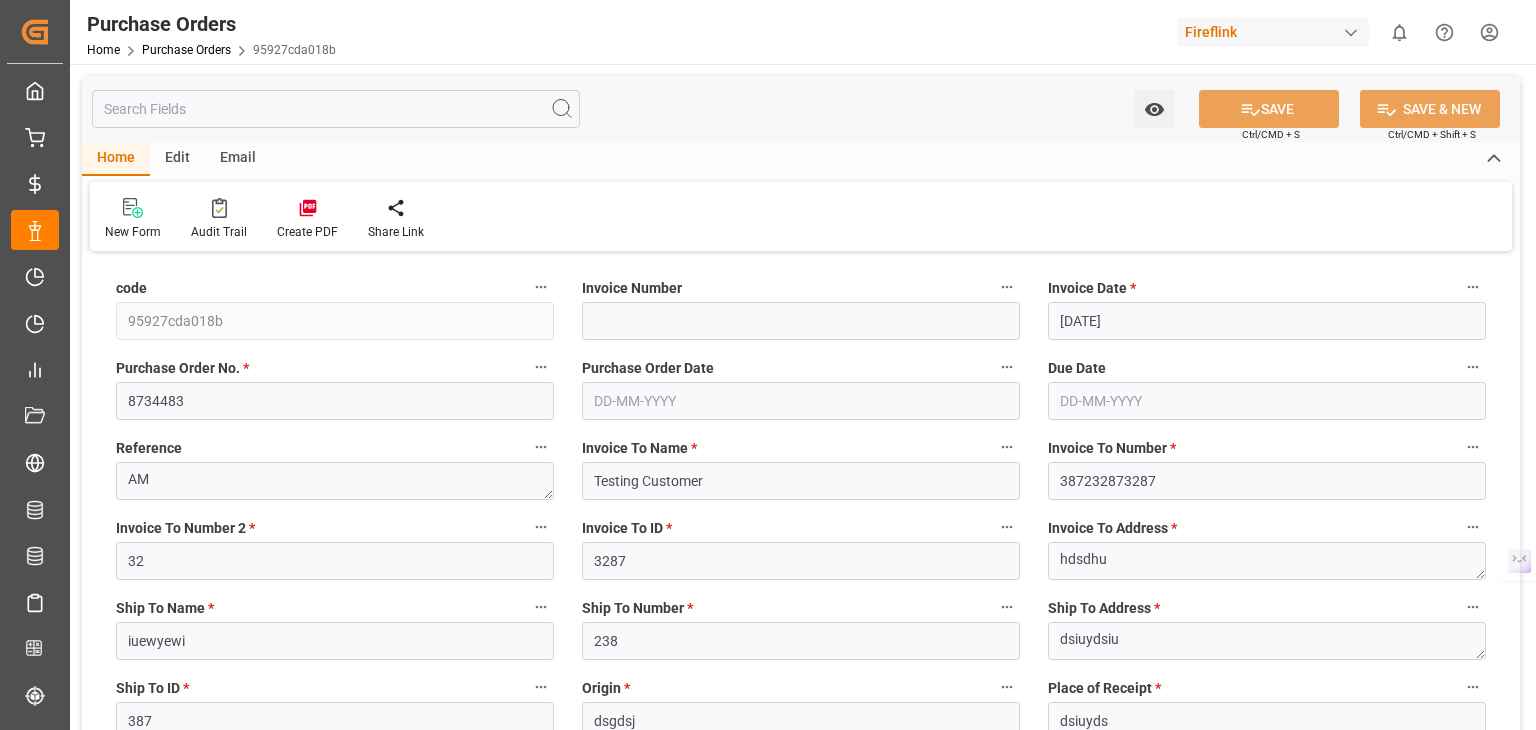 type on "[DATE]" 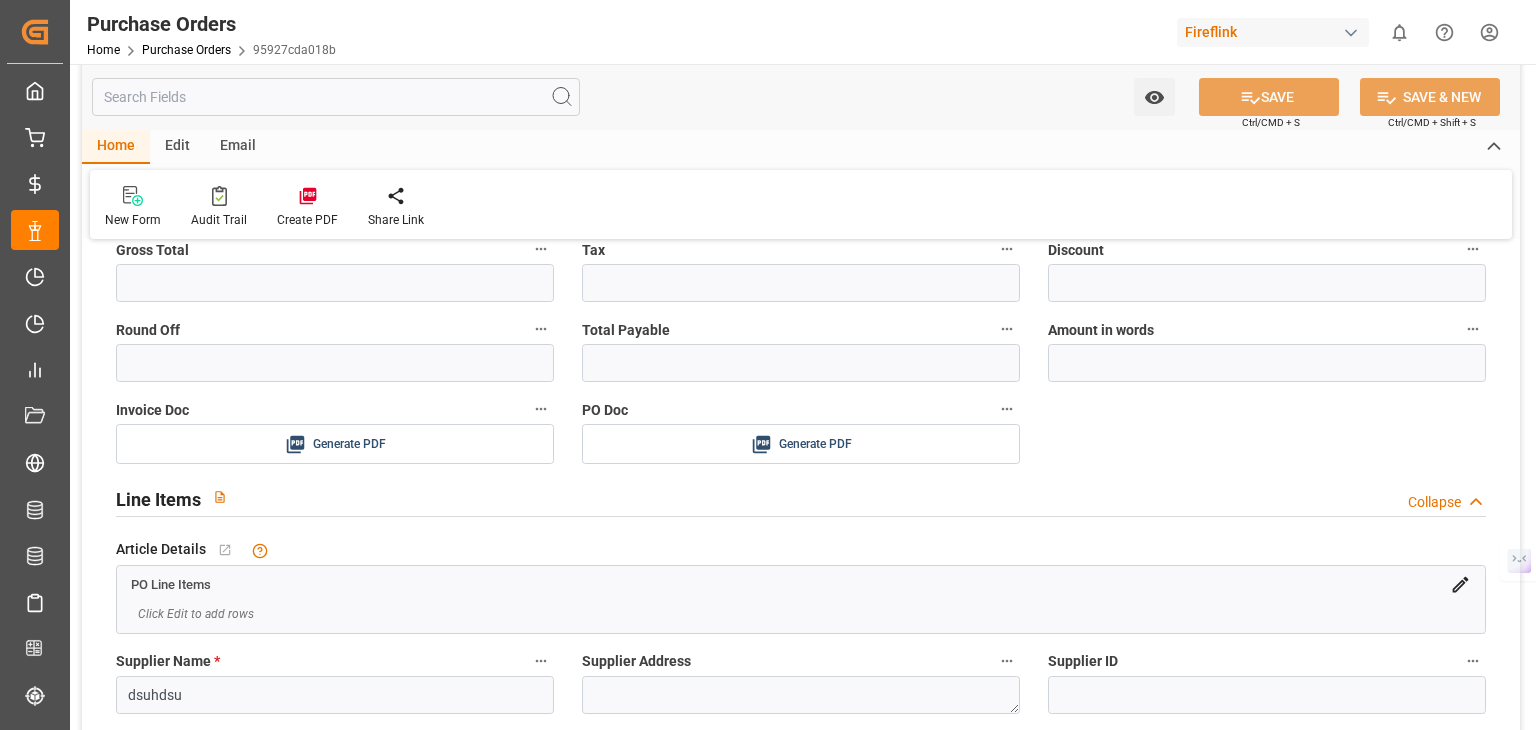 scroll, scrollTop: 800, scrollLeft: 0, axis: vertical 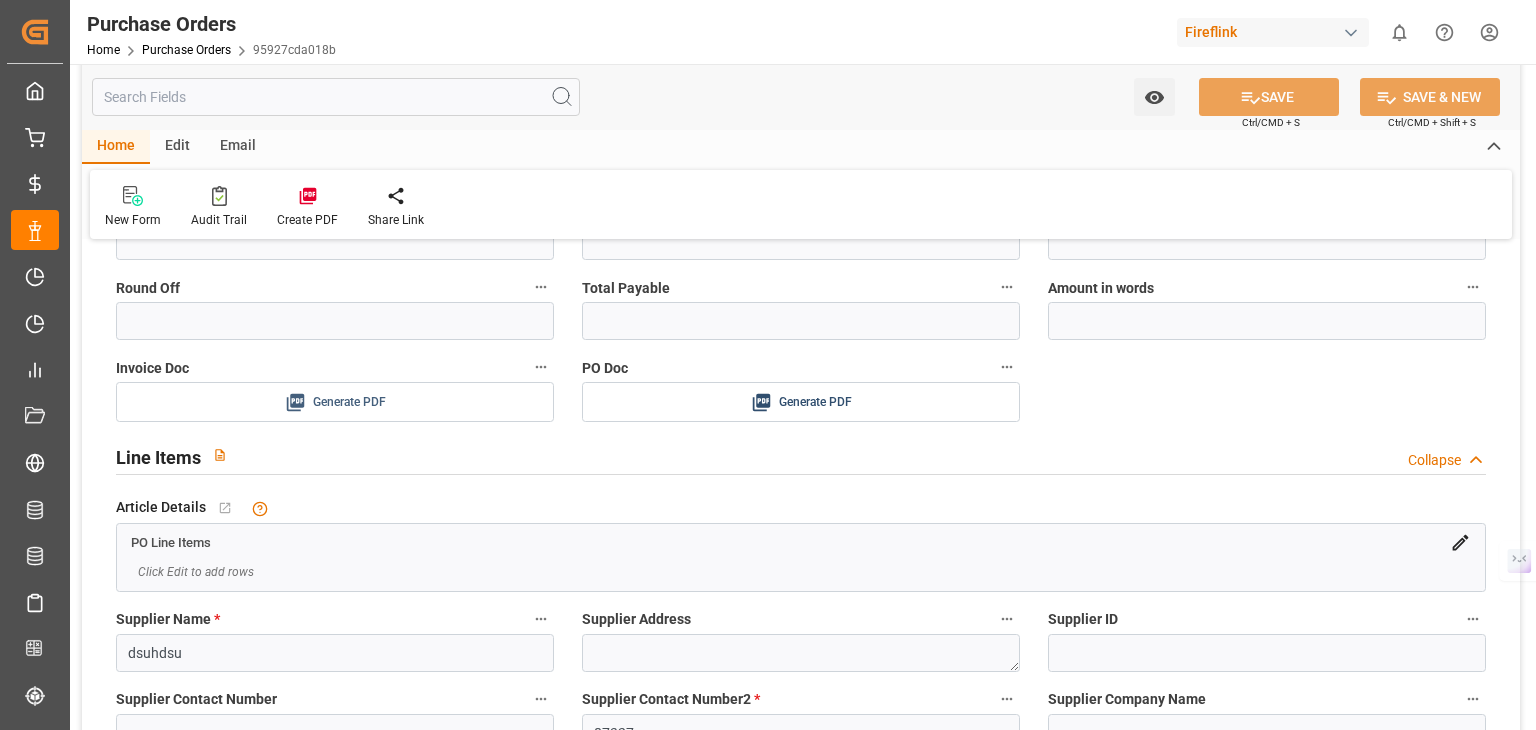 click 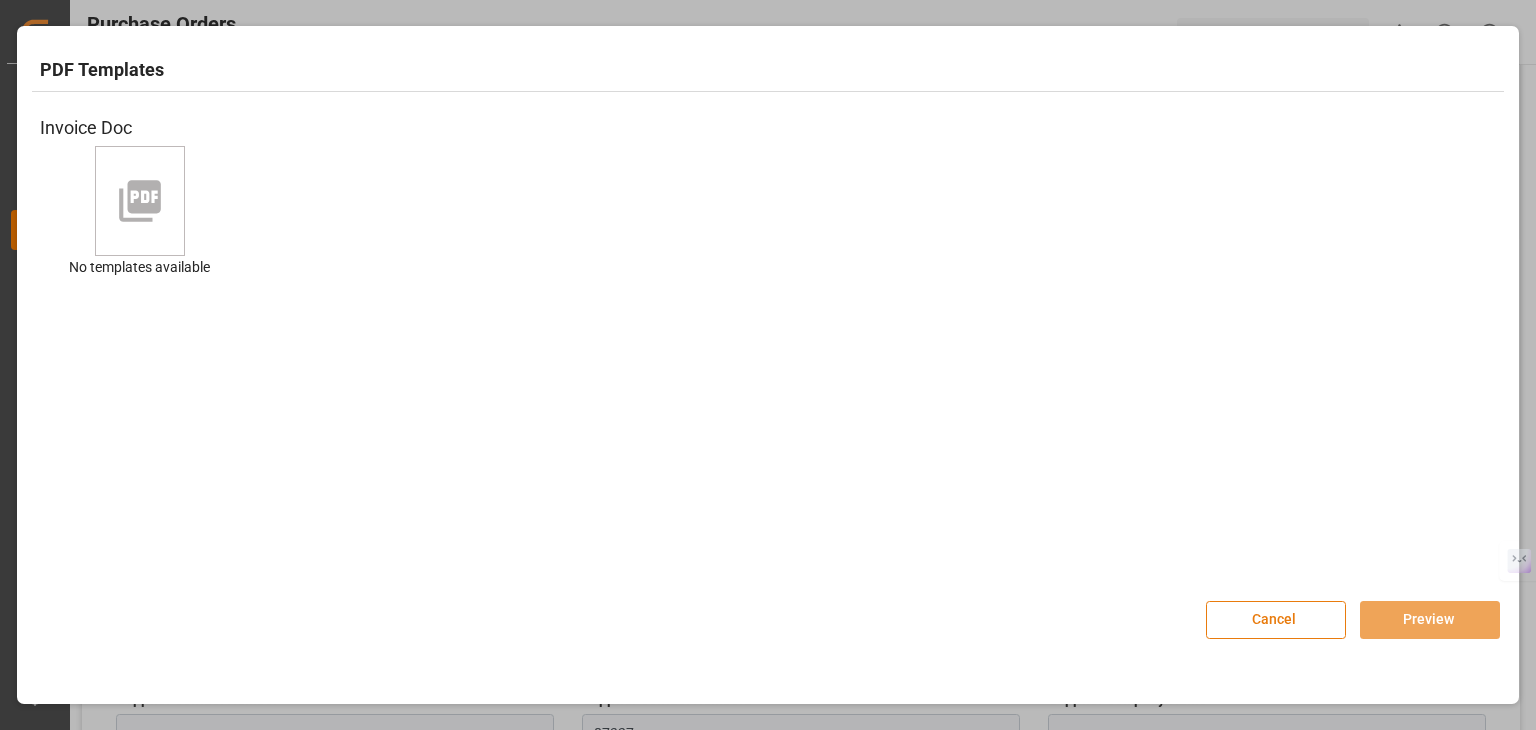 click on "Cancel" at bounding box center [1276, 620] 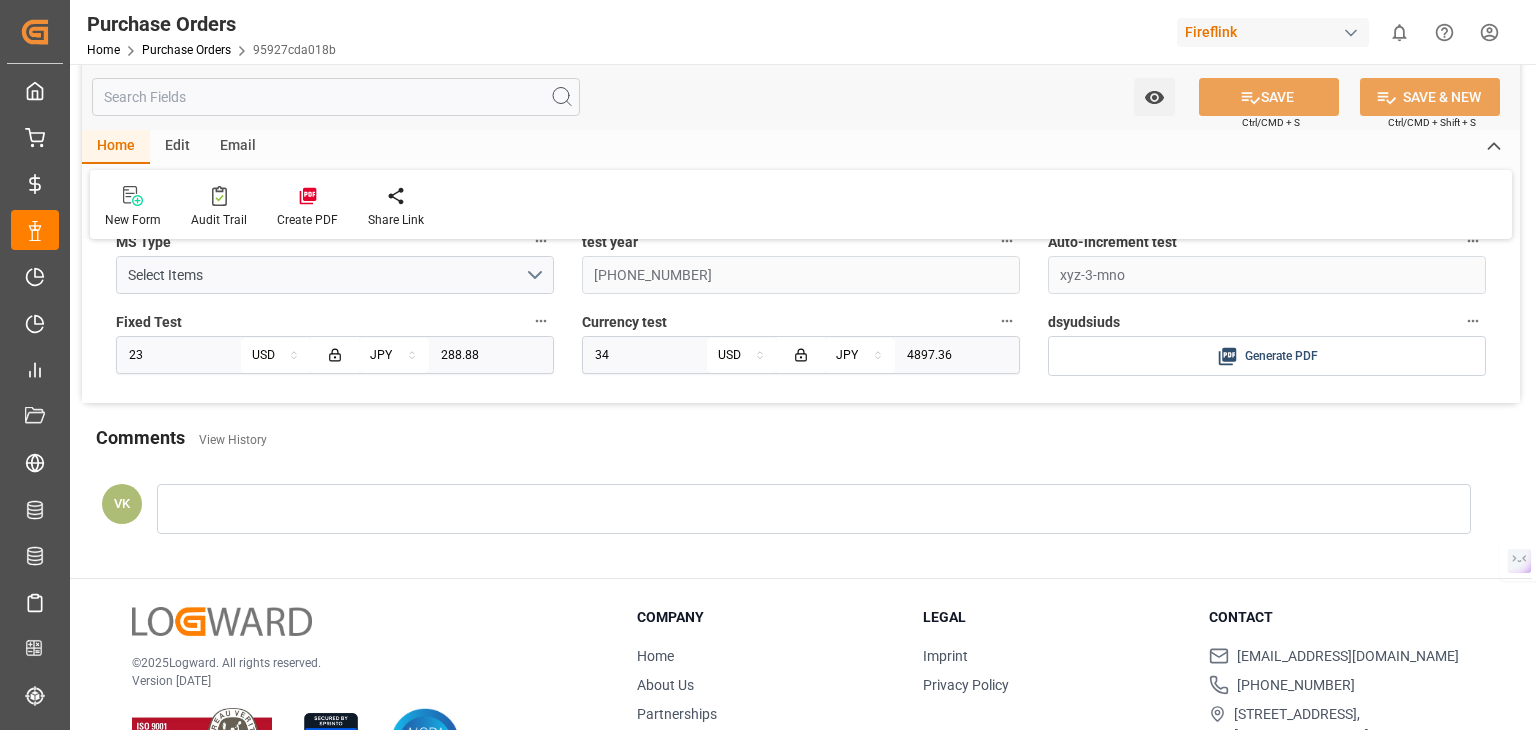 scroll, scrollTop: 3353, scrollLeft: 0, axis: vertical 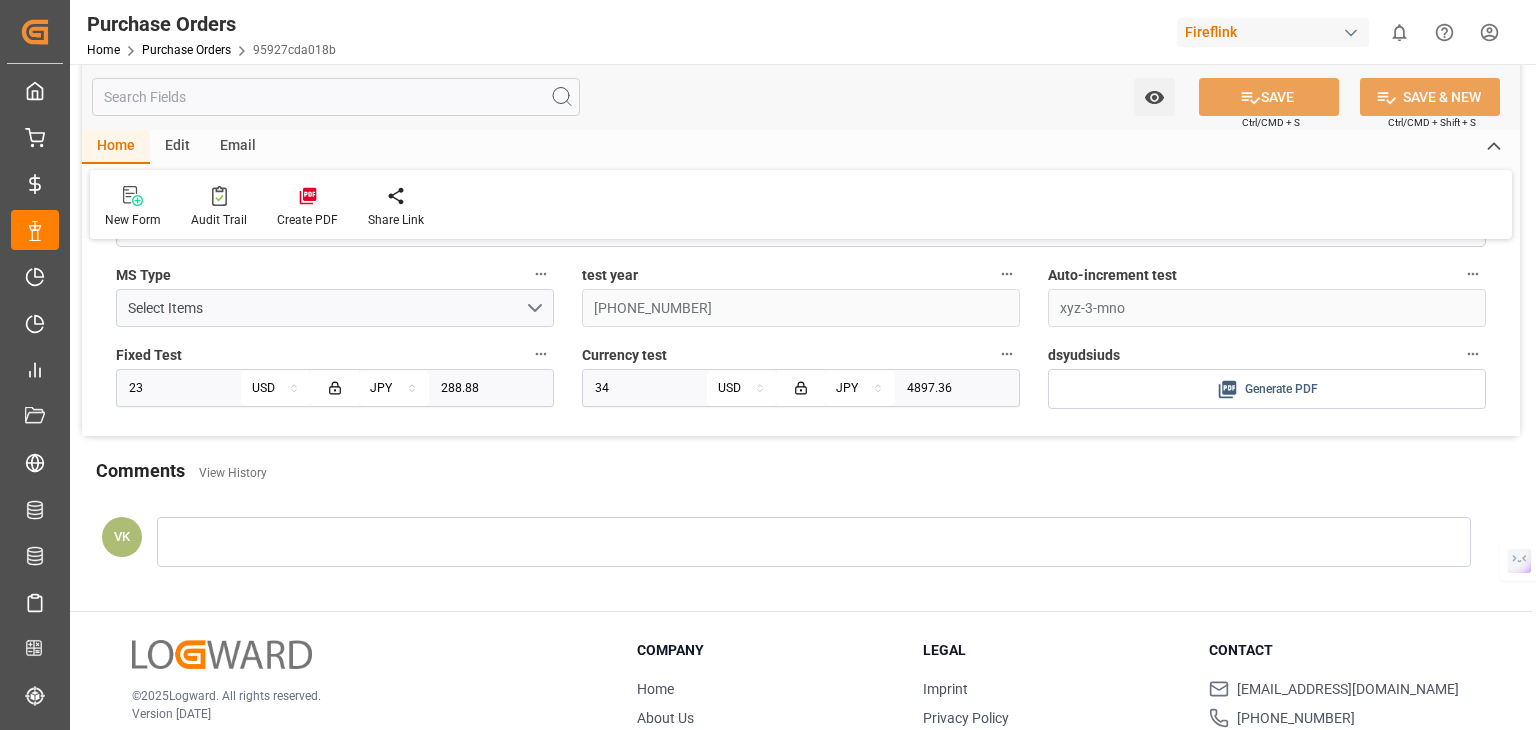 click 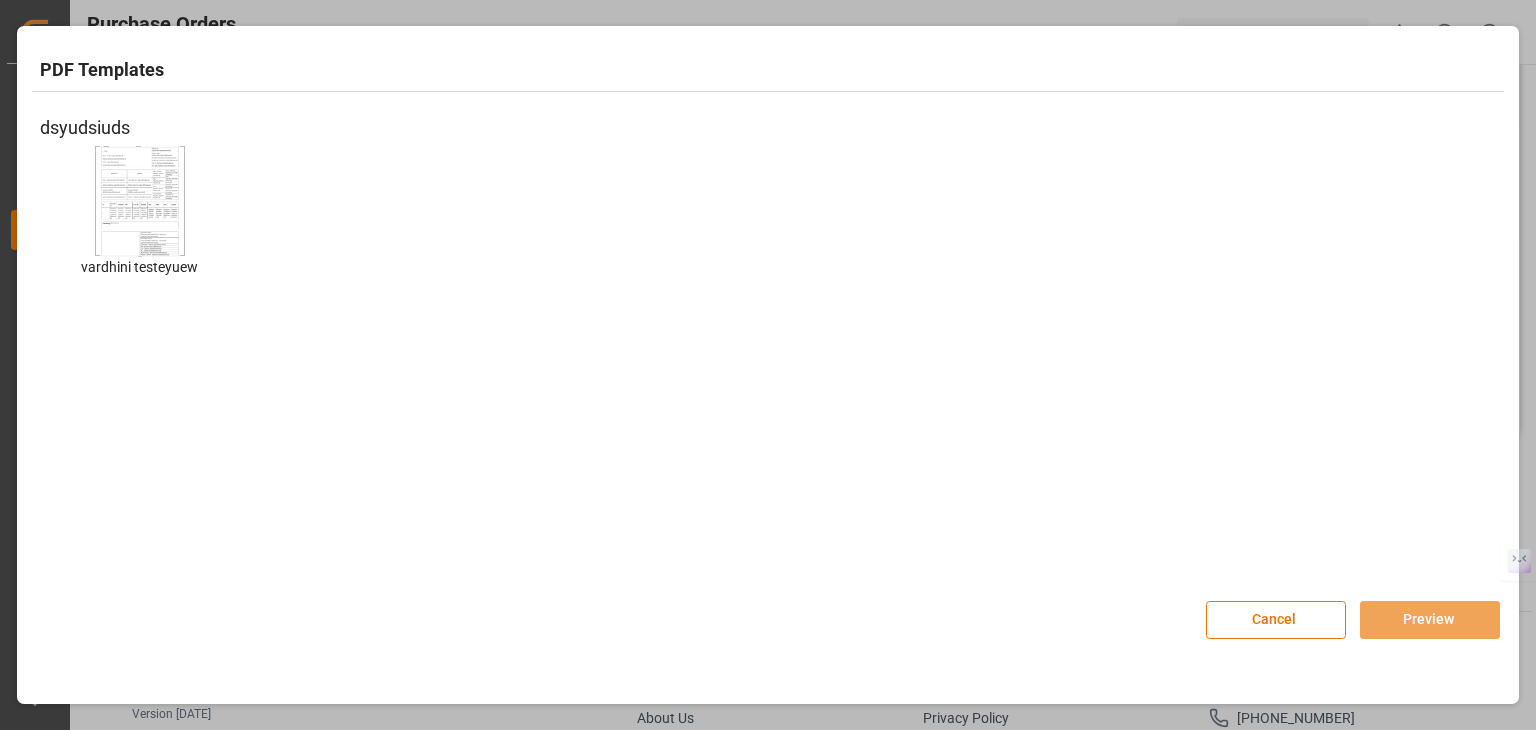 click at bounding box center [140, 200] 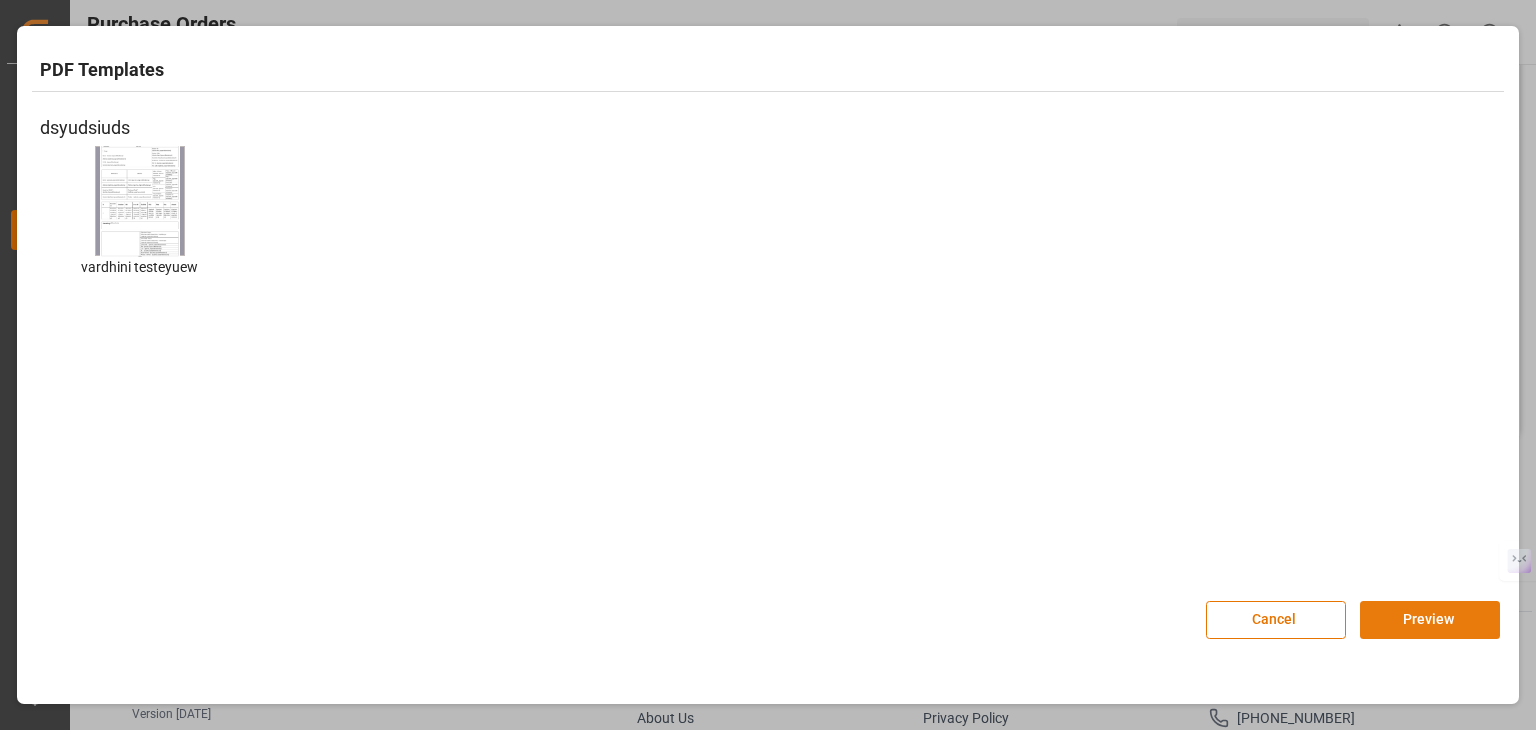 click on "Preview" at bounding box center (1430, 620) 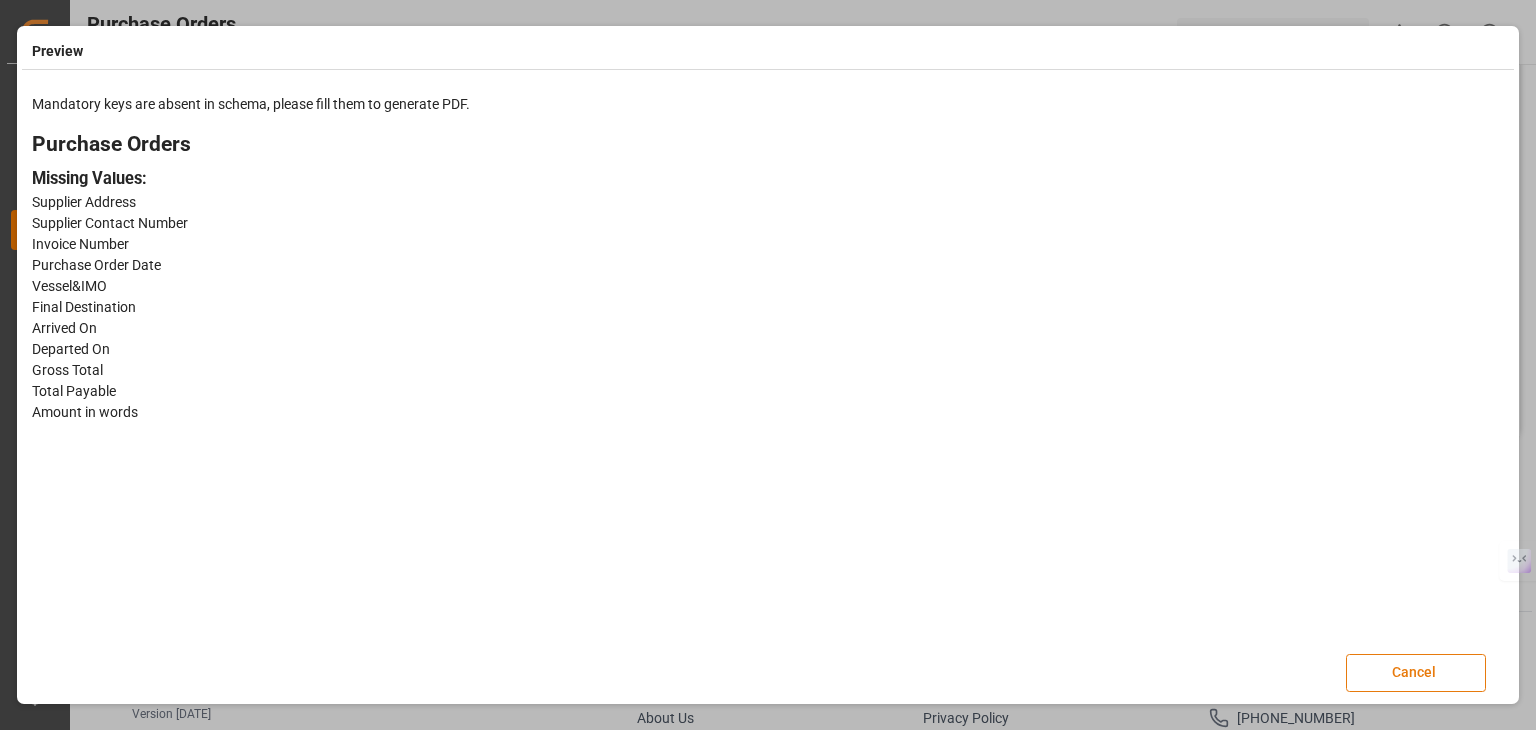 click on "Cancel" at bounding box center (1416, 673) 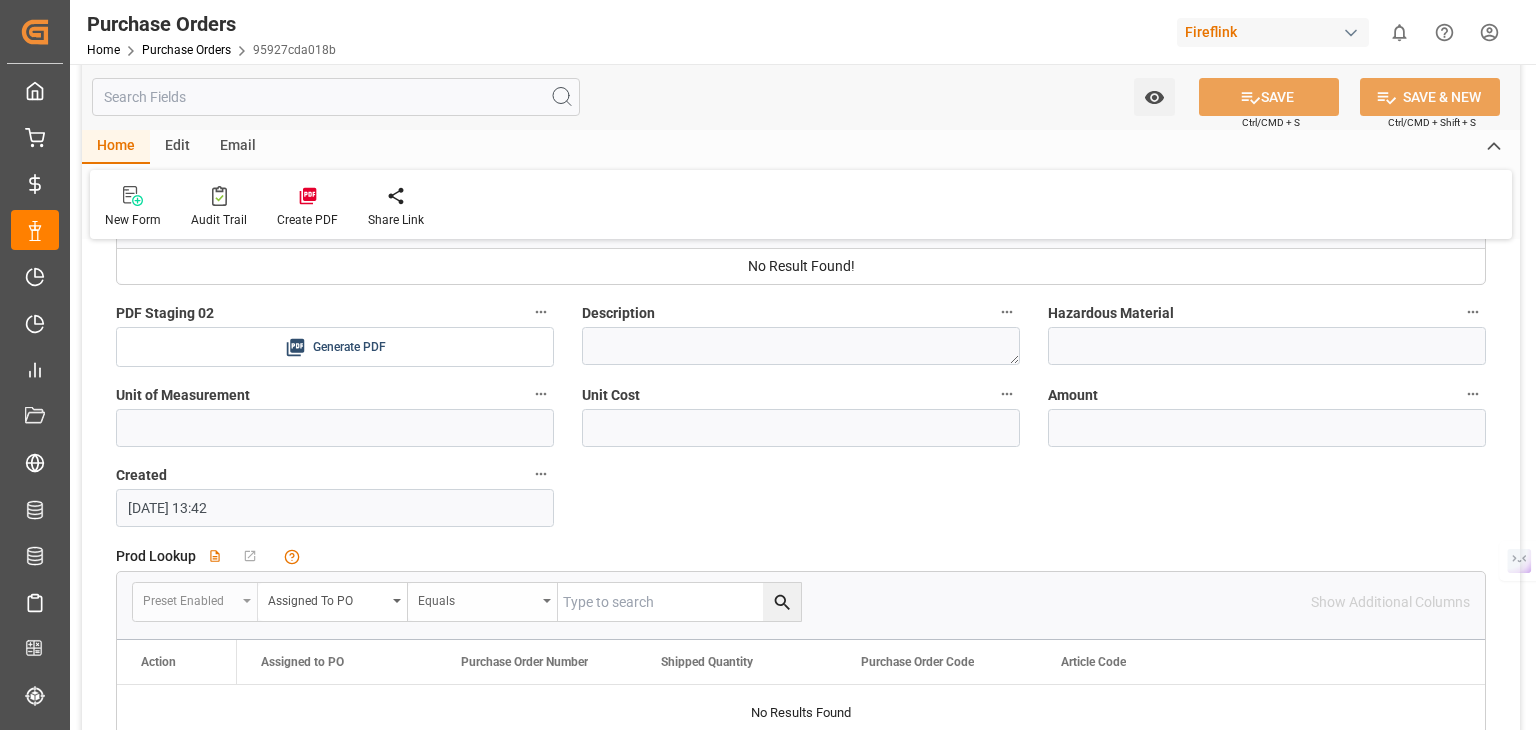scroll, scrollTop: 2753, scrollLeft: 0, axis: vertical 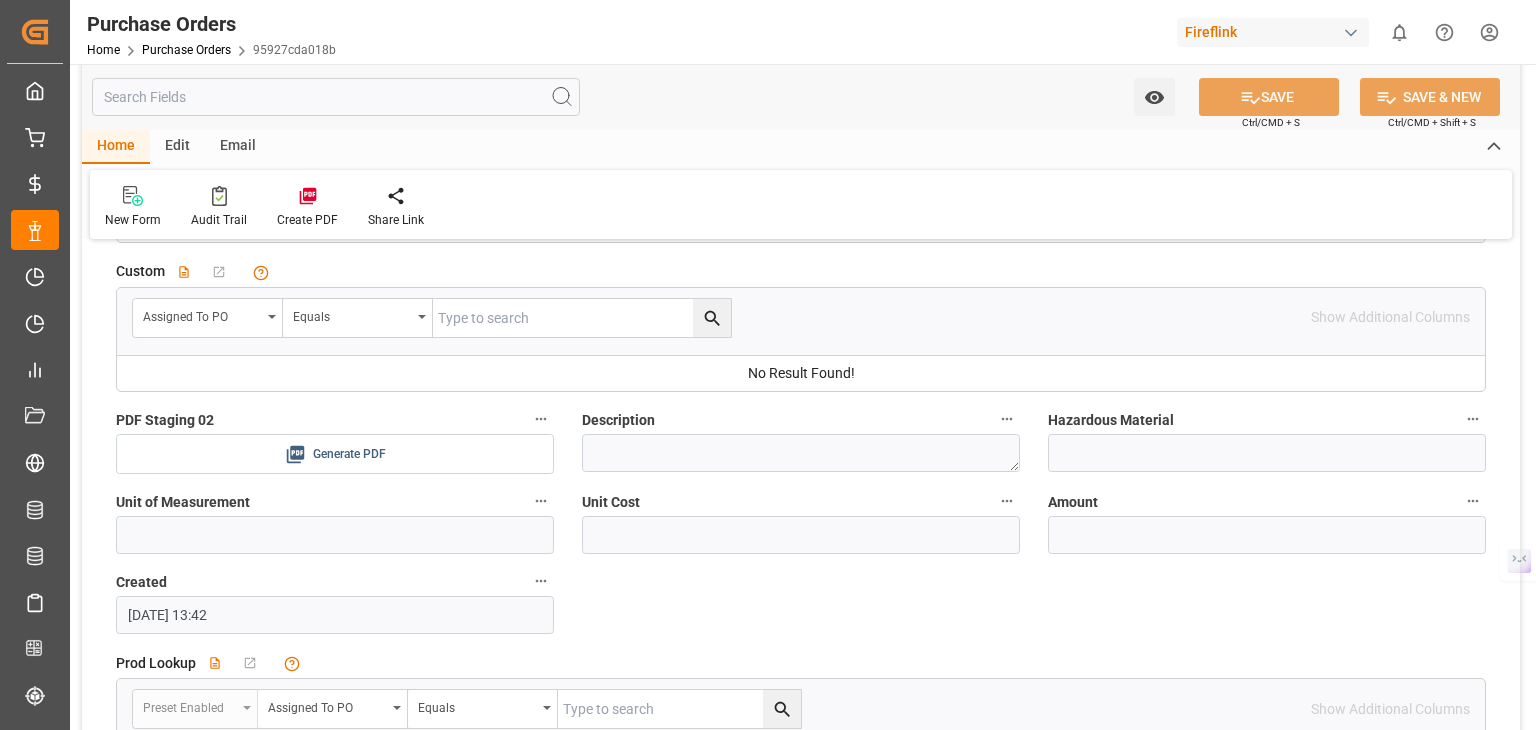 click on "Generate PDF" at bounding box center [349, 454] 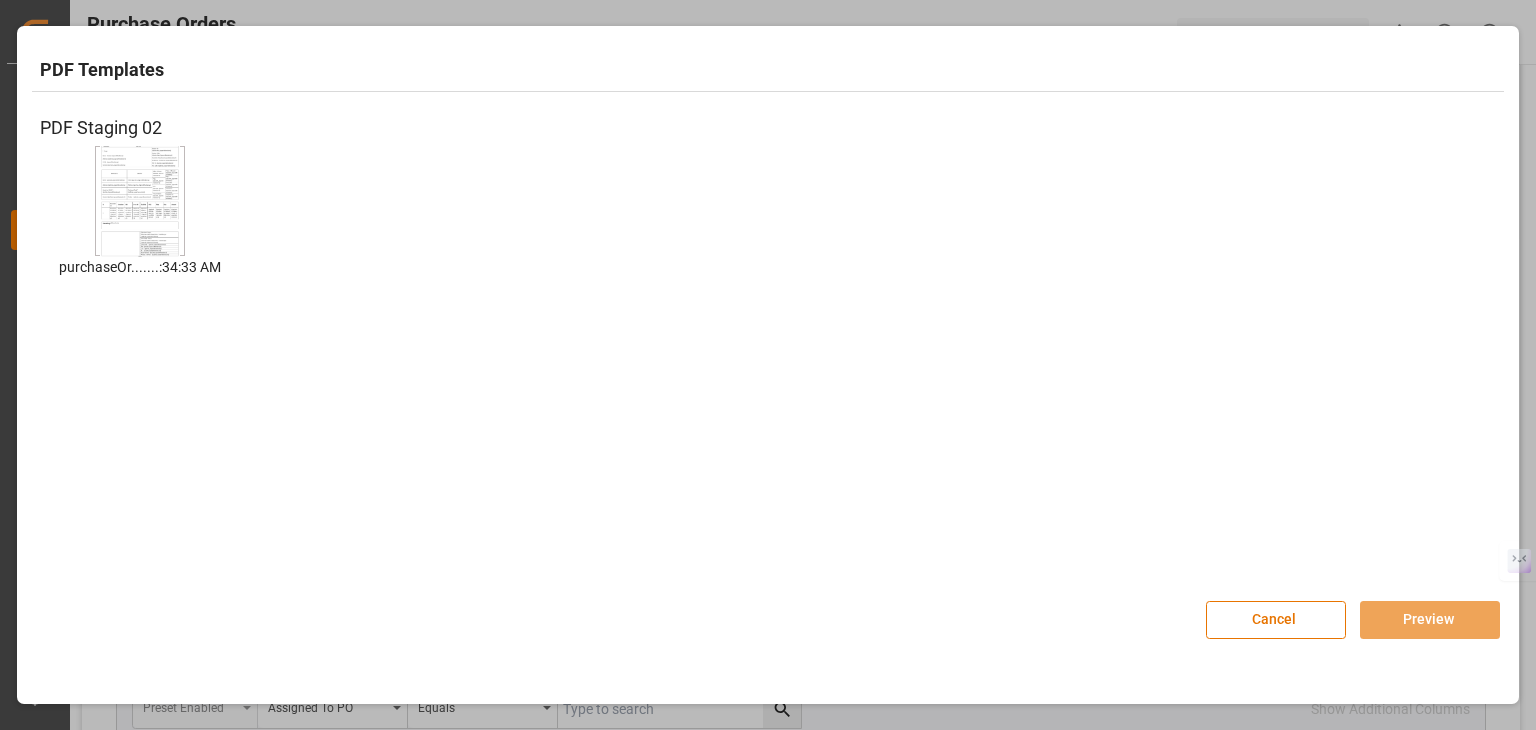 click on "purchaseOr.......:34:33 AM purchaseOrder_6/19/2023, 11:34:33 AM" at bounding box center (140, 227) 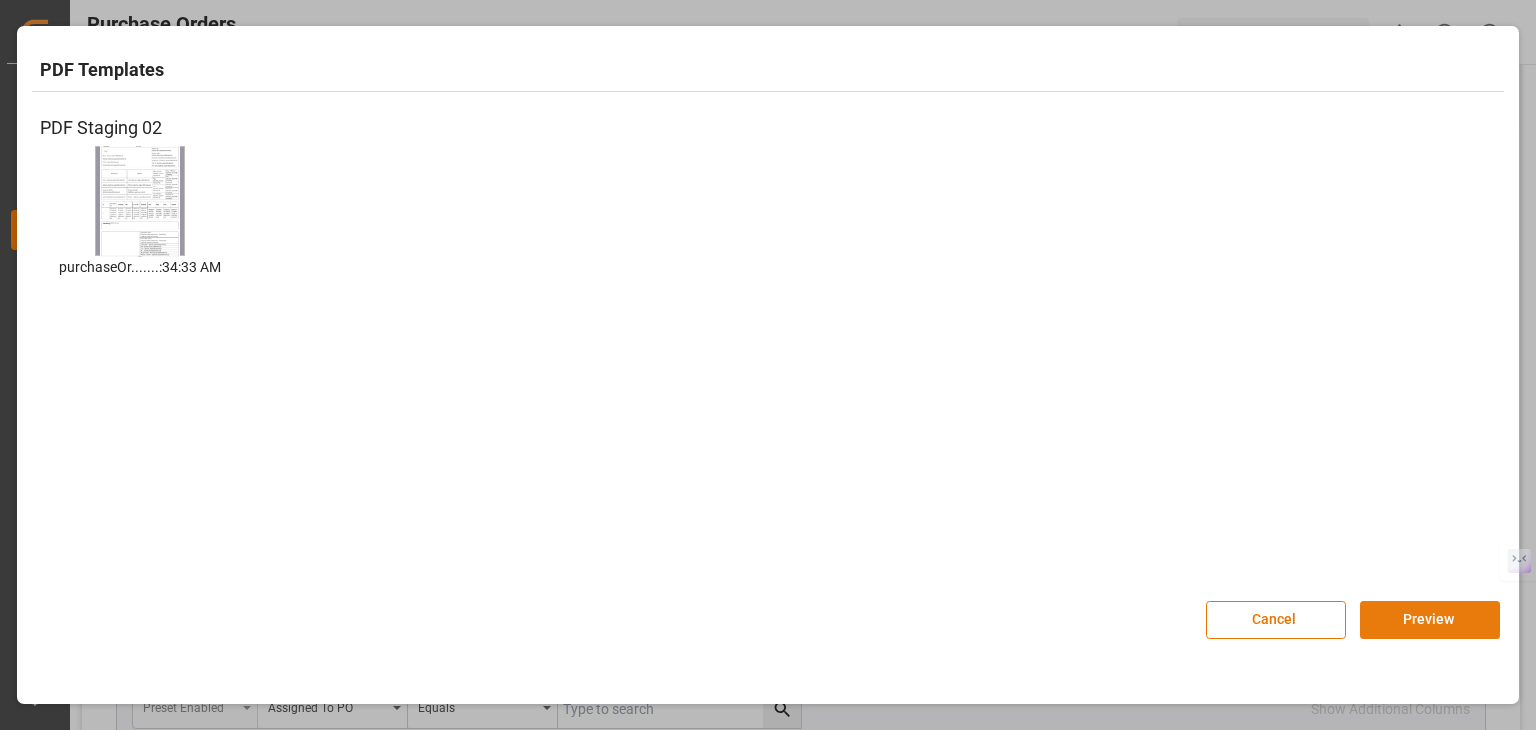 click on "Preview" at bounding box center (1430, 620) 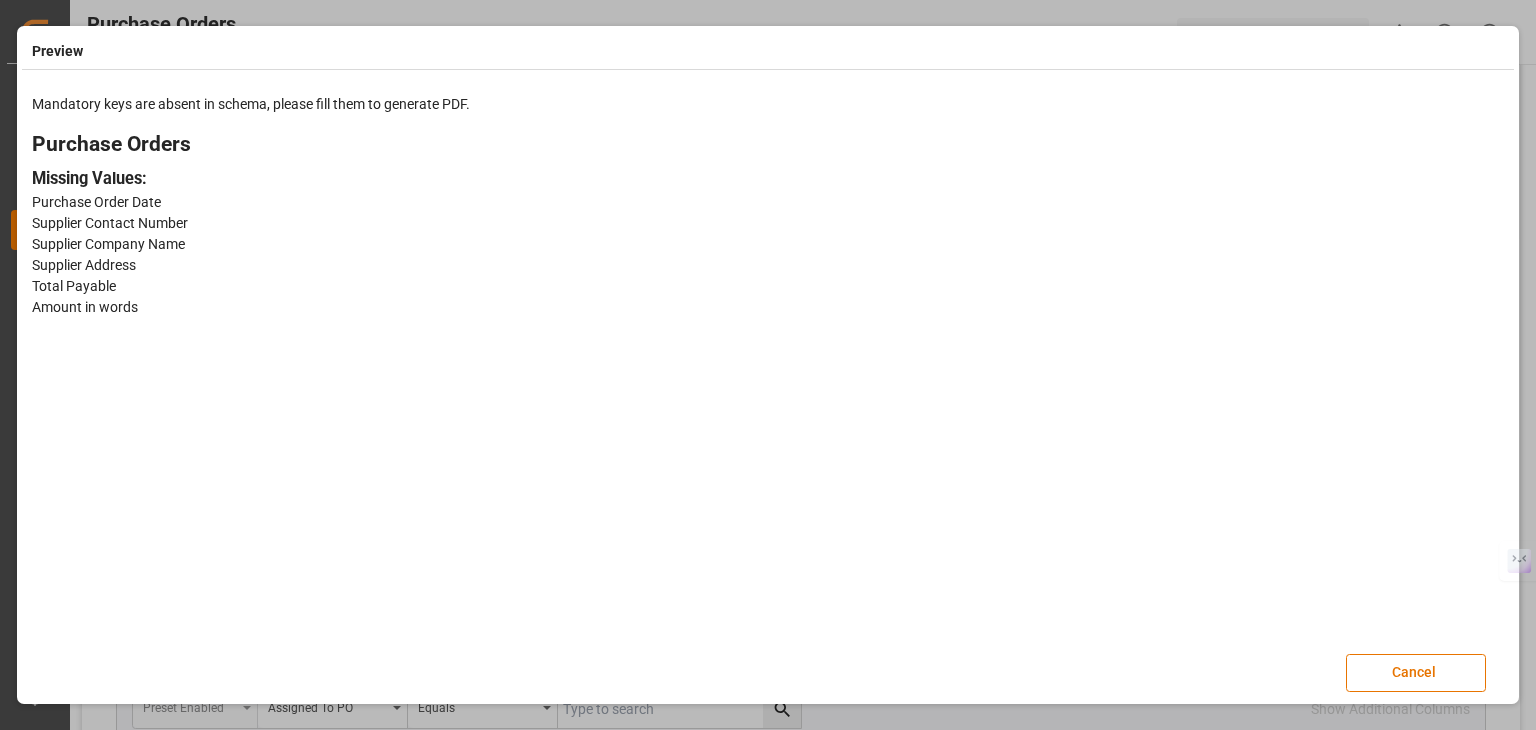 click on "Cancel" at bounding box center (1423, 662) 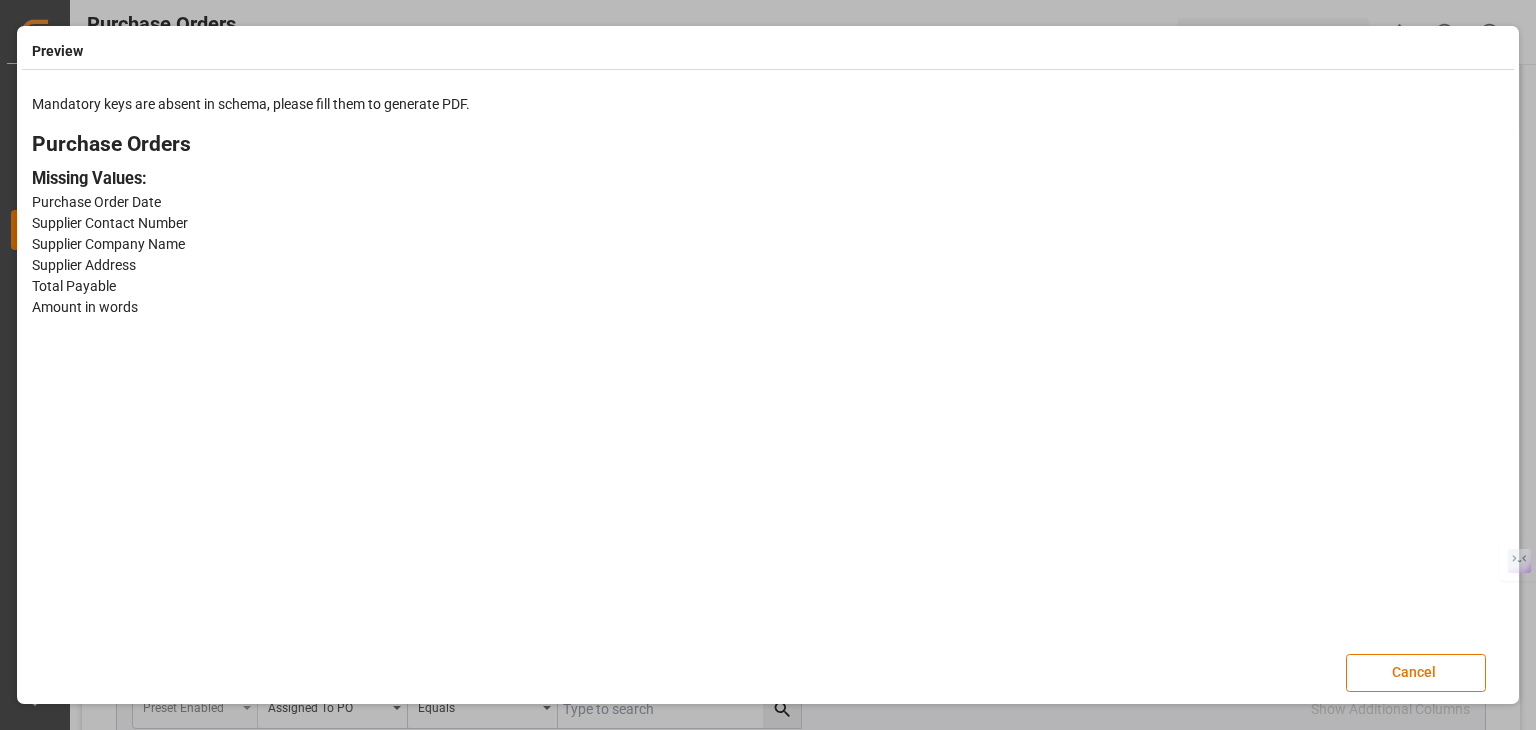 drag, startPoint x: 1373, startPoint y: 668, endPoint x: 1225, endPoint y: 579, distance: 172.69916 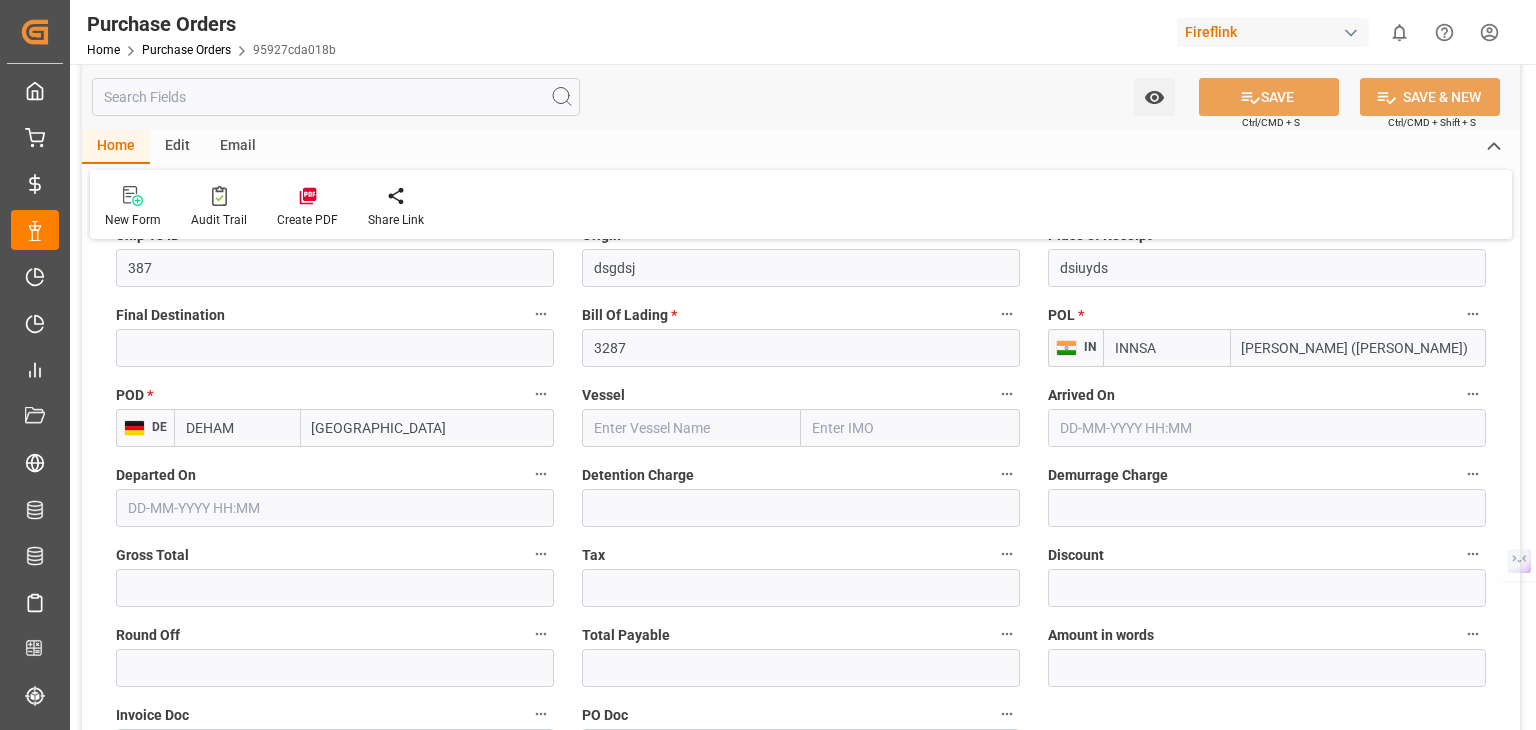scroll, scrollTop: 0, scrollLeft: 0, axis: both 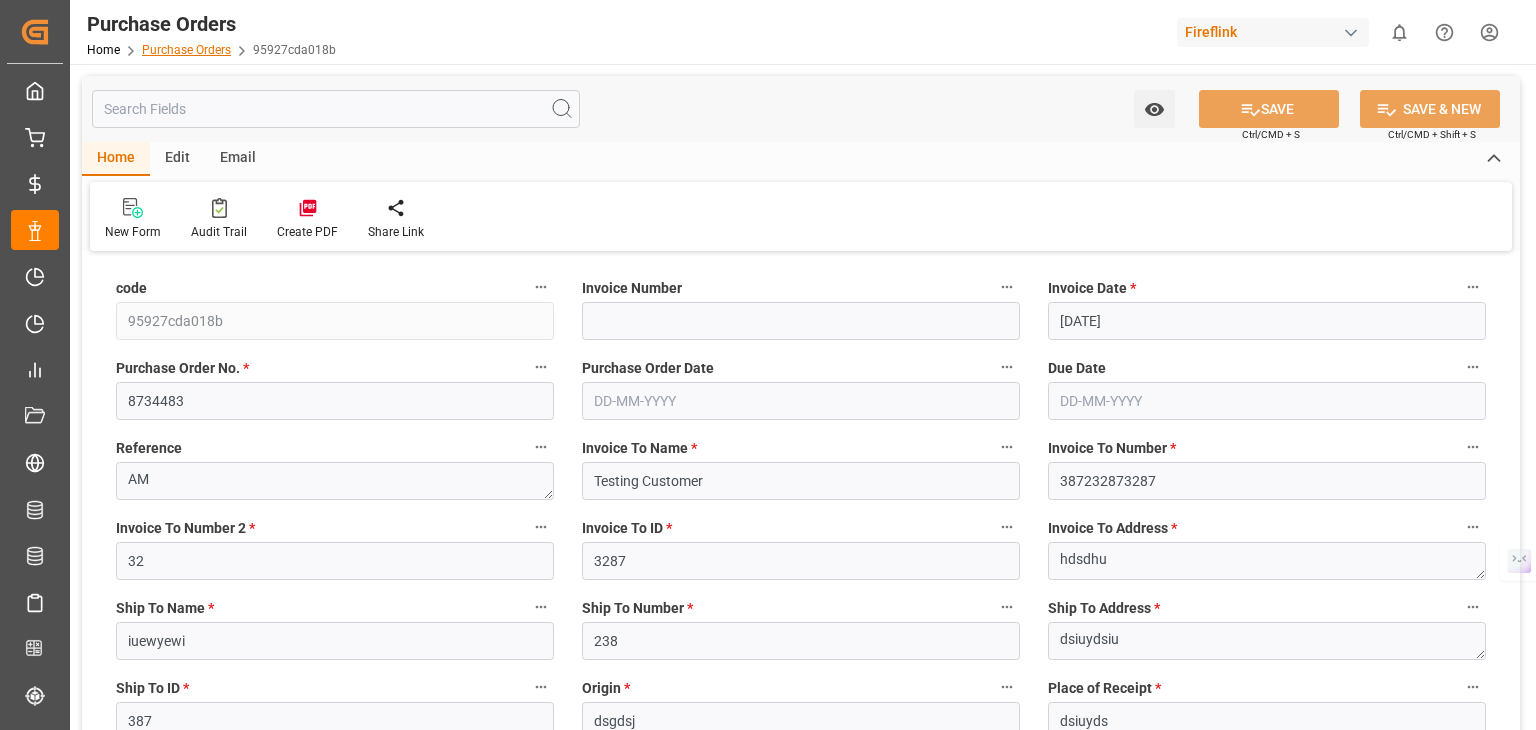 click on "Purchase Orders" at bounding box center [186, 50] 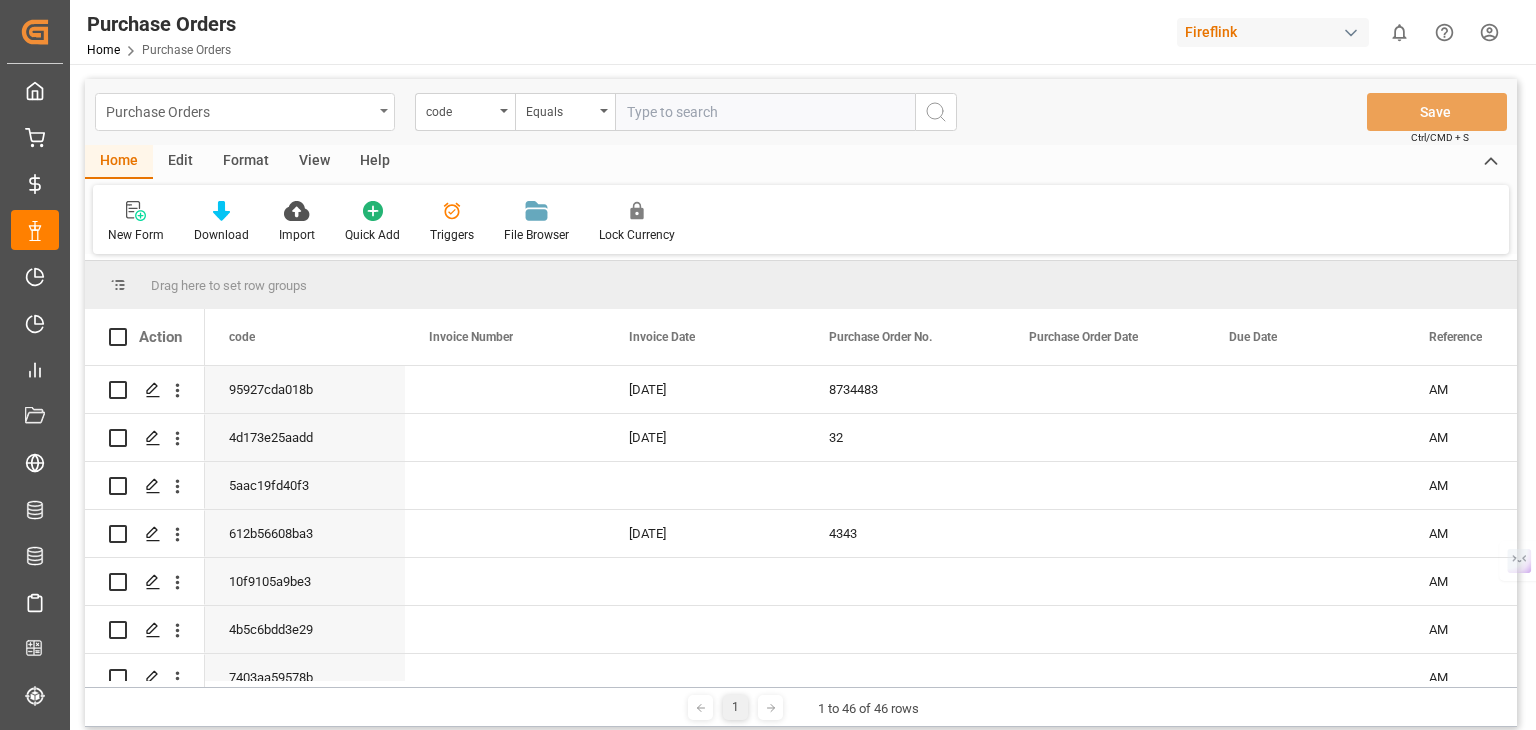 click on "Purchase Orders" at bounding box center (239, 110) 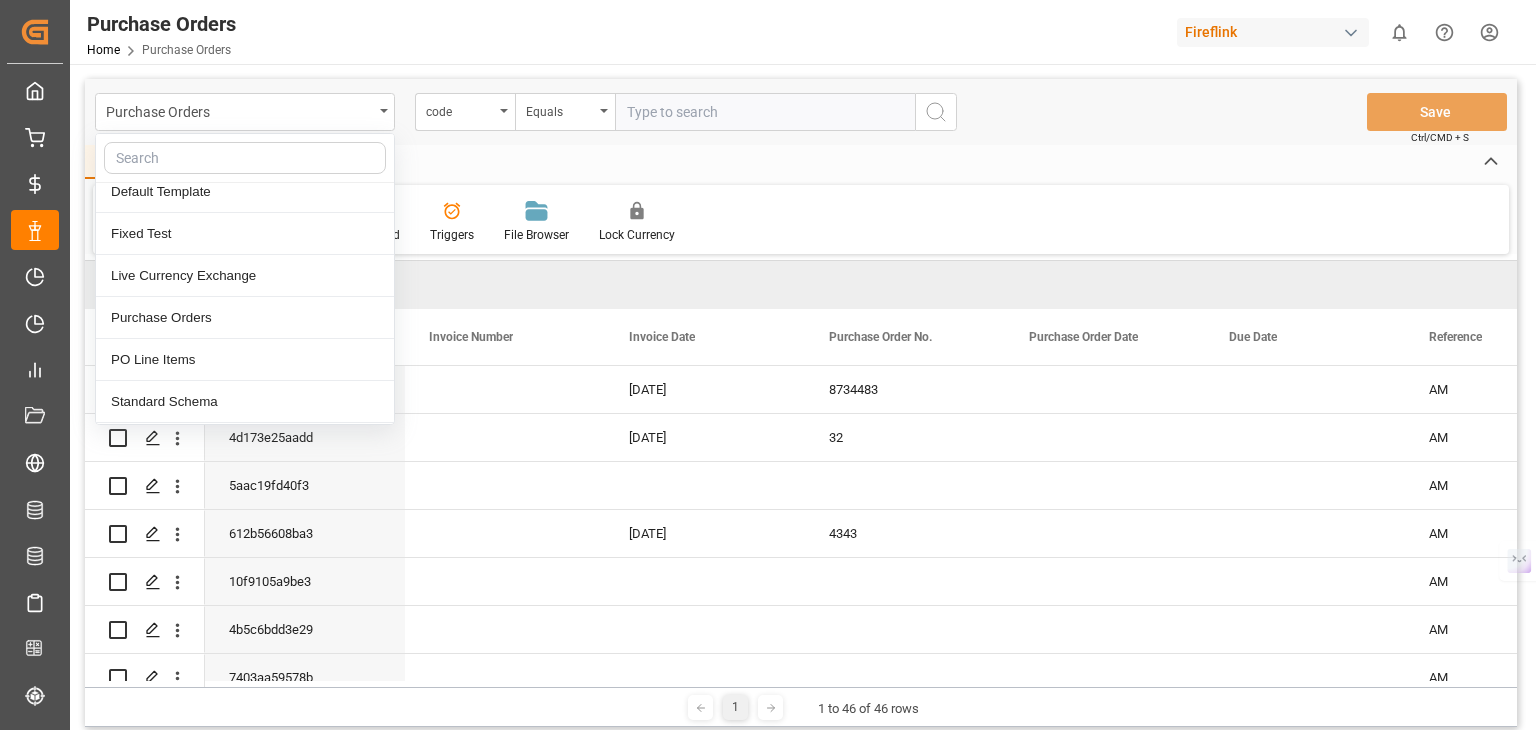scroll, scrollTop: 636, scrollLeft: 0, axis: vertical 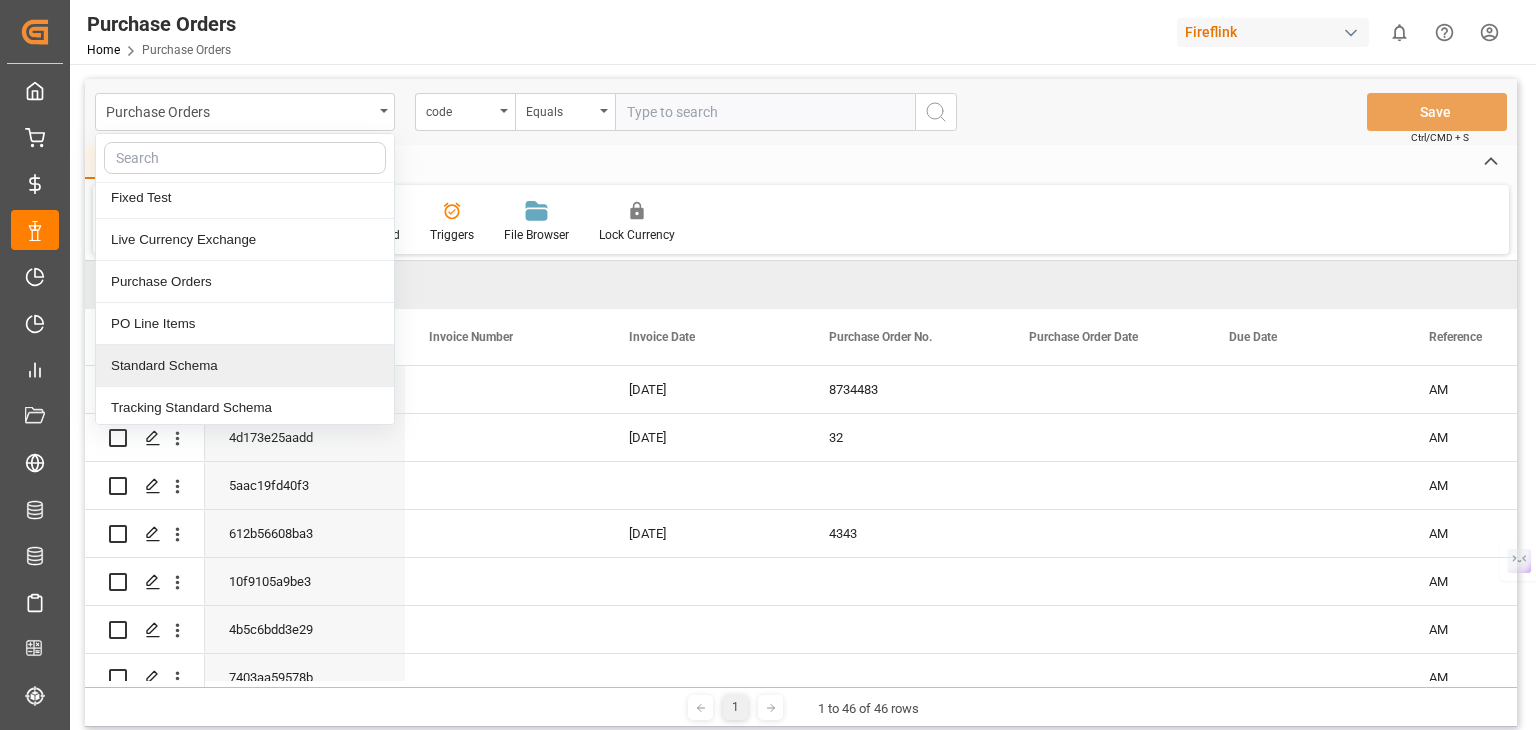 click on "Standard Schema" at bounding box center (245, 366) 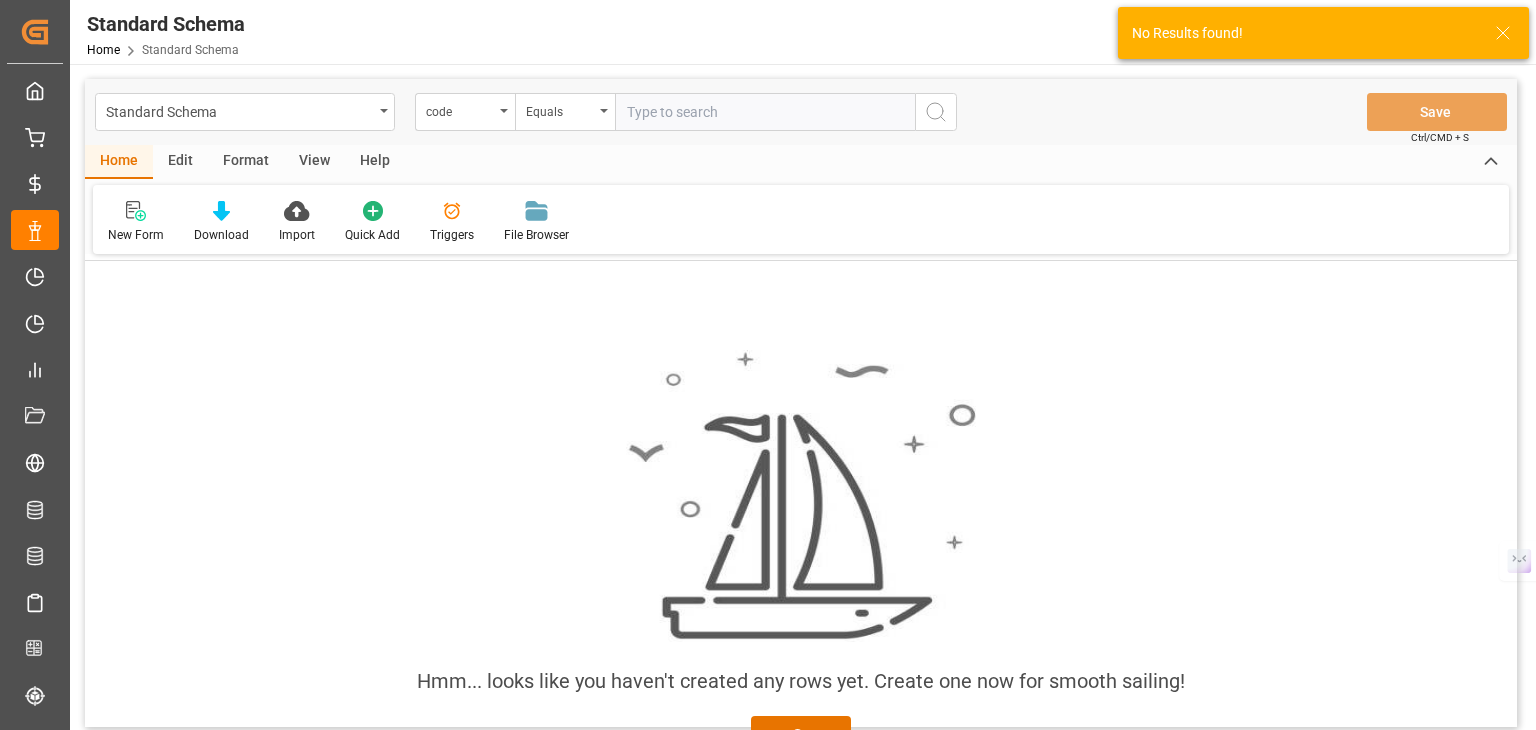 click on "No Results found!" at bounding box center (1323, 33) 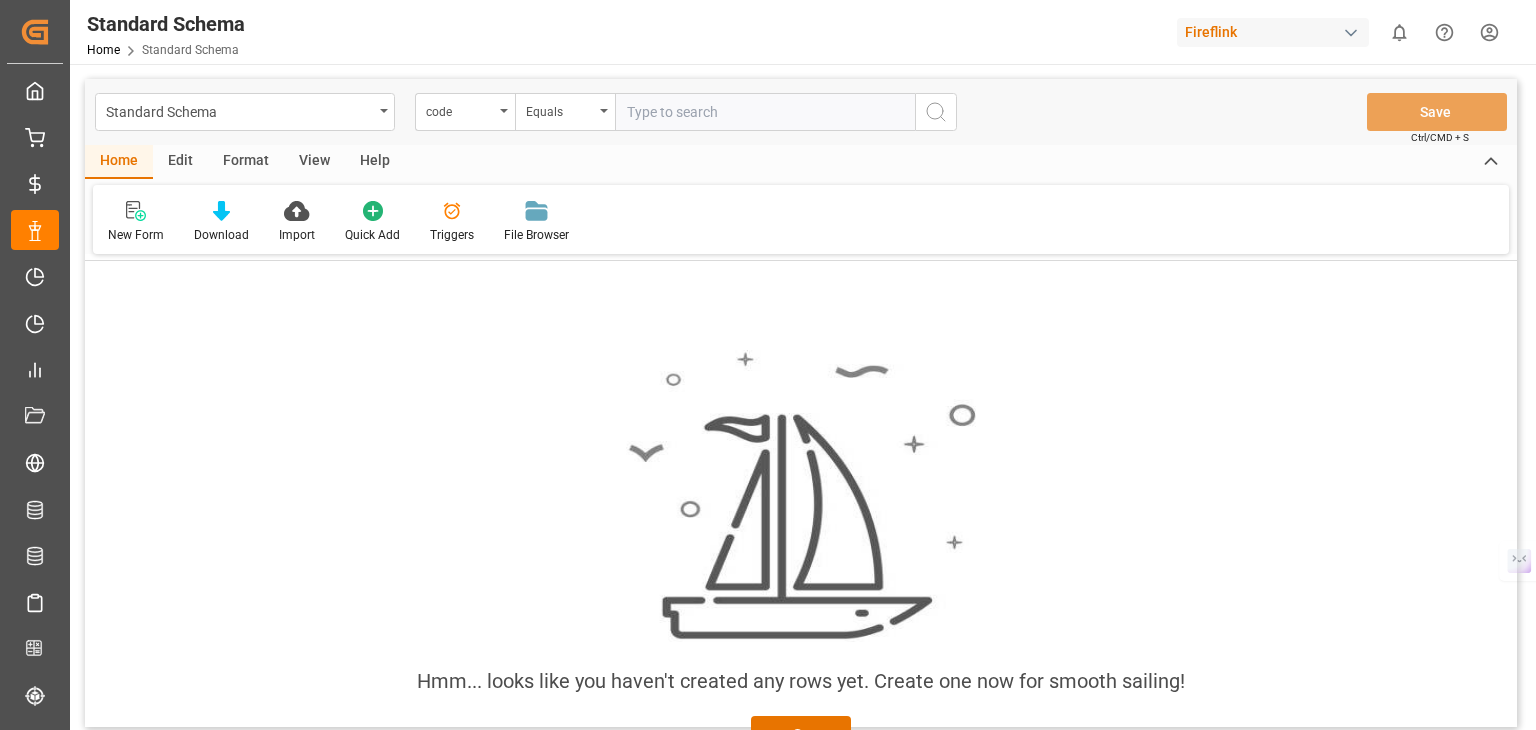 click on "Fireflink" at bounding box center (1273, 32) 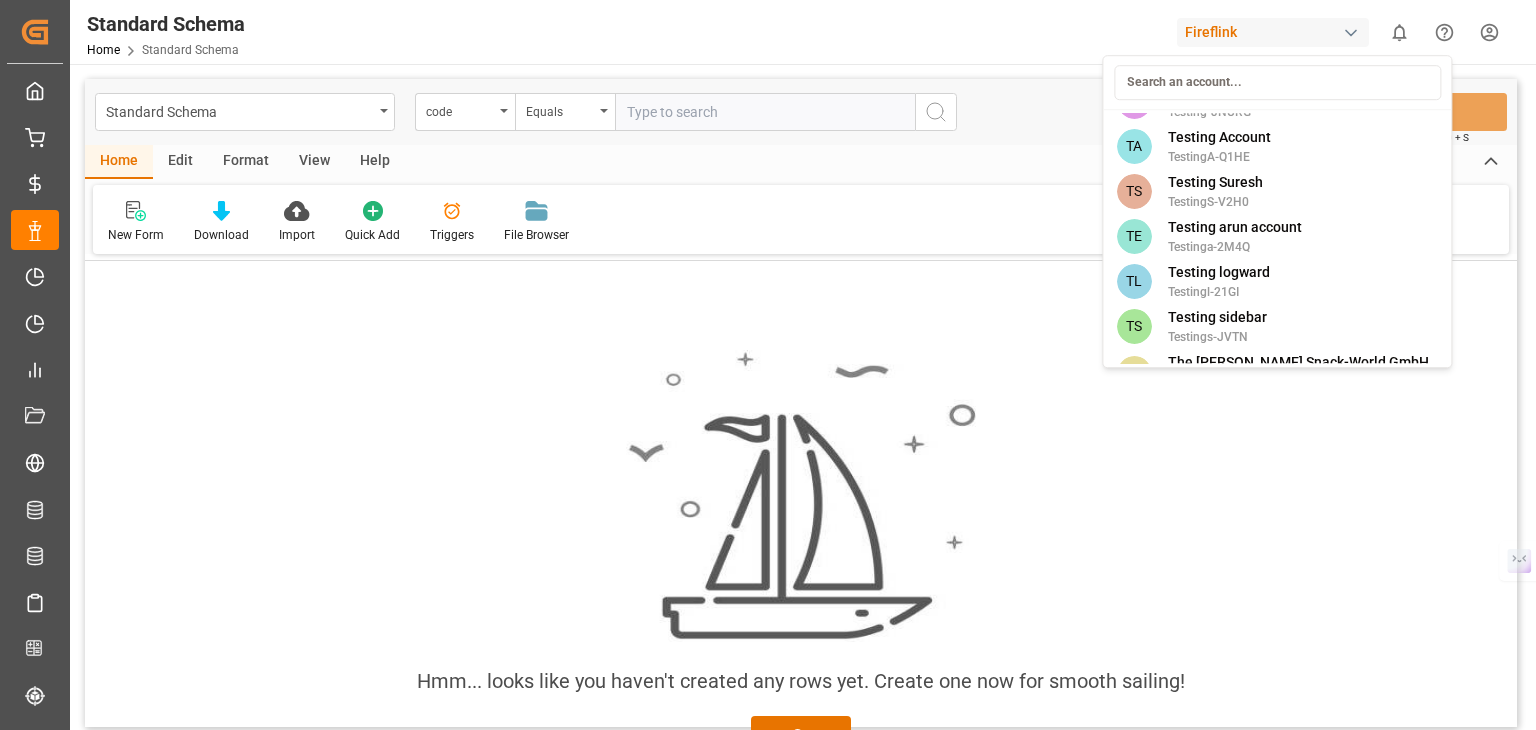 scroll, scrollTop: 14100, scrollLeft: 0, axis: vertical 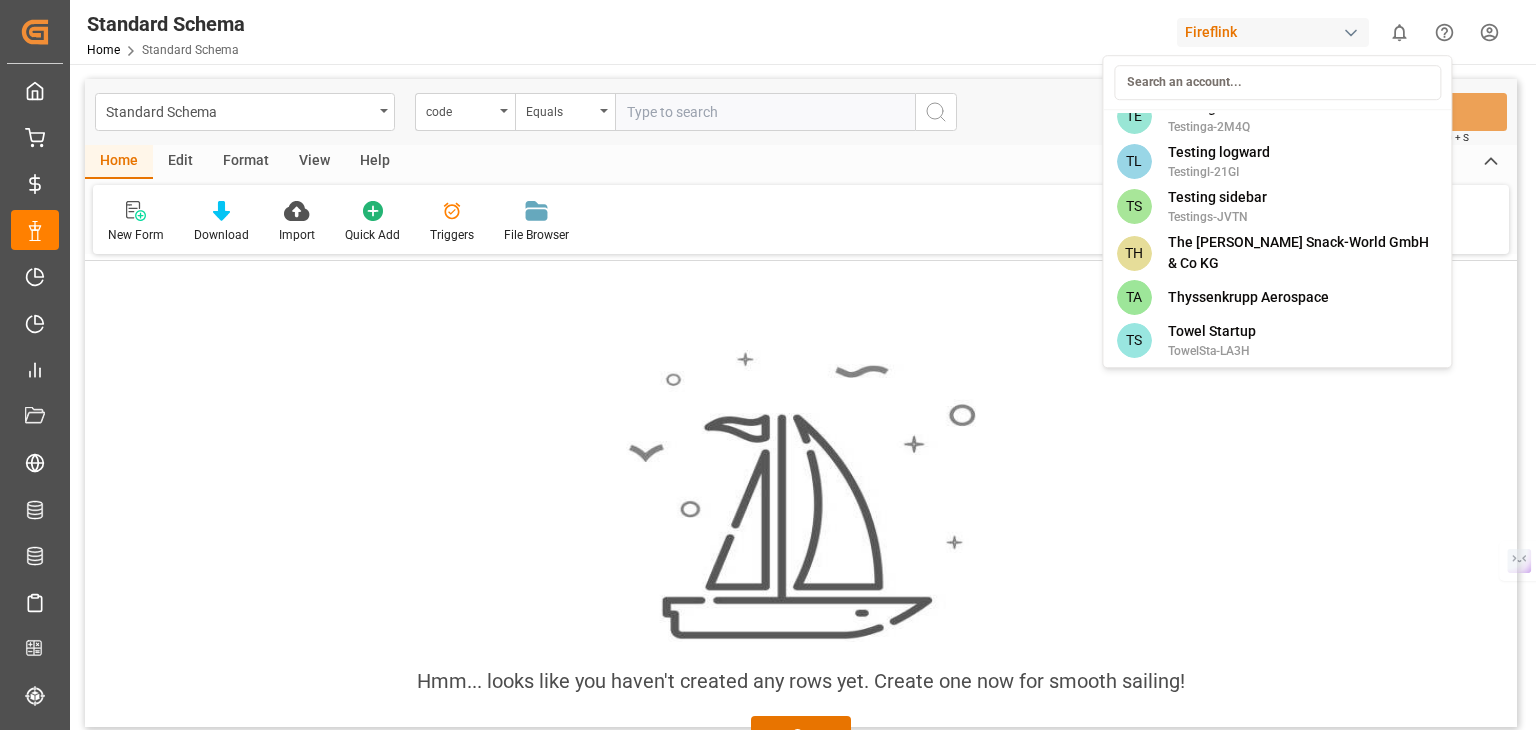 click on "Created by potrace 1.15, written by Peter Selinger 2001-2017 Created by potrace 1.15, written by Peter Selinger 2001-2017 My Cockpit My Cockpit My Quotes My Quotes My Rates My Rates Data Management Data Management My Allocations My Allocations Forecasting Allocations Forecasting Allocations My Reports My Reports Document Management Document Management Risk Management Risk Management All Carriers All Carriers Freight Forwarder Freight Forwarder Schedules Schedules CO2e Calculator CO2e Calculator Tracking Tracking Configuration Audits Configuration Audits Internal Tool Internal Tool Back to main menu Standard Schema Home Standard Schema Fireflink 0 Notifications Only show unread All Watching Mark all categories read No notifications Standard Schema code Equals Save Ctrl/CMD + S Home Edit Format View Help New Form Download Import Quick Add Triggers File Browser
Drag here to set row groups Drag here to set column labels
to" at bounding box center [768, 440] 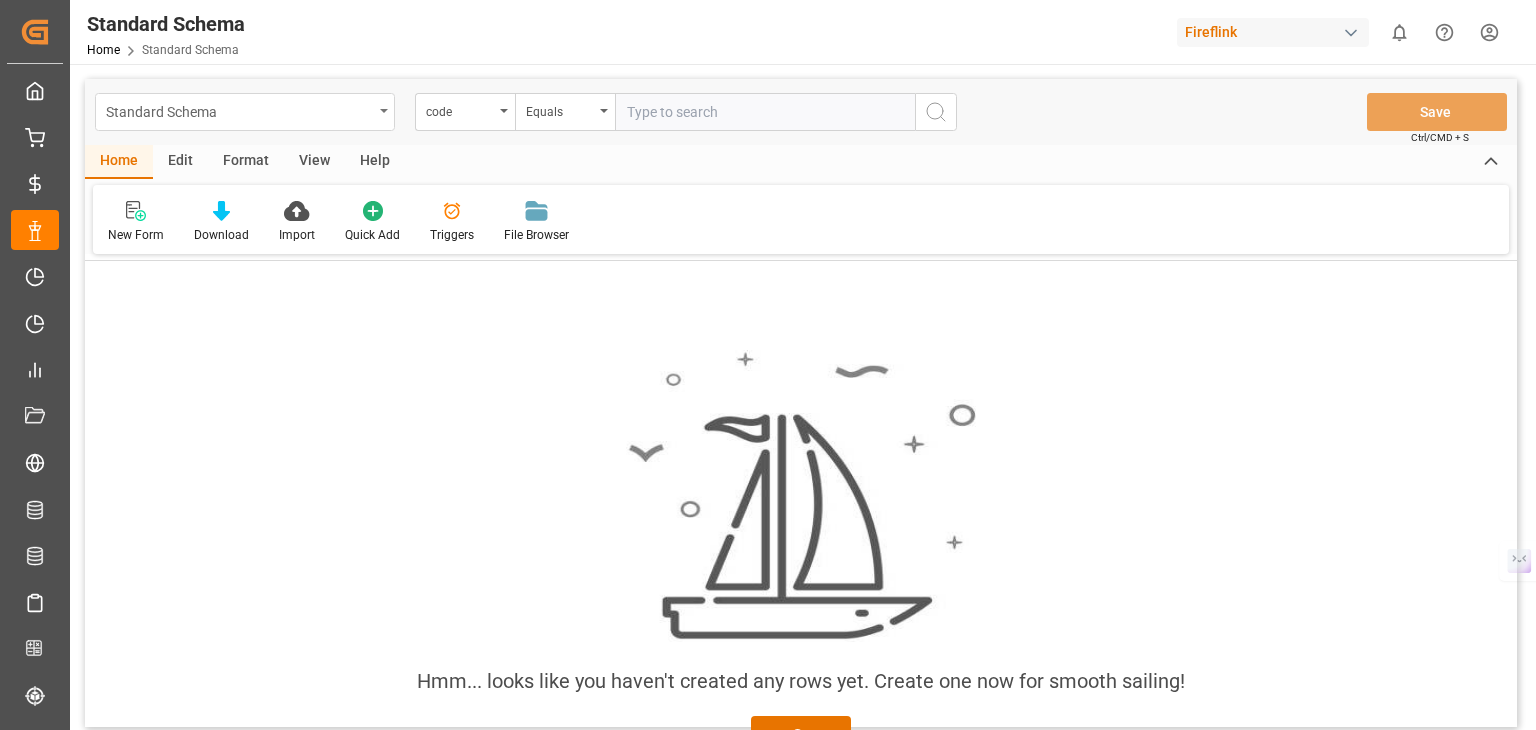 click on "Standard Schema" at bounding box center [239, 110] 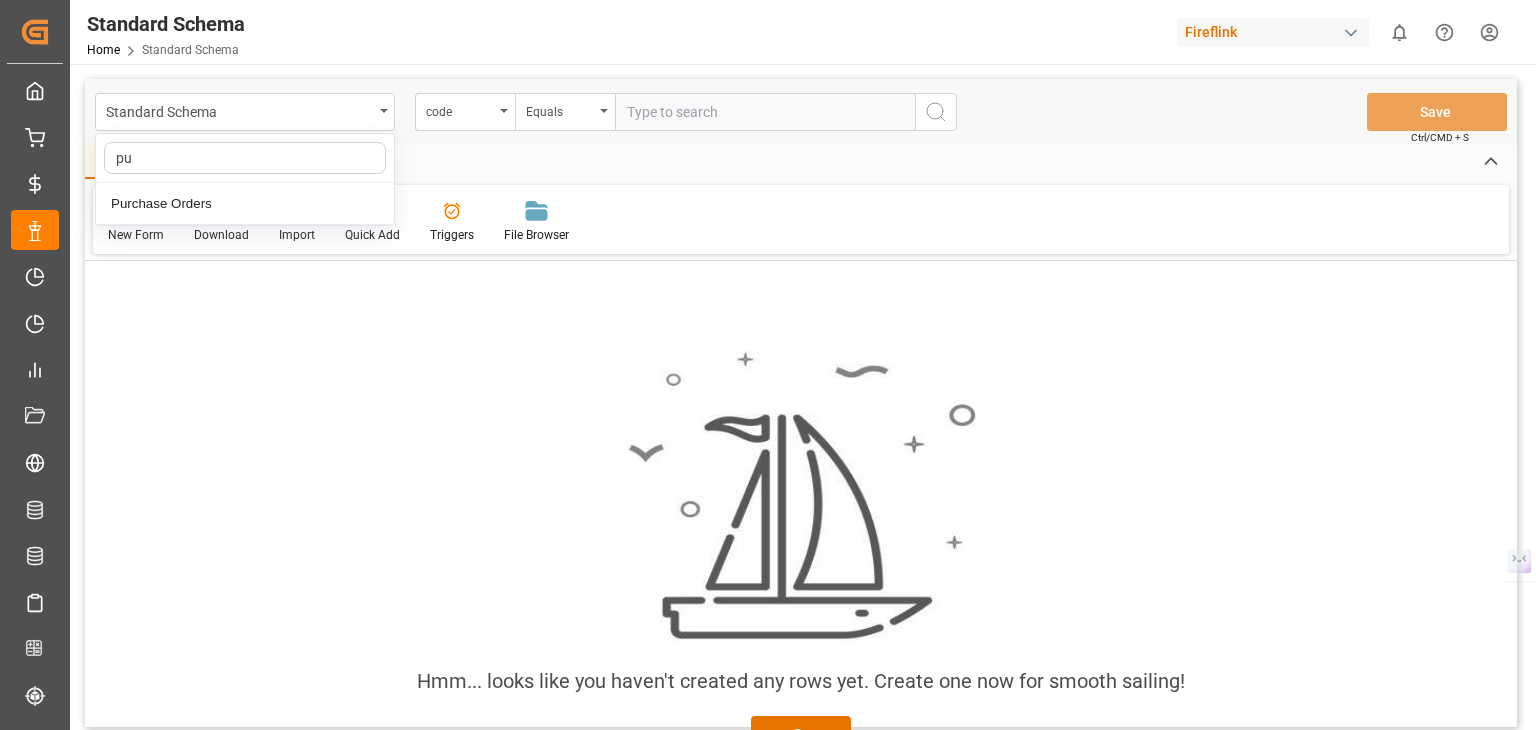 type on "pur" 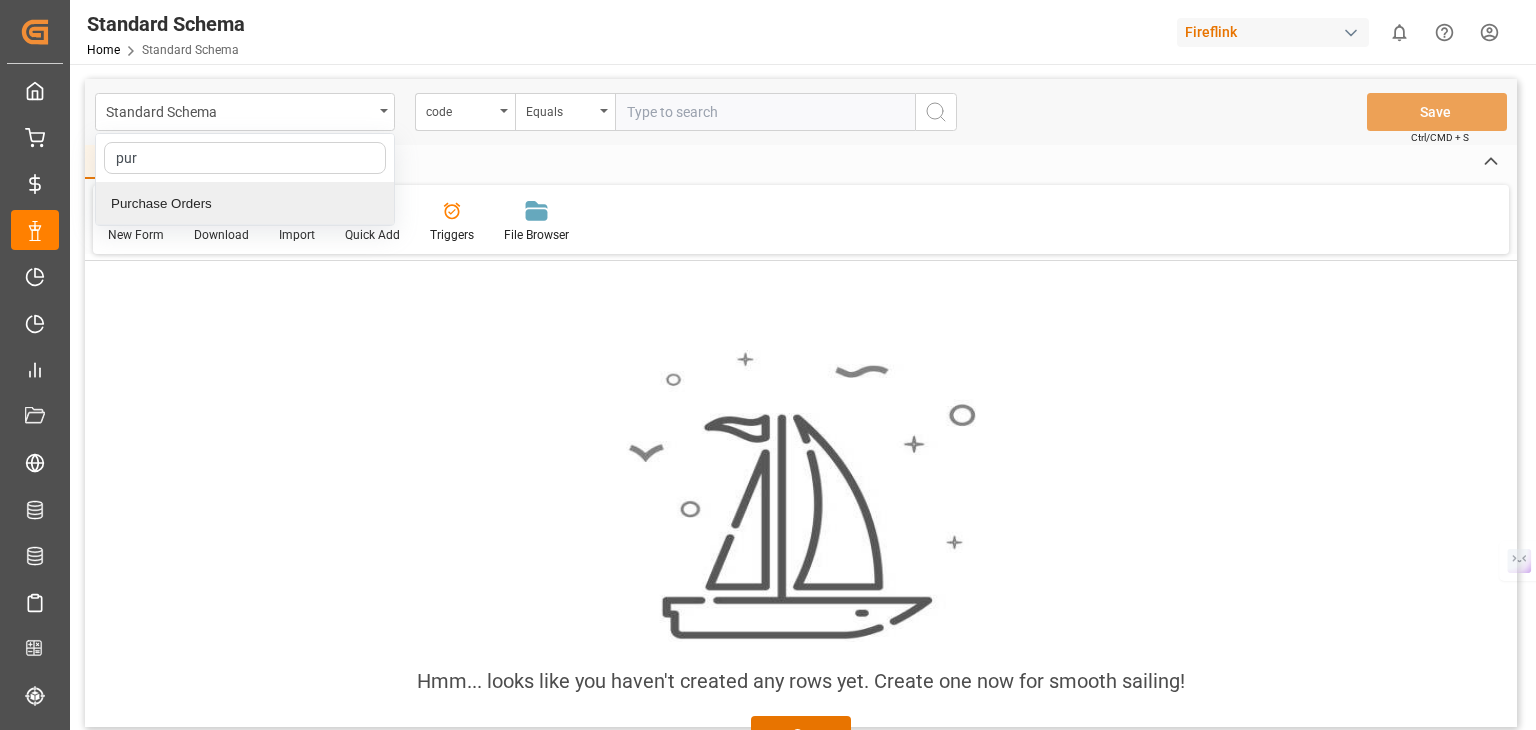 drag, startPoint x: 172, startPoint y: 193, endPoint x: 367, endPoint y: 193, distance: 195 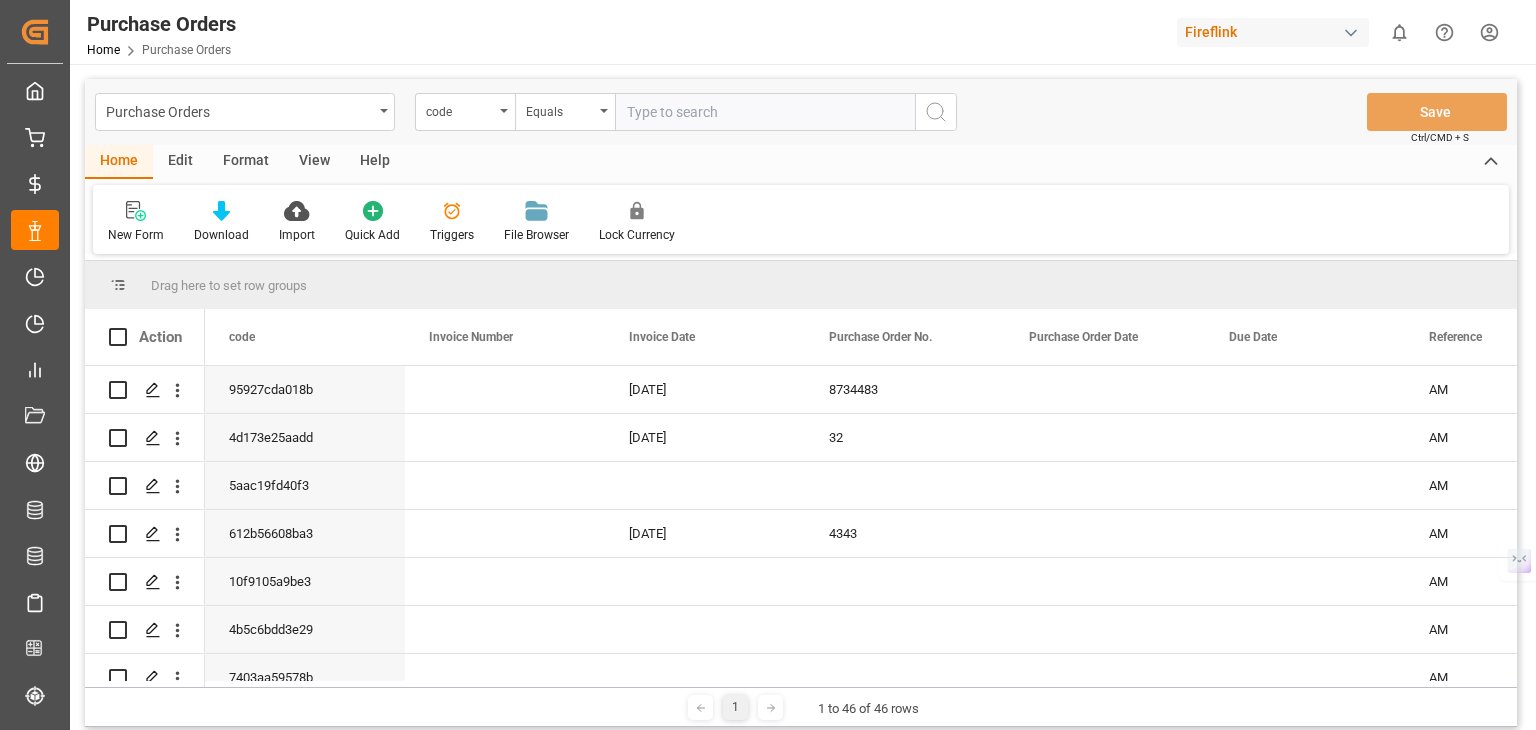 click on "Edit" at bounding box center [180, 162] 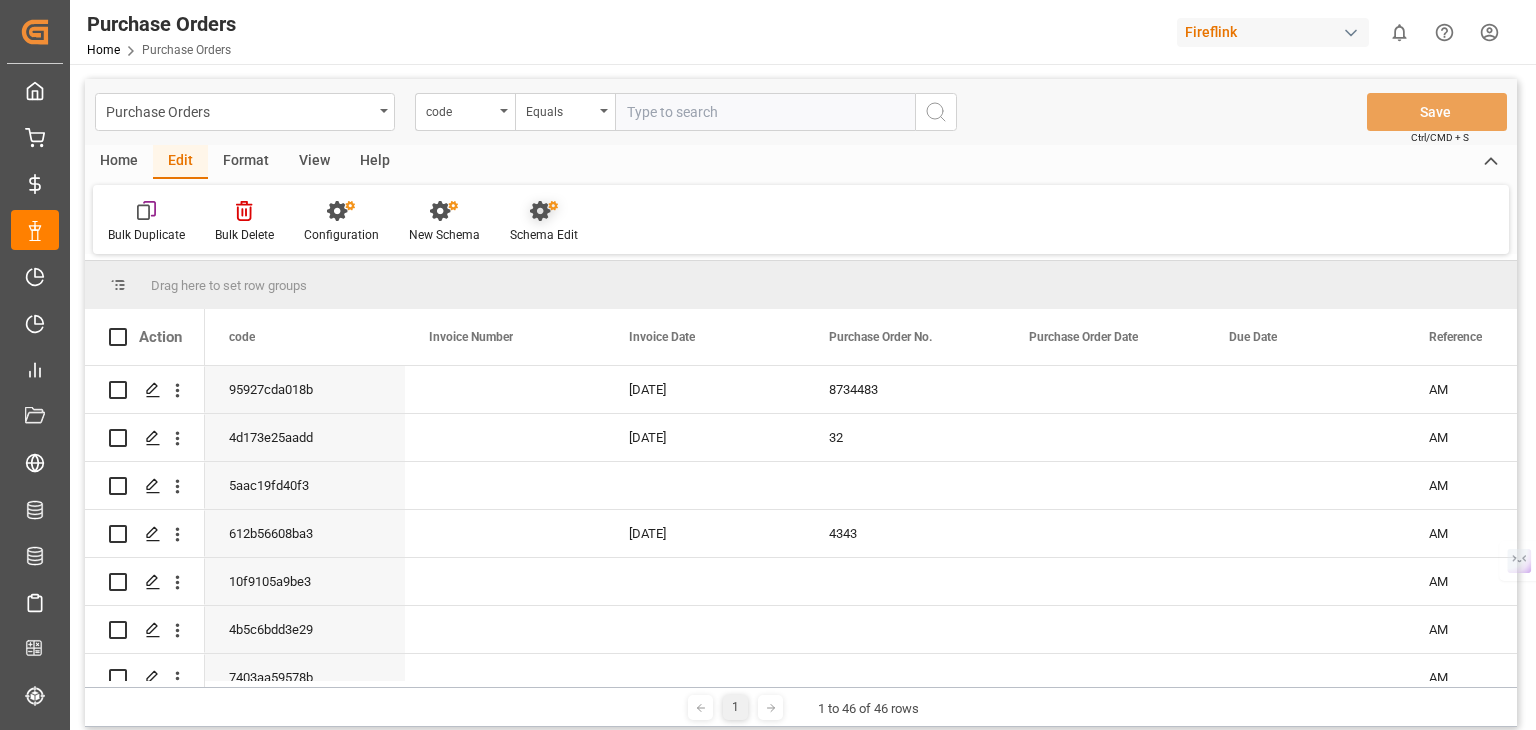 click 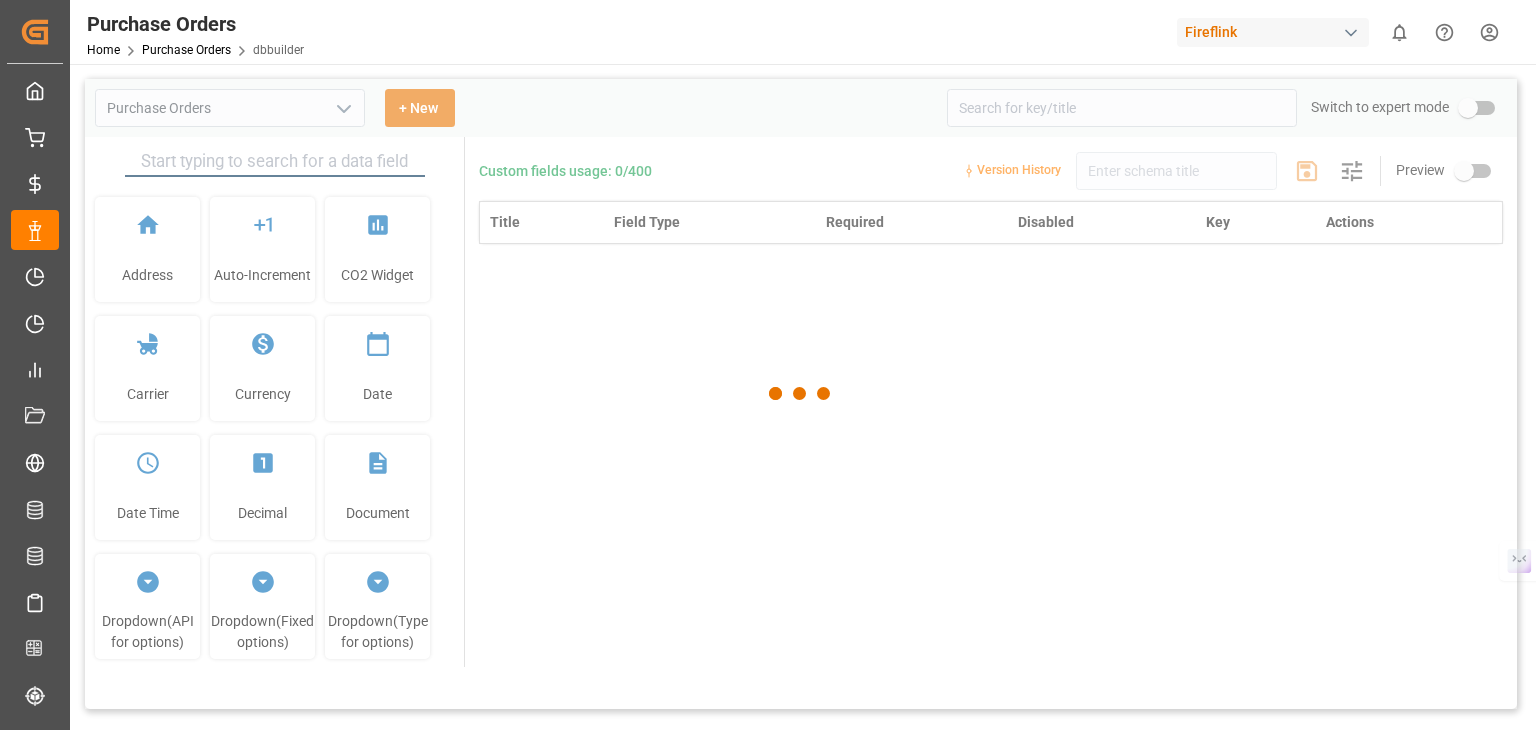 type on "Purchase Orders" 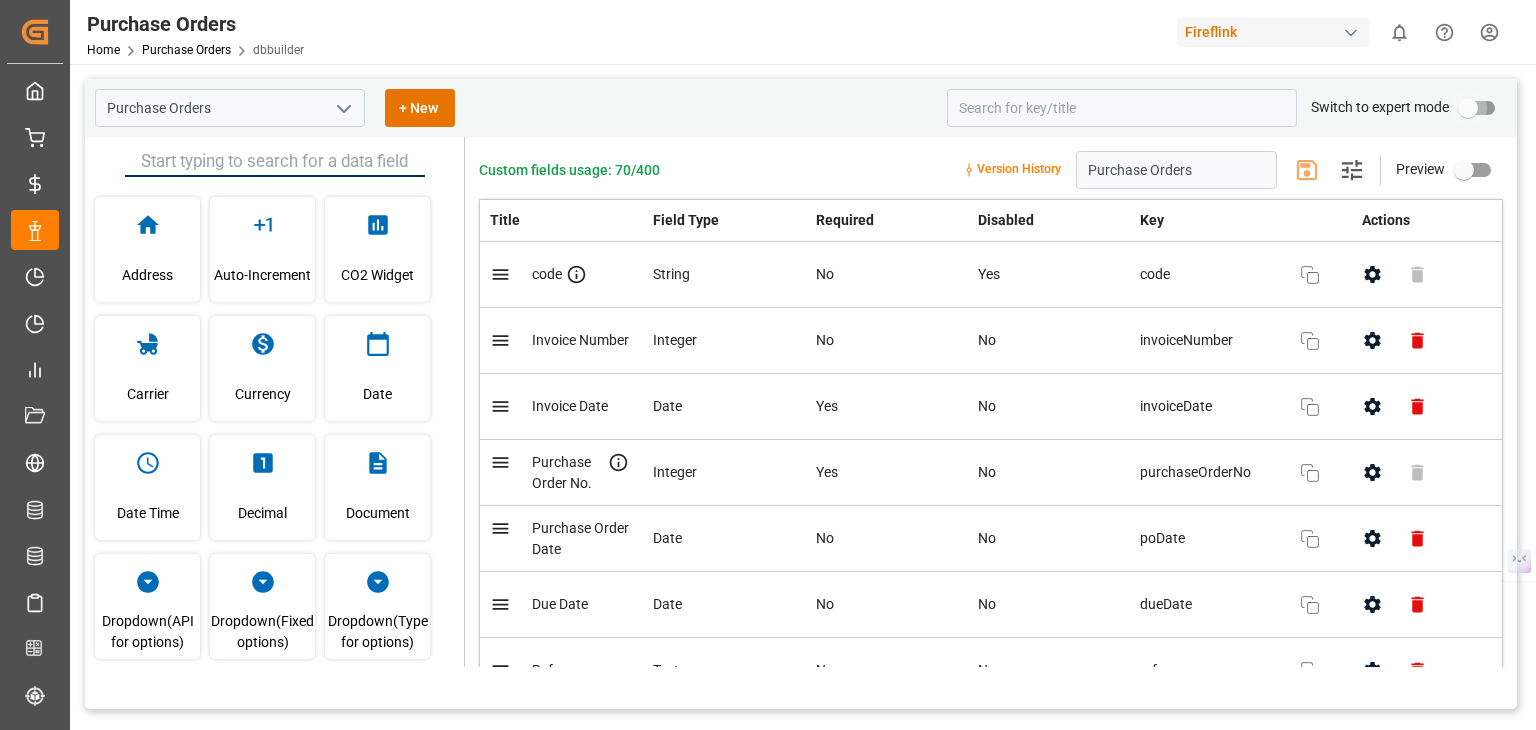 click at bounding box center [1468, 108] 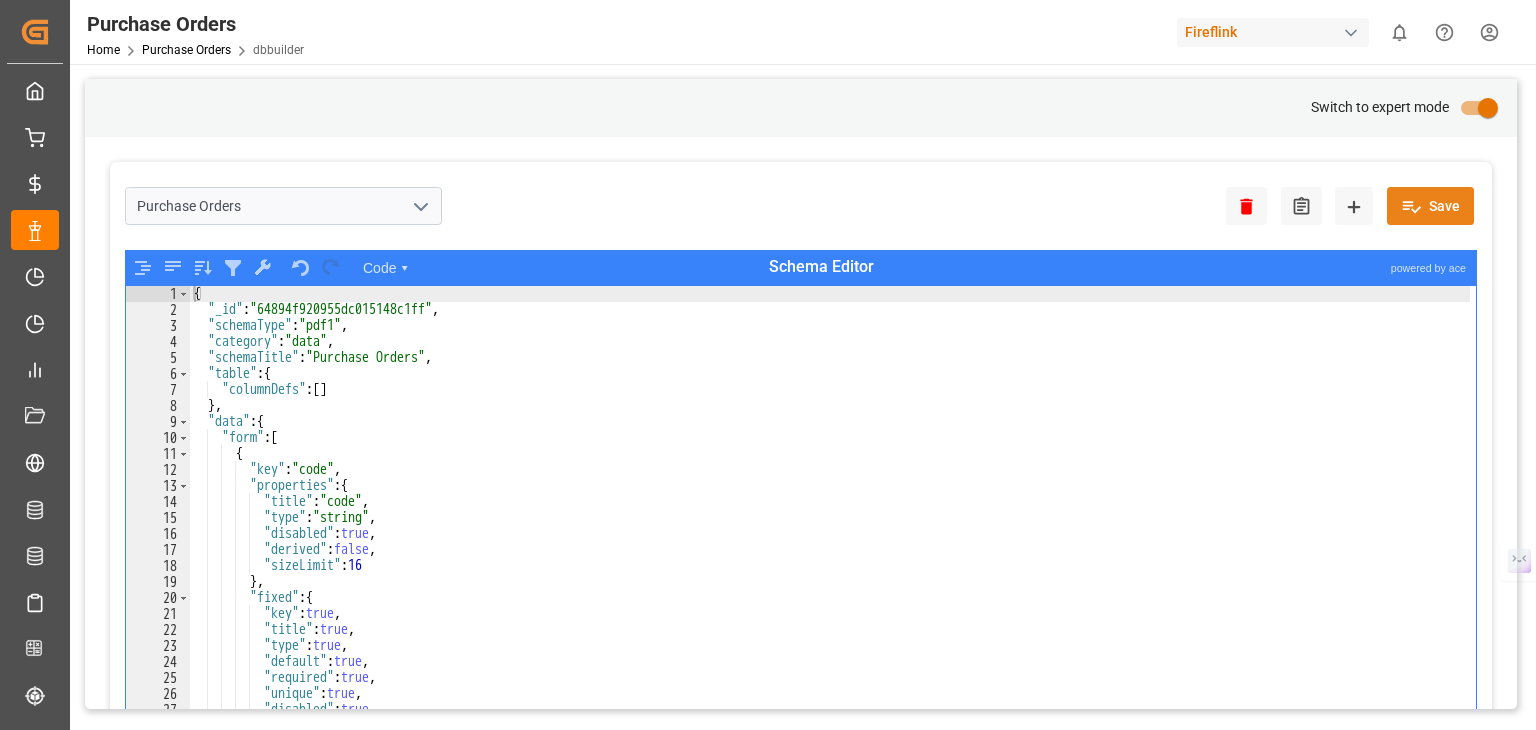 click on "Save" at bounding box center [1430, 206] 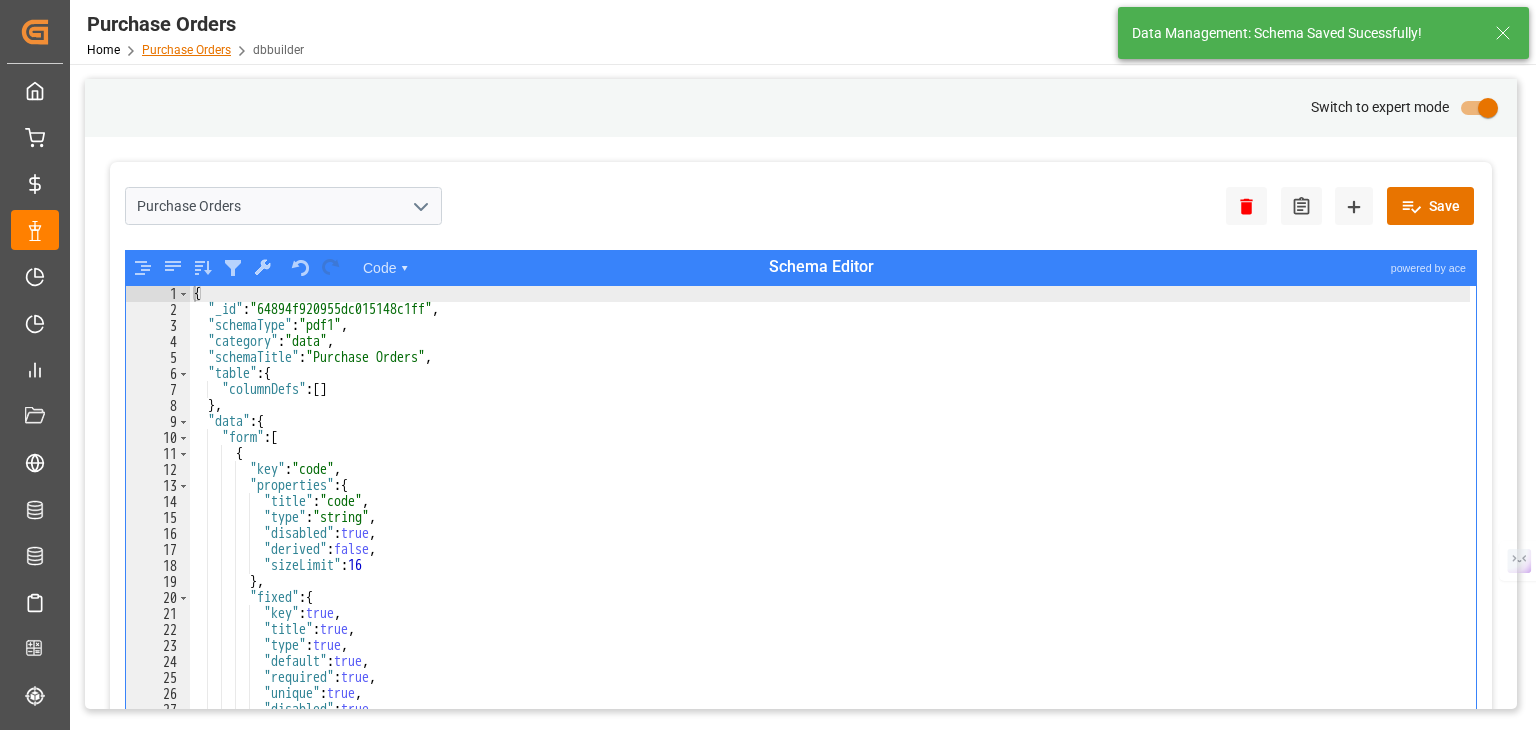 click on "Purchase Orders" at bounding box center (186, 50) 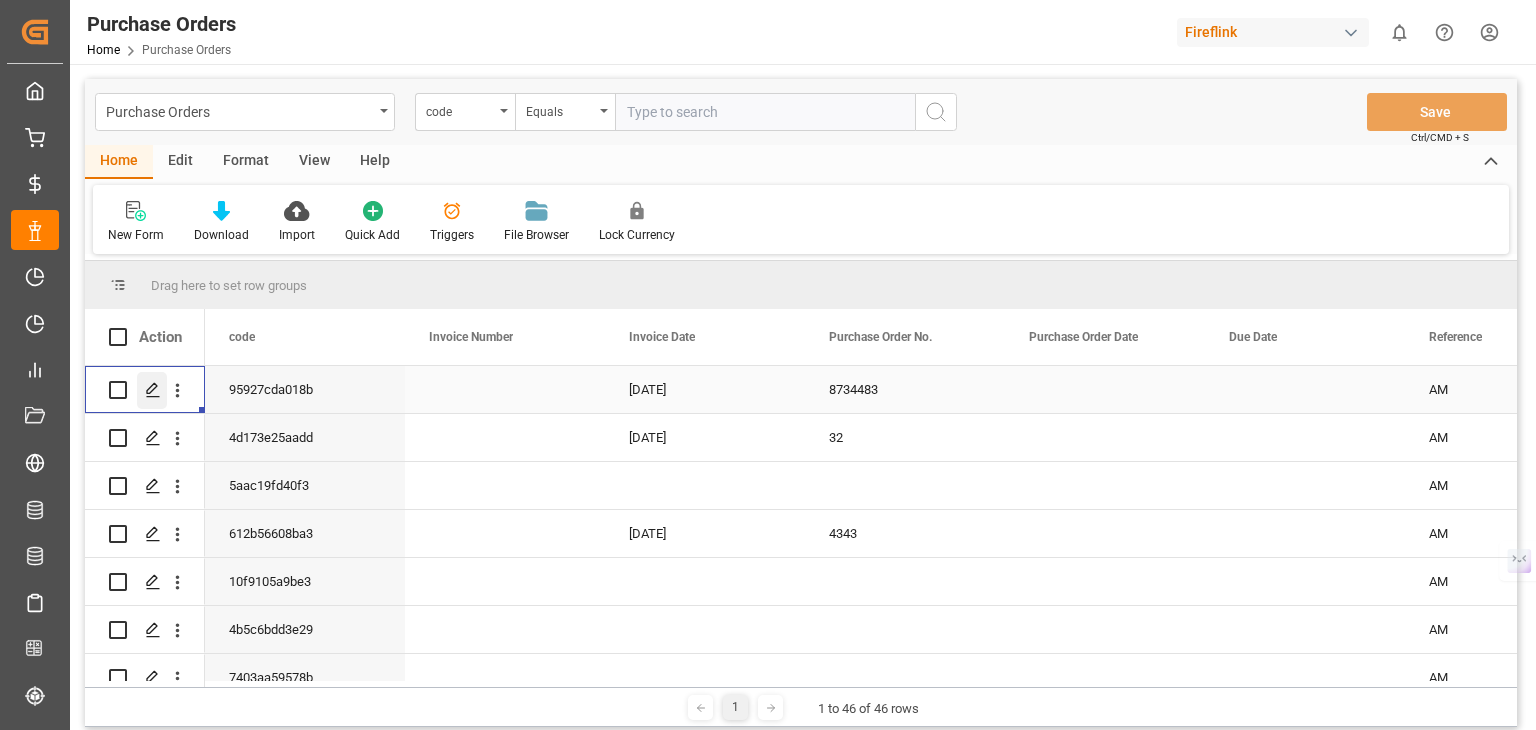 click 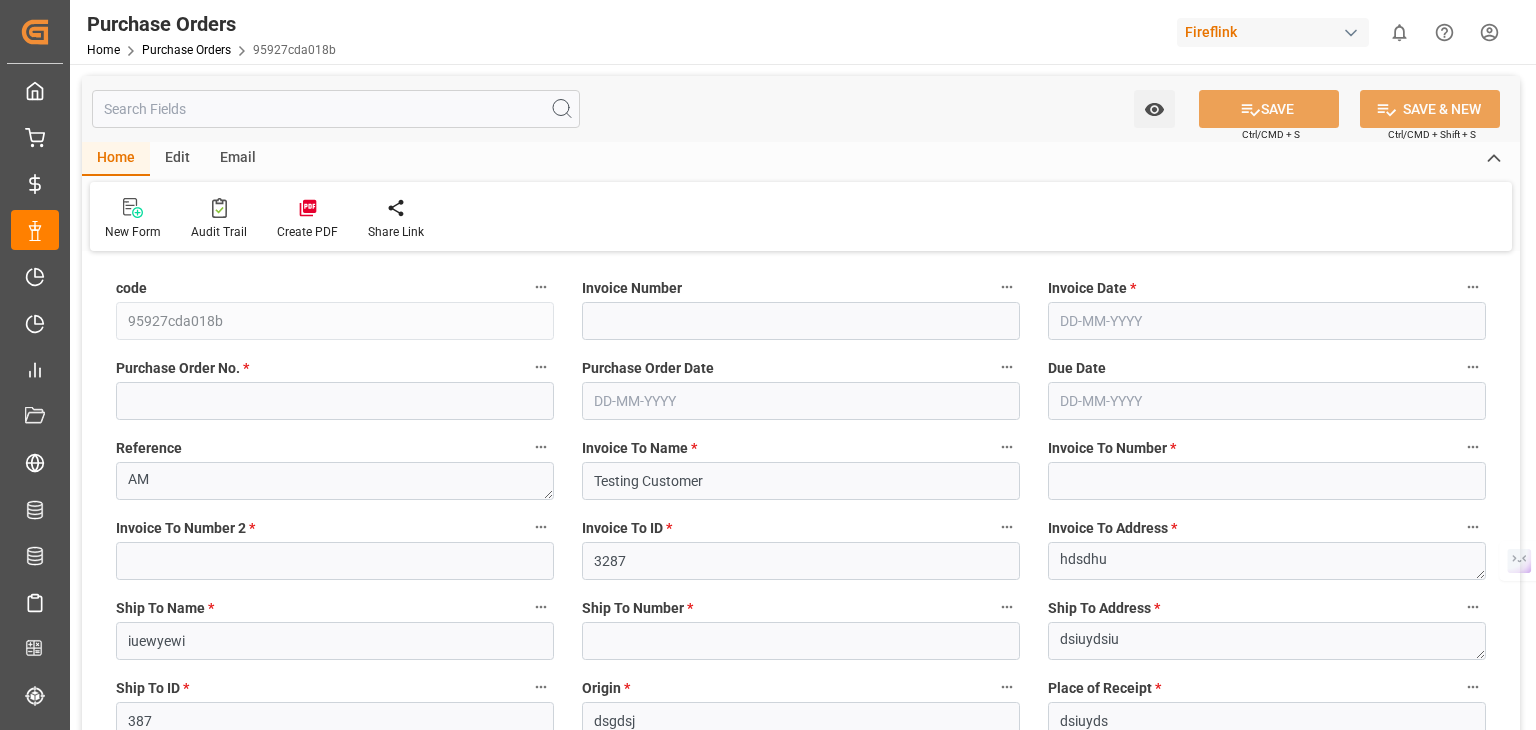 type on "8734483" 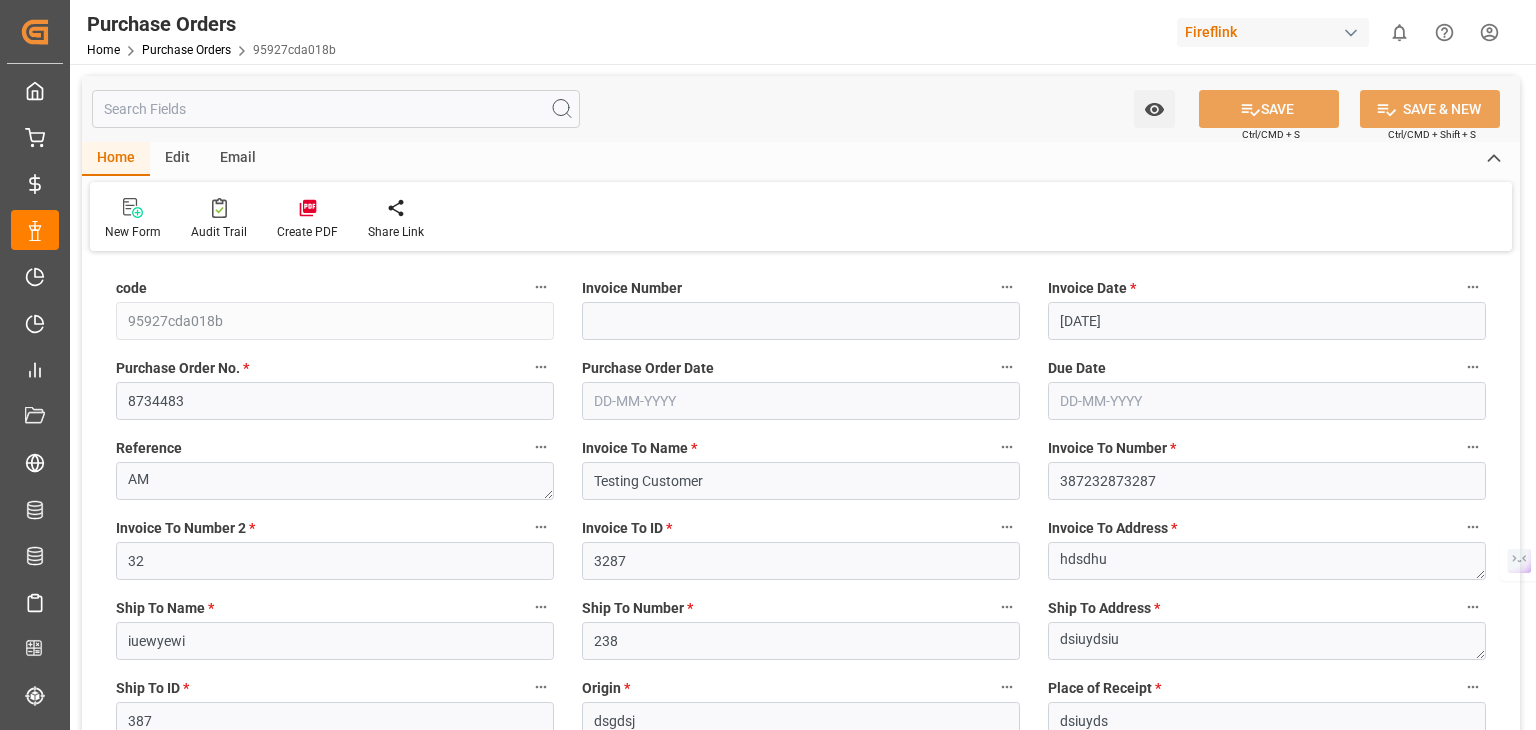 type on "[DATE]" 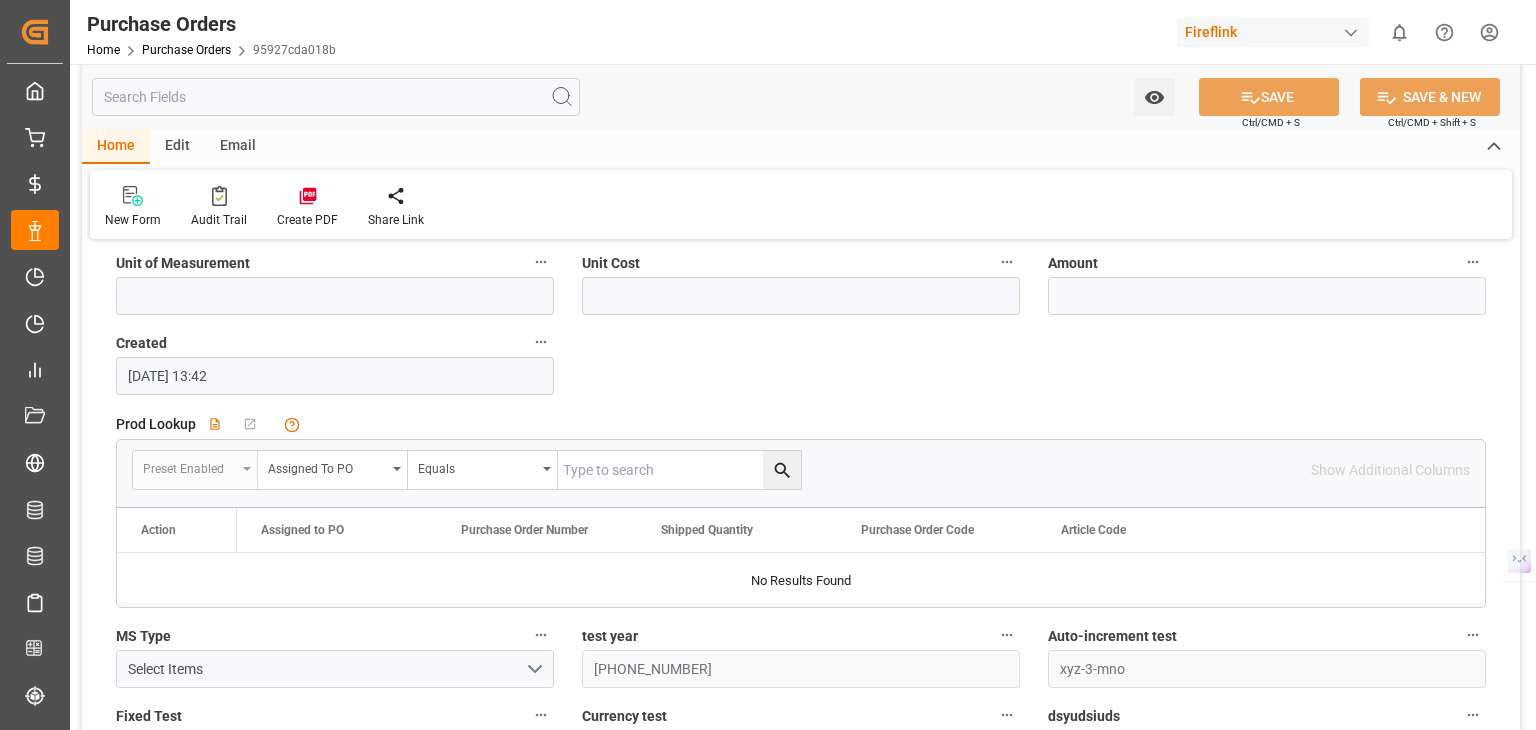 scroll, scrollTop: 3200, scrollLeft: 0, axis: vertical 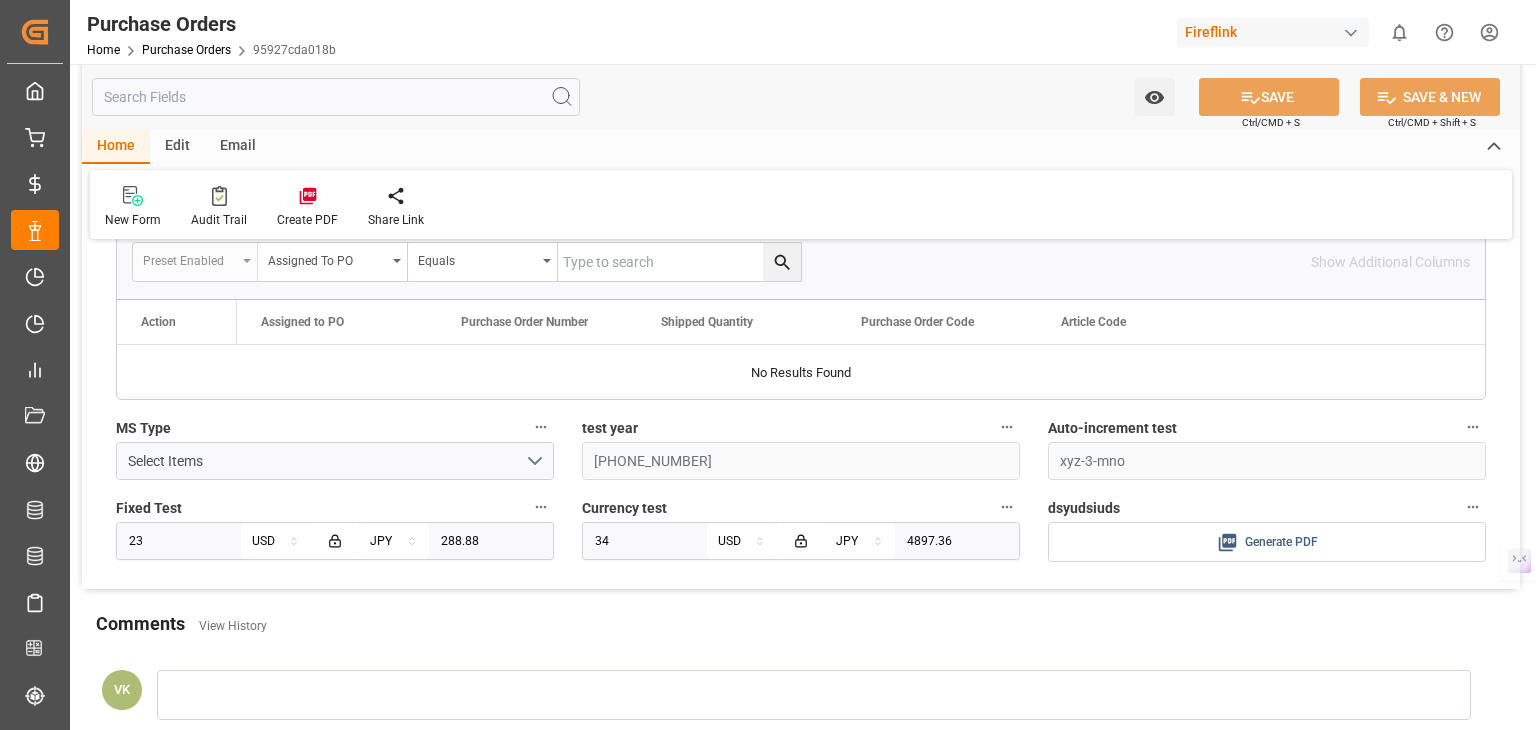 click 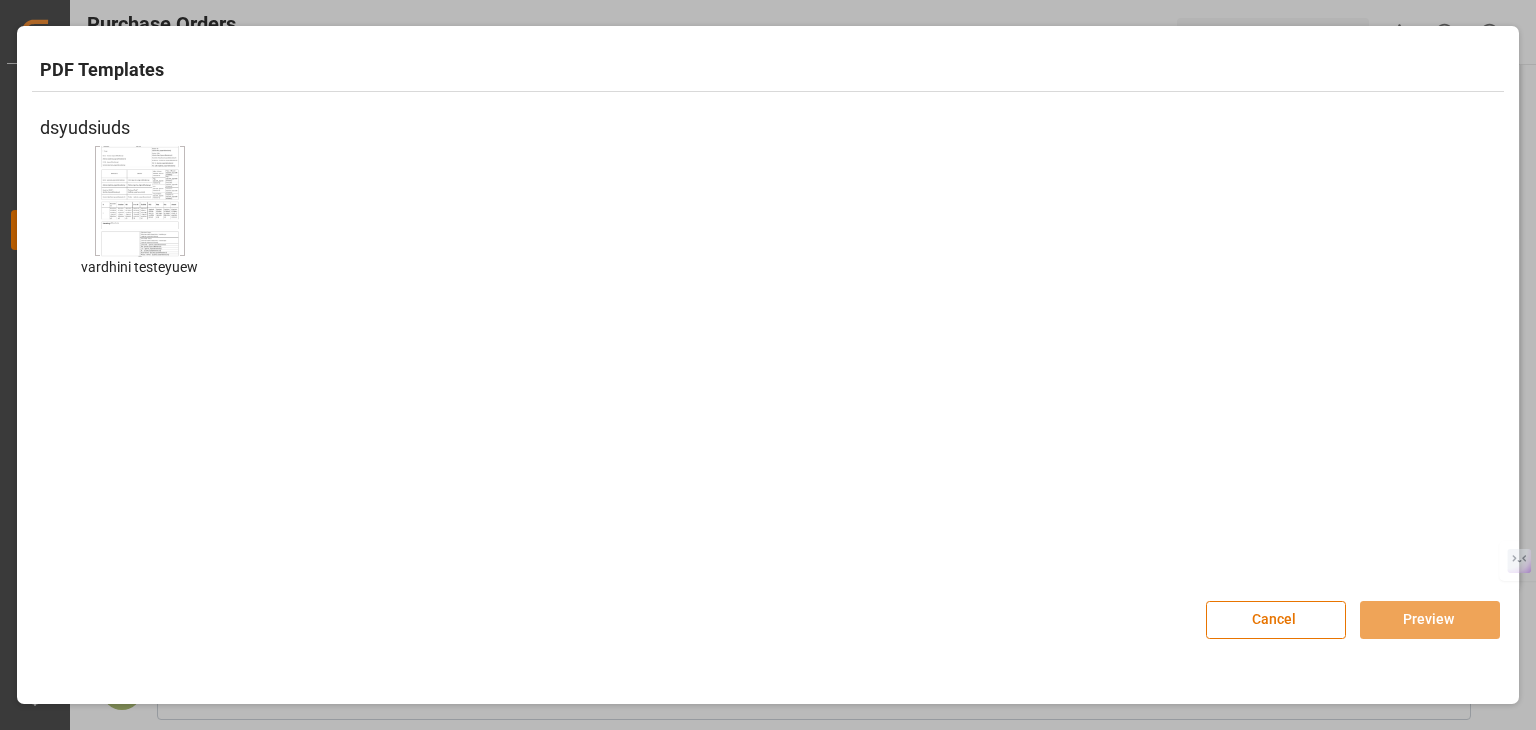 click at bounding box center (140, 200) 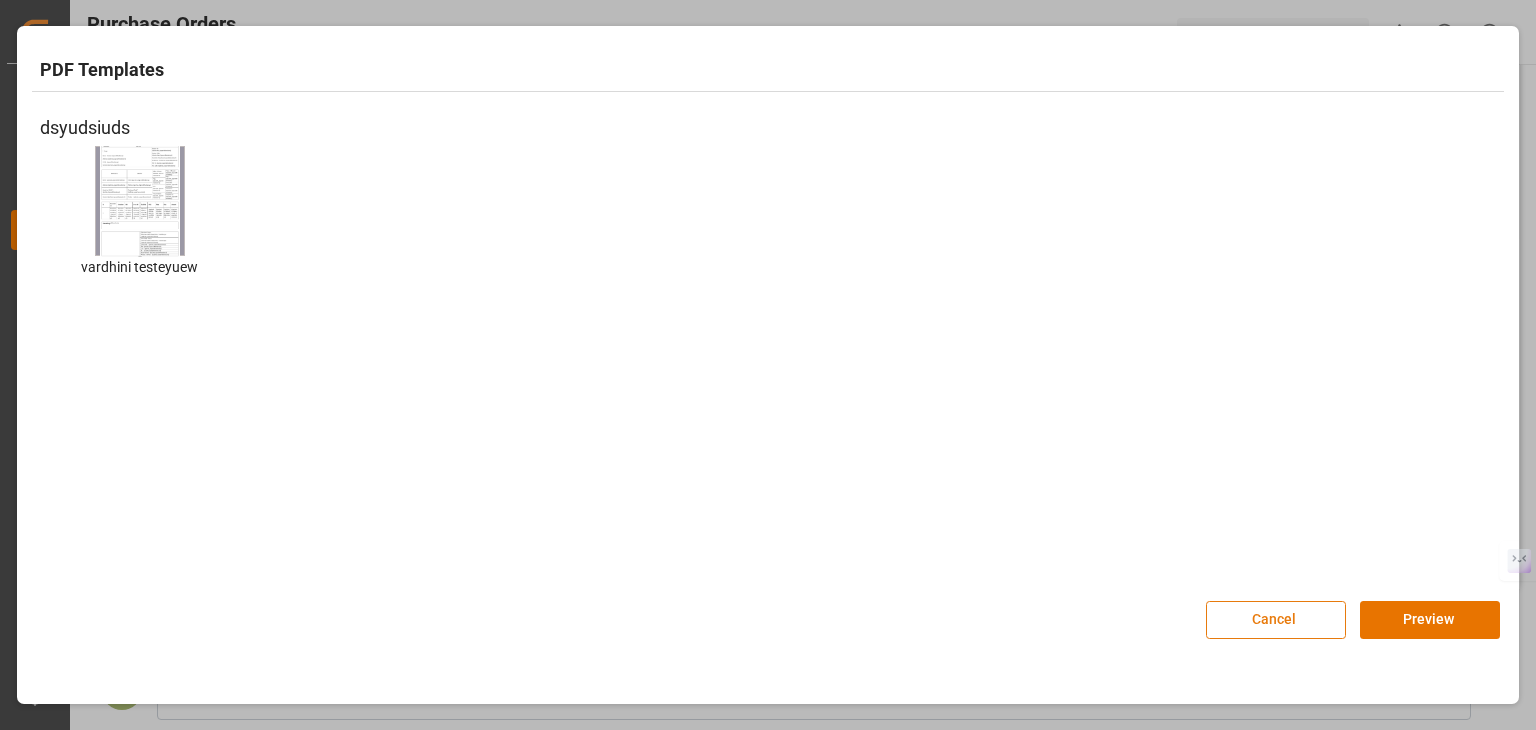 click on "Cancel" at bounding box center [1276, 620] 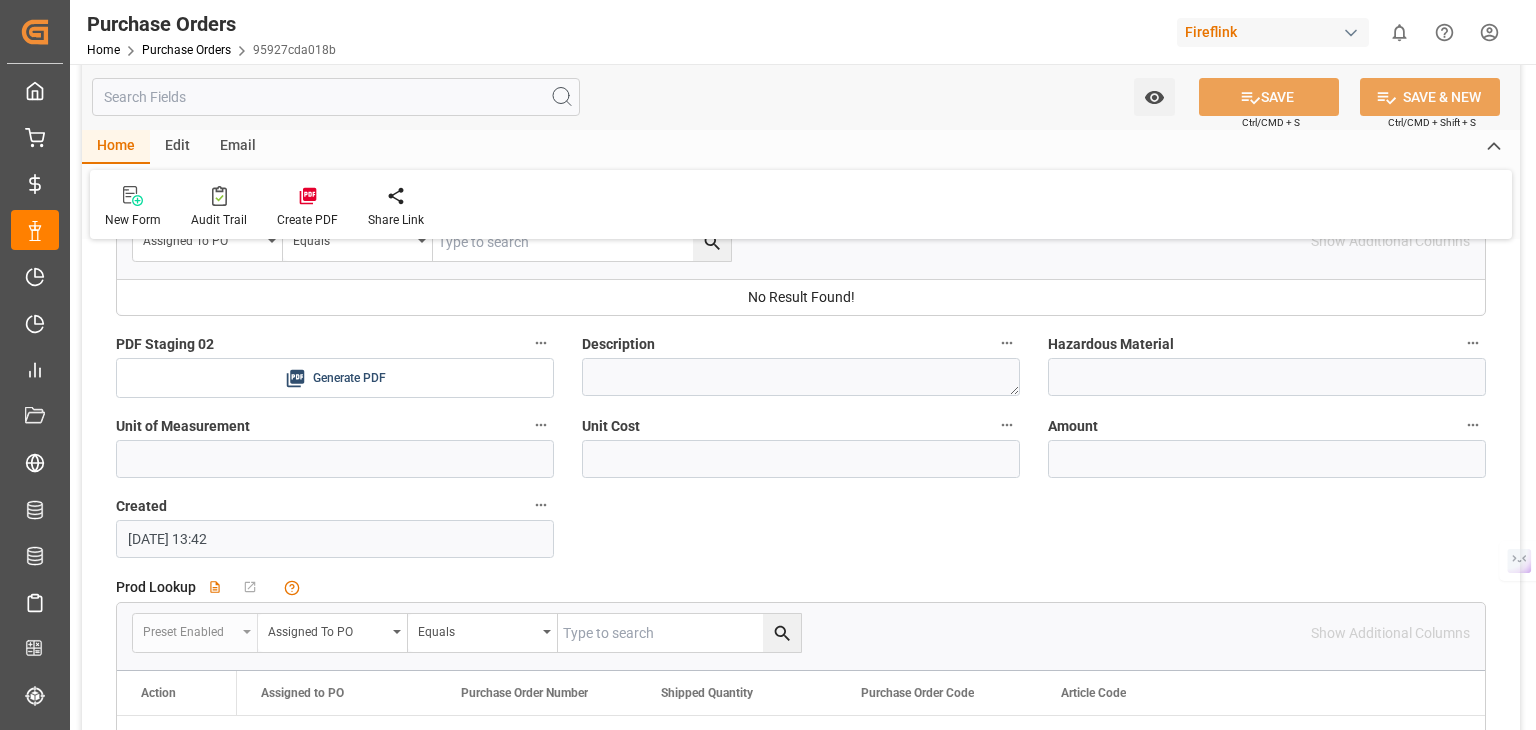 scroll, scrollTop: 2800, scrollLeft: 0, axis: vertical 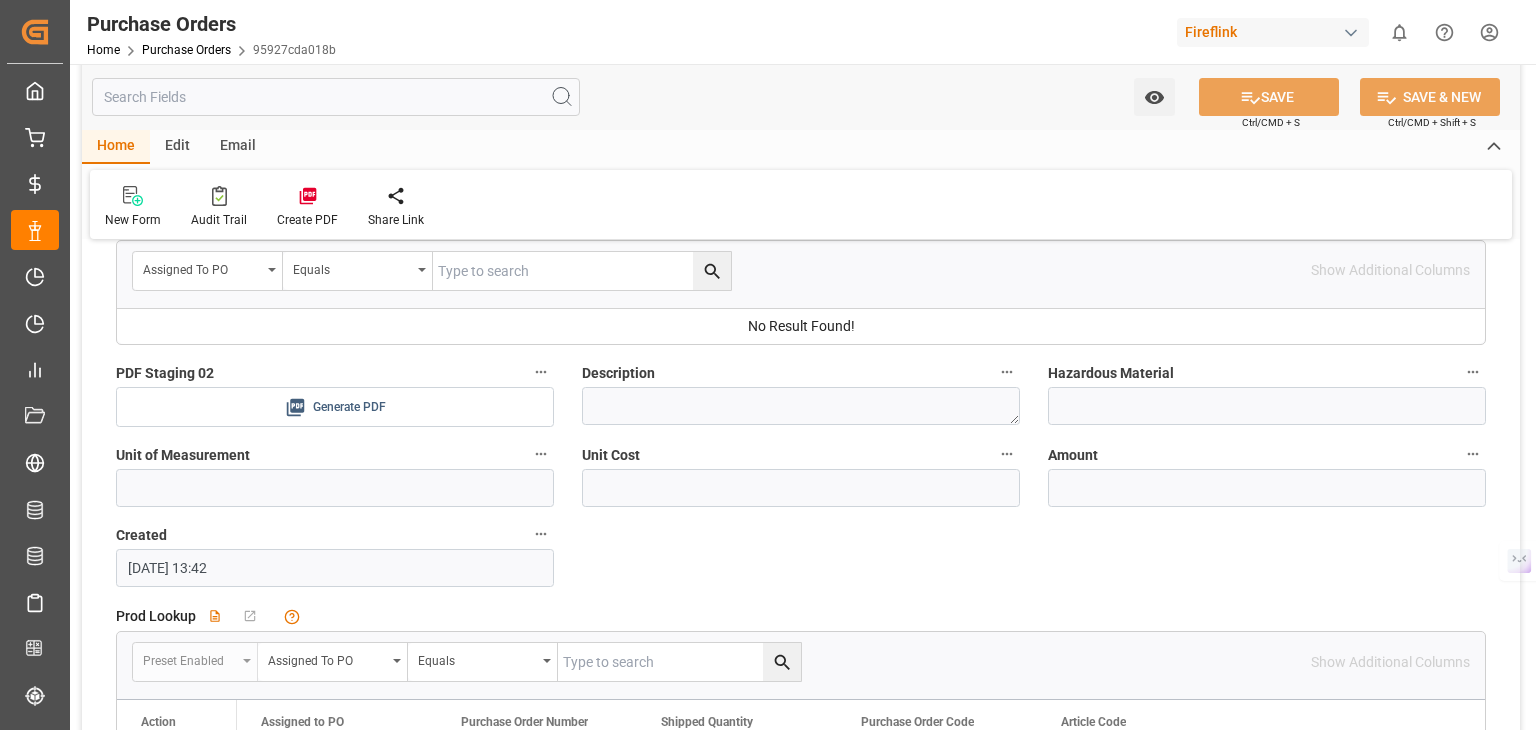 click 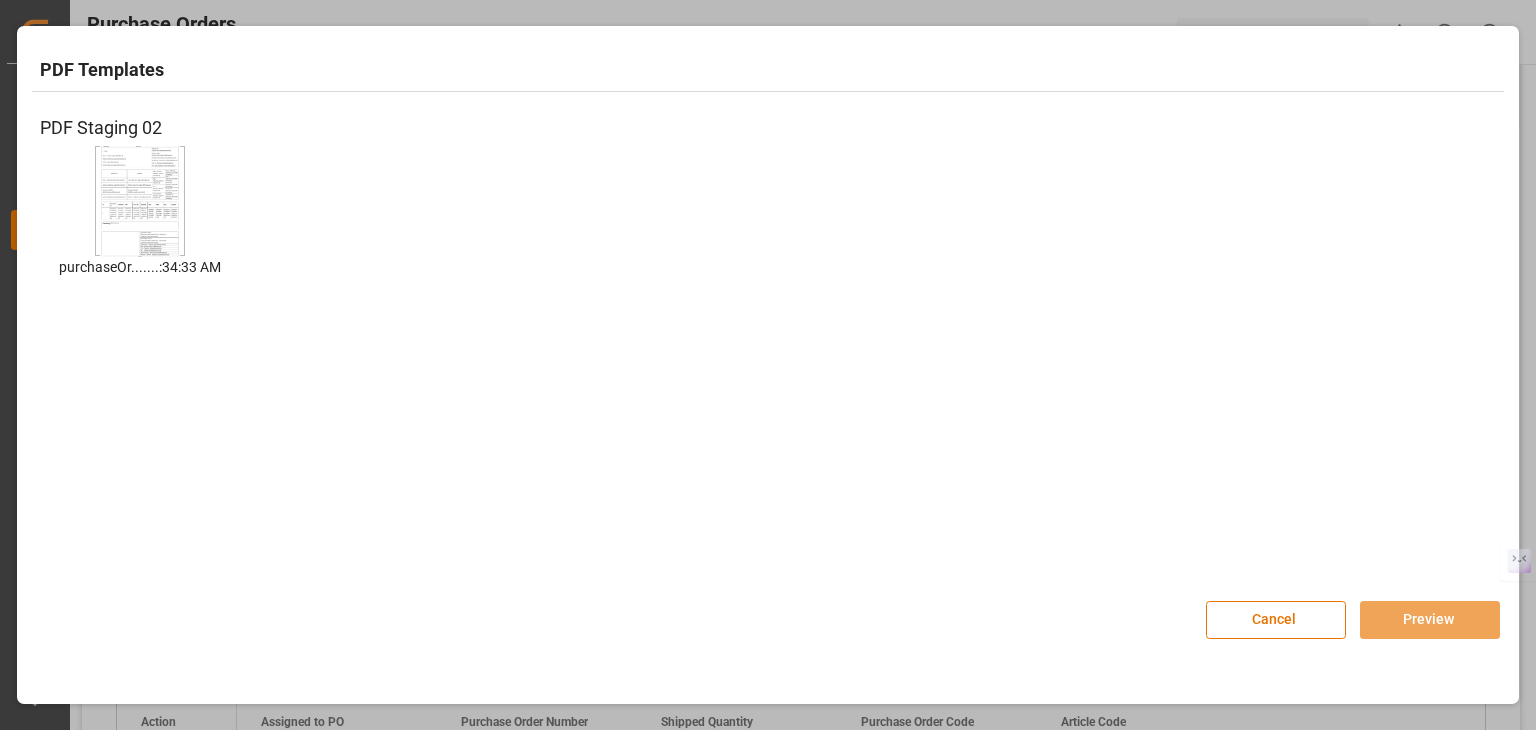 click on "purchaseOr.......:34:33 AM purchaseOrder_6/19/2023, 11:34:33 AM" at bounding box center [140, 227] 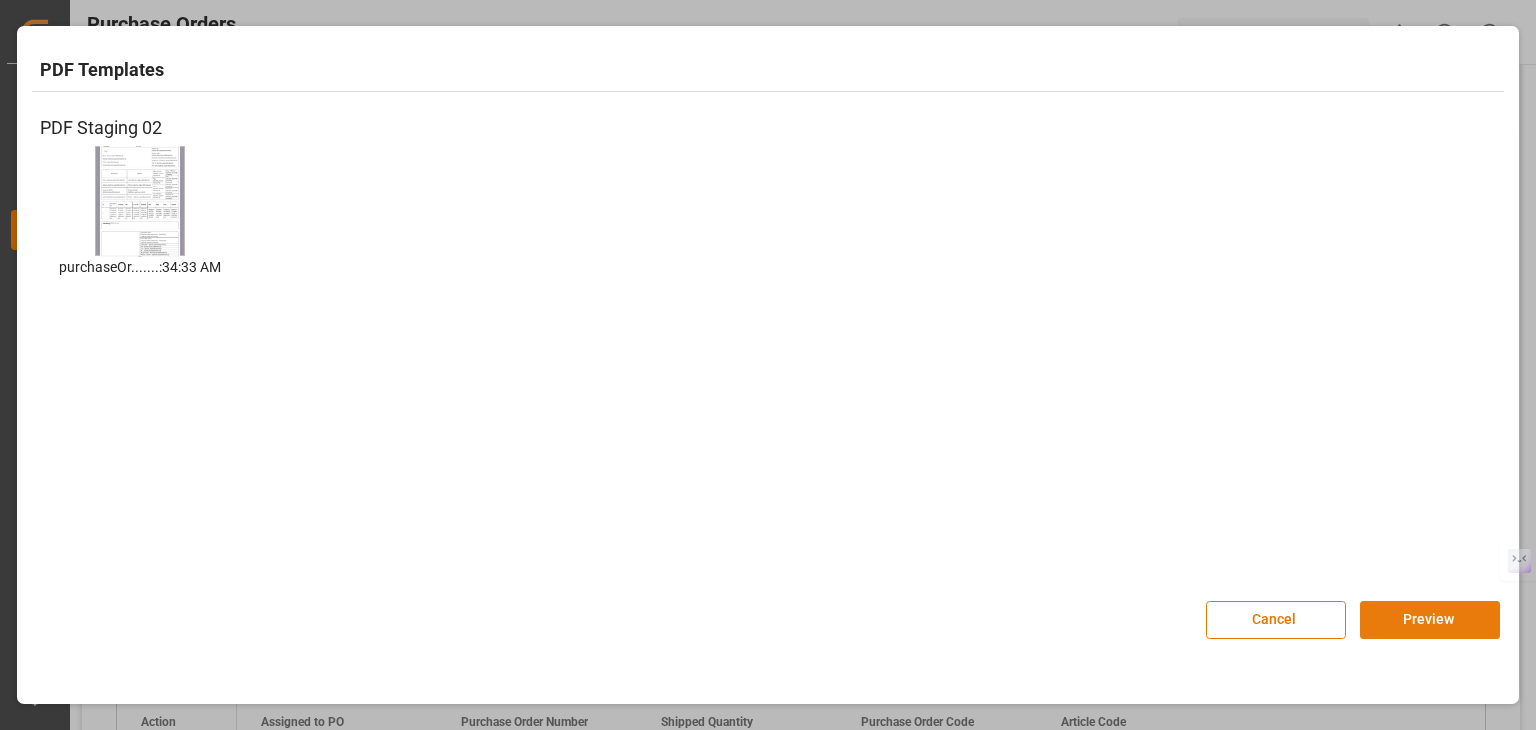 click on "Preview" at bounding box center [1430, 620] 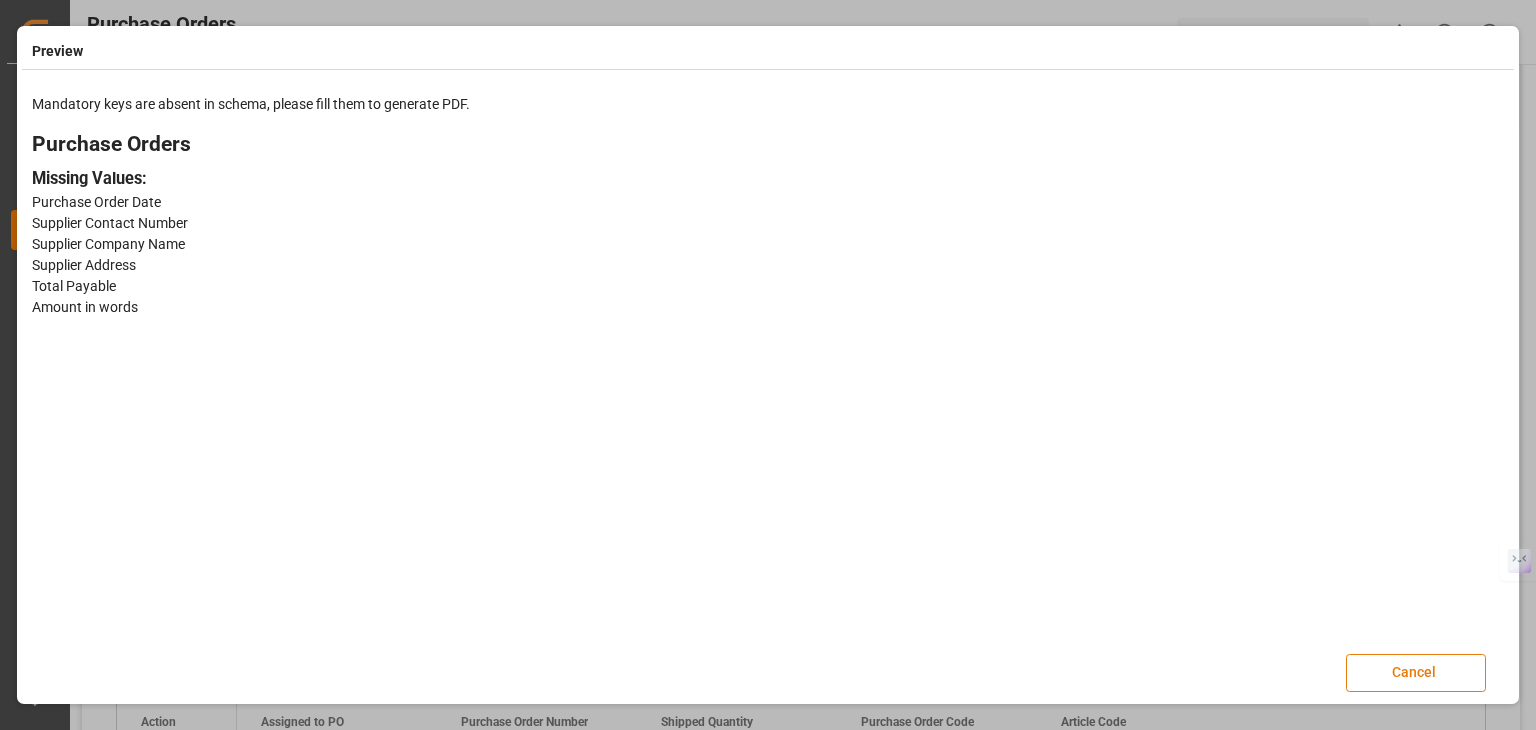 click on "Cancel" at bounding box center (1416, 673) 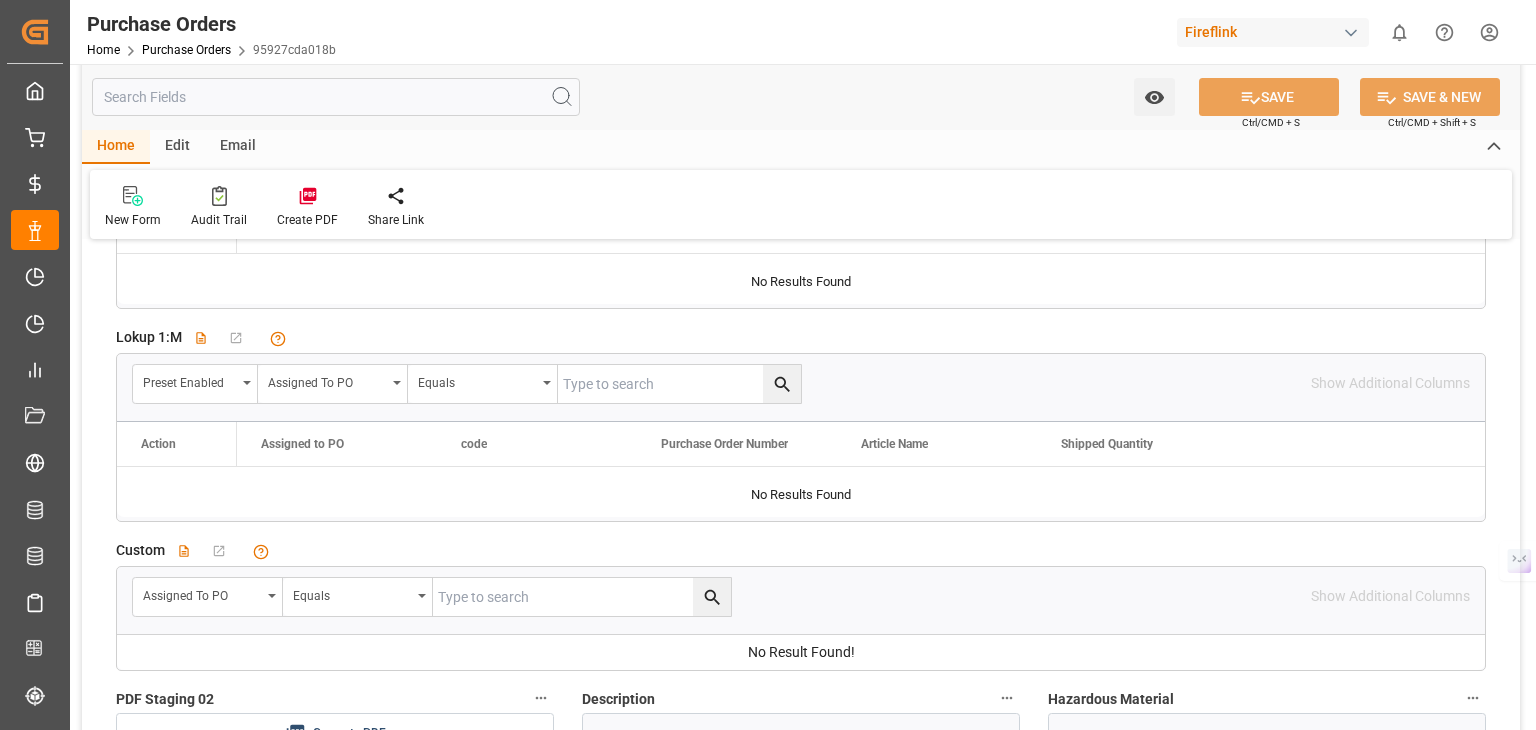 scroll, scrollTop: 2300, scrollLeft: 0, axis: vertical 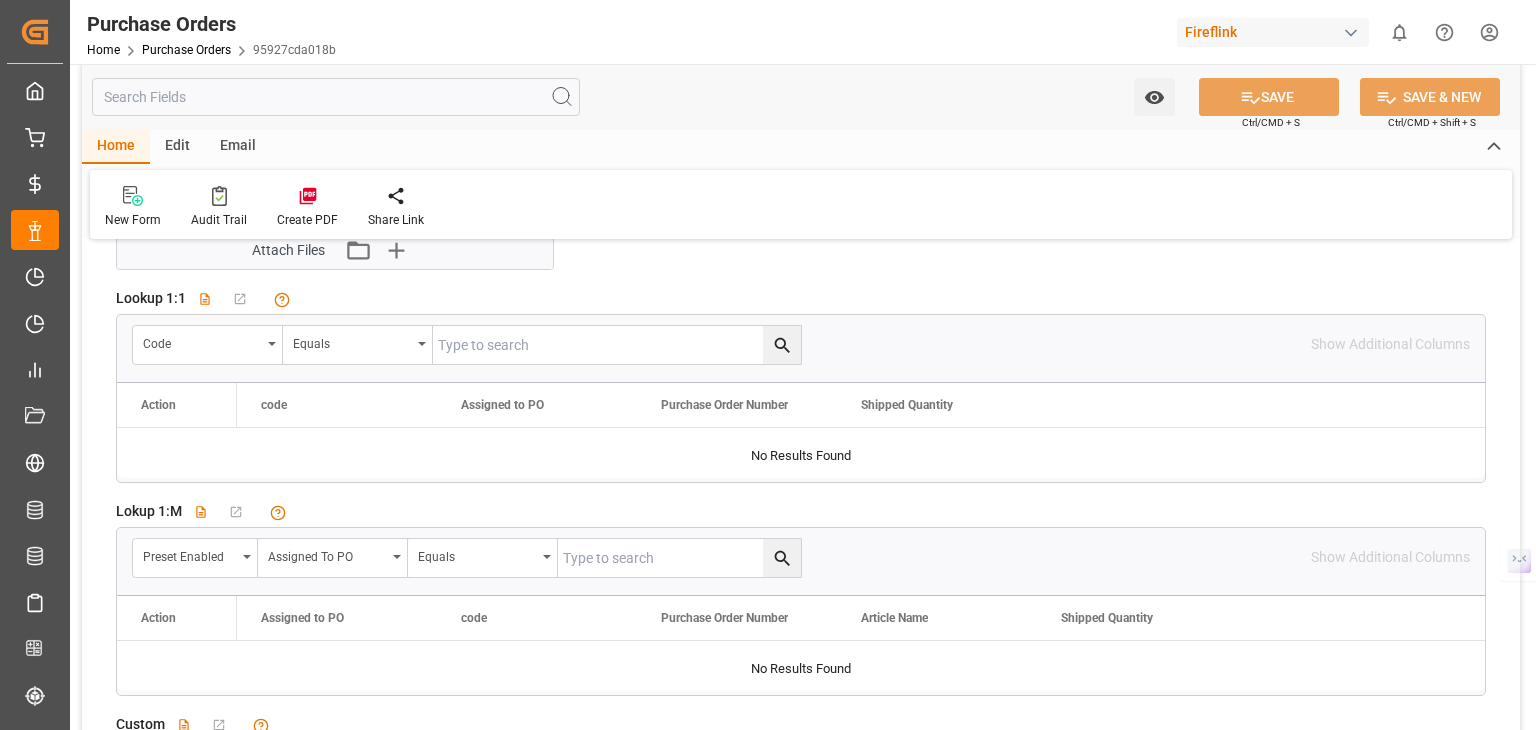 type 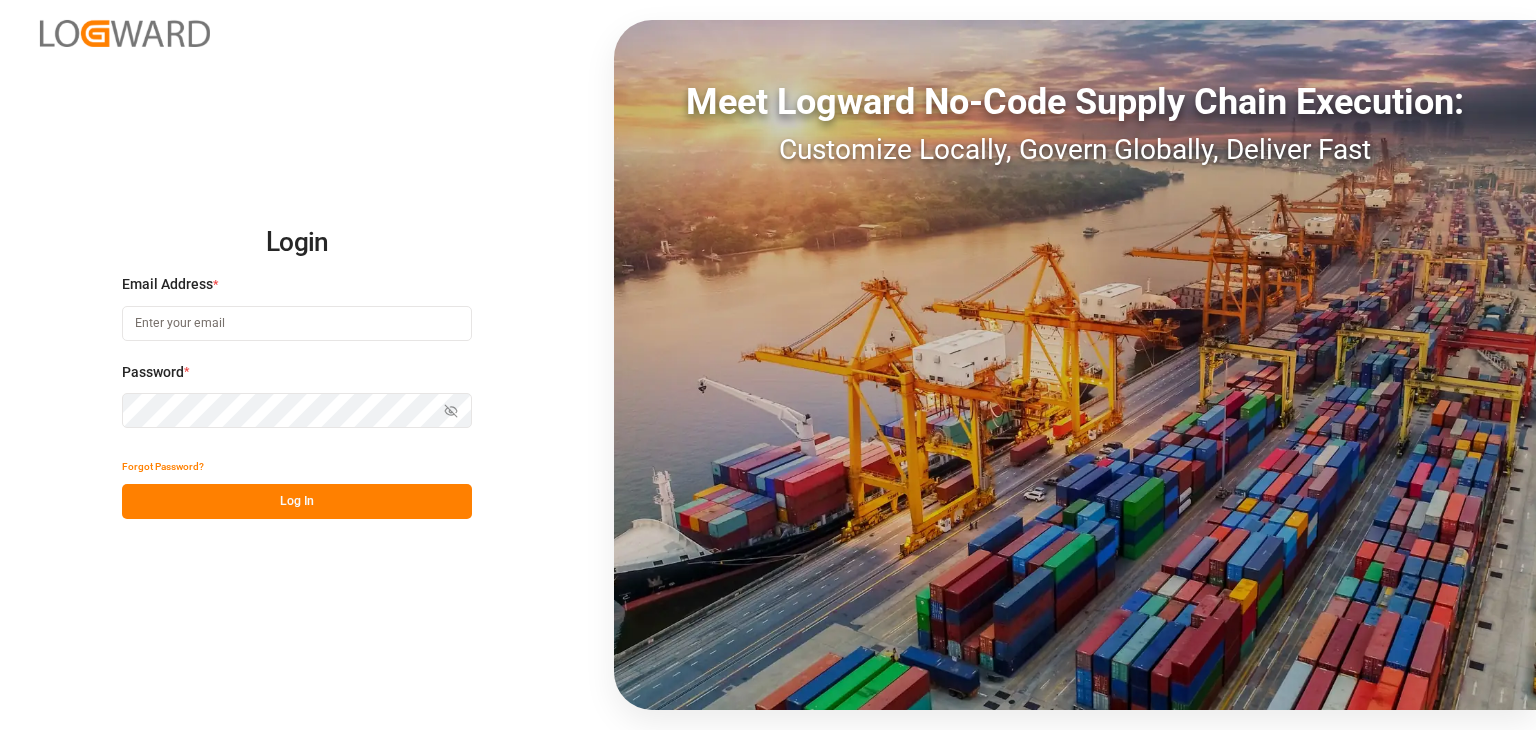 scroll, scrollTop: 0, scrollLeft: 0, axis: both 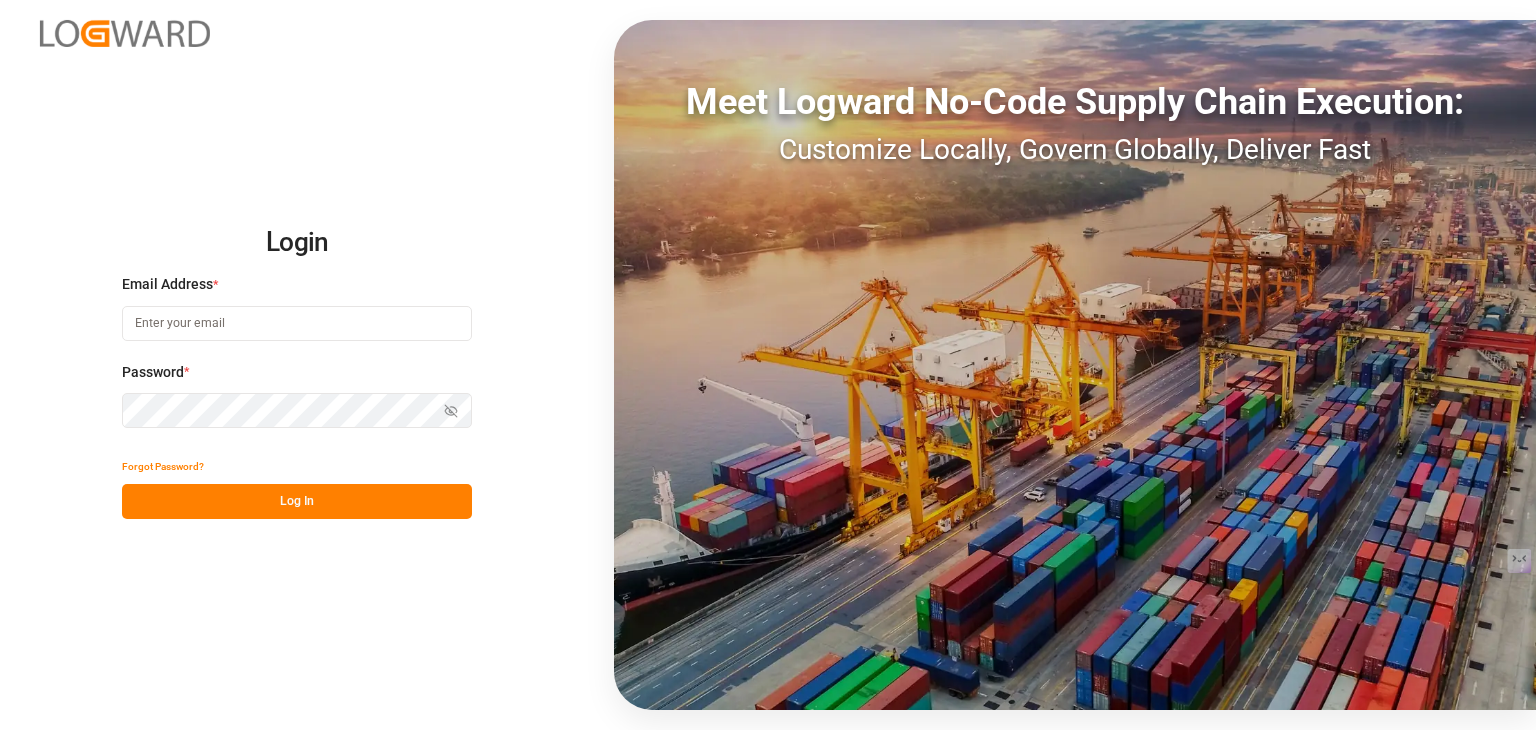 click at bounding box center [297, 323] 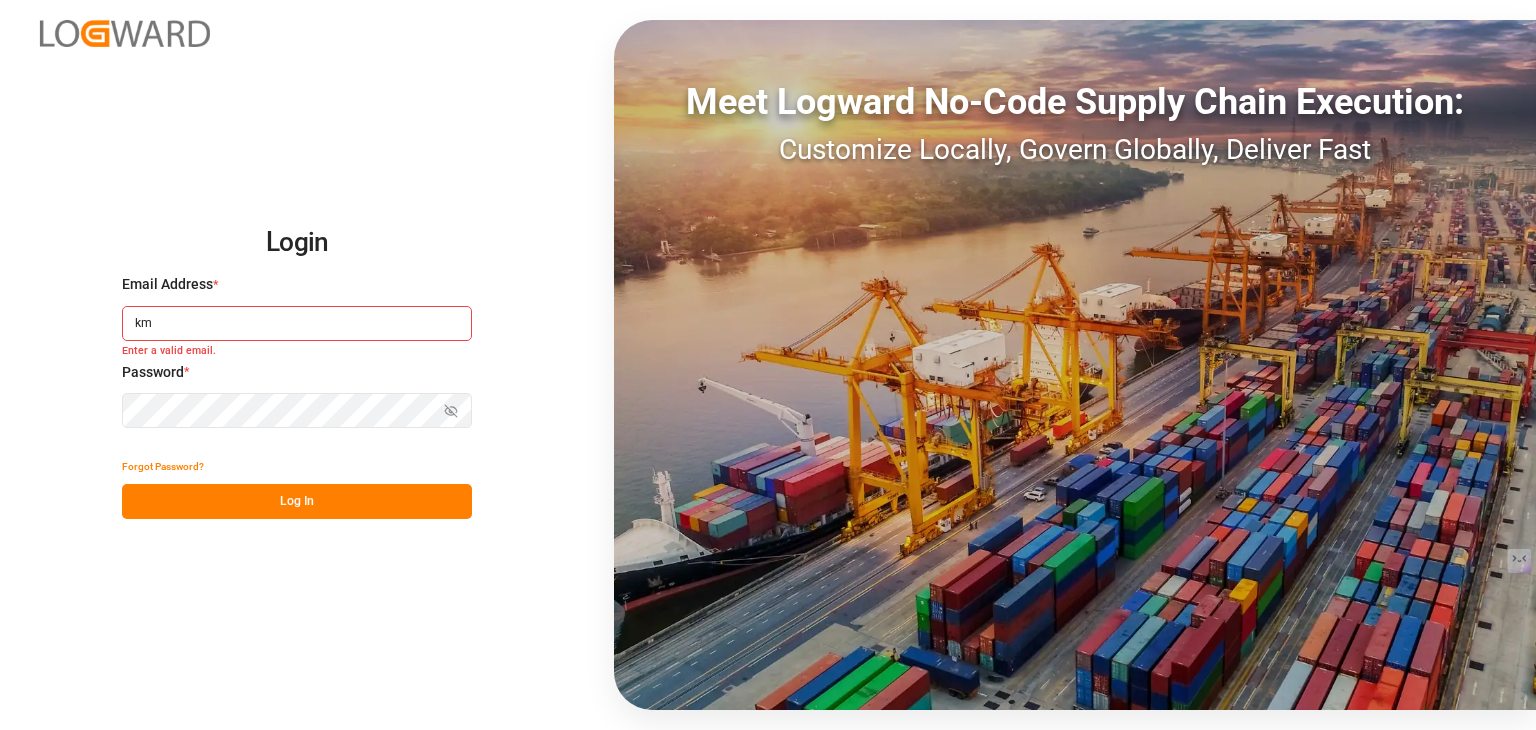 type on "[EMAIL_ADDRESS][DOMAIN_NAME]" 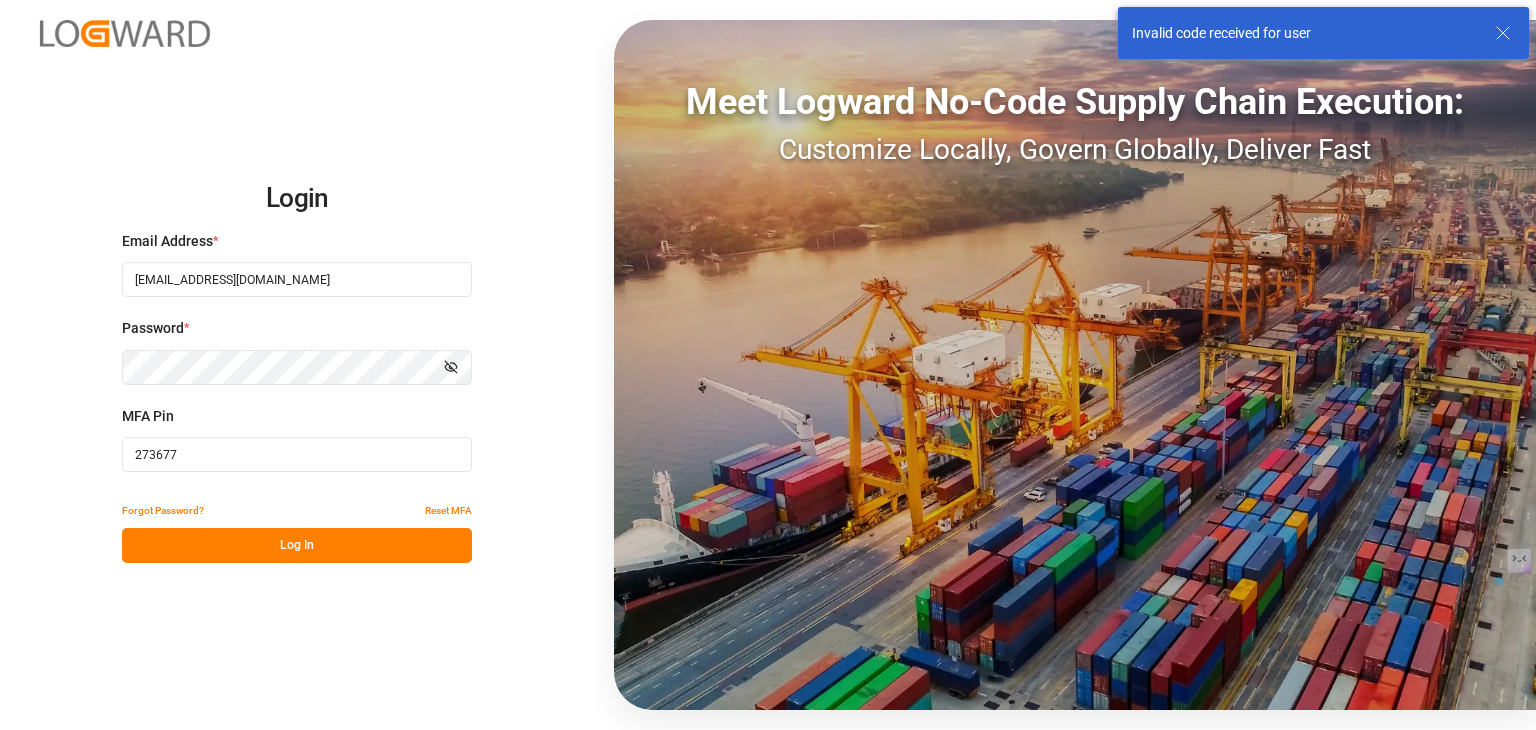 drag, startPoint x: 345, startPoint y: 452, endPoint x: 0, endPoint y: 468, distance: 345.37082 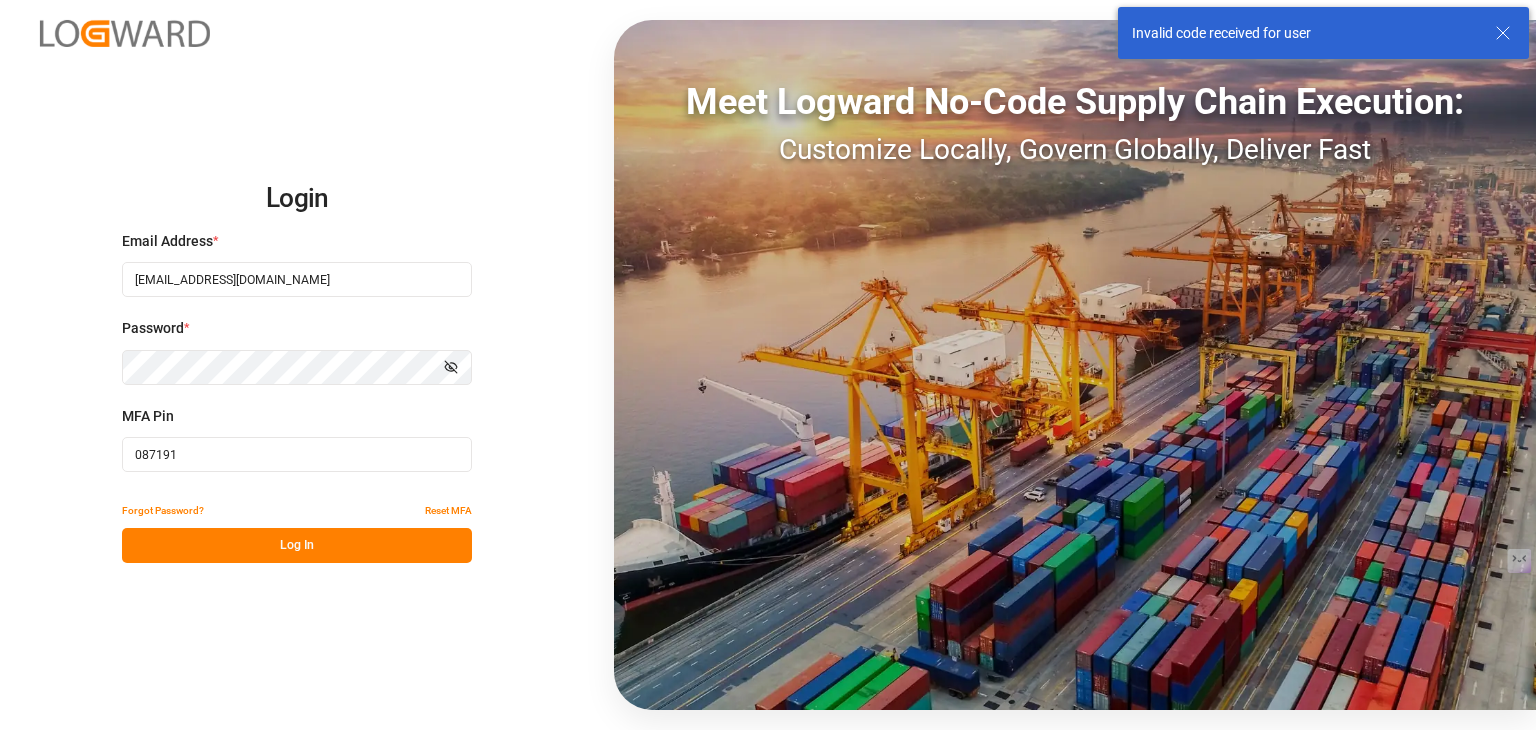 type on "087191" 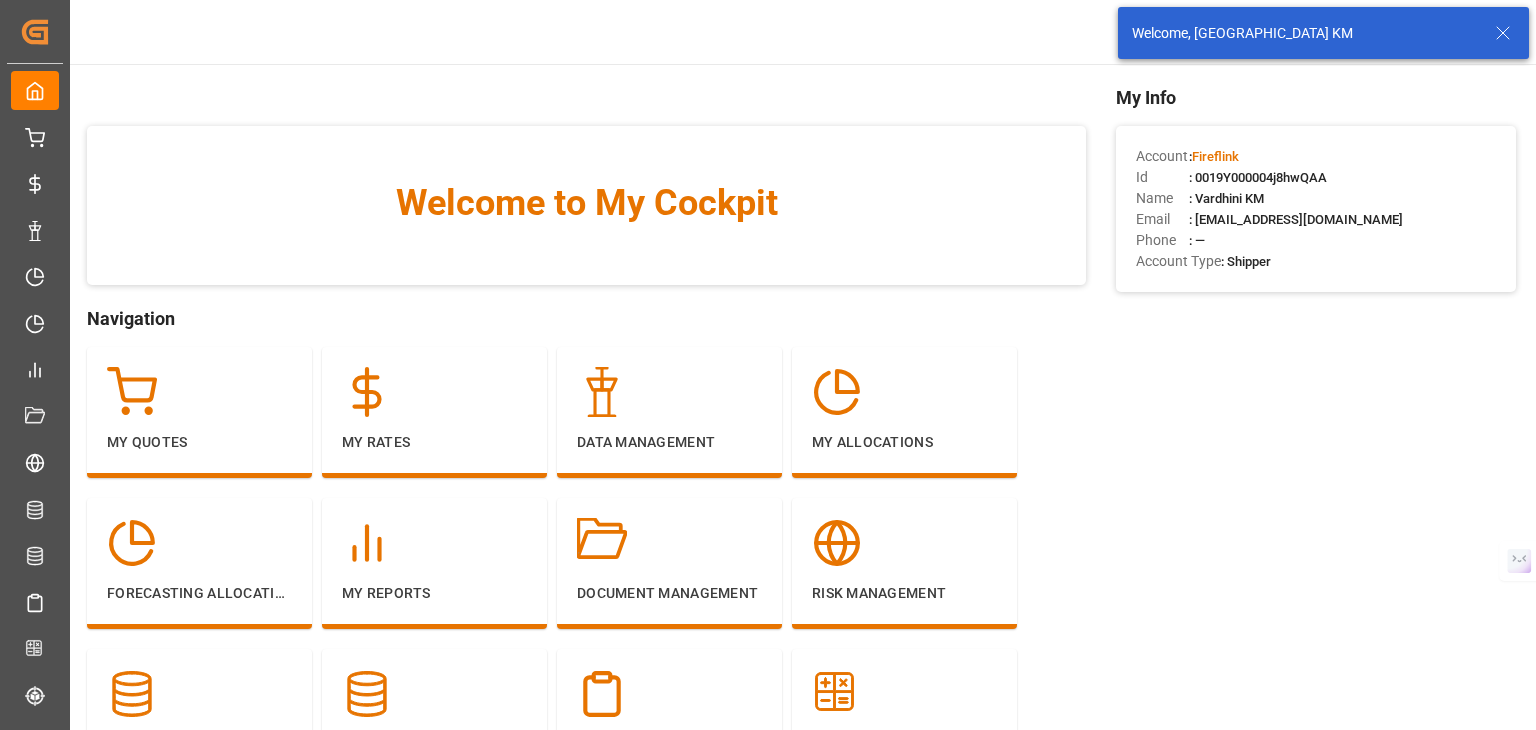click 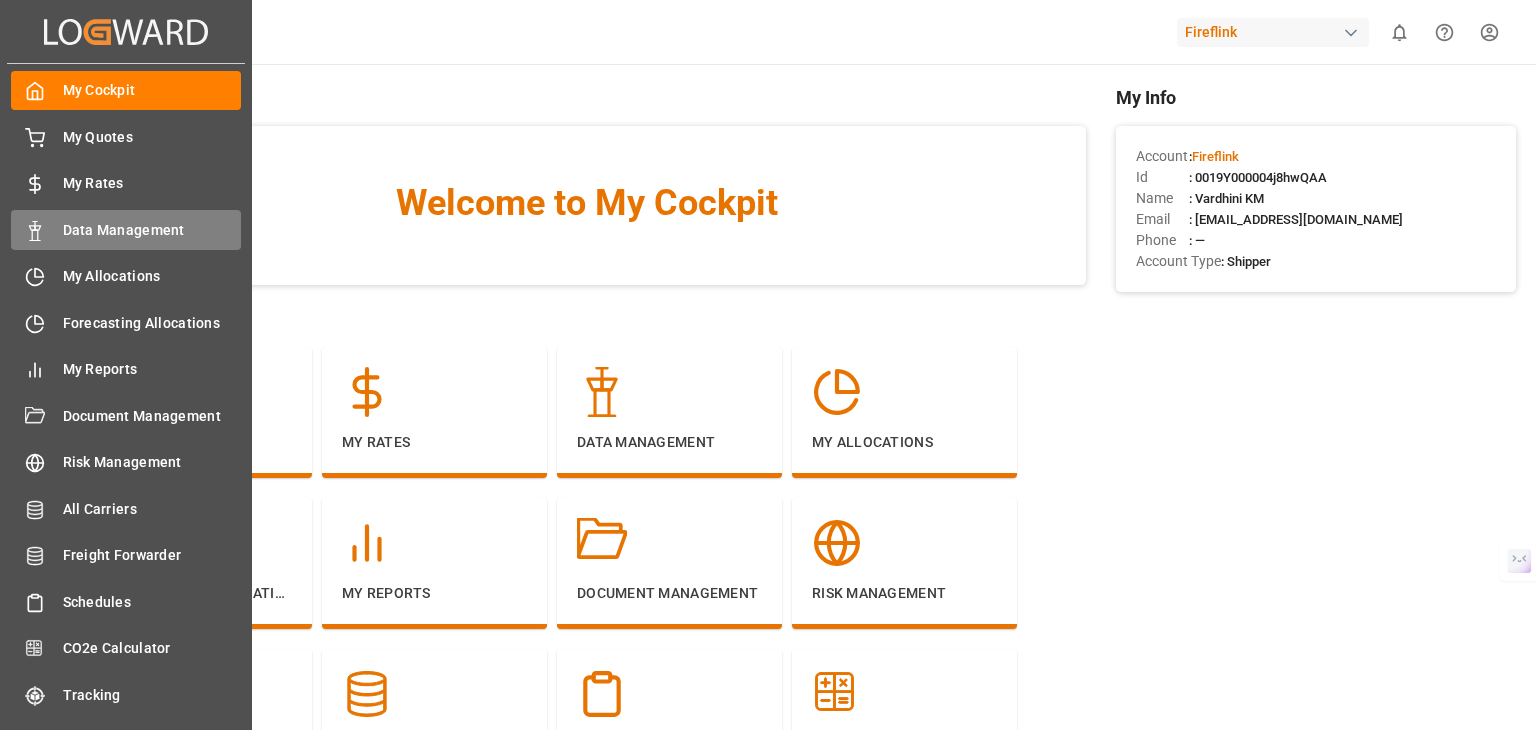 click on "Data Management" at bounding box center [152, 230] 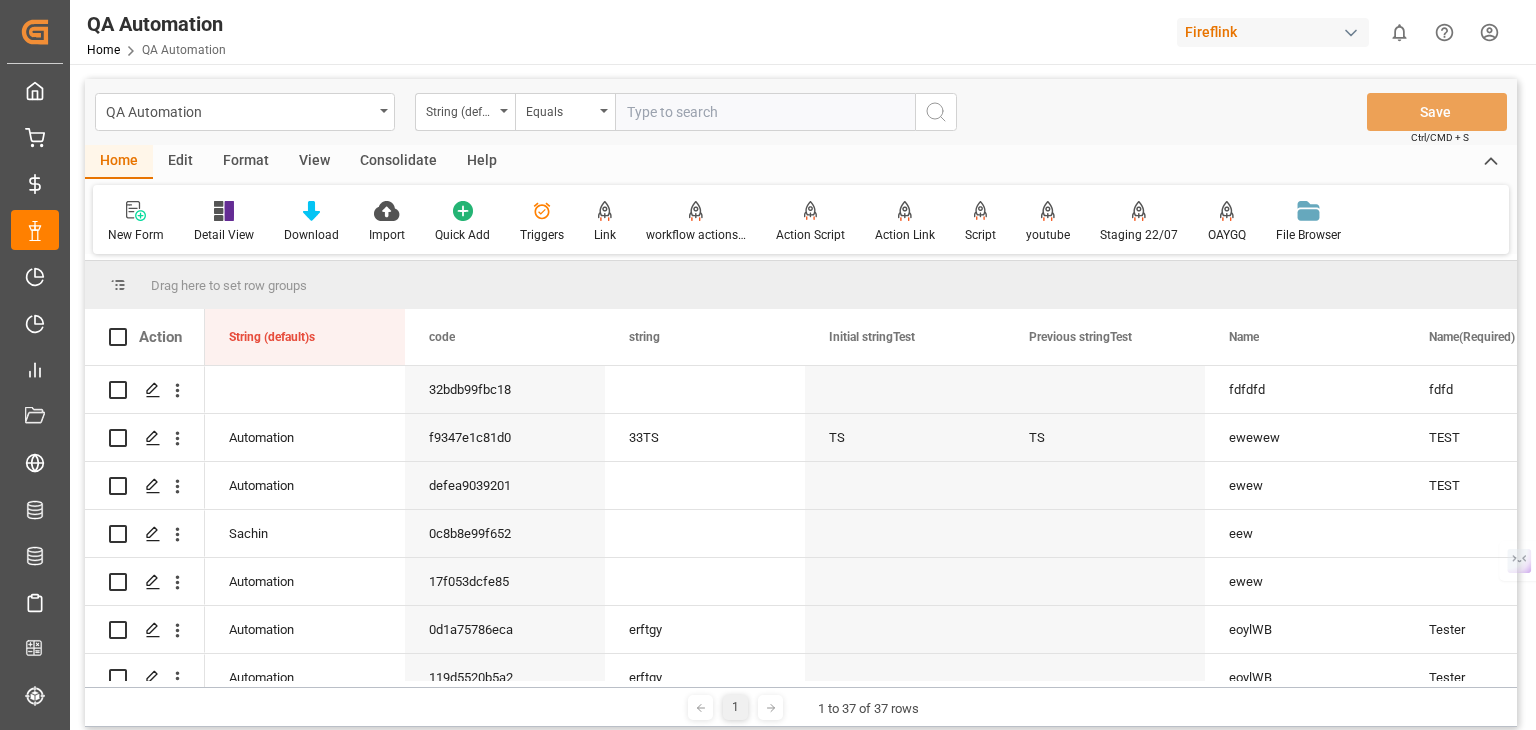 click on "QA Automation" at bounding box center (239, 110) 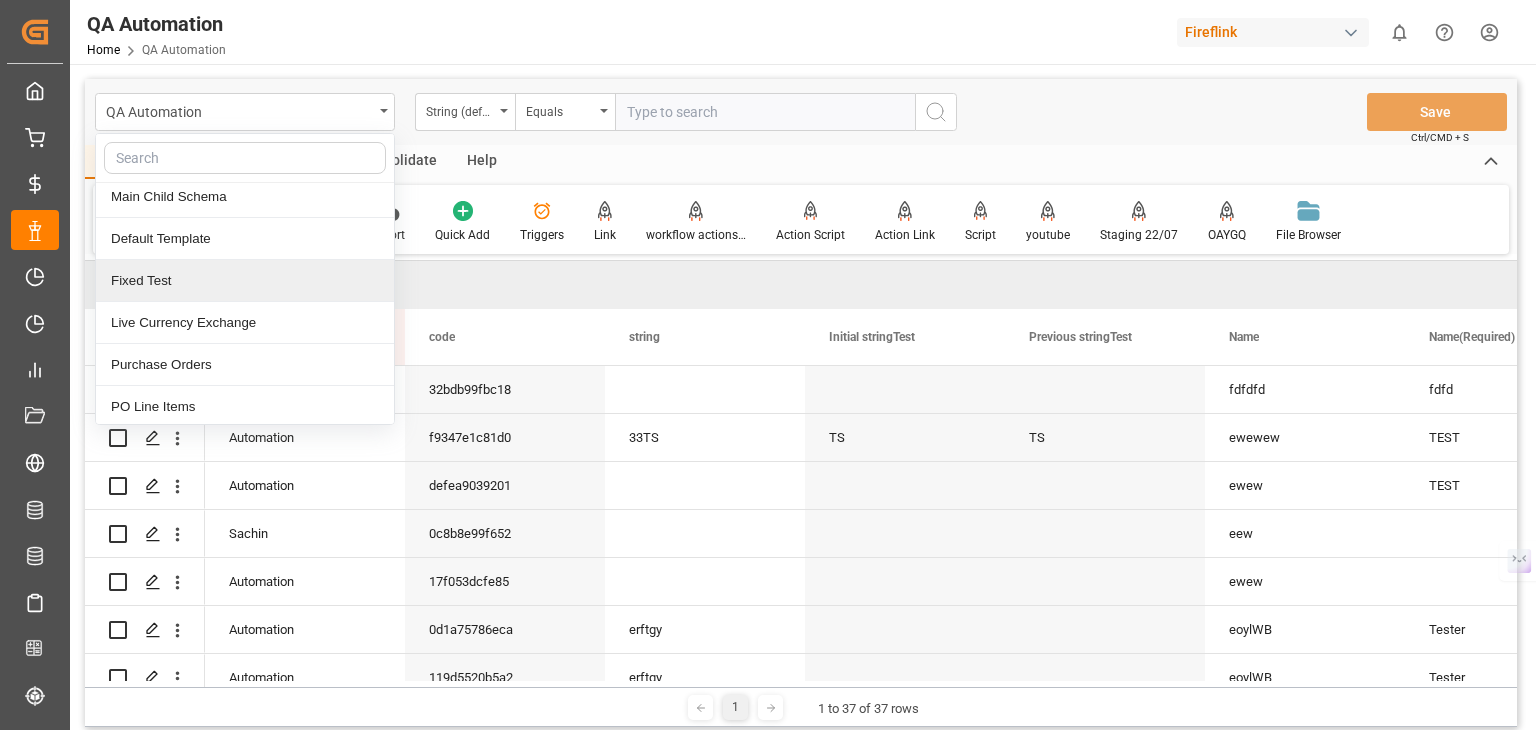 scroll, scrollTop: 636, scrollLeft: 0, axis: vertical 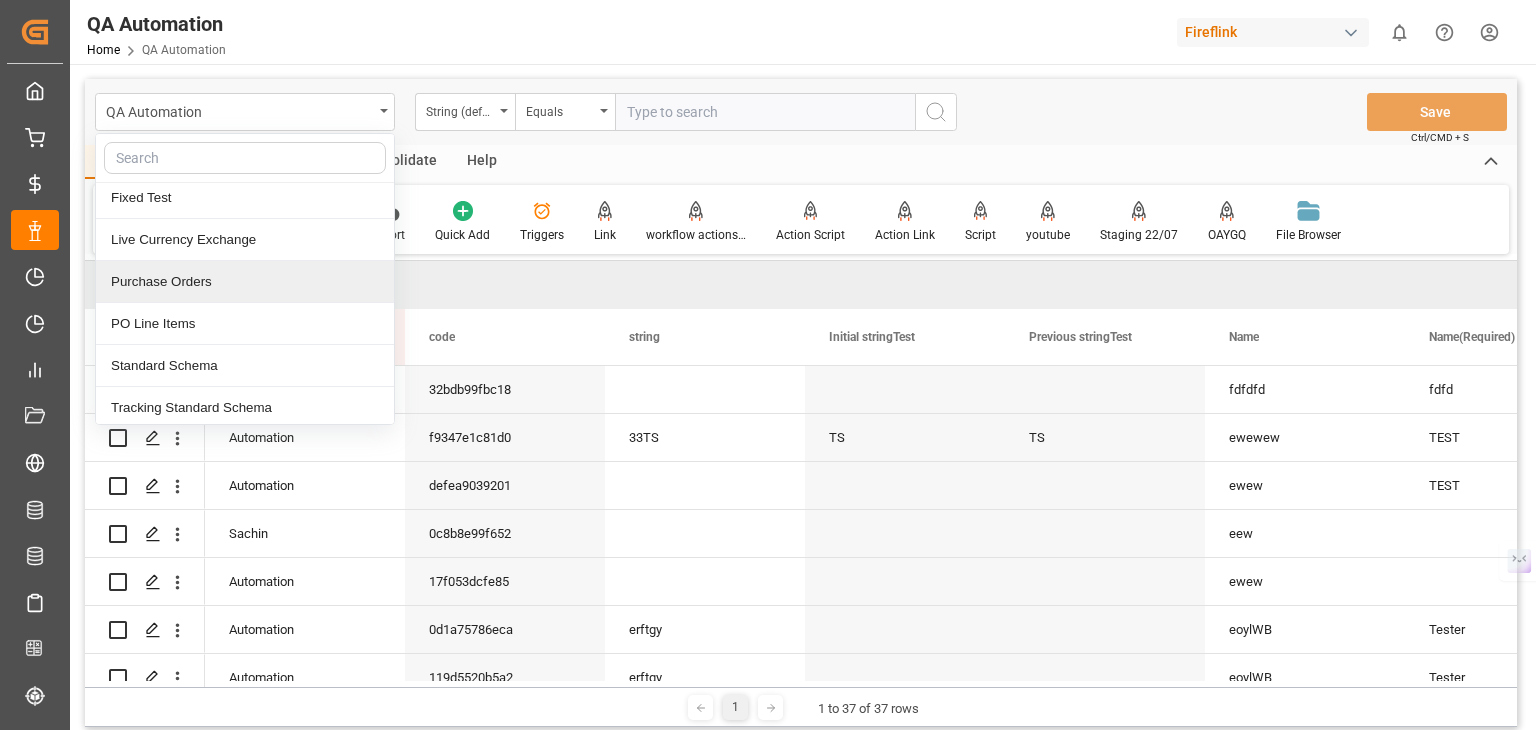 click on "Purchase Orders" at bounding box center (245, 282) 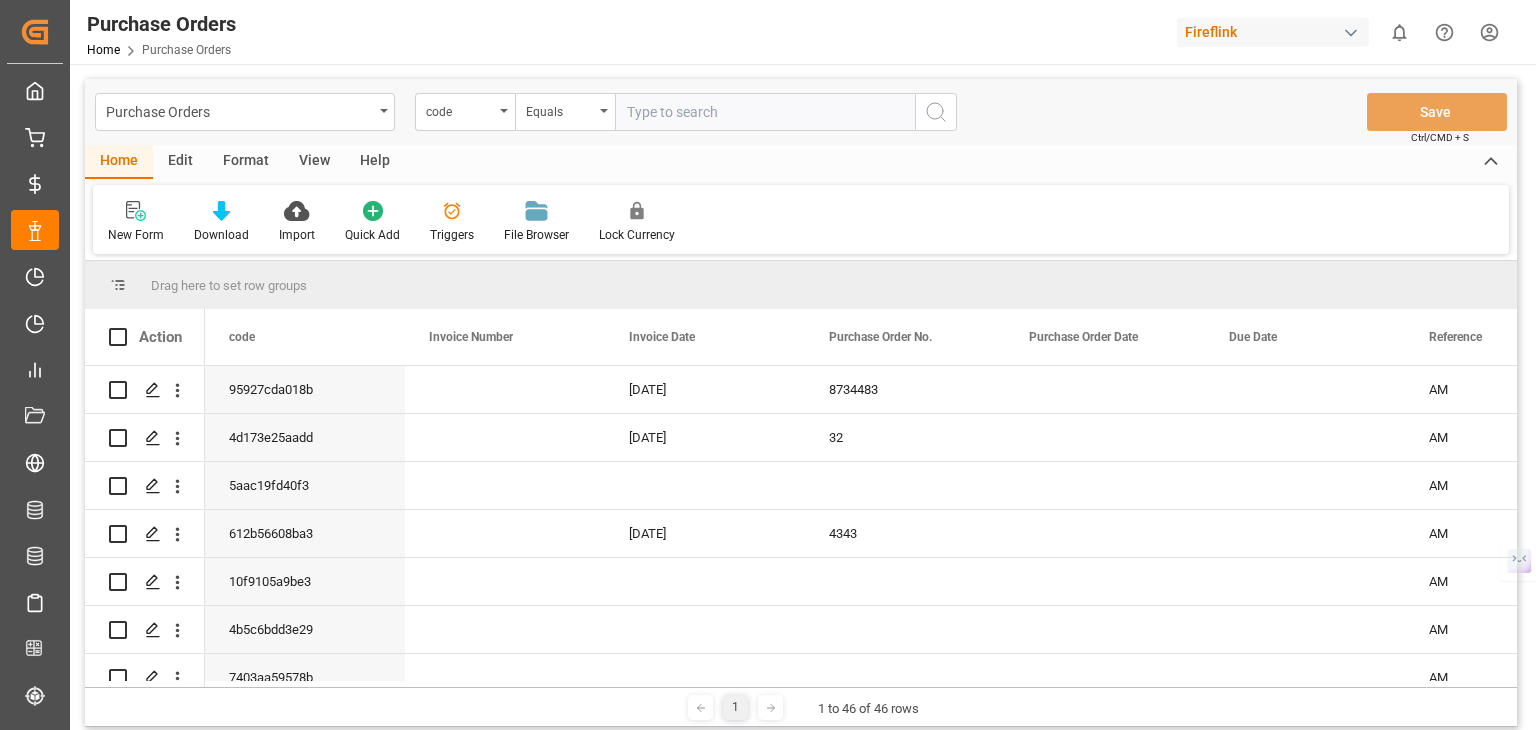 click on "Edit" at bounding box center [180, 162] 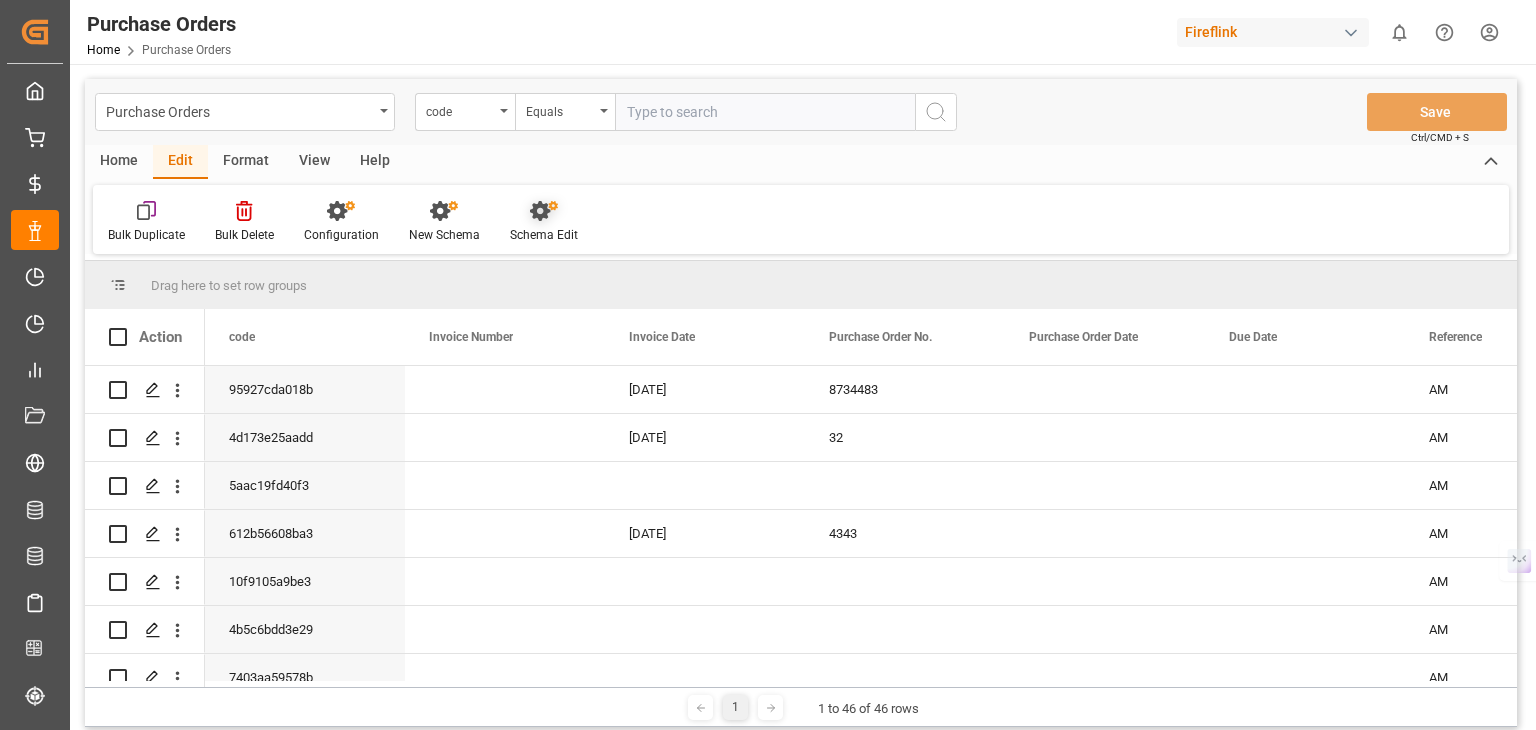 click 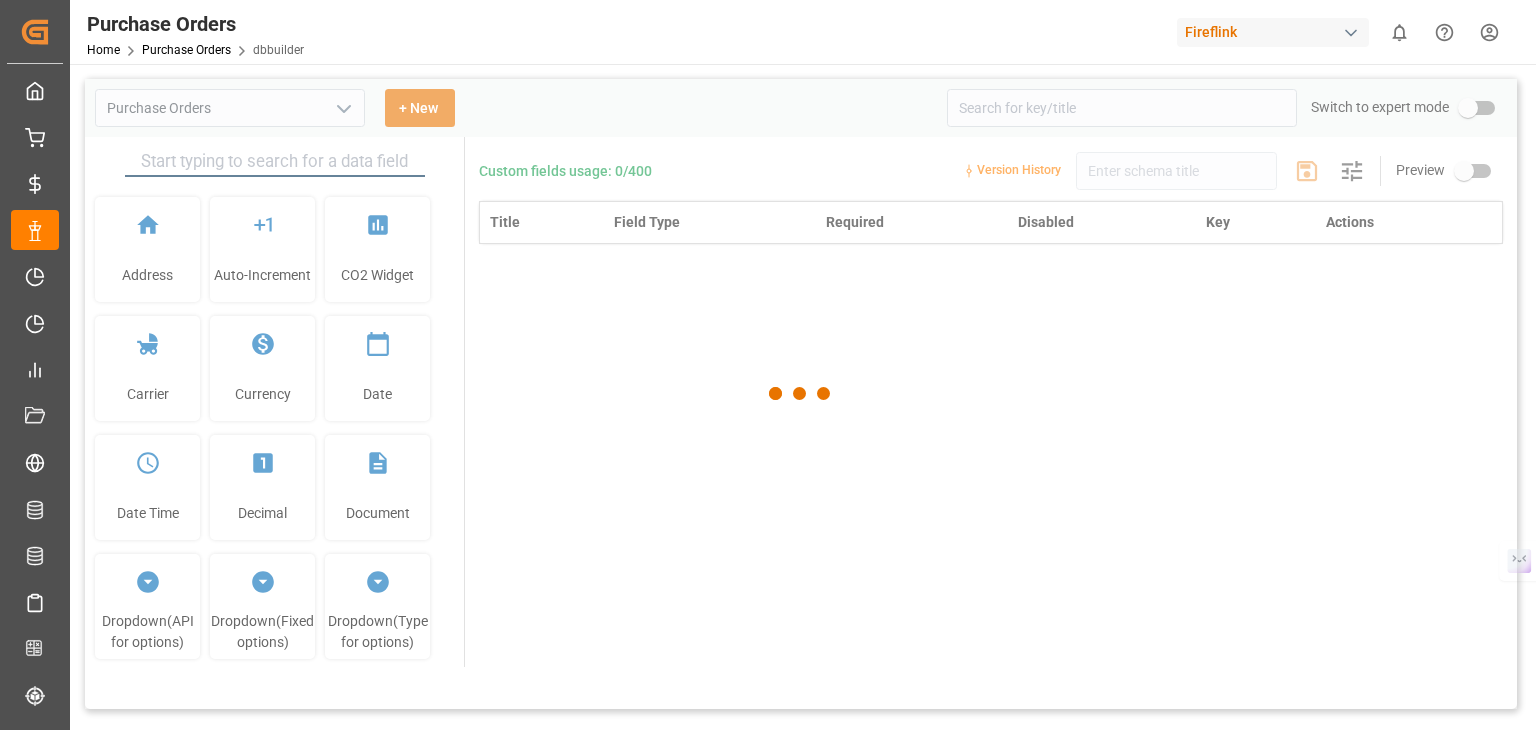 type on "Purchase Orders" 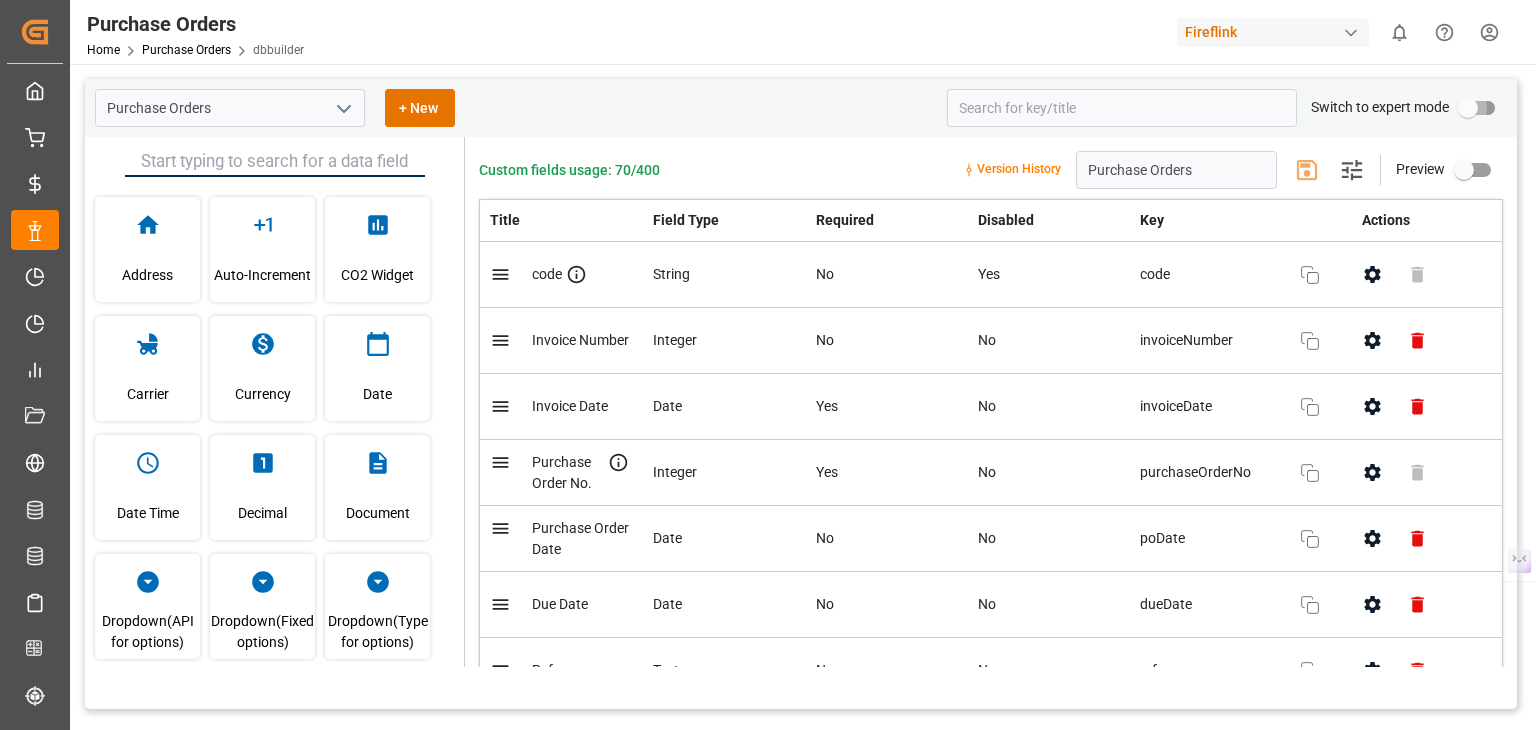 click at bounding box center [1468, 108] 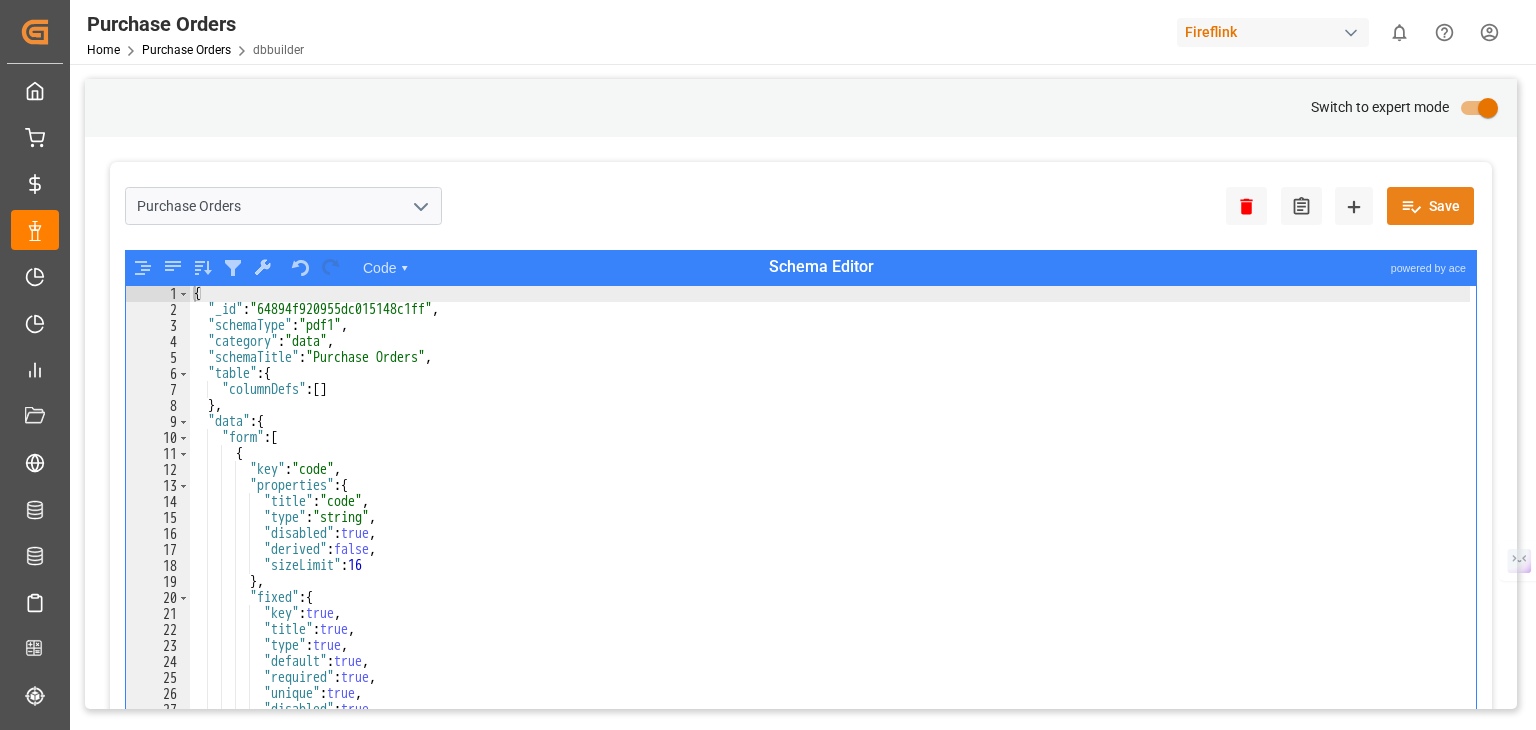 click 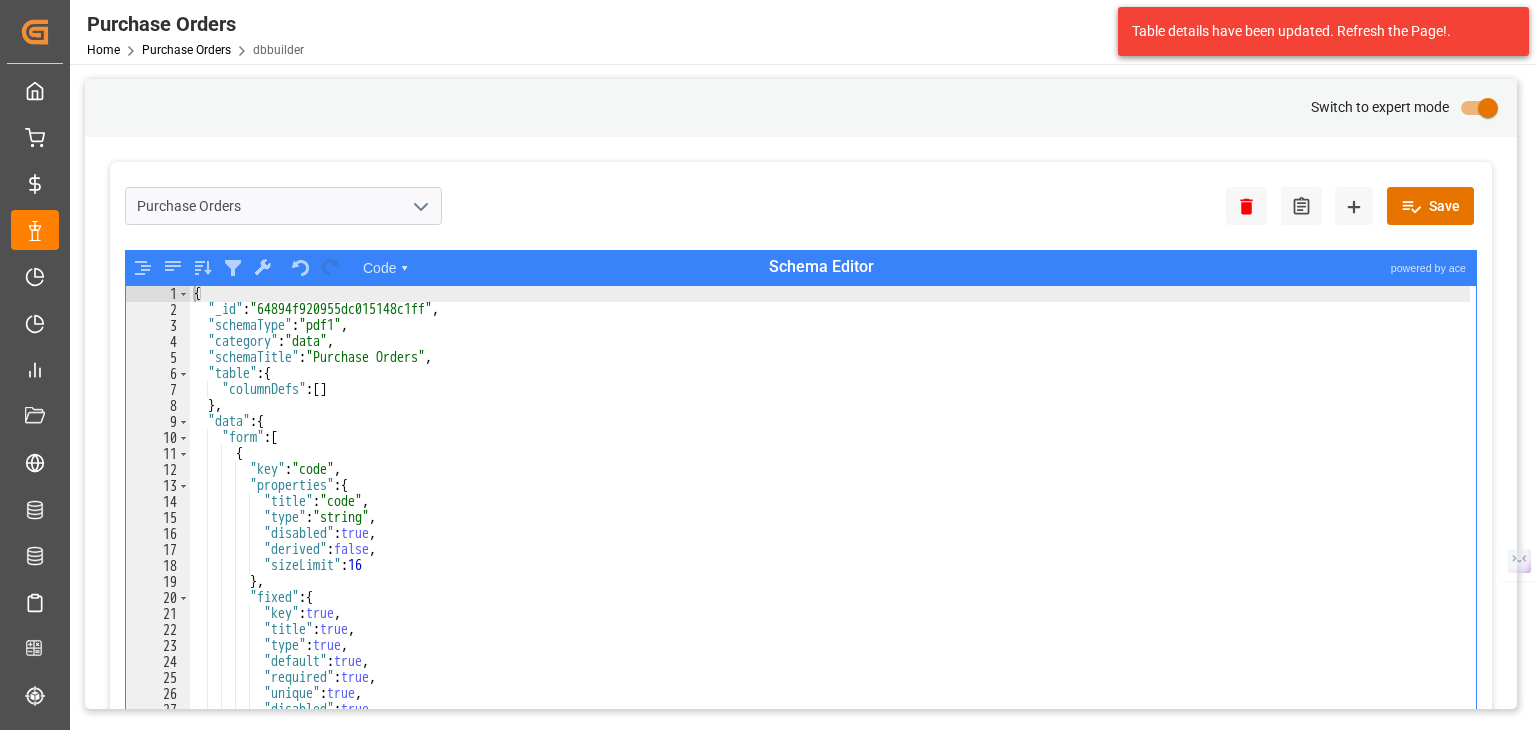 type on ""_id": "64894f920955dc015148c1ff"," 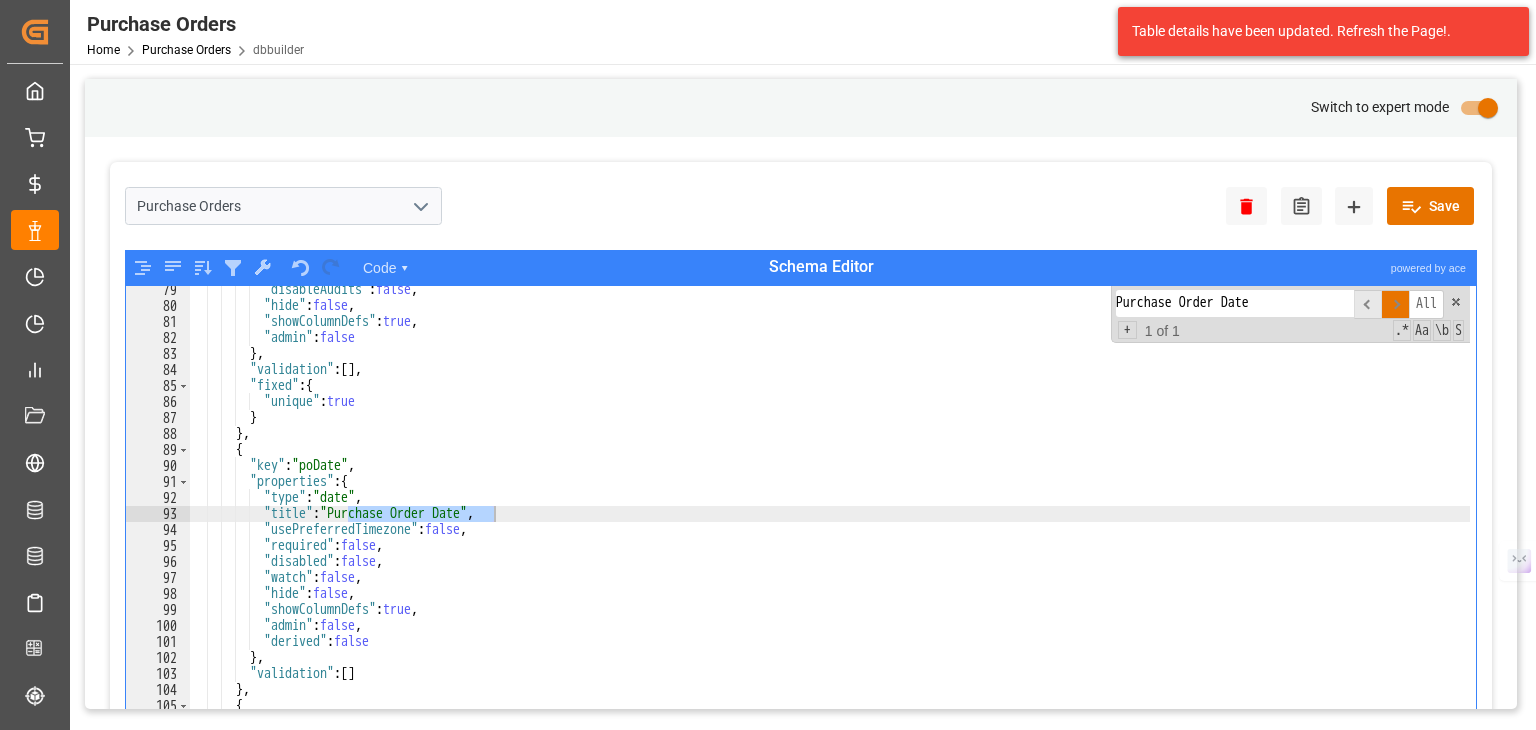scroll, scrollTop: 568, scrollLeft: 0, axis: vertical 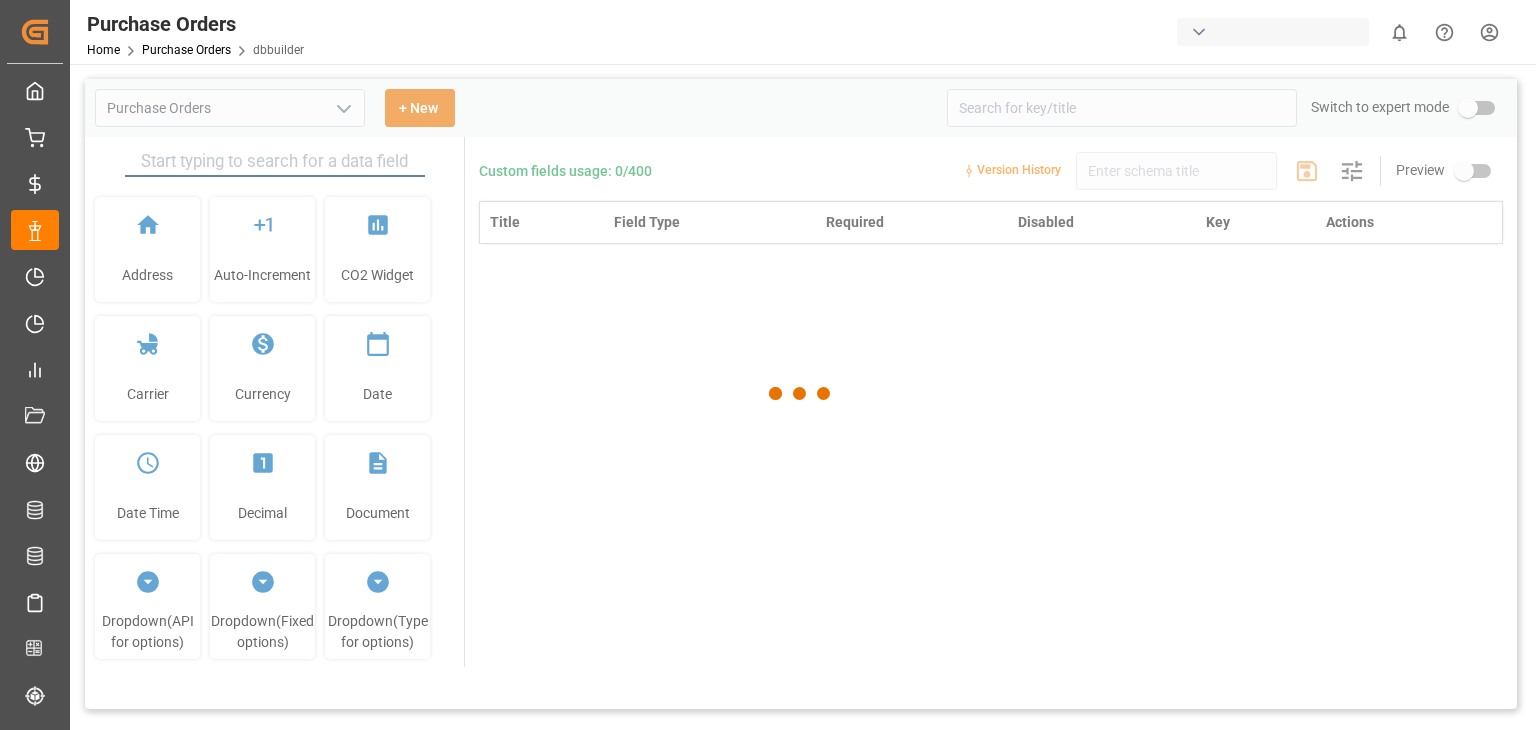 type on "Purchase Orders" 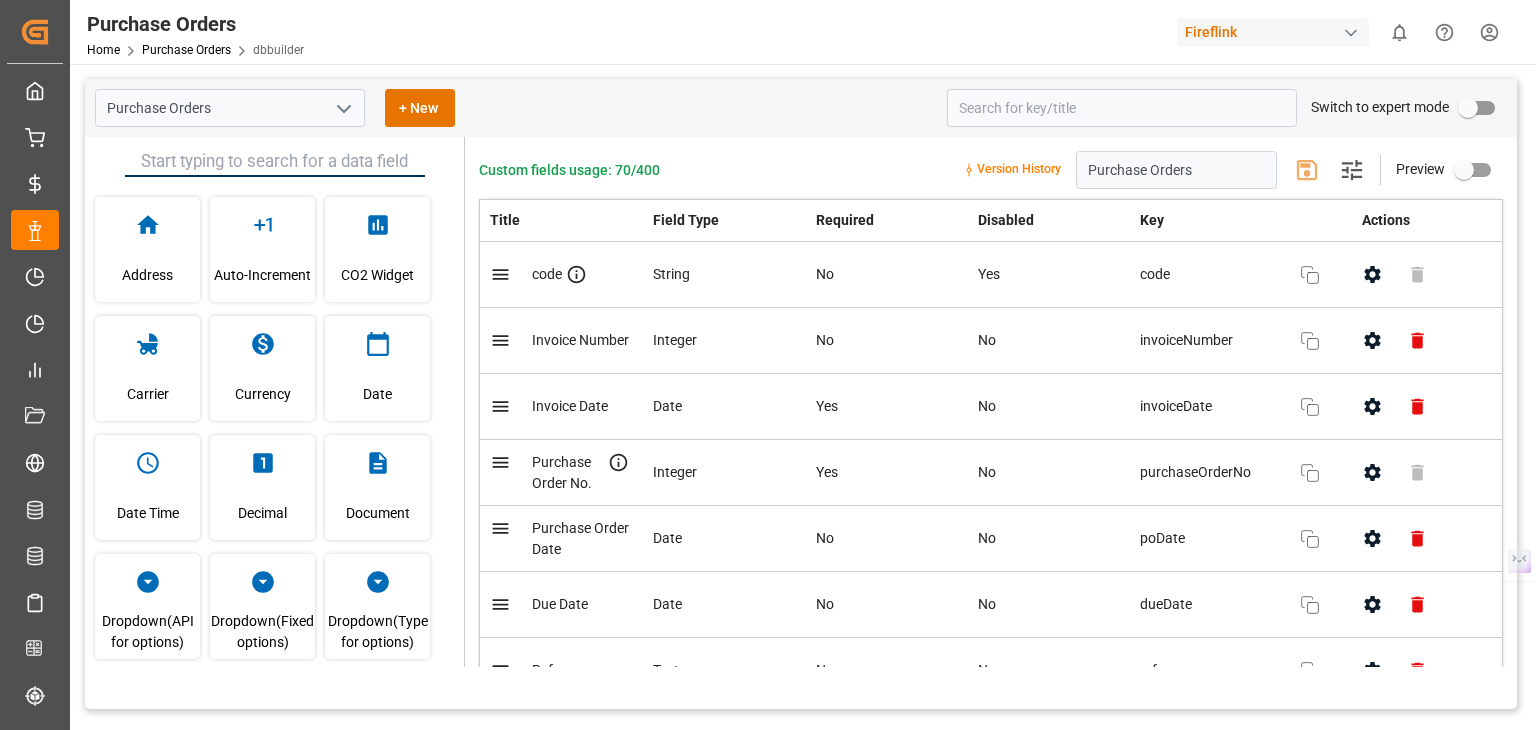 scroll, scrollTop: 0, scrollLeft: 0, axis: both 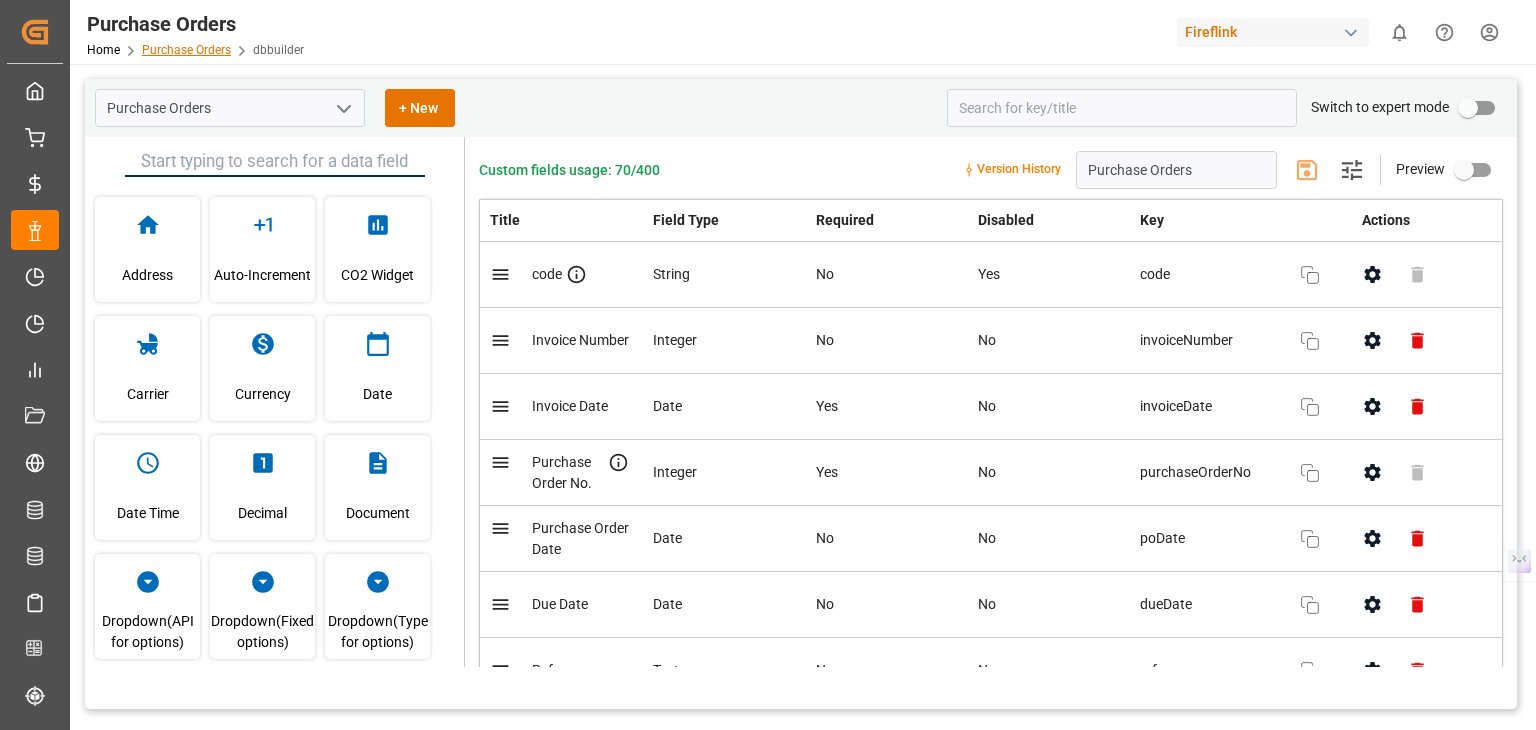 click on "Purchase Orders" at bounding box center (186, 50) 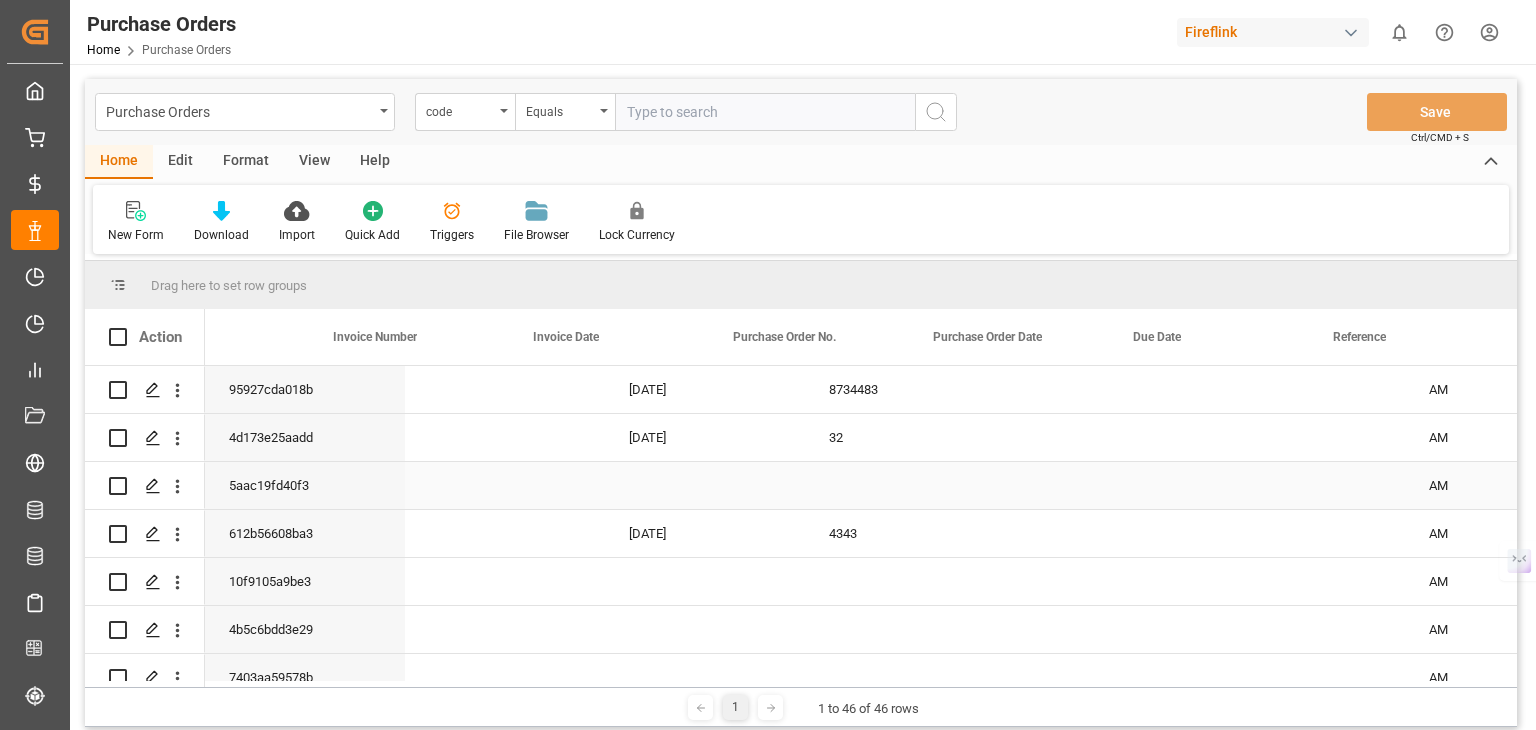 scroll, scrollTop: 0, scrollLeft: 300, axis: horizontal 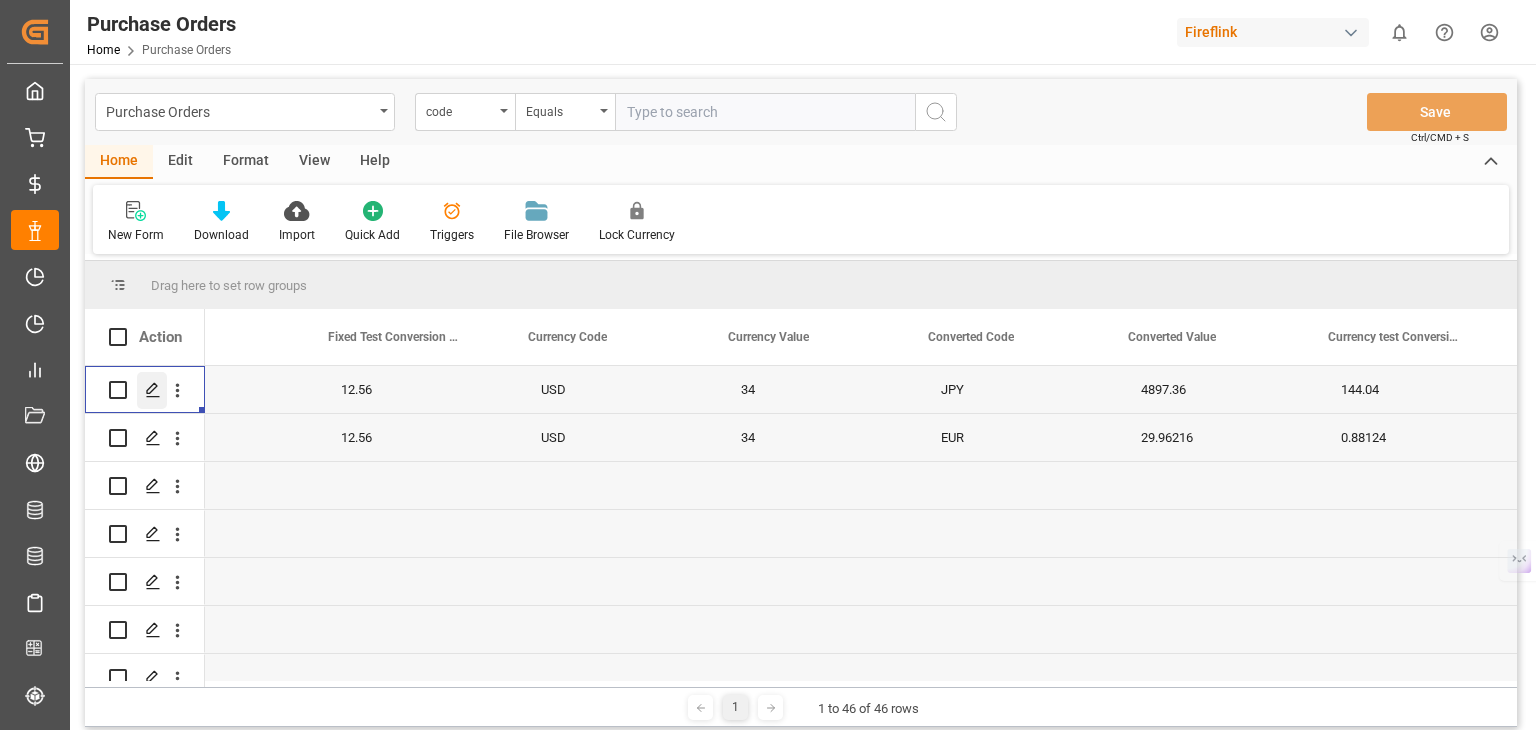 click 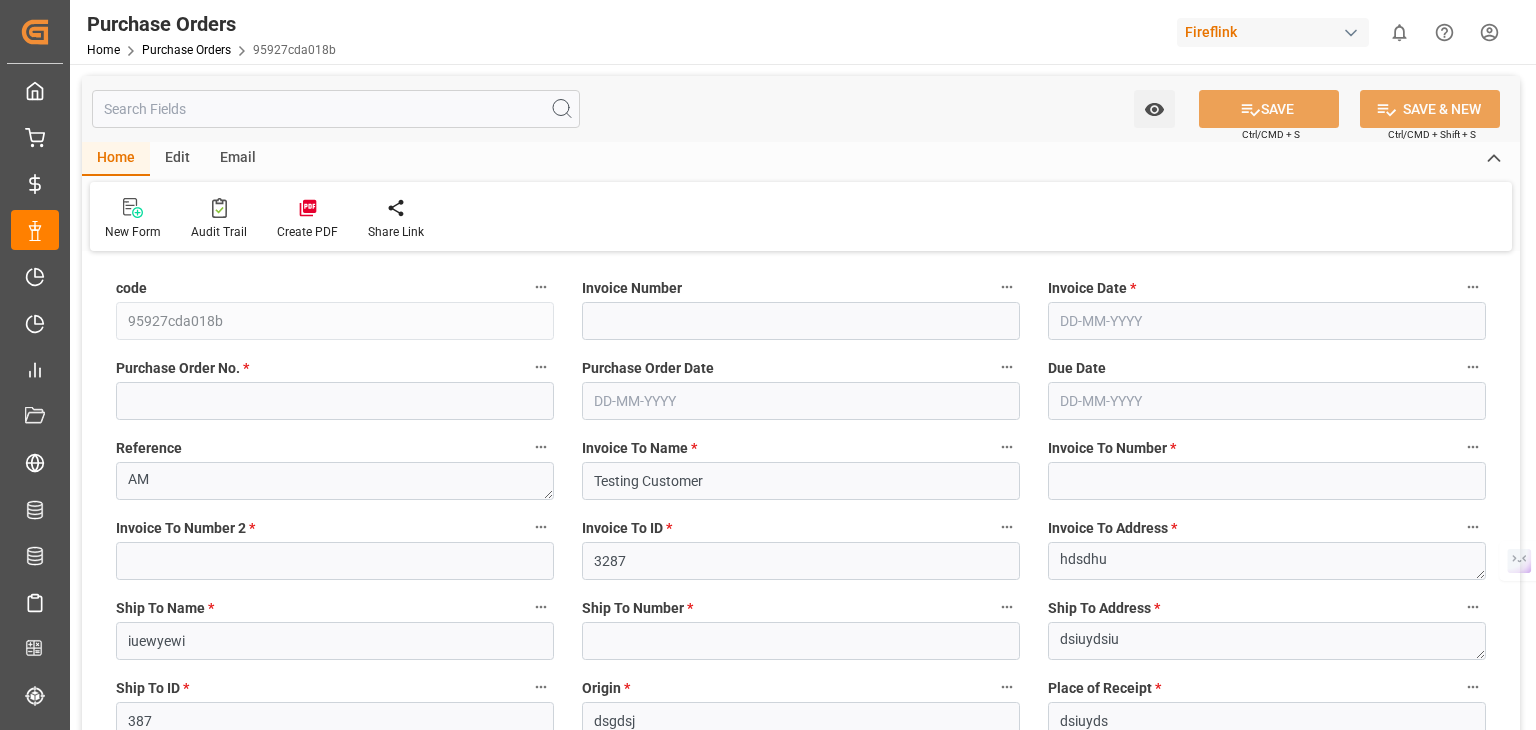 type on "8734483" 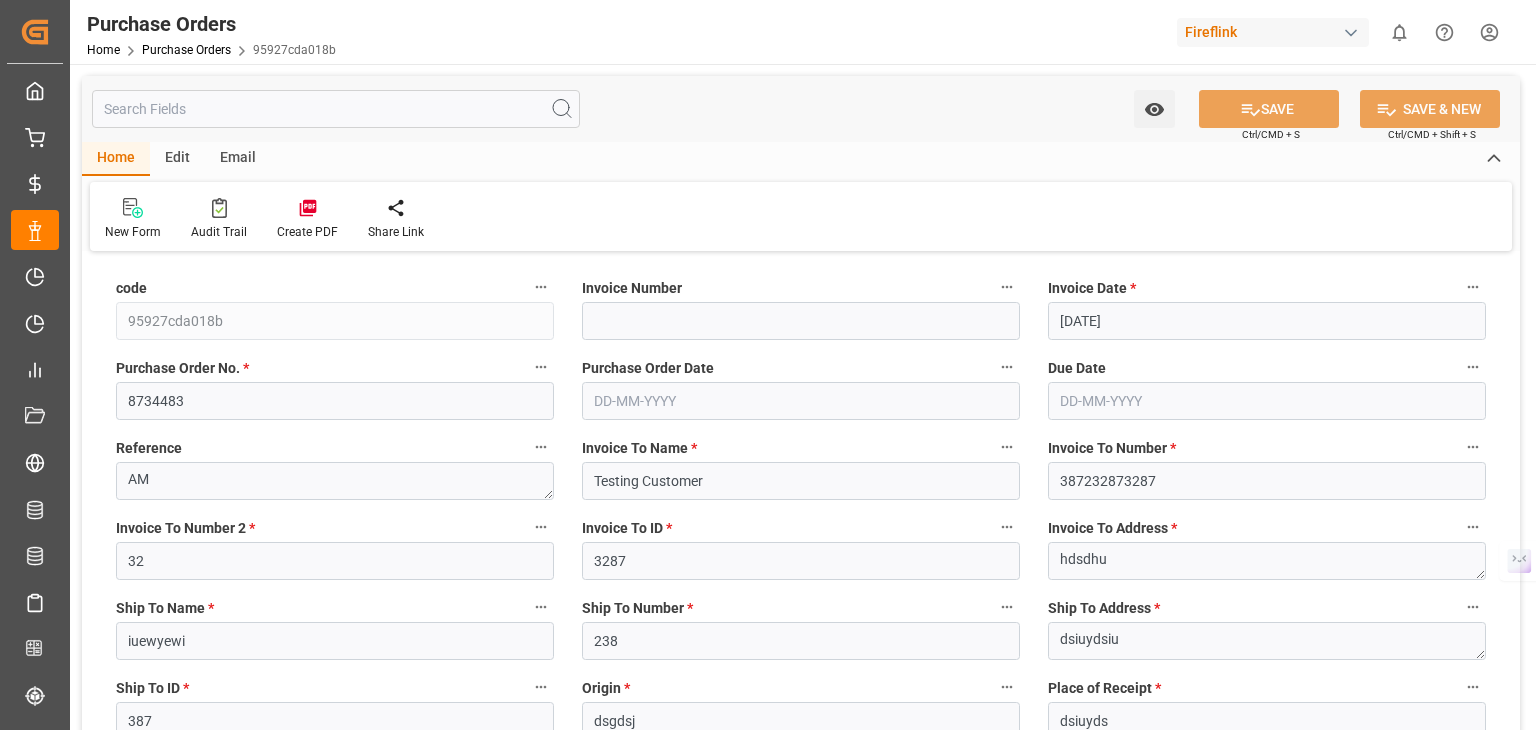 type on "[DATE]" 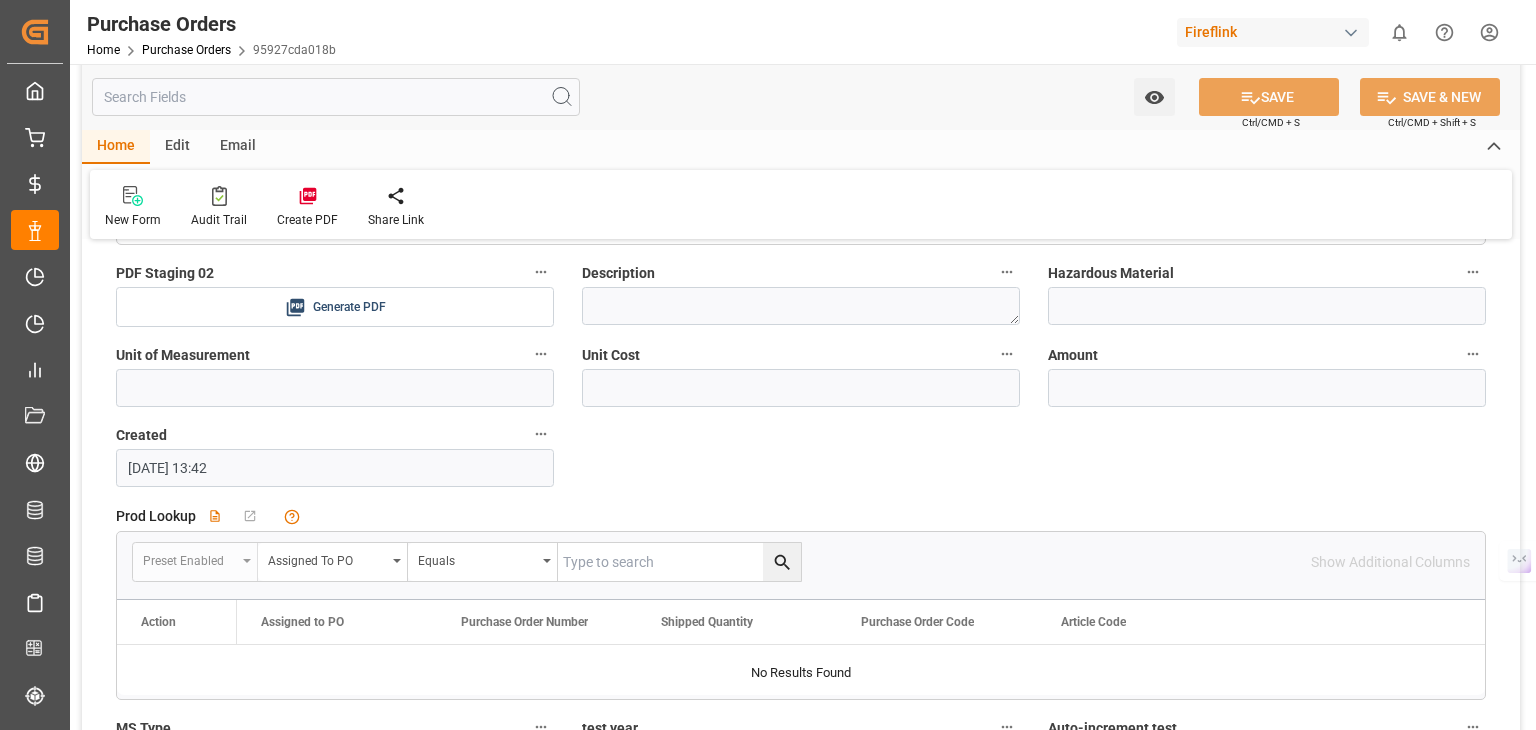 scroll, scrollTop: 3453, scrollLeft: 0, axis: vertical 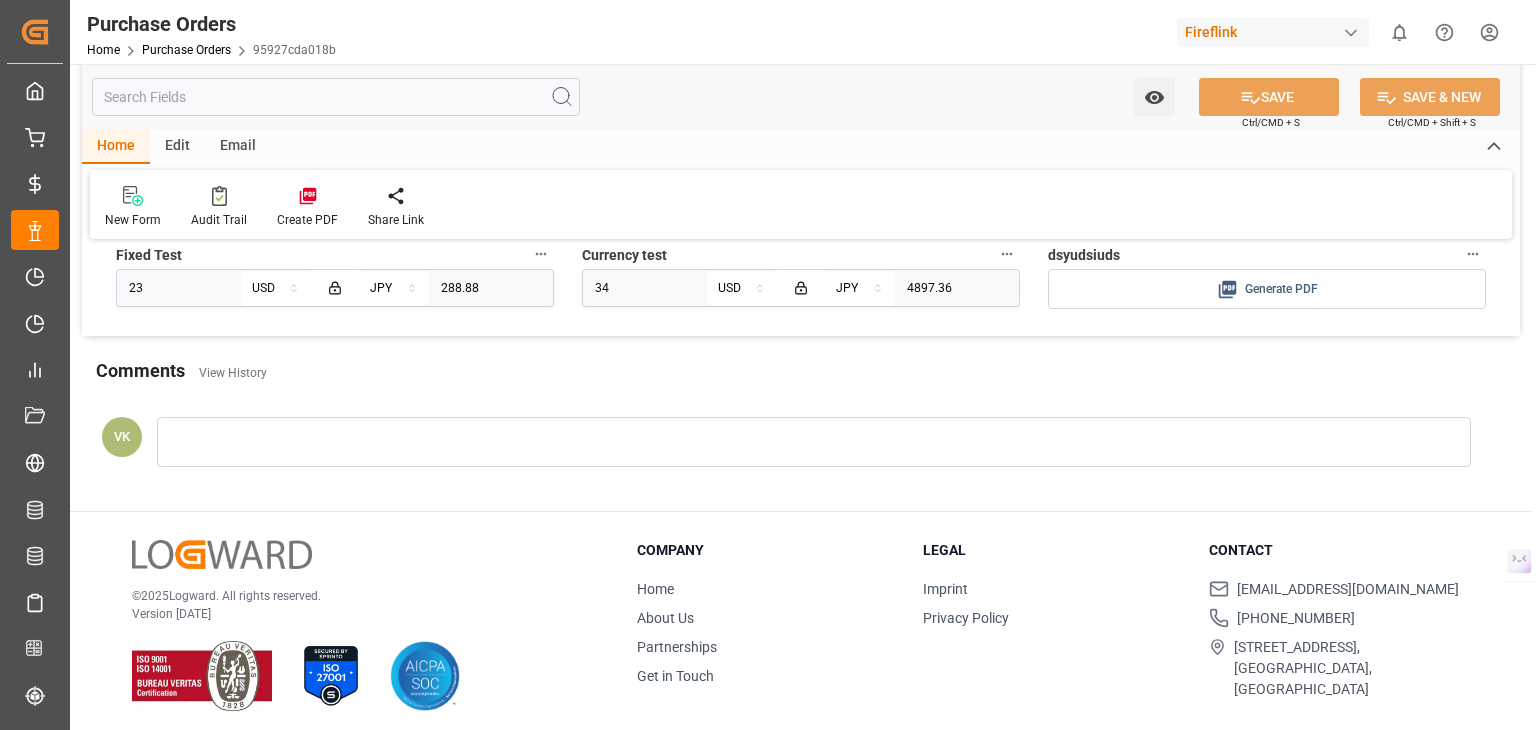 click 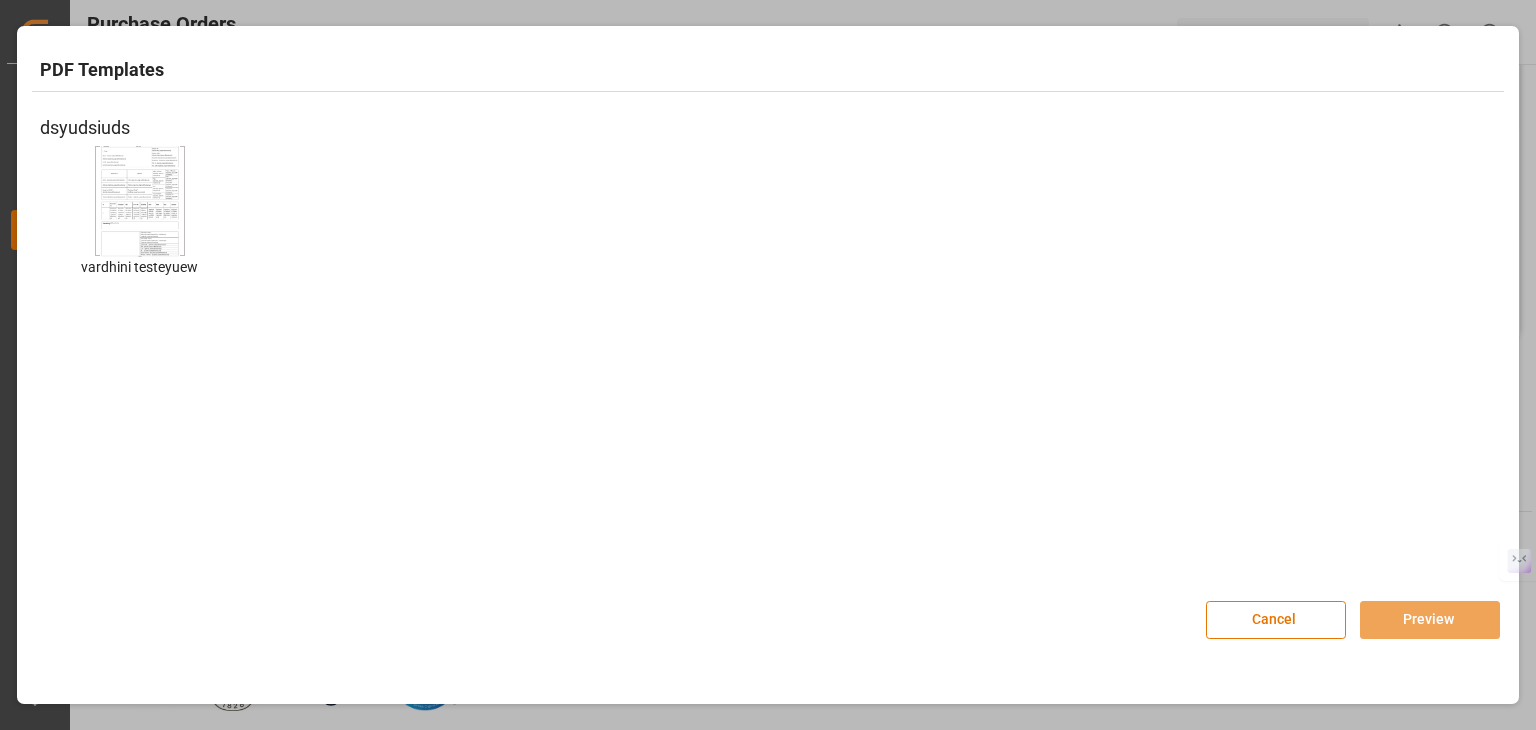 click at bounding box center [140, 200] 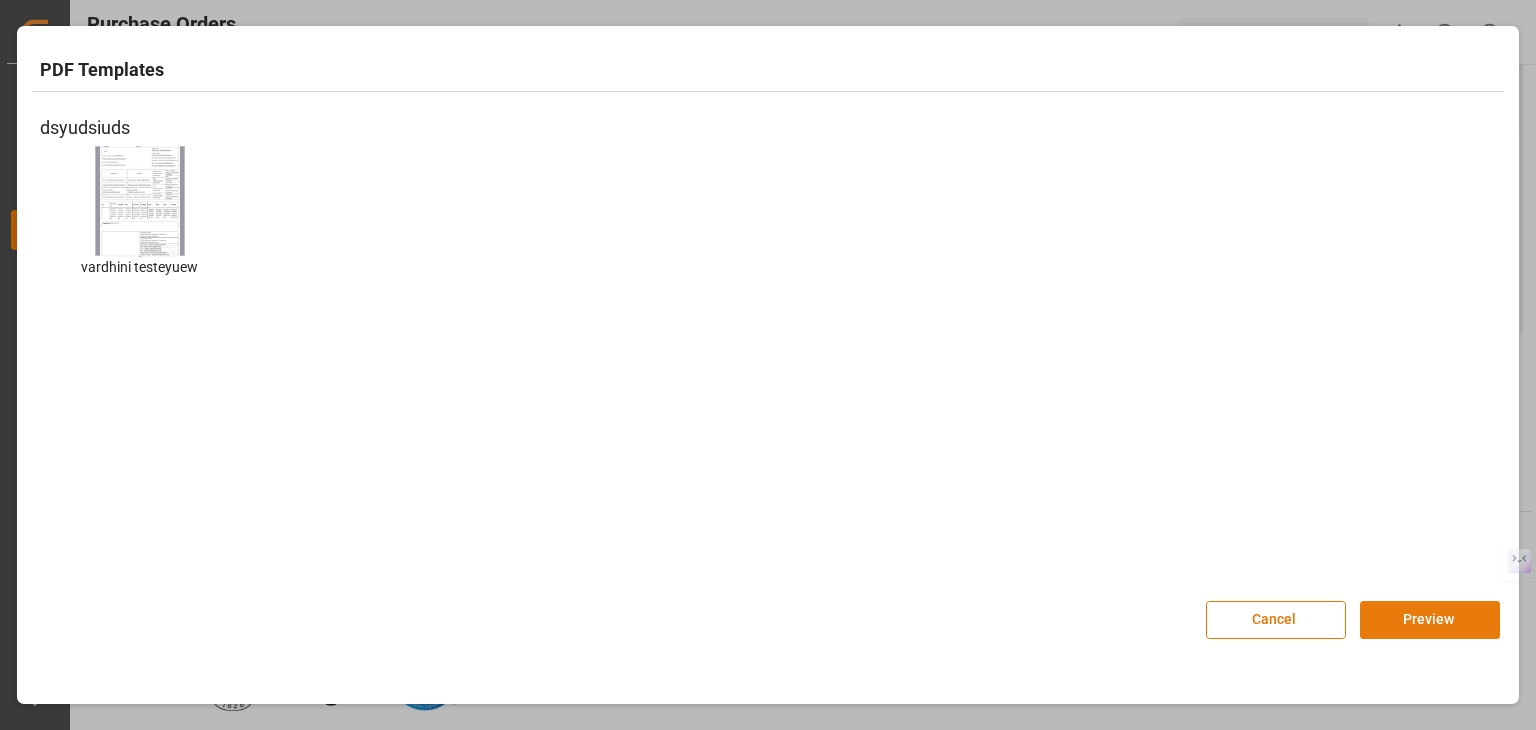 click on "Preview" at bounding box center (1430, 620) 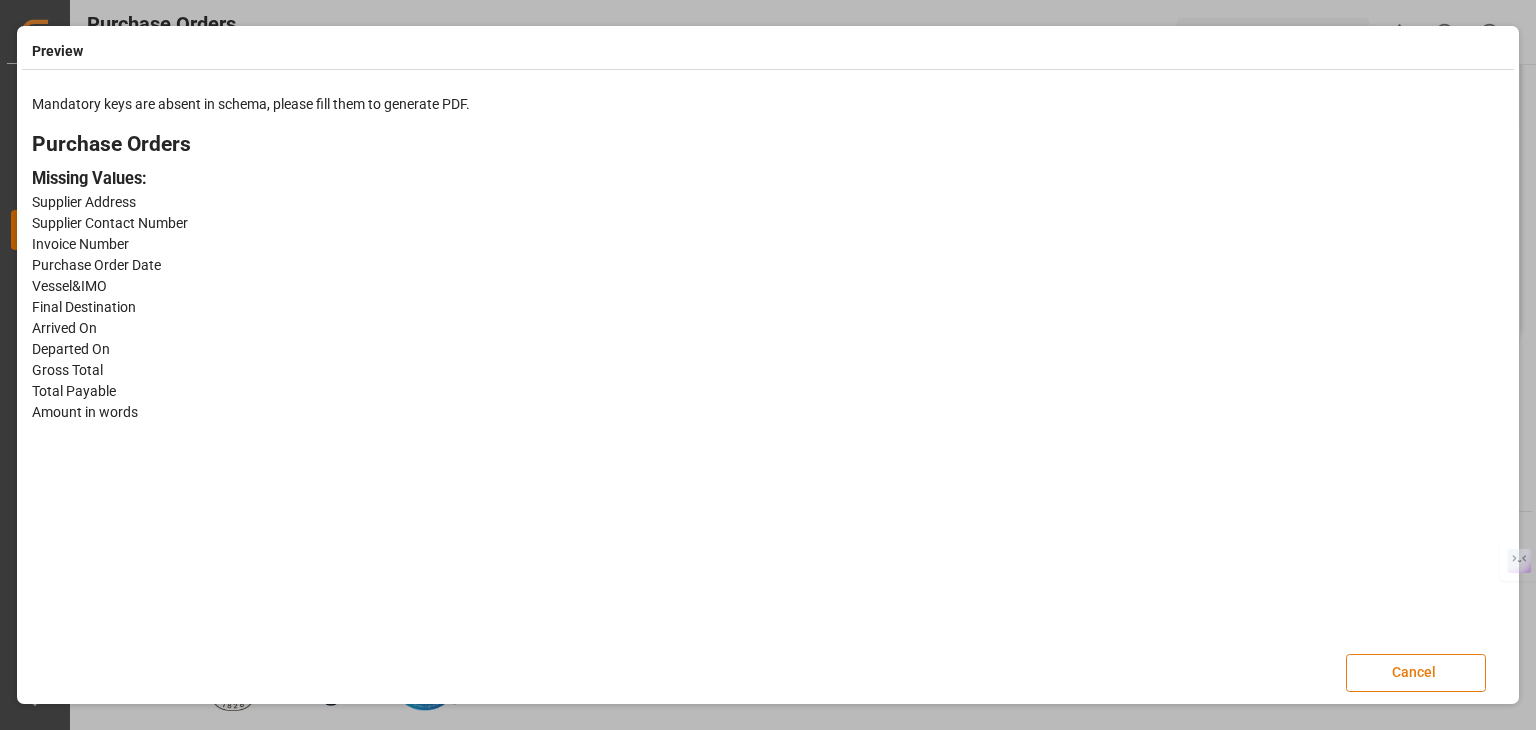click on "Cancel" at bounding box center [1416, 673] 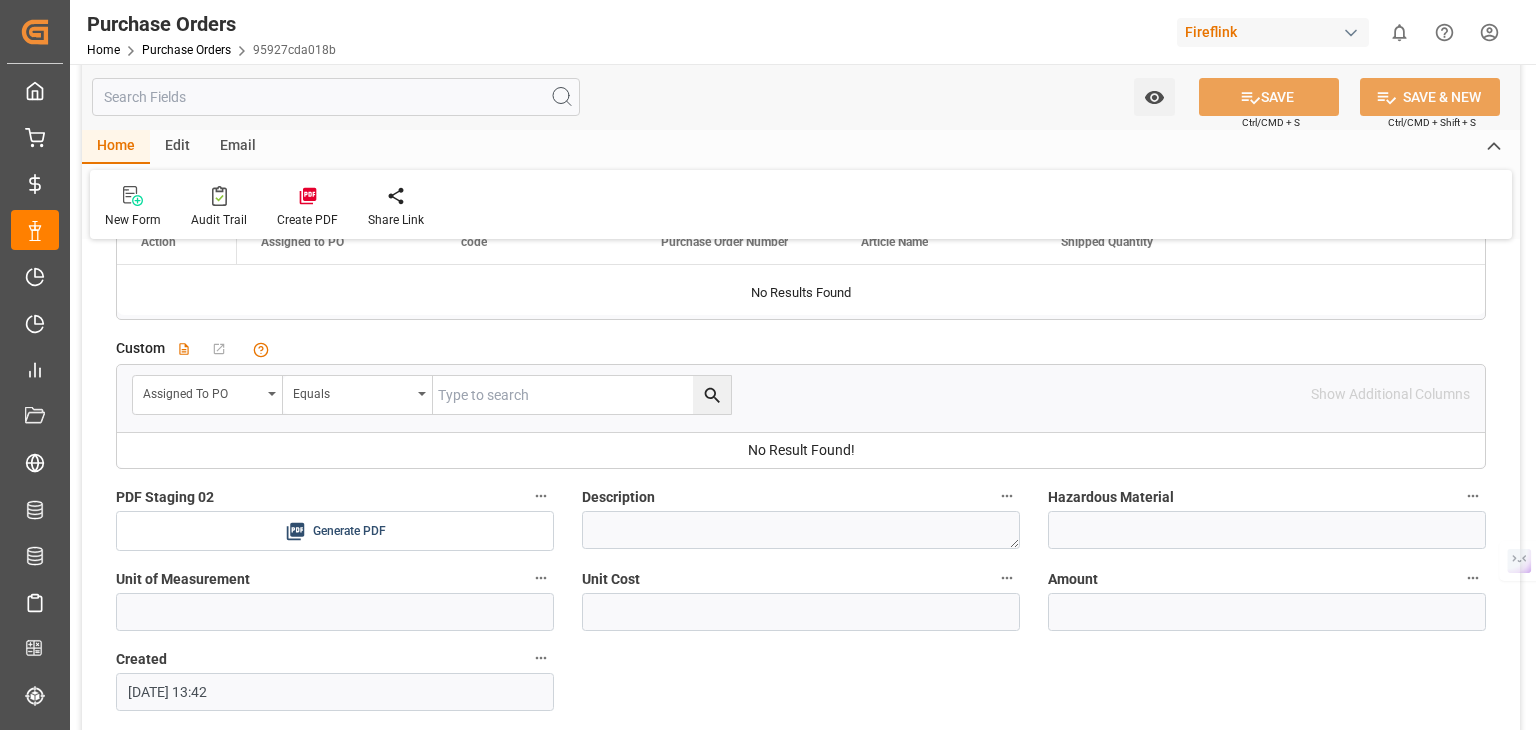 scroll, scrollTop: 2553, scrollLeft: 0, axis: vertical 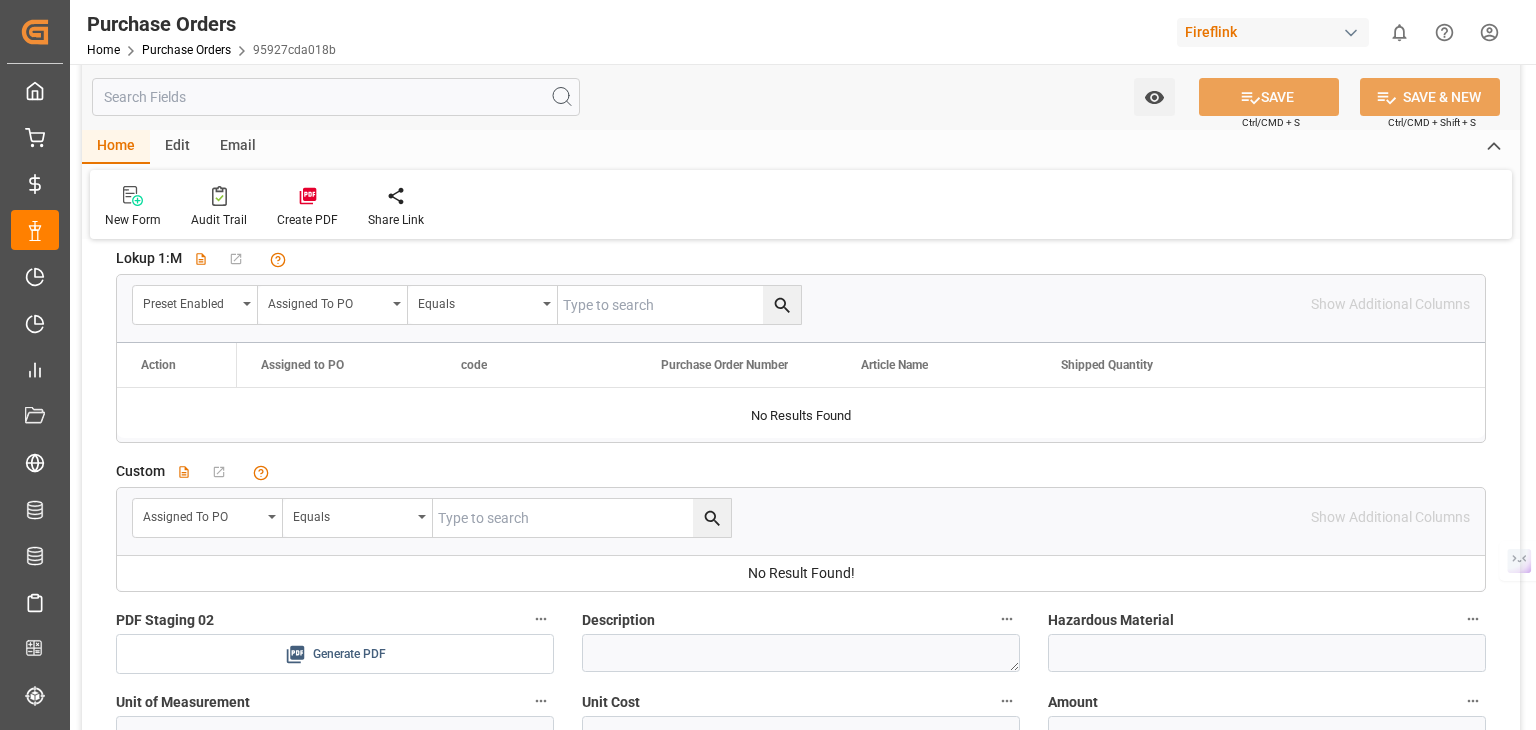 click 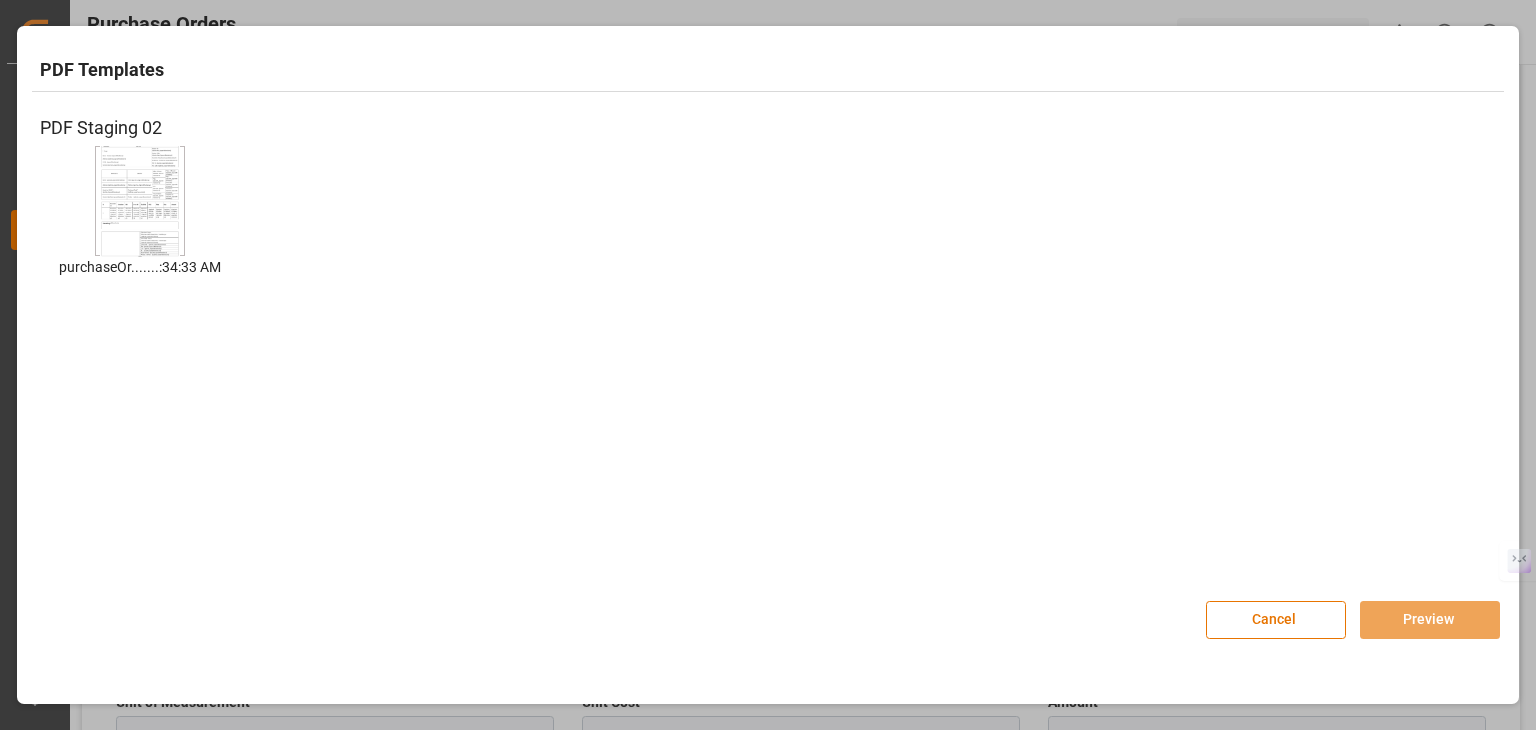 click at bounding box center [140, 200] 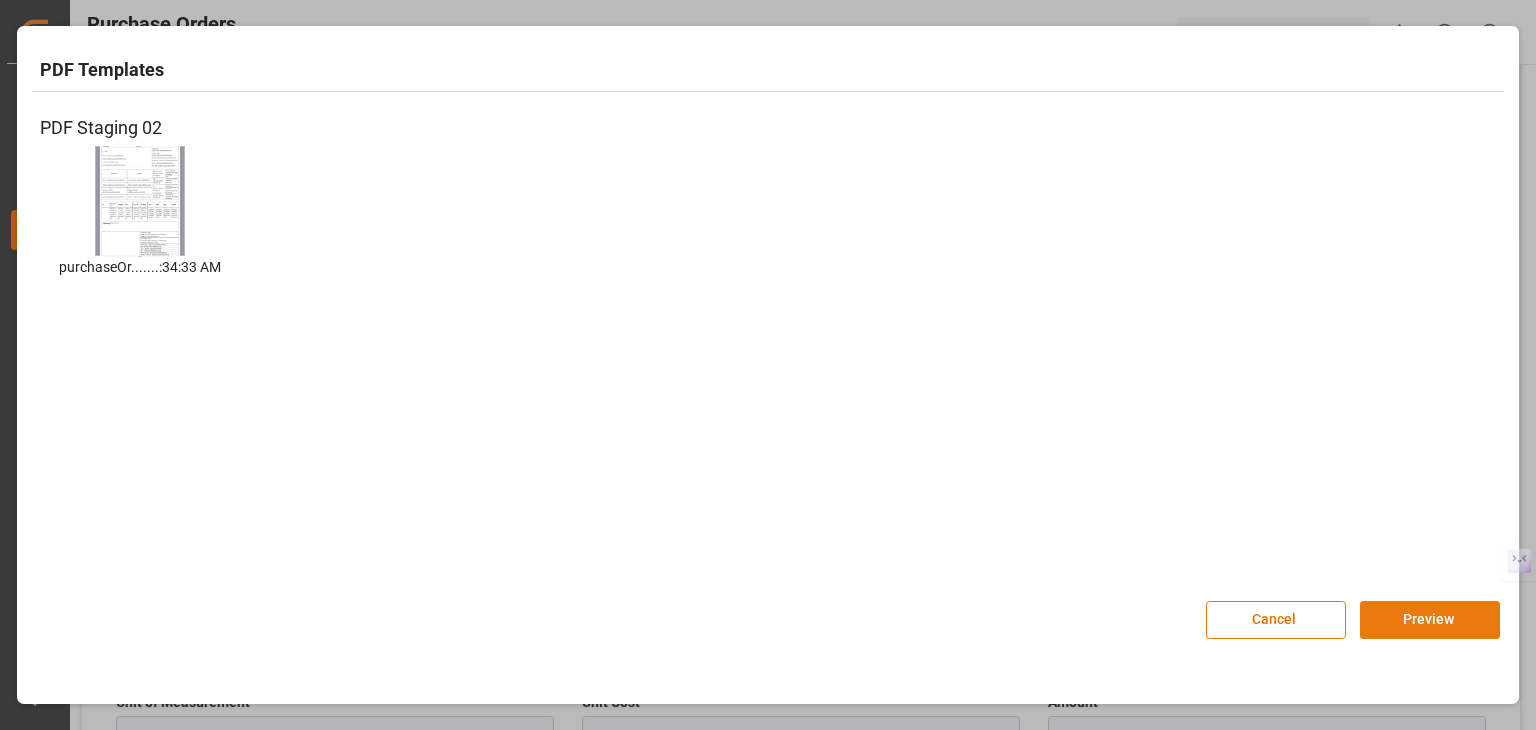 click on "Preview" at bounding box center (1430, 620) 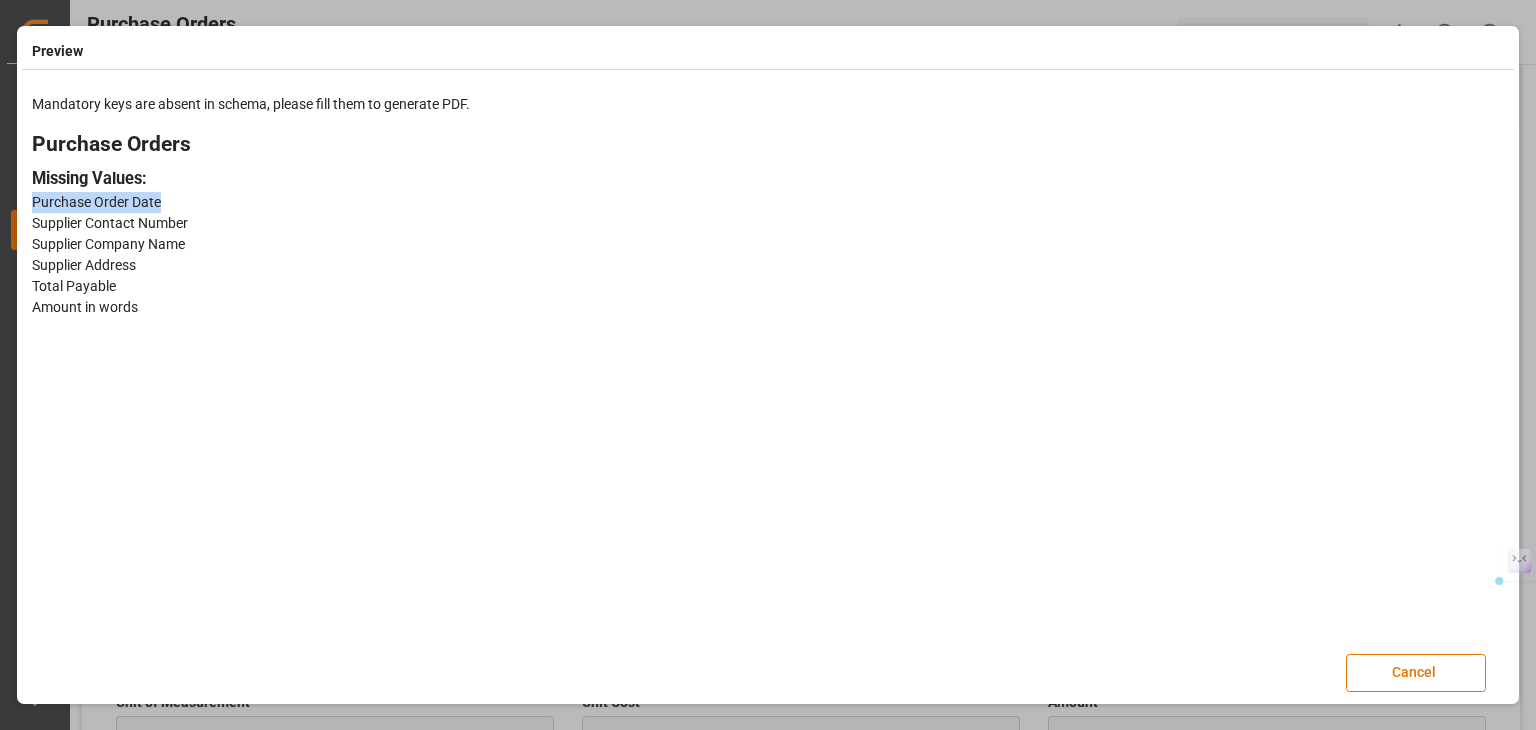 drag, startPoint x: 160, startPoint y: 194, endPoint x: 29, endPoint y: 207, distance: 131.64346 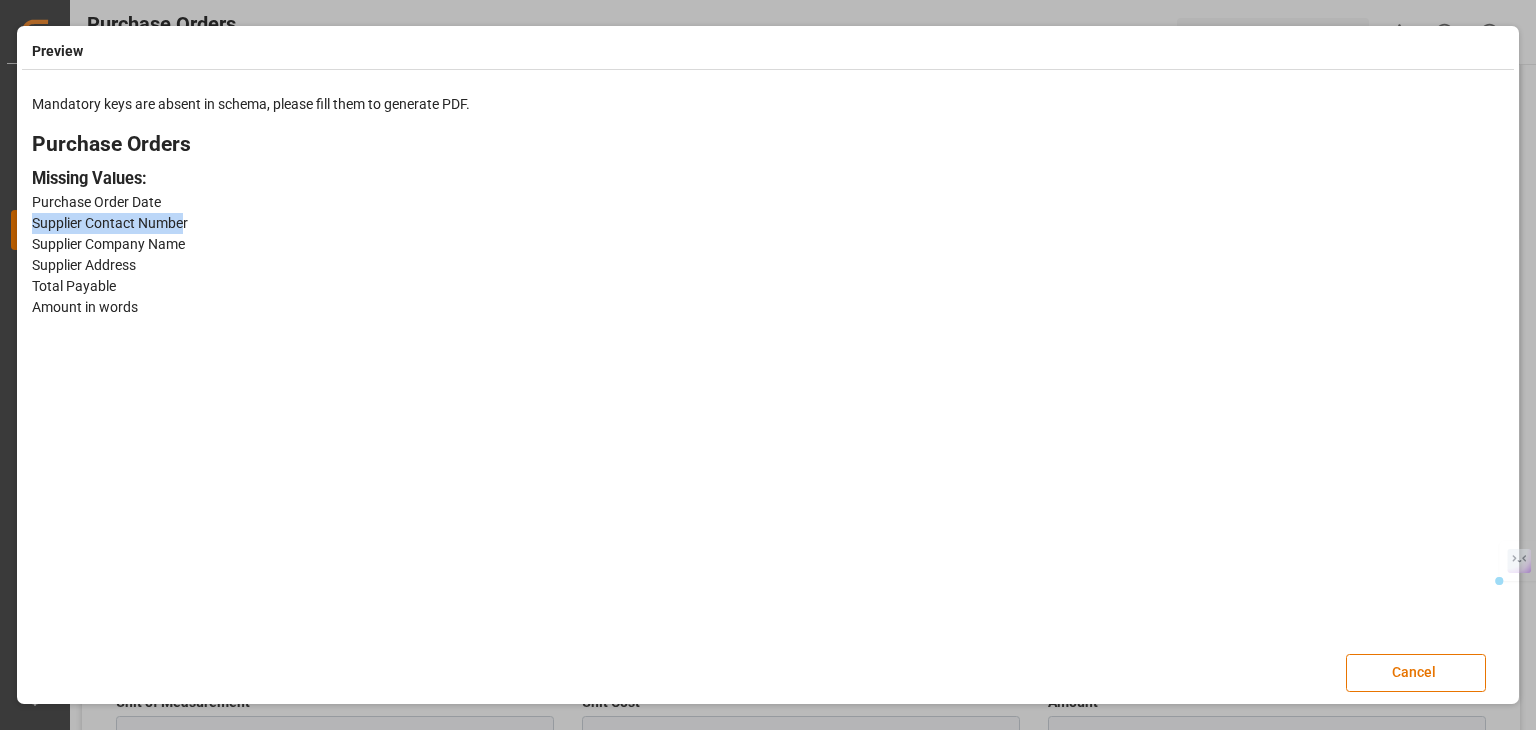 drag, startPoint x: 182, startPoint y: 220, endPoint x: 6, endPoint y: 222, distance: 176.01137 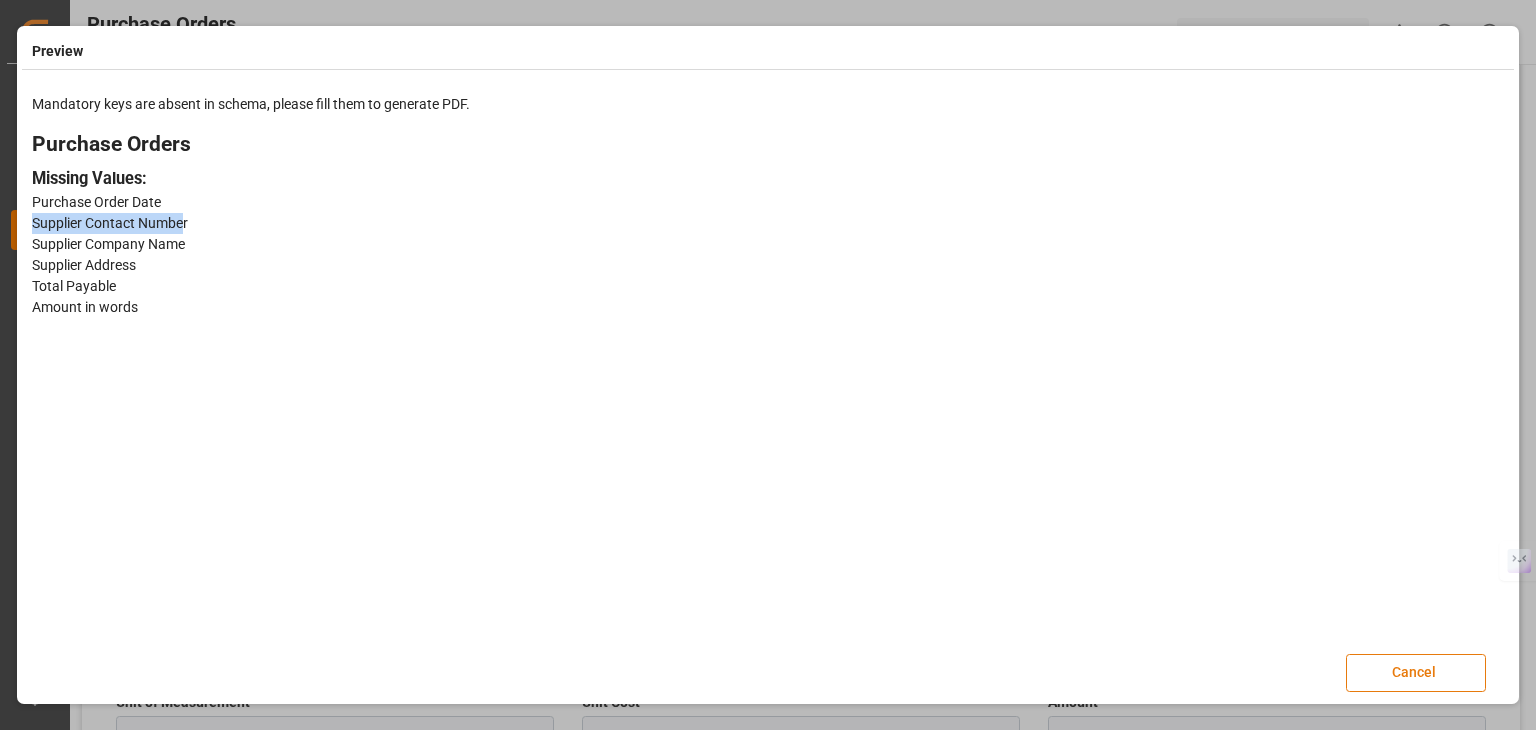 click on "Cancel" at bounding box center [1416, 673] 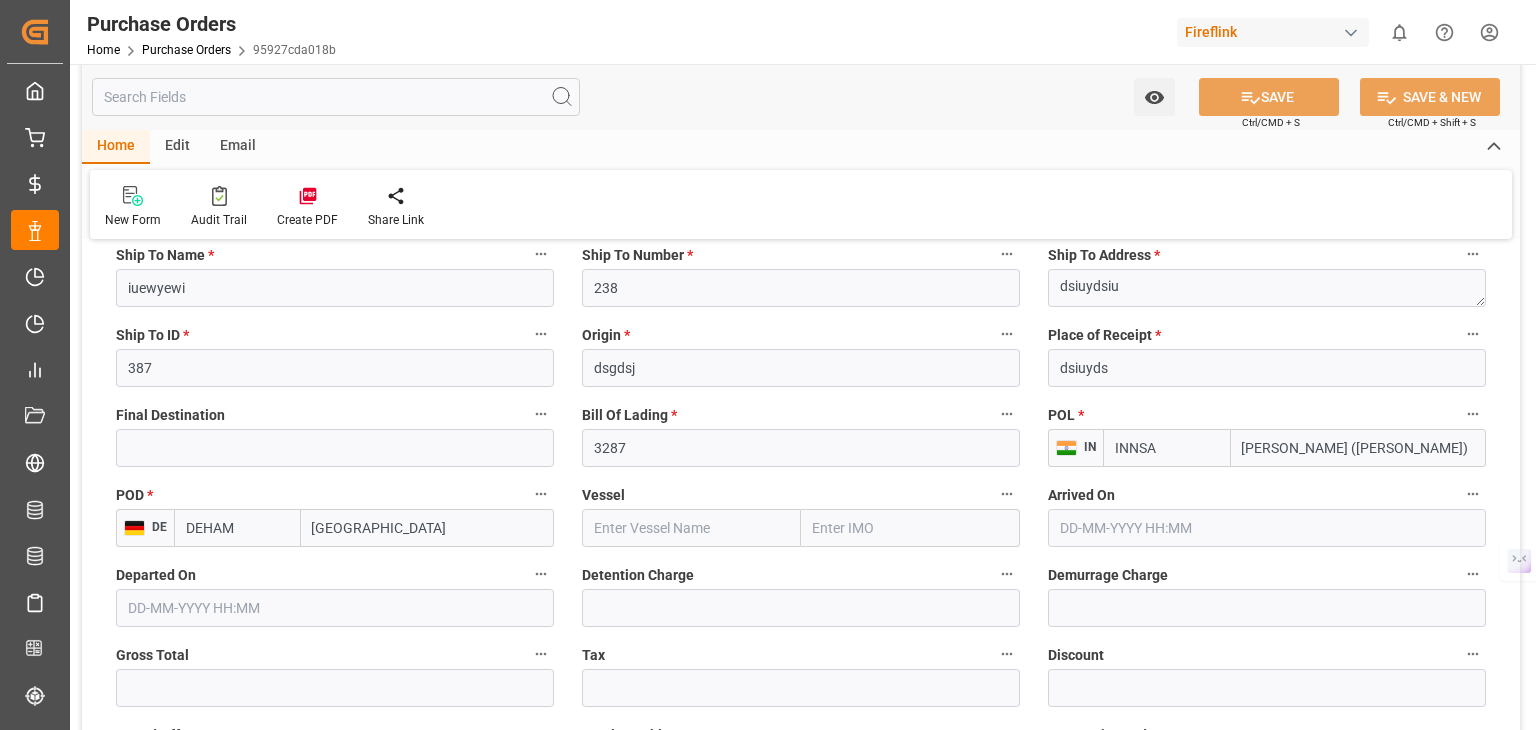 scroll, scrollTop: 0, scrollLeft: 0, axis: both 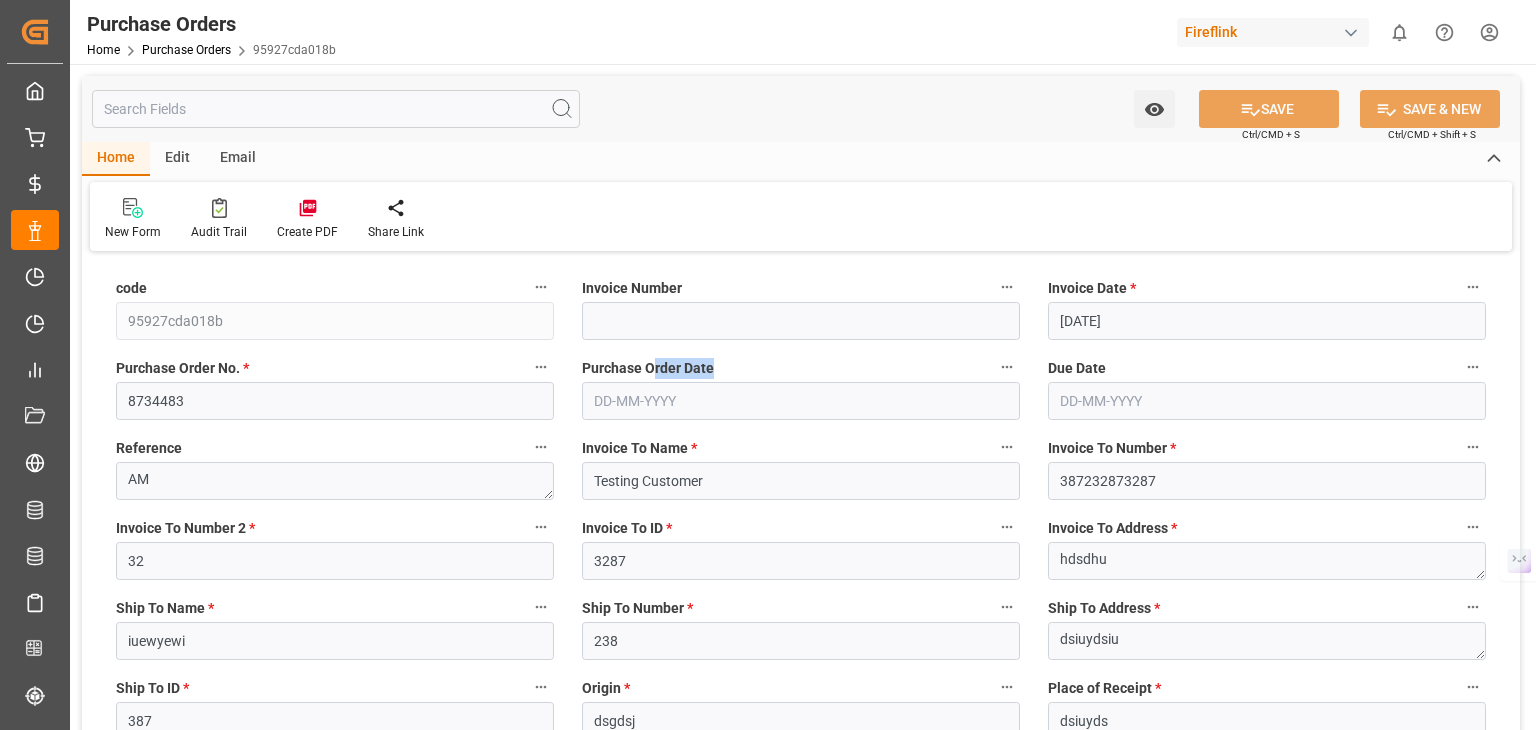 click on "Purchase Order Date" at bounding box center (801, 387) 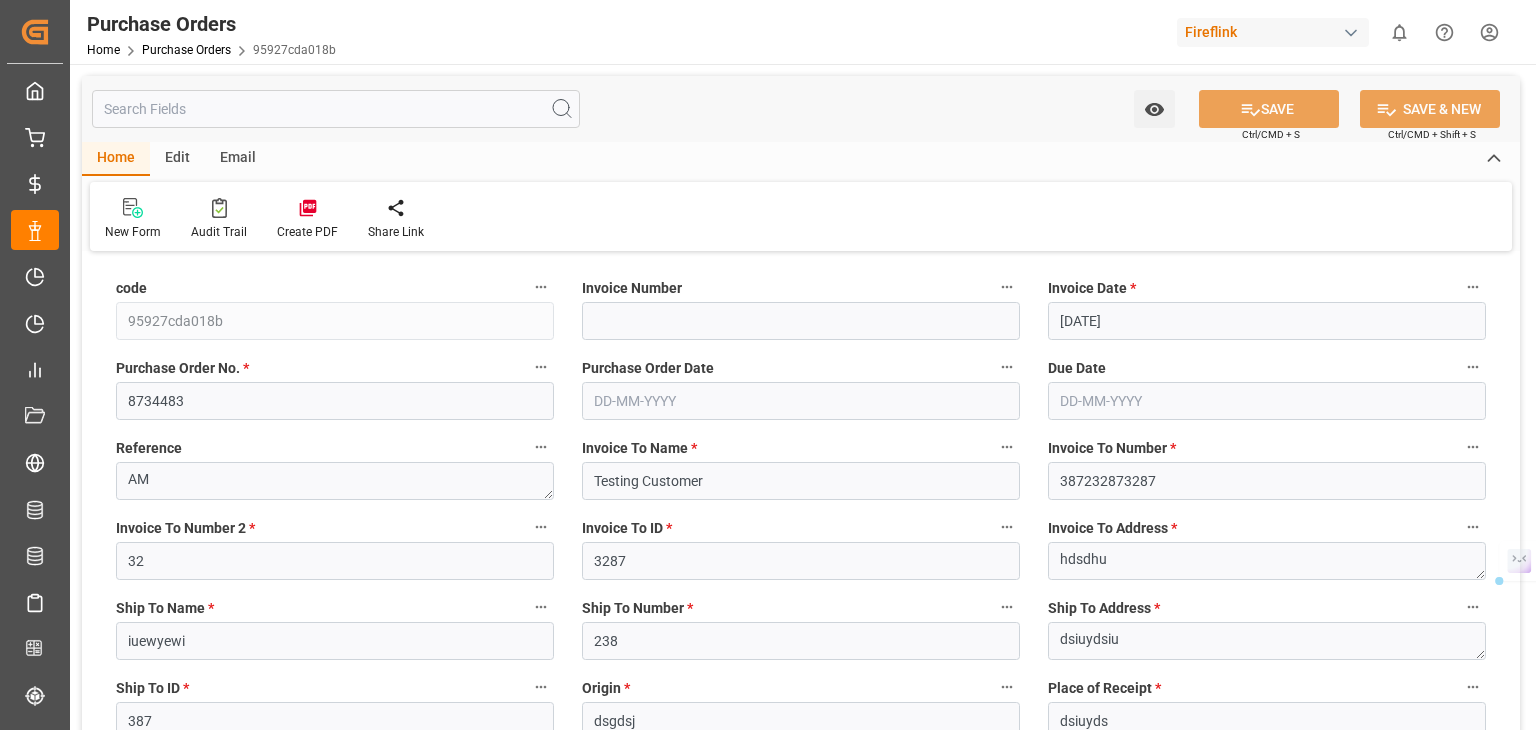 click at bounding box center [801, 401] 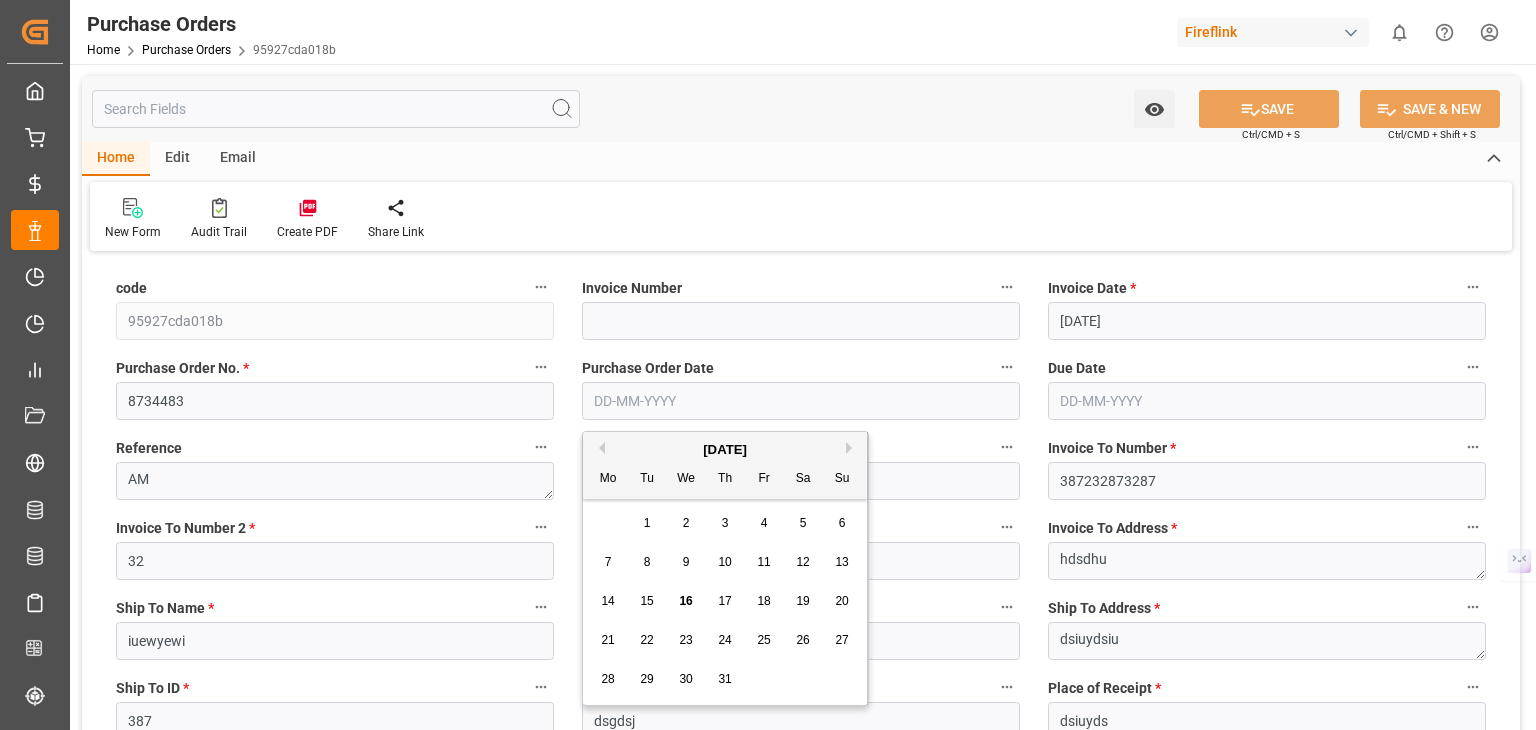 click on "16" at bounding box center (685, 601) 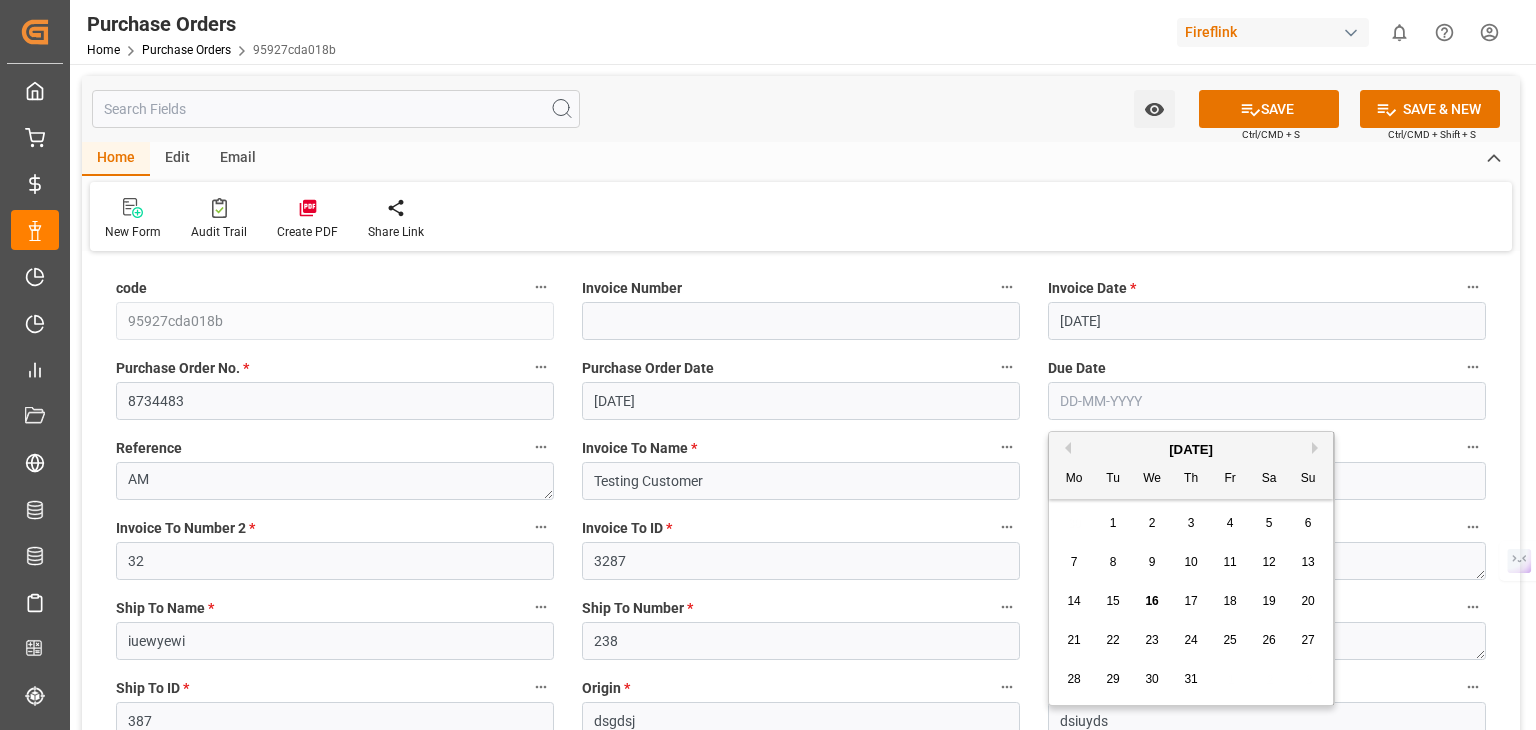 click at bounding box center [1267, 401] 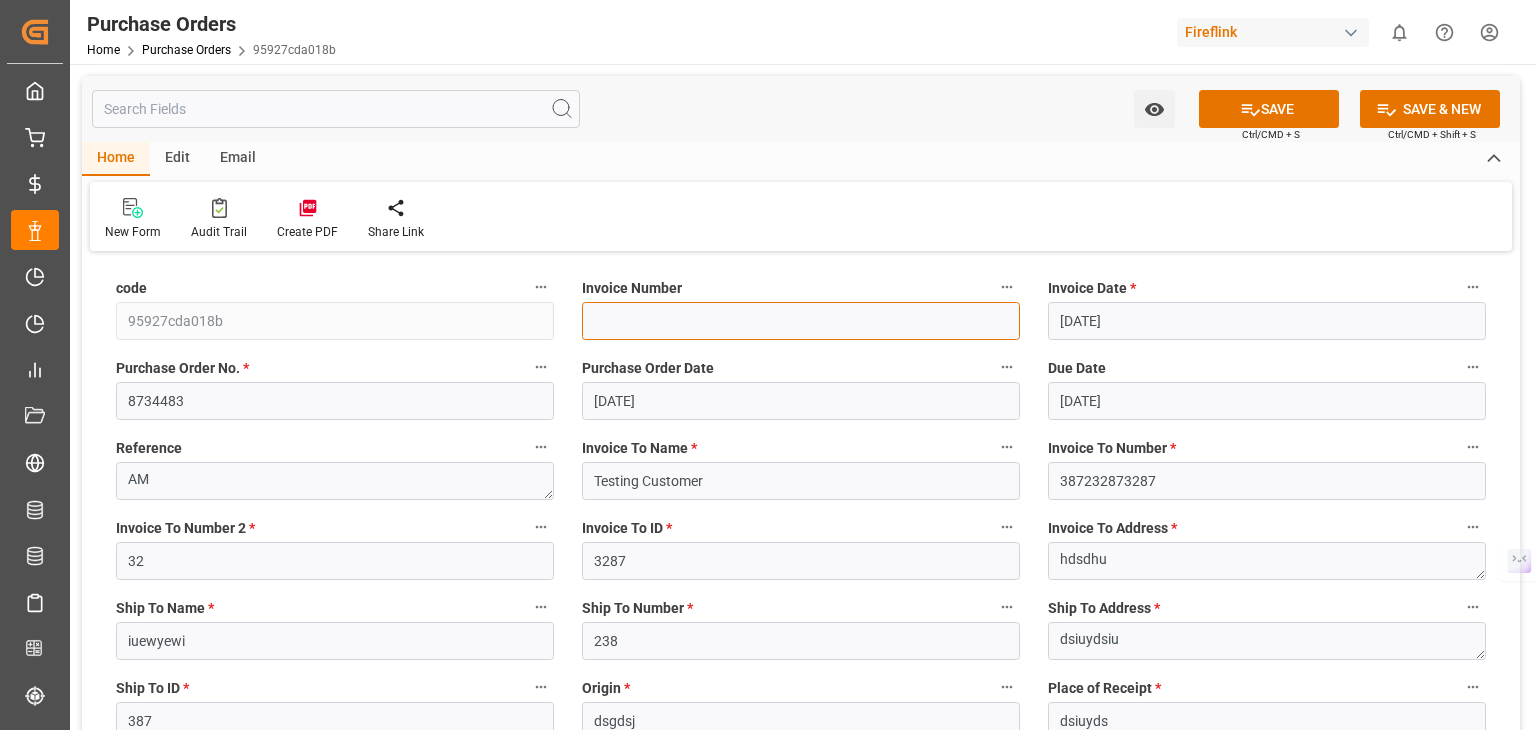 drag, startPoint x: 627, startPoint y: 307, endPoint x: 650, endPoint y: 307, distance: 23 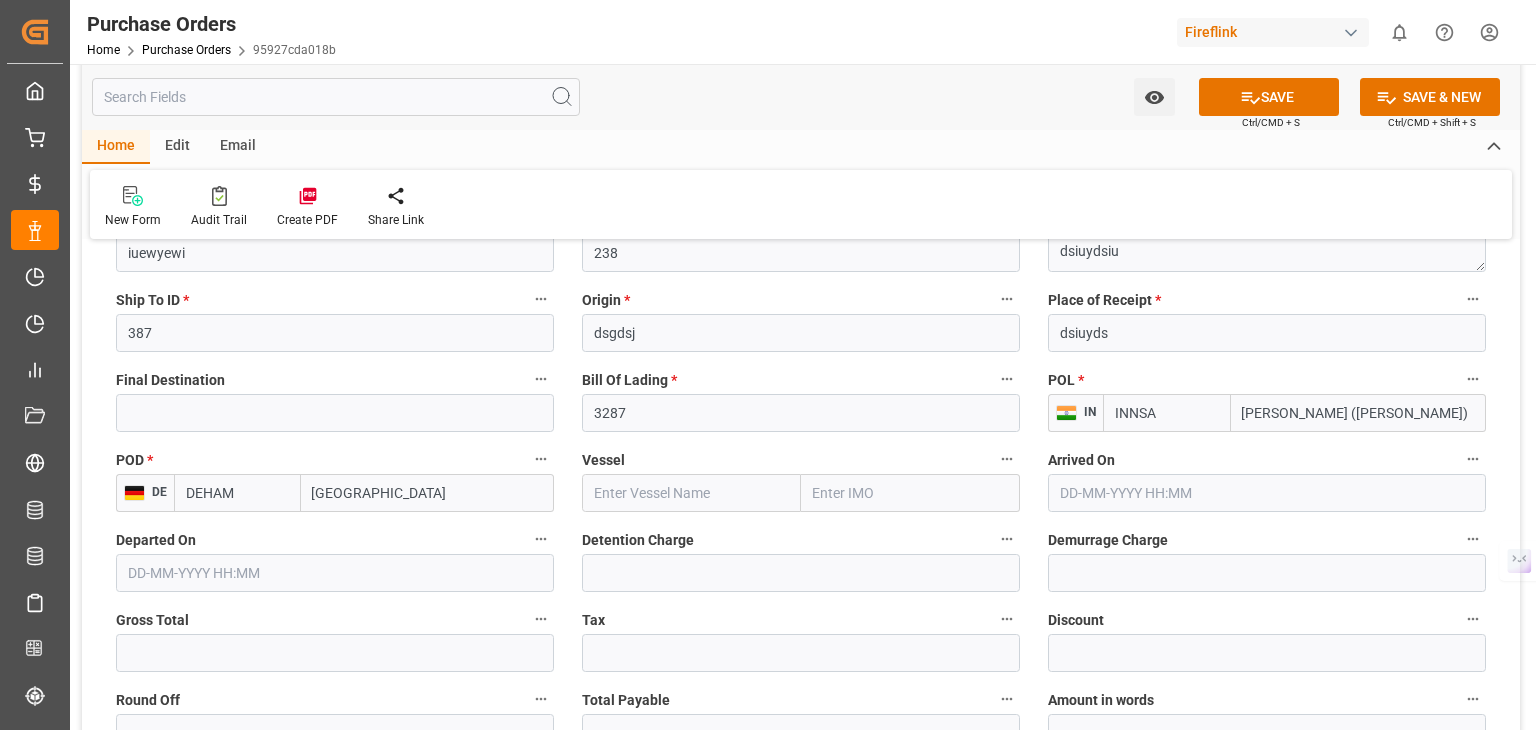 scroll, scrollTop: 400, scrollLeft: 0, axis: vertical 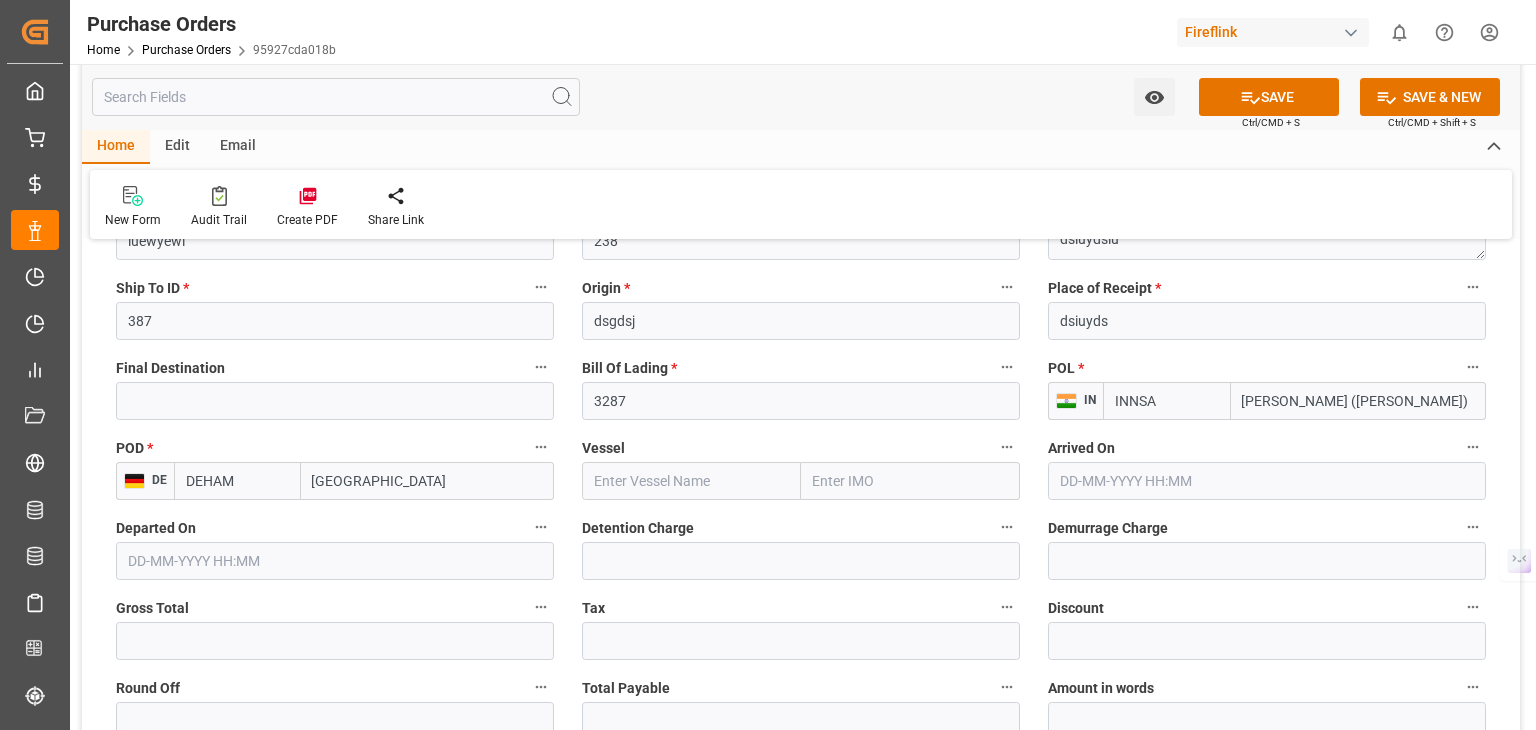 type on "123" 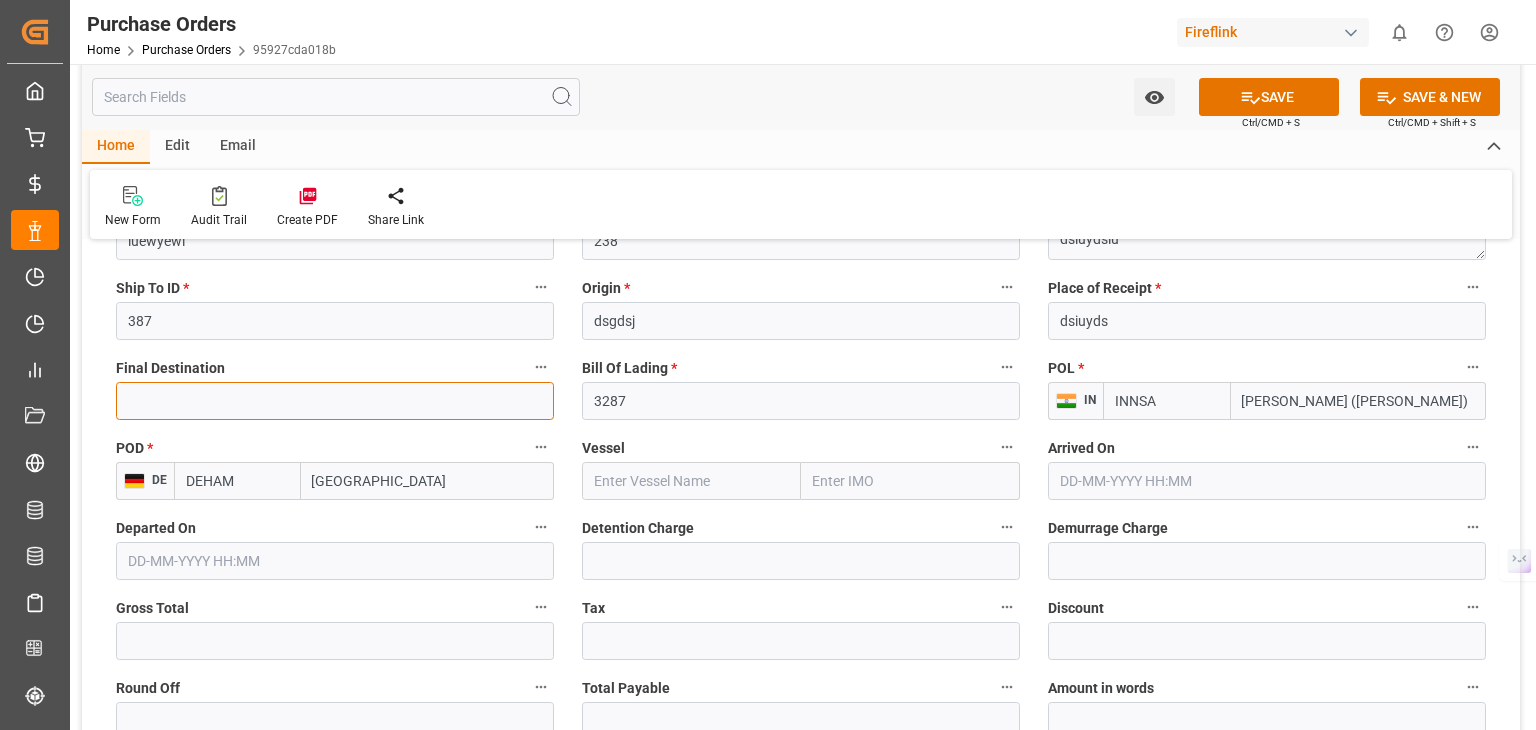 click at bounding box center (335, 401) 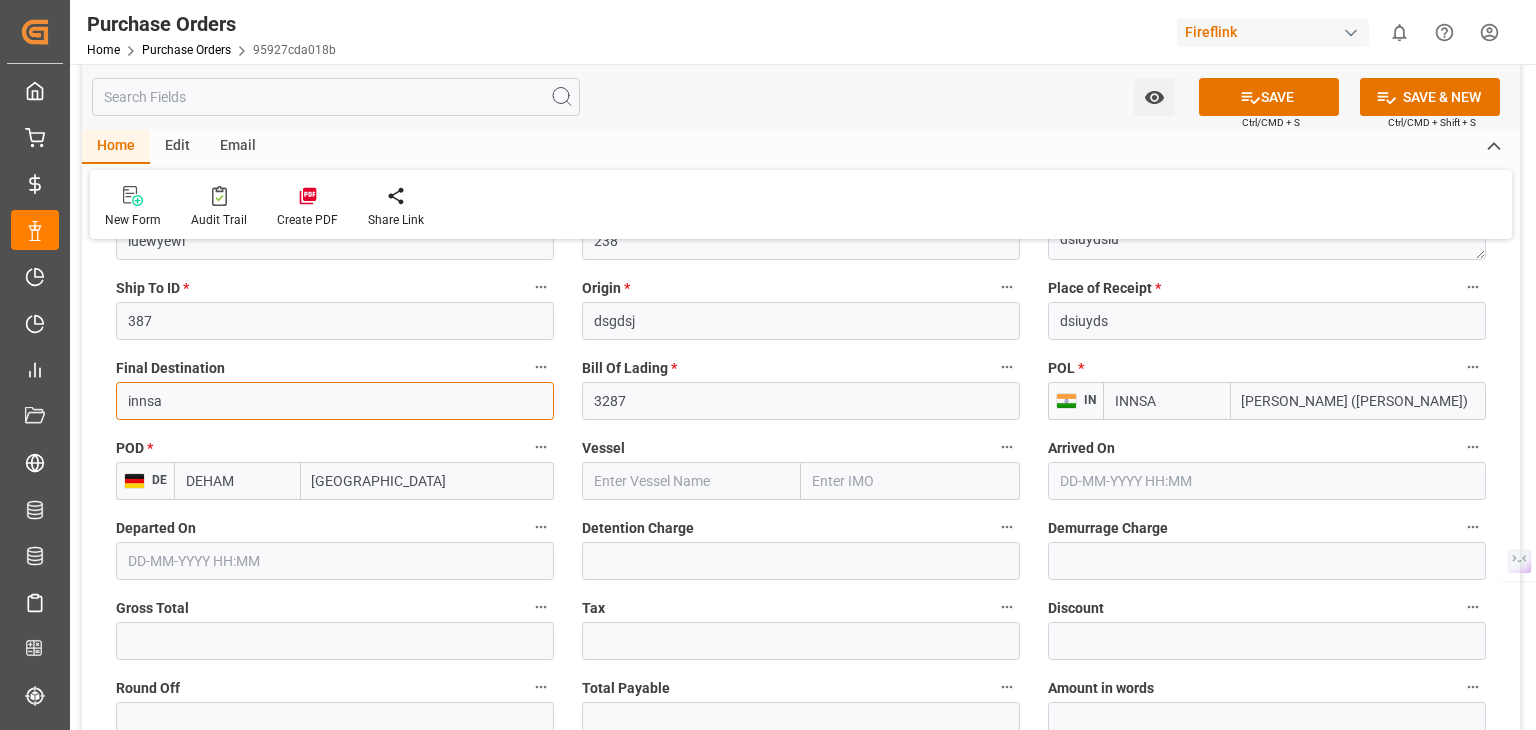 type on "innsa" 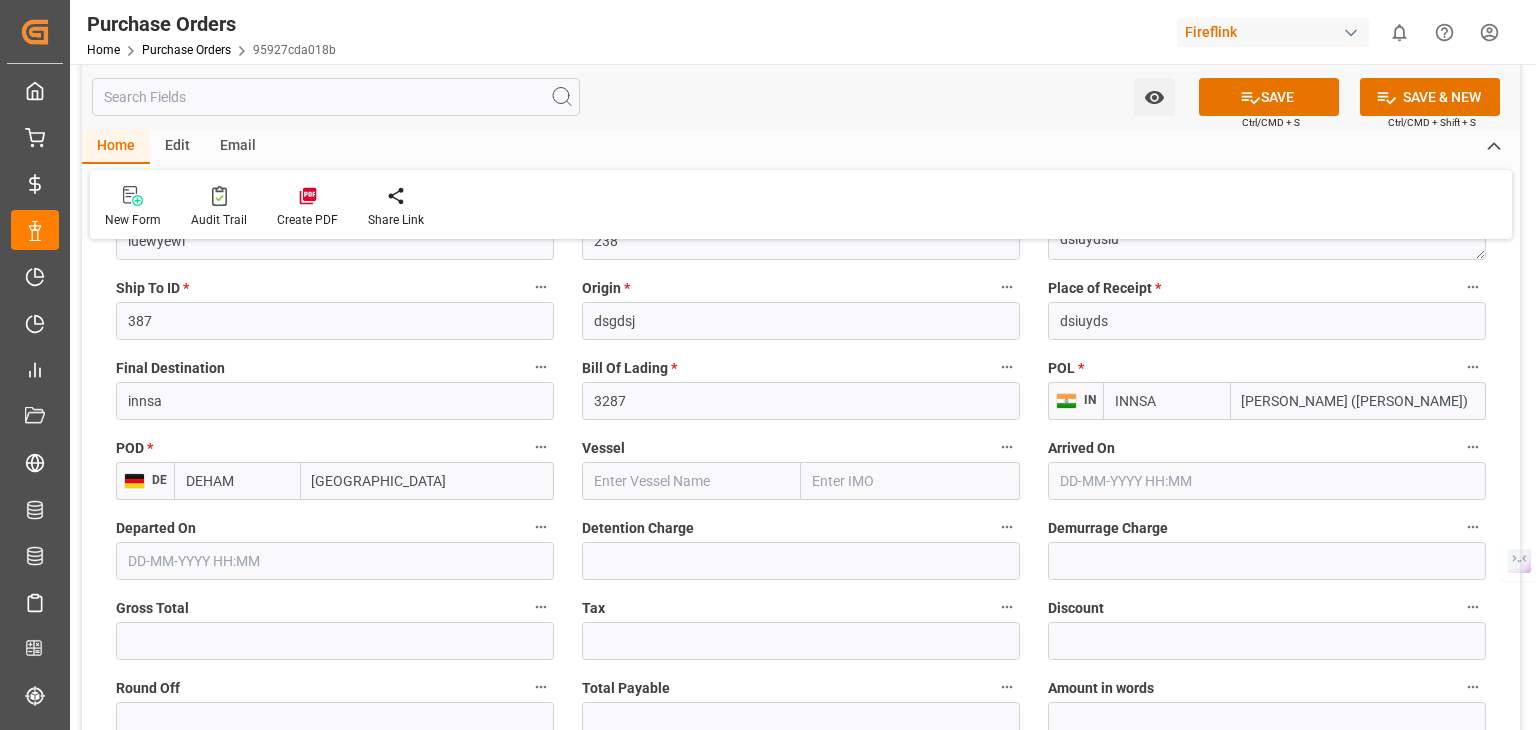 click at bounding box center [691, 481] 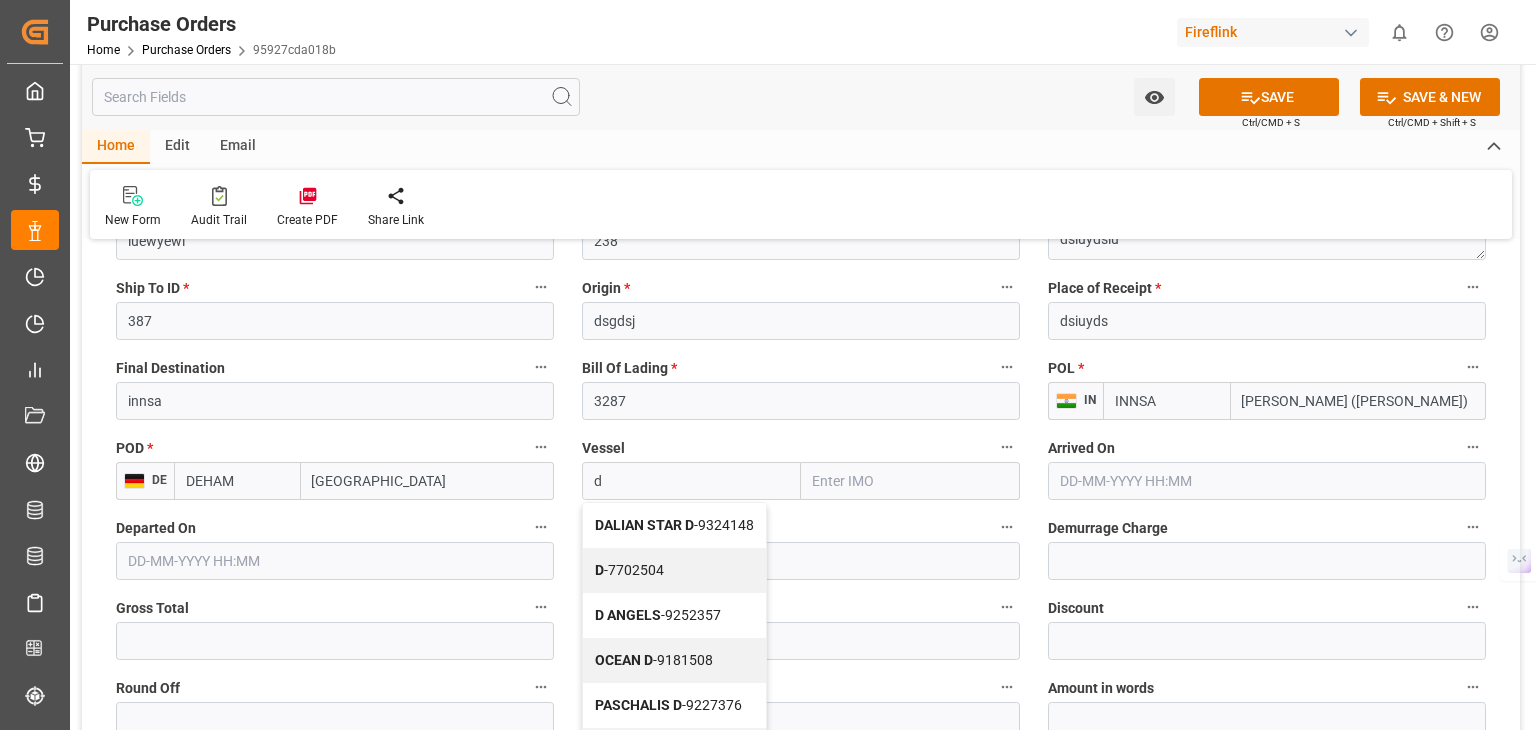 drag, startPoint x: 721, startPoint y: 523, endPoint x: 1272, endPoint y: 474, distance: 553.1745 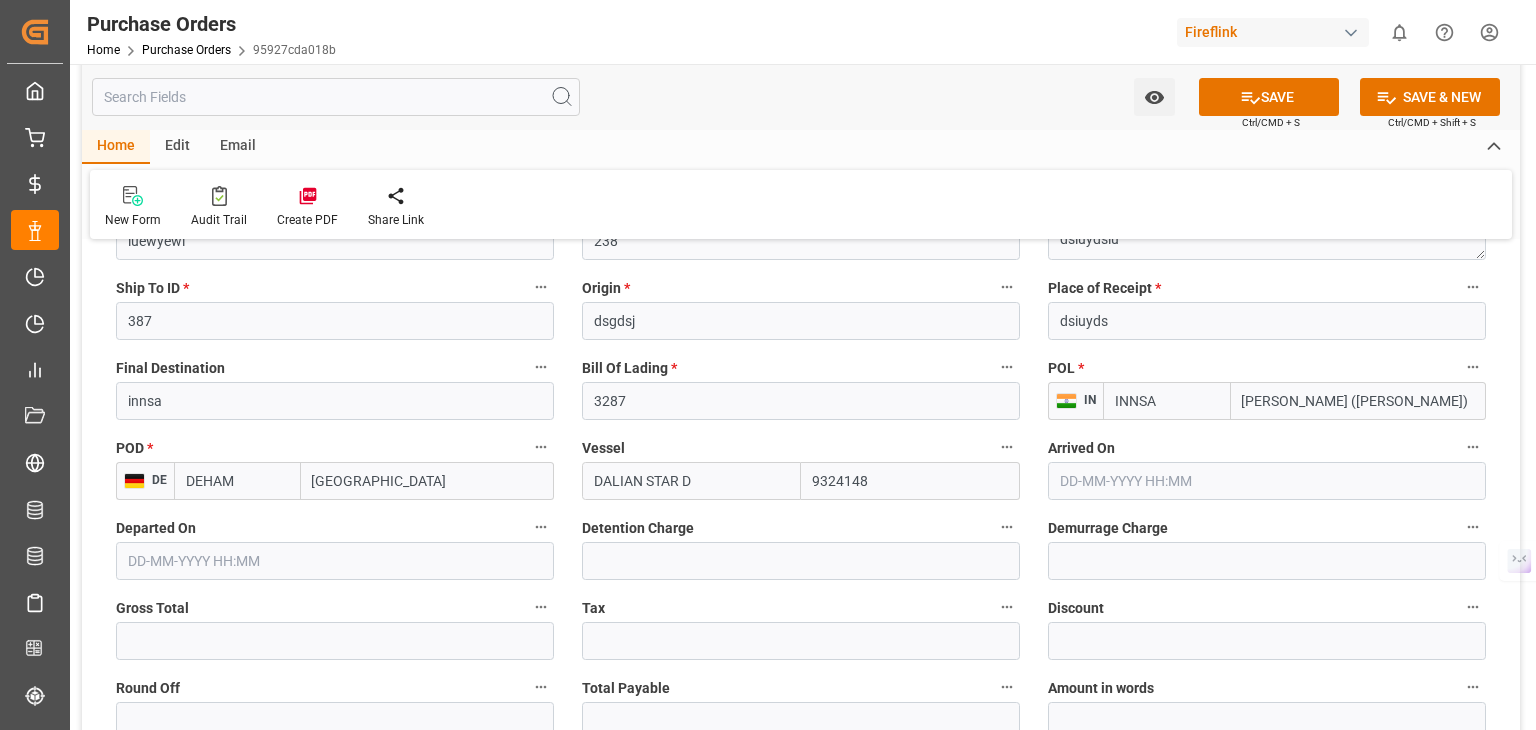 type on "DALIAN STAR D" 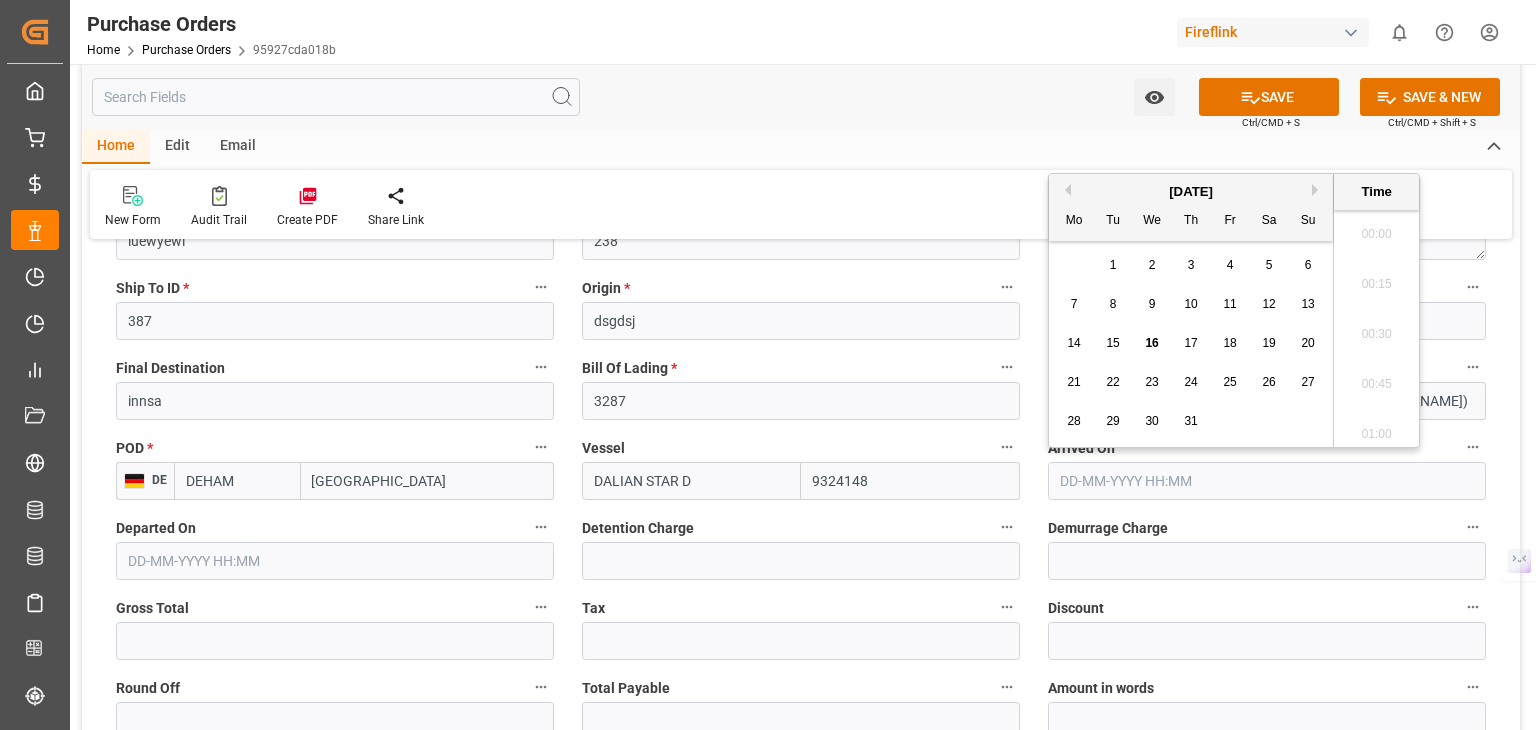 click at bounding box center [1267, 481] 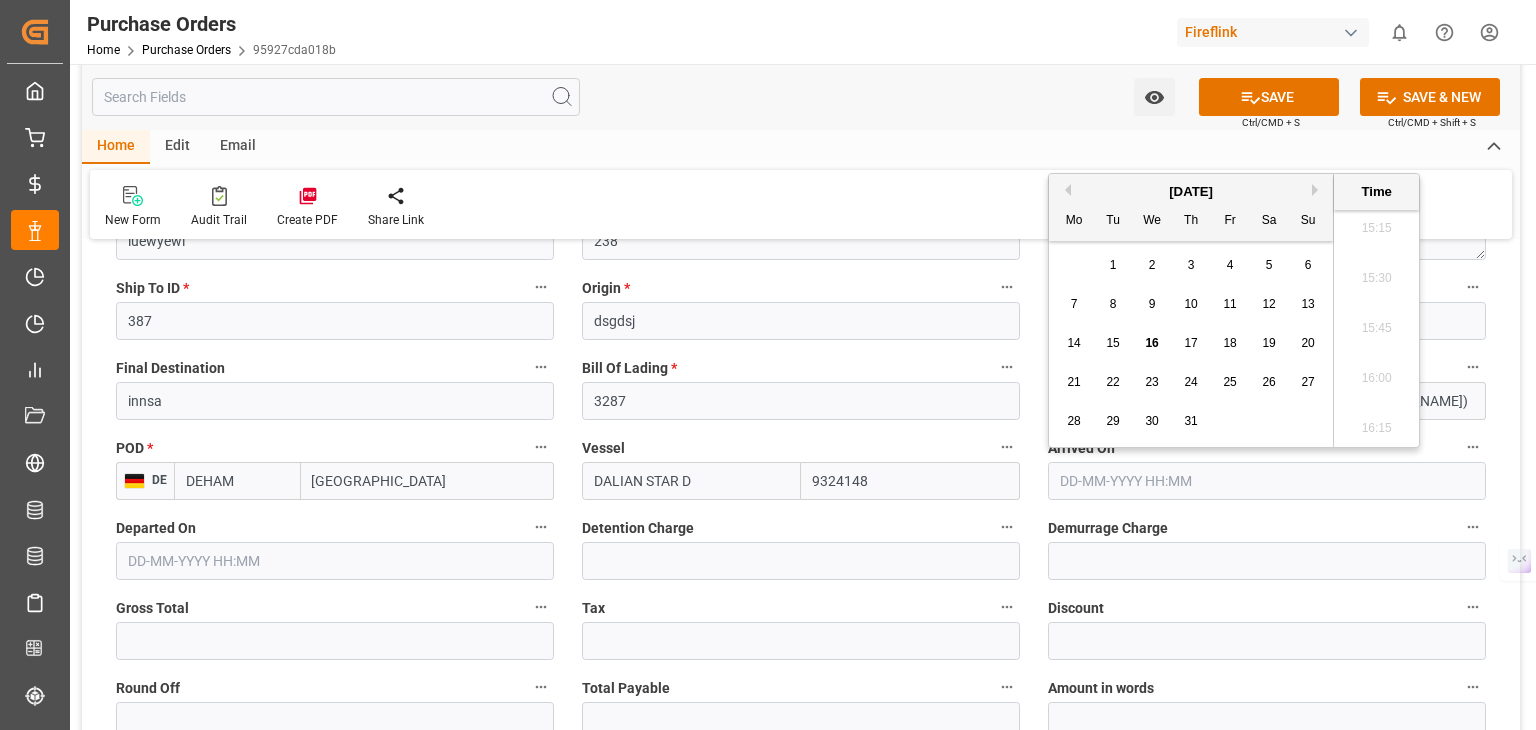 drag, startPoint x: 1113, startPoint y: 388, endPoint x: 1126, endPoint y: 387, distance: 13.038404 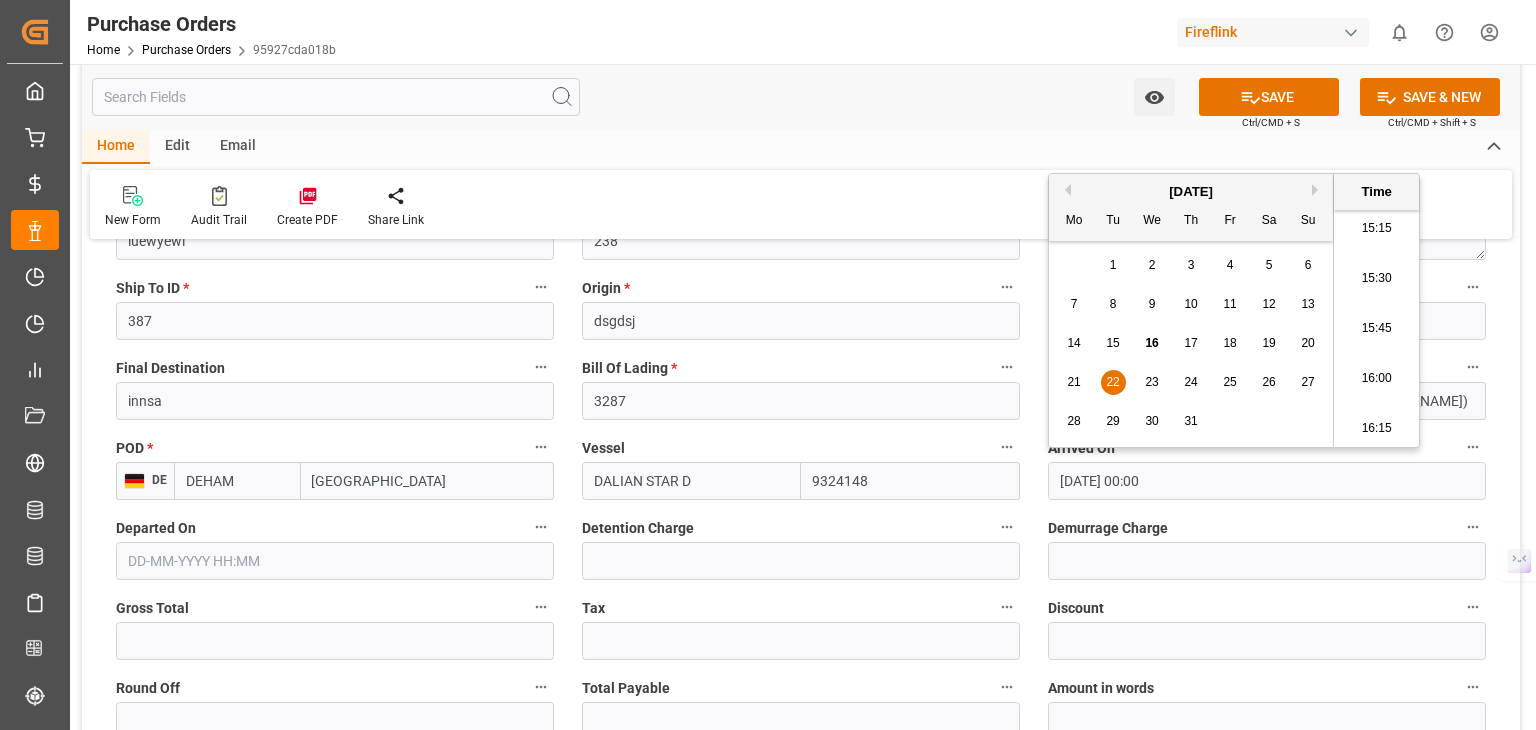 click on "16:00" at bounding box center (1376, 379) 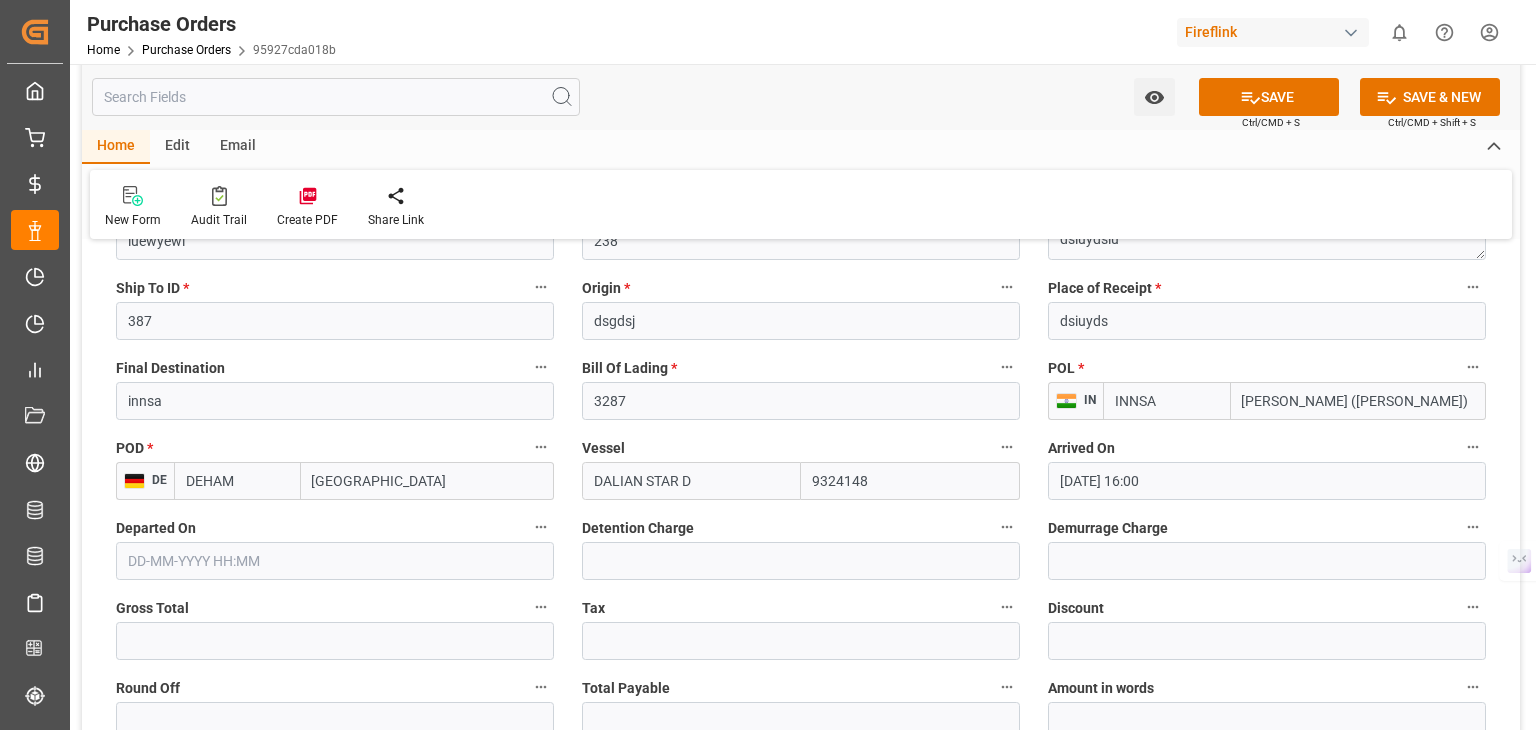 scroll, scrollTop: 600, scrollLeft: 0, axis: vertical 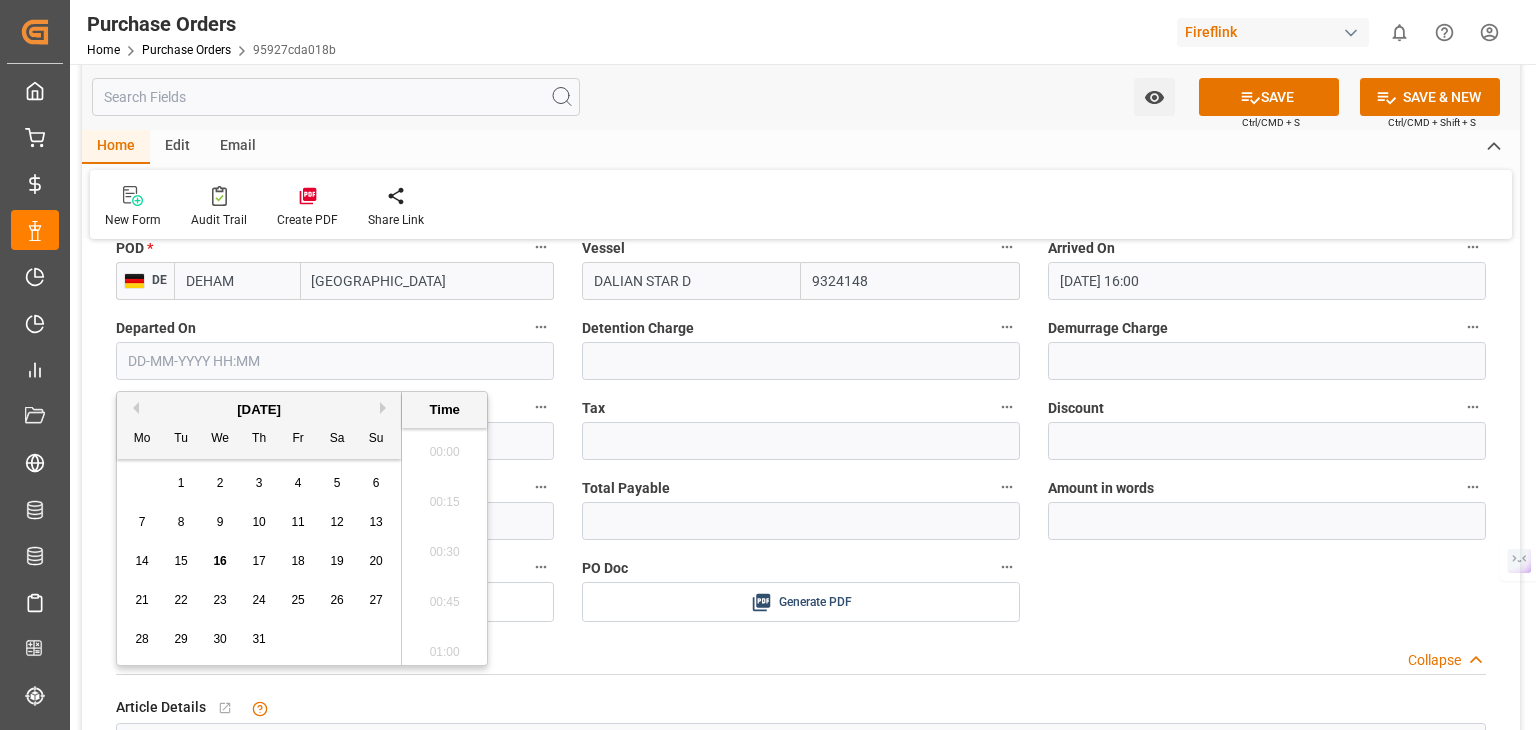 click at bounding box center [335, 361] 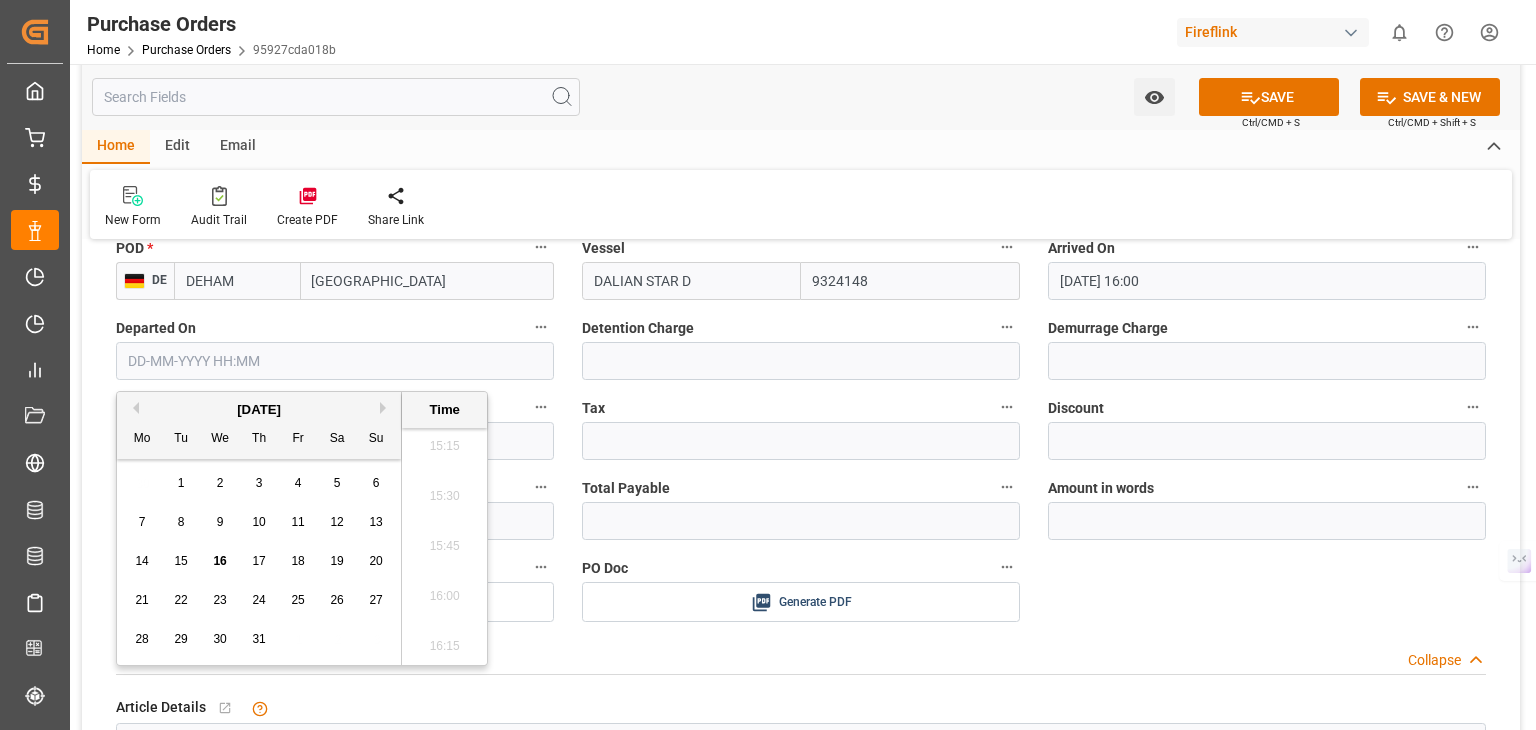 click on "10" at bounding box center (258, 522) 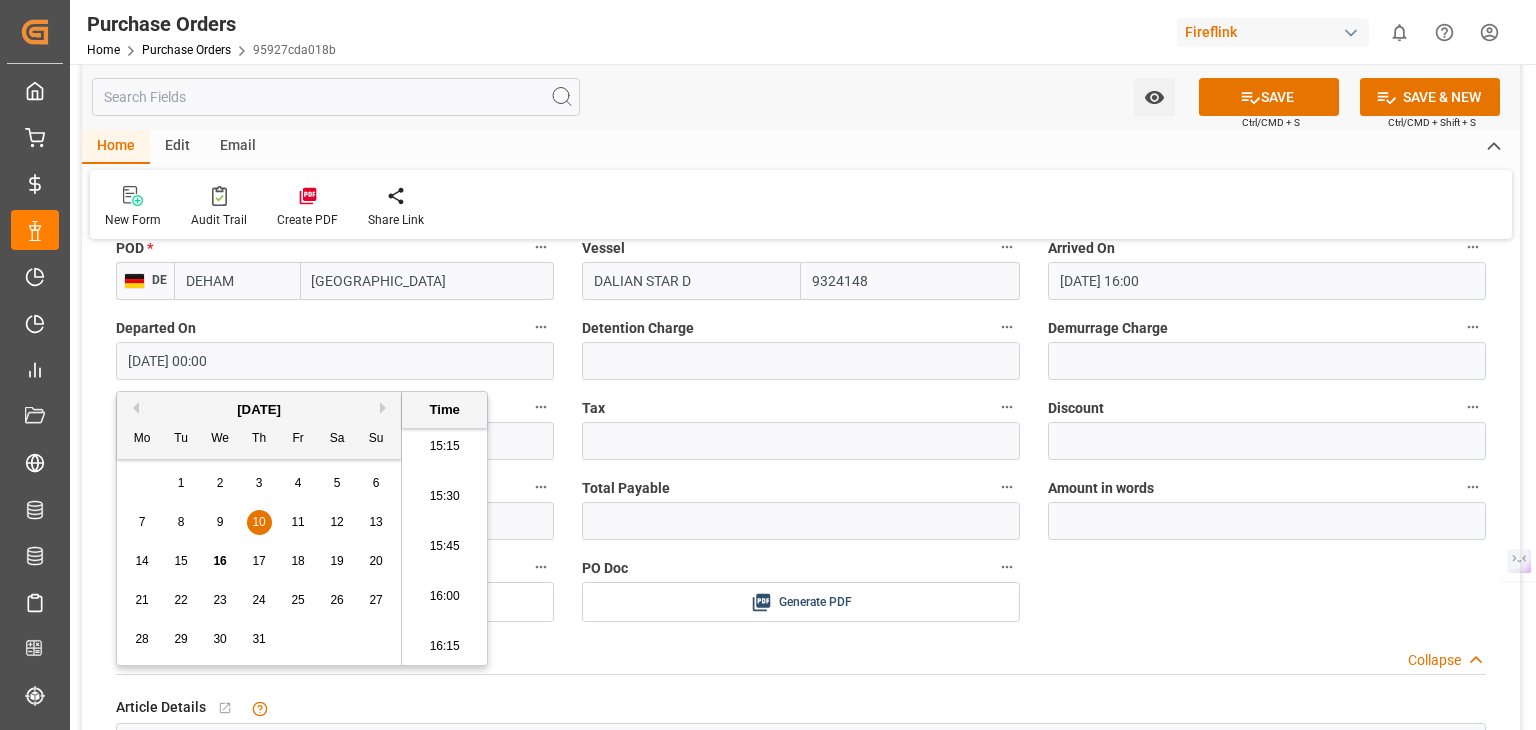 click on "15:30" at bounding box center [444, 497] 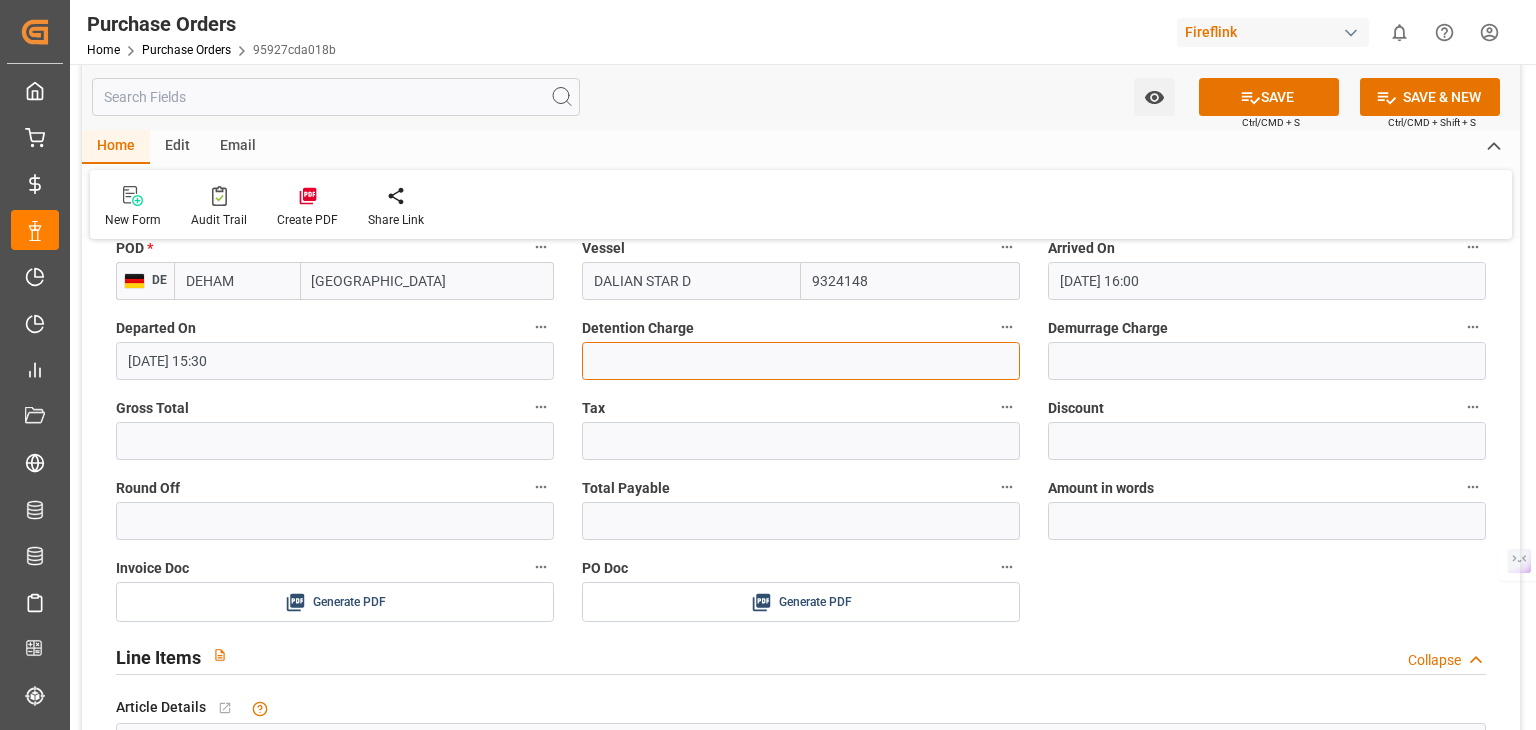 click at bounding box center (801, 361) 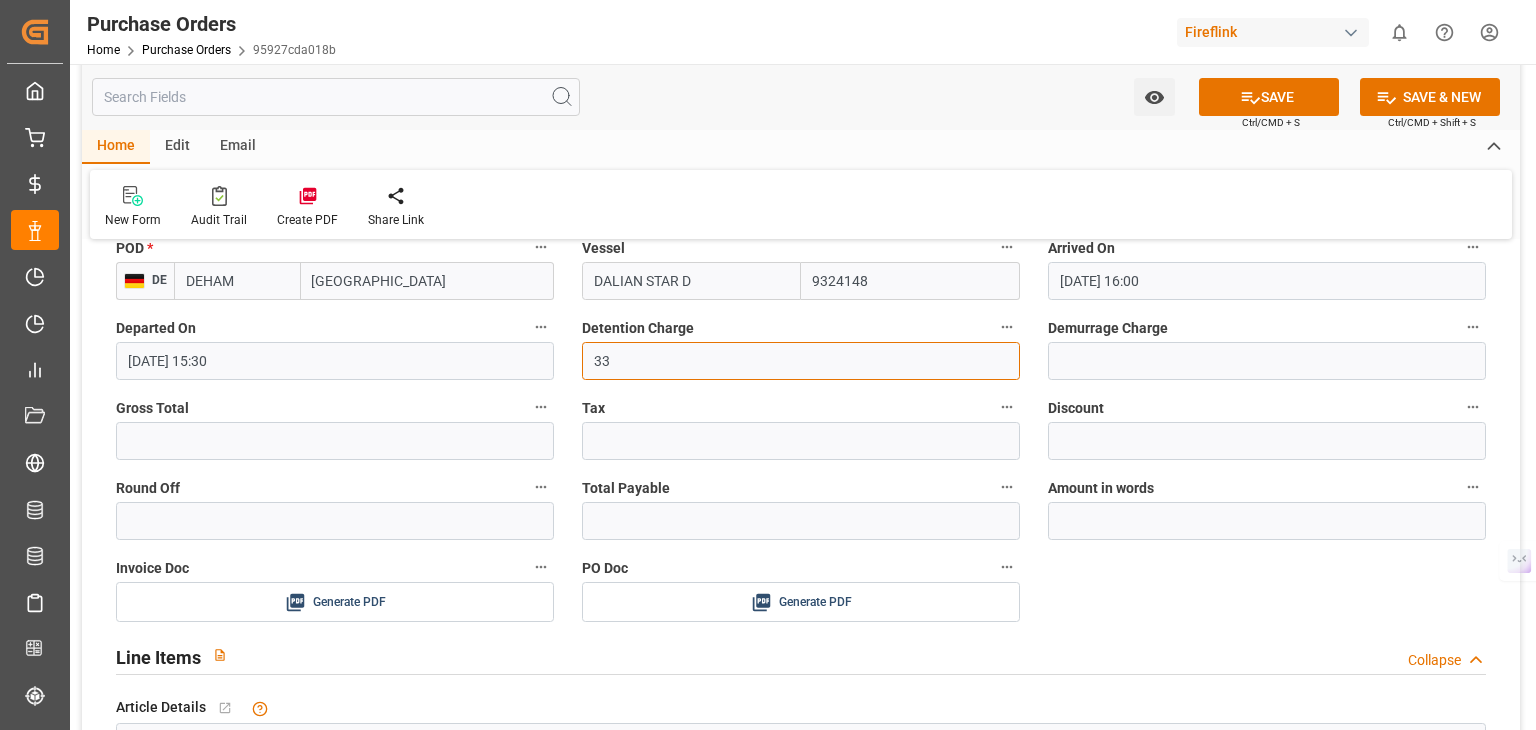 type on "33" 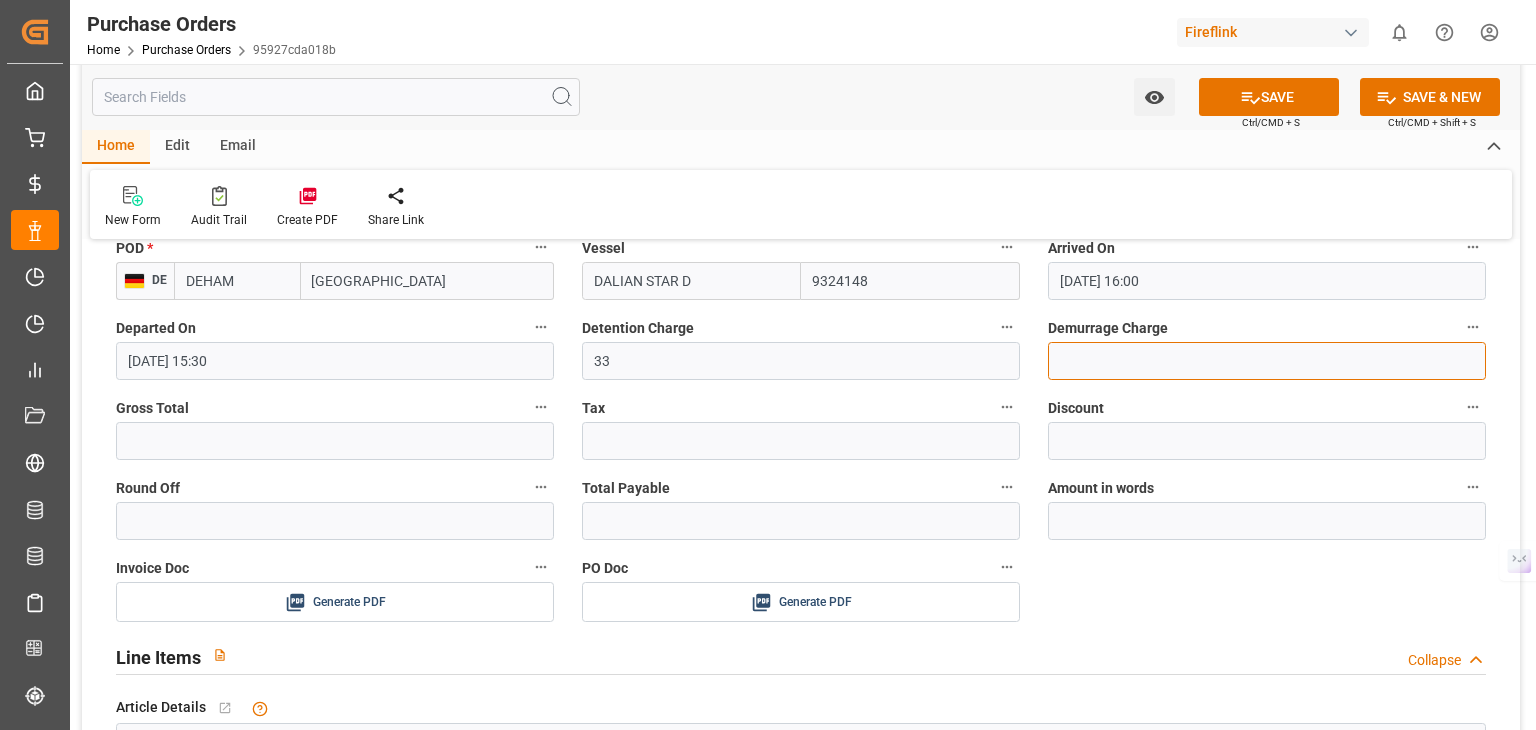 click at bounding box center (1267, 361) 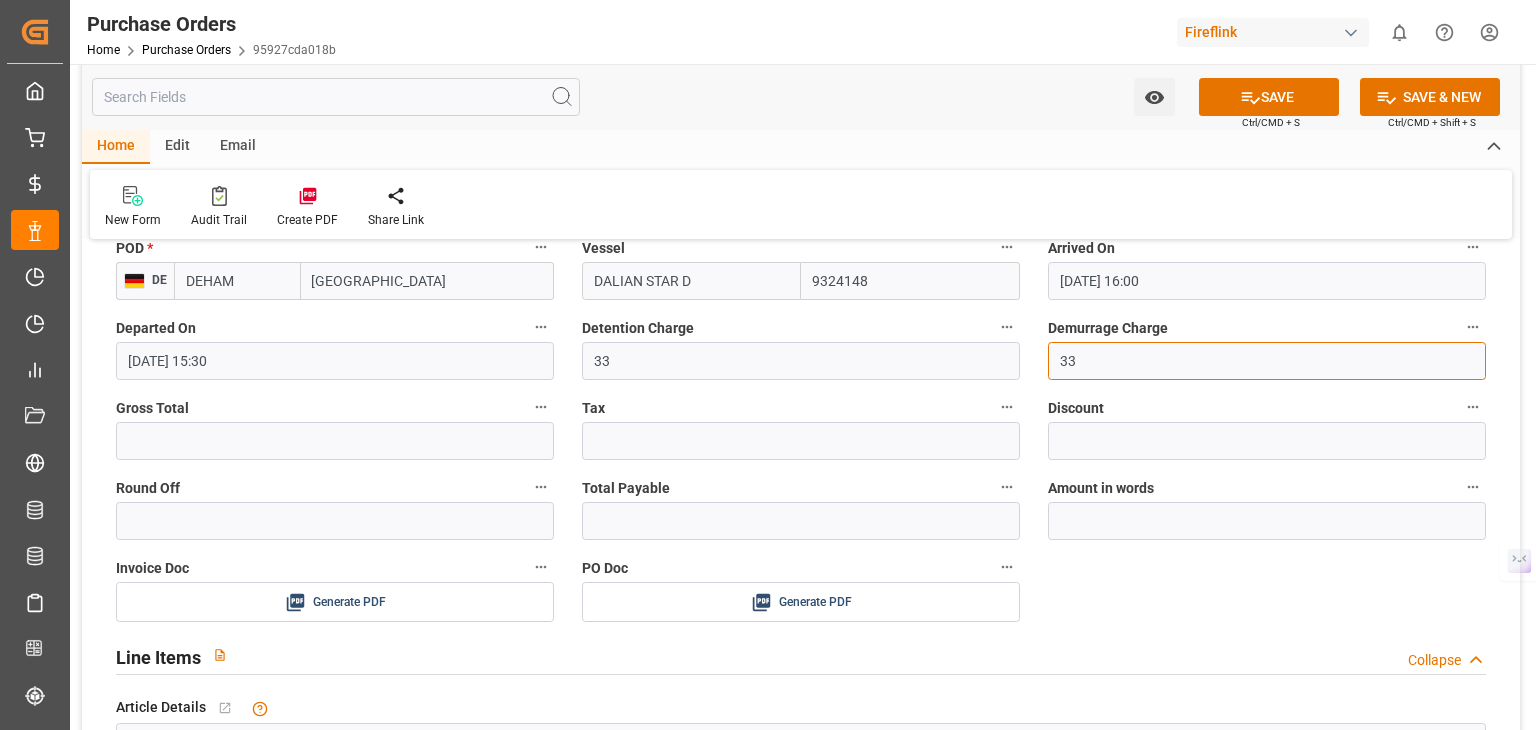 type on "33" 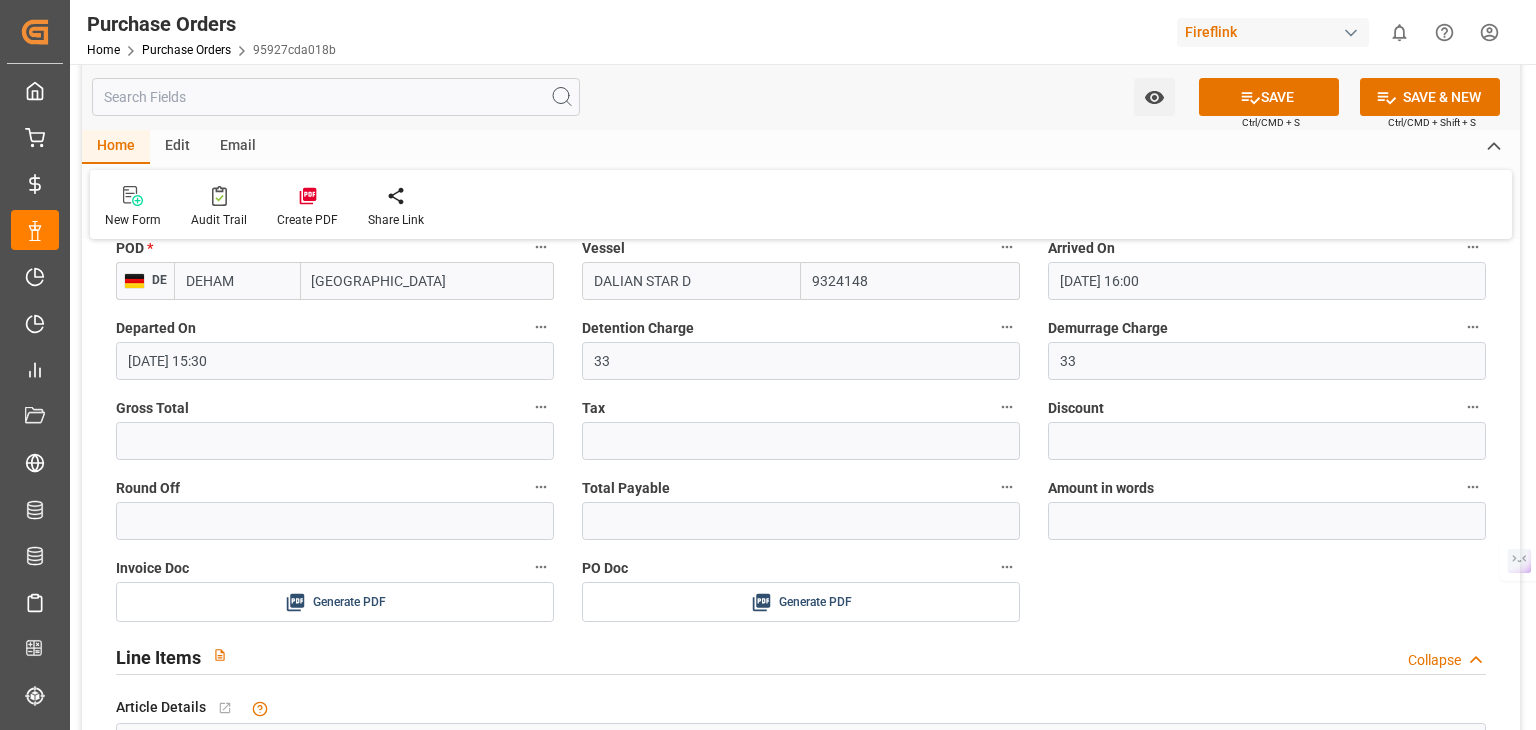 drag, startPoint x: 428, startPoint y: 465, endPoint x: 428, endPoint y: 453, distance: 12 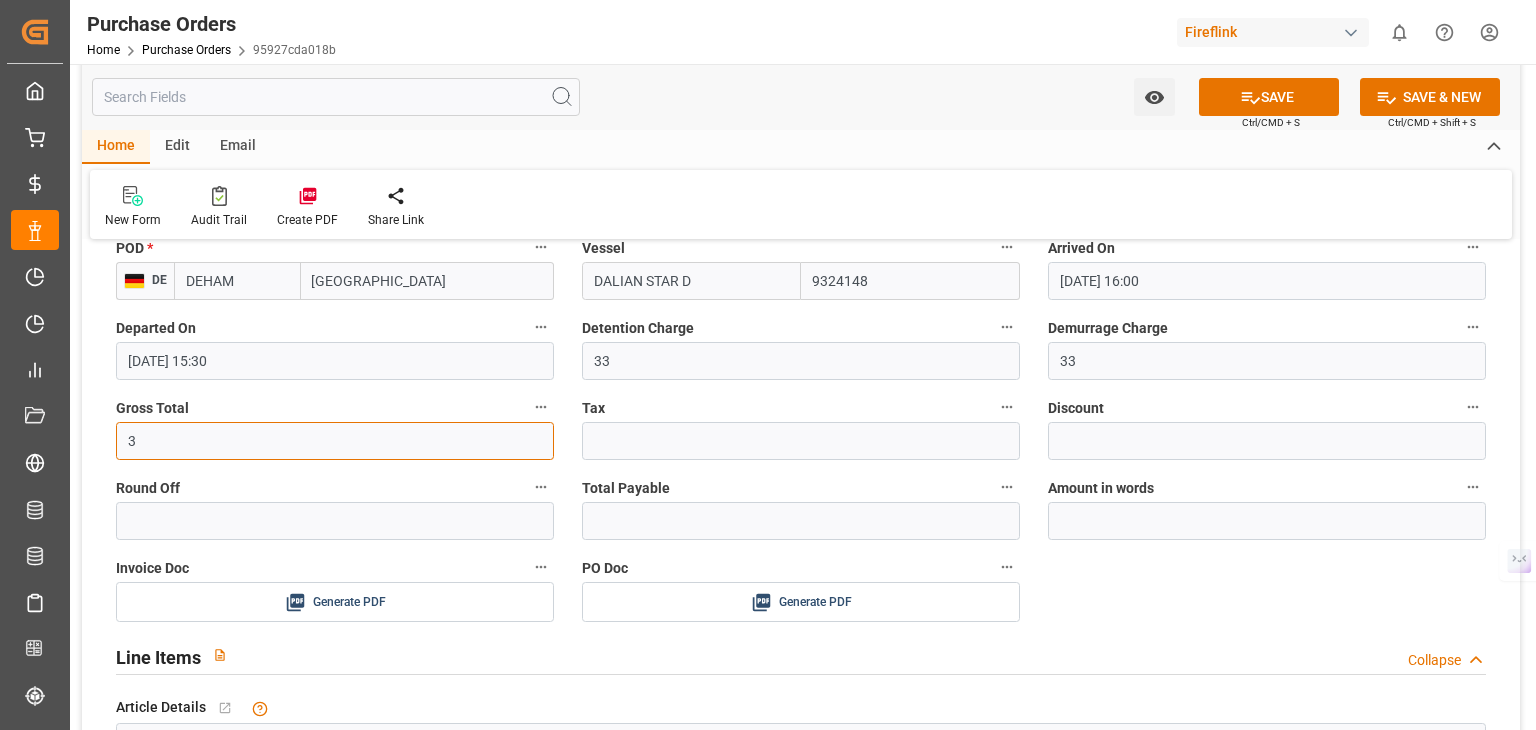 click on "3" at bounding box center (335, 441) 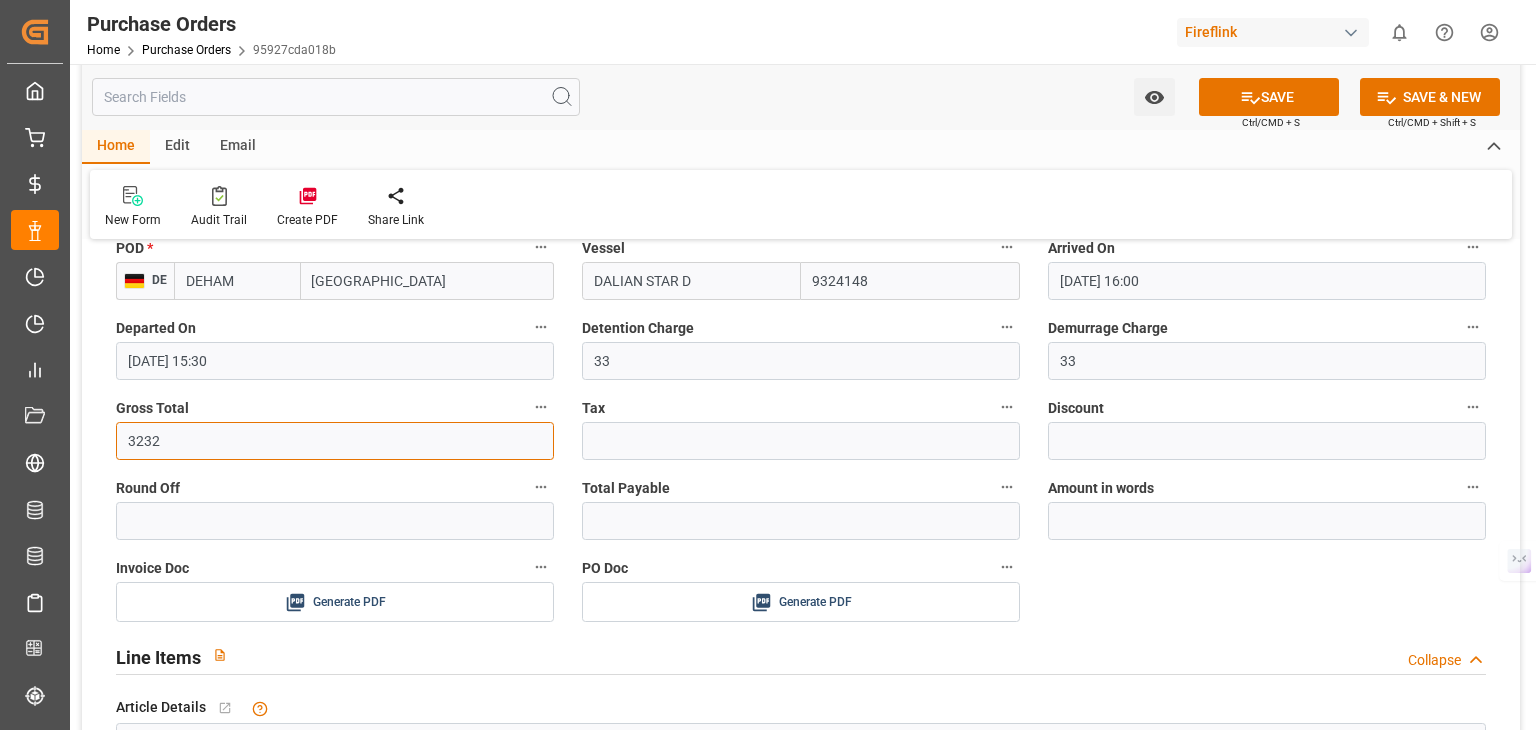 type on "3232" 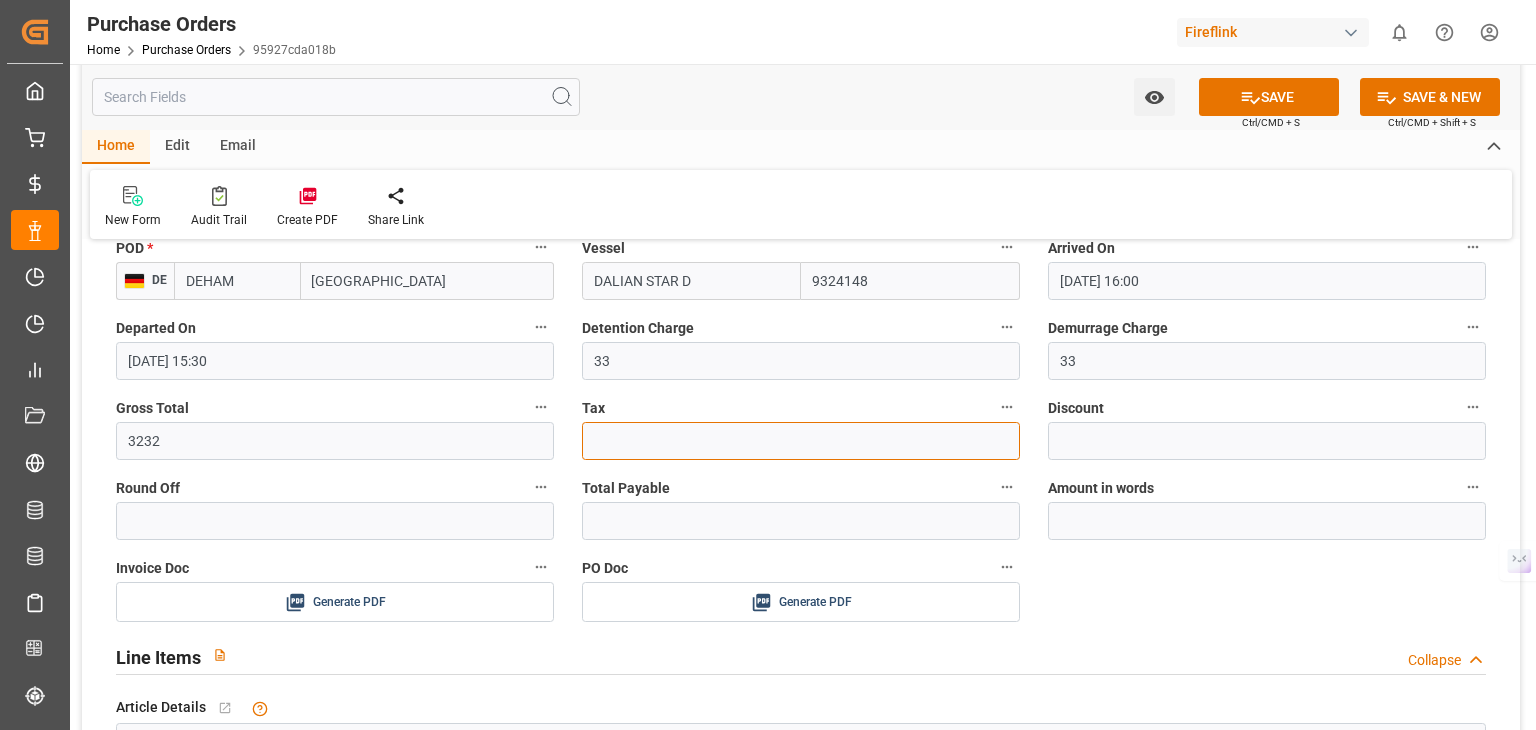 click at bounding box center [801, 441] 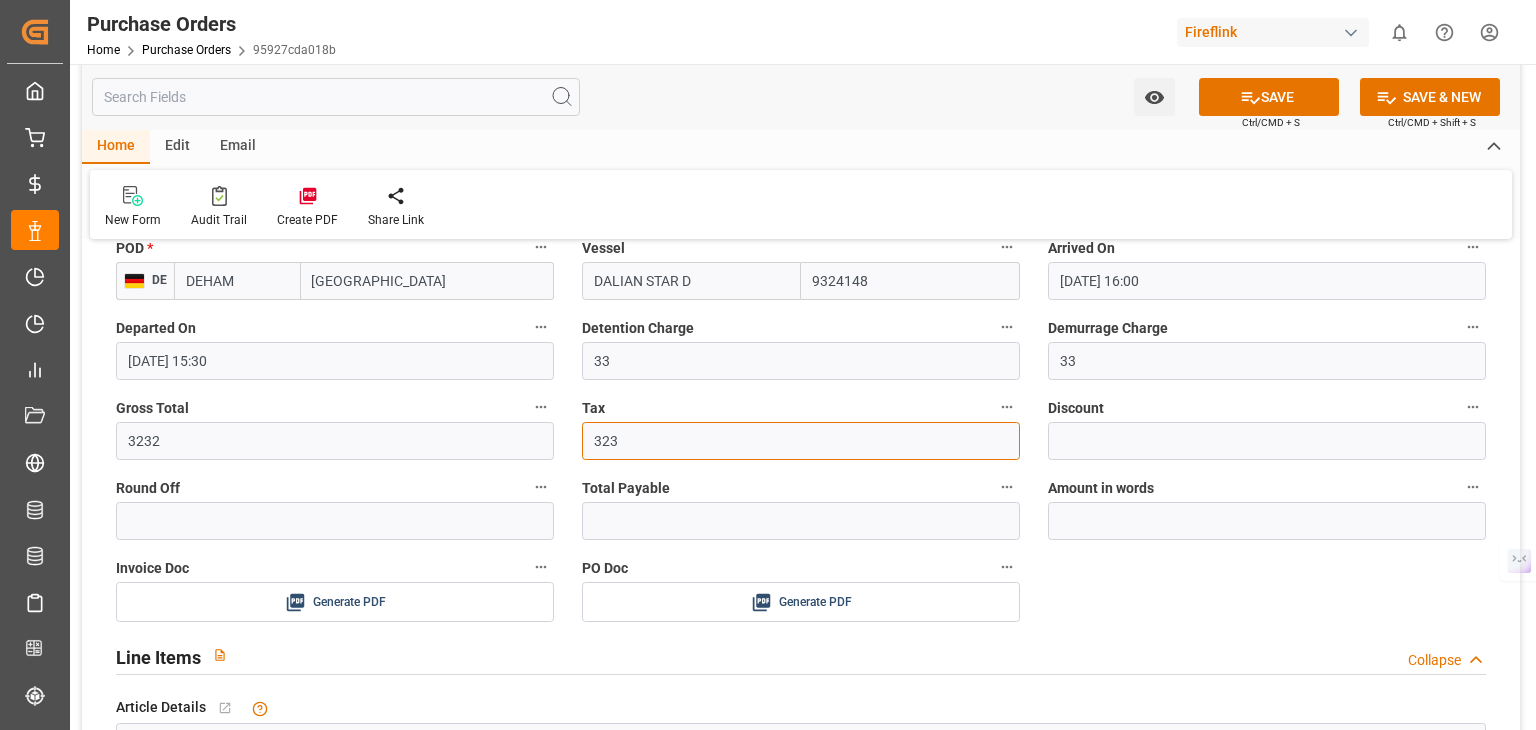 type on "323" 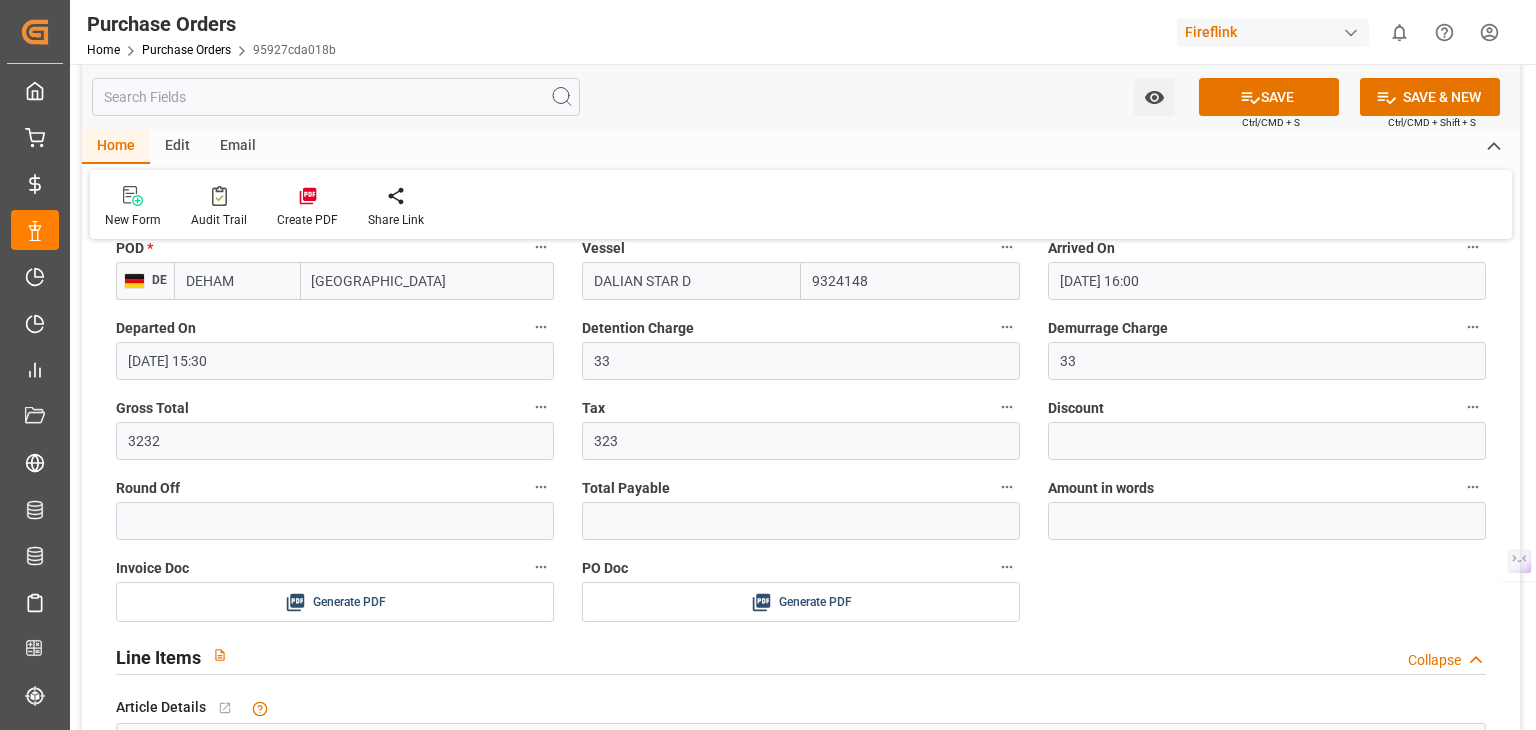 click on "Discount" at bounding box center (1267, 427) 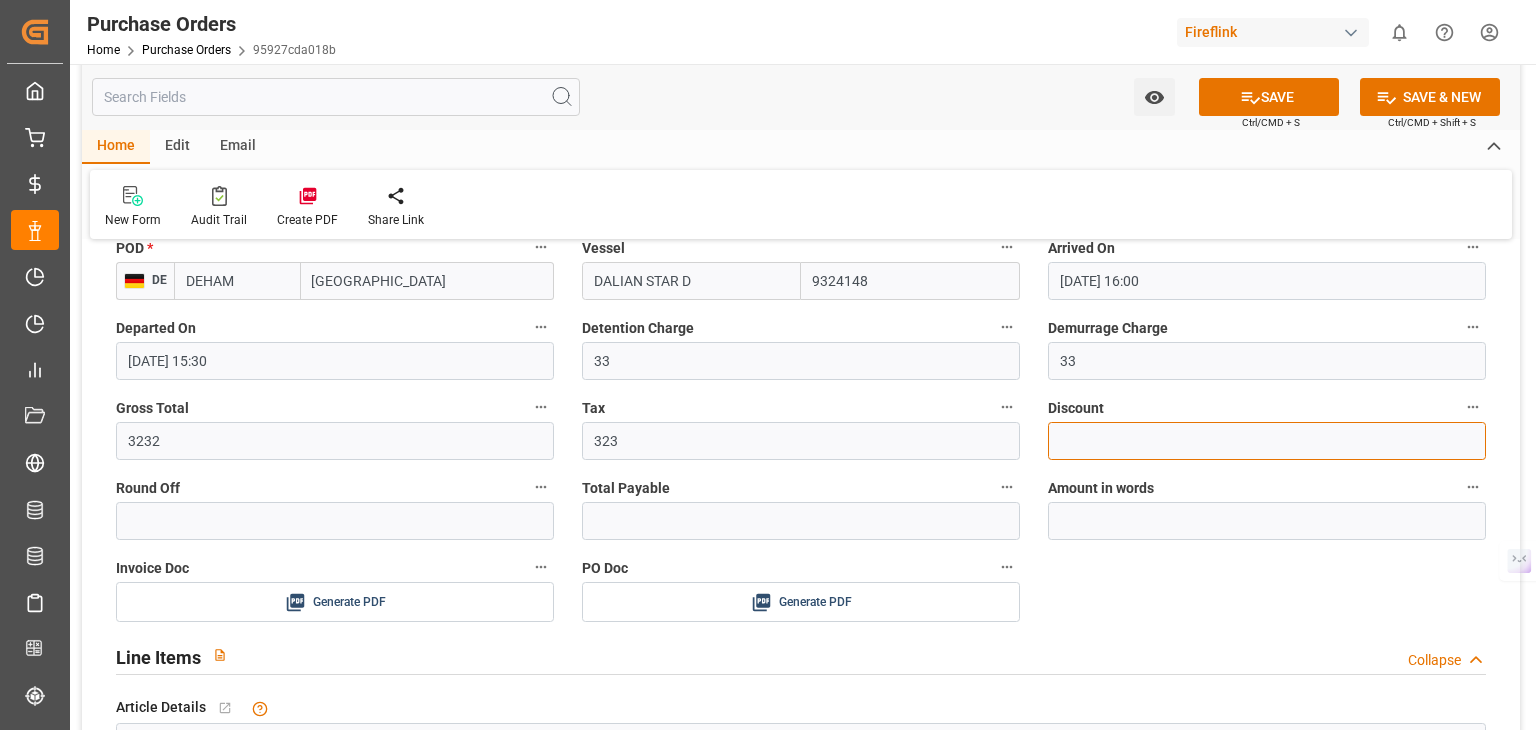 click at bounding box center [1267, 441] 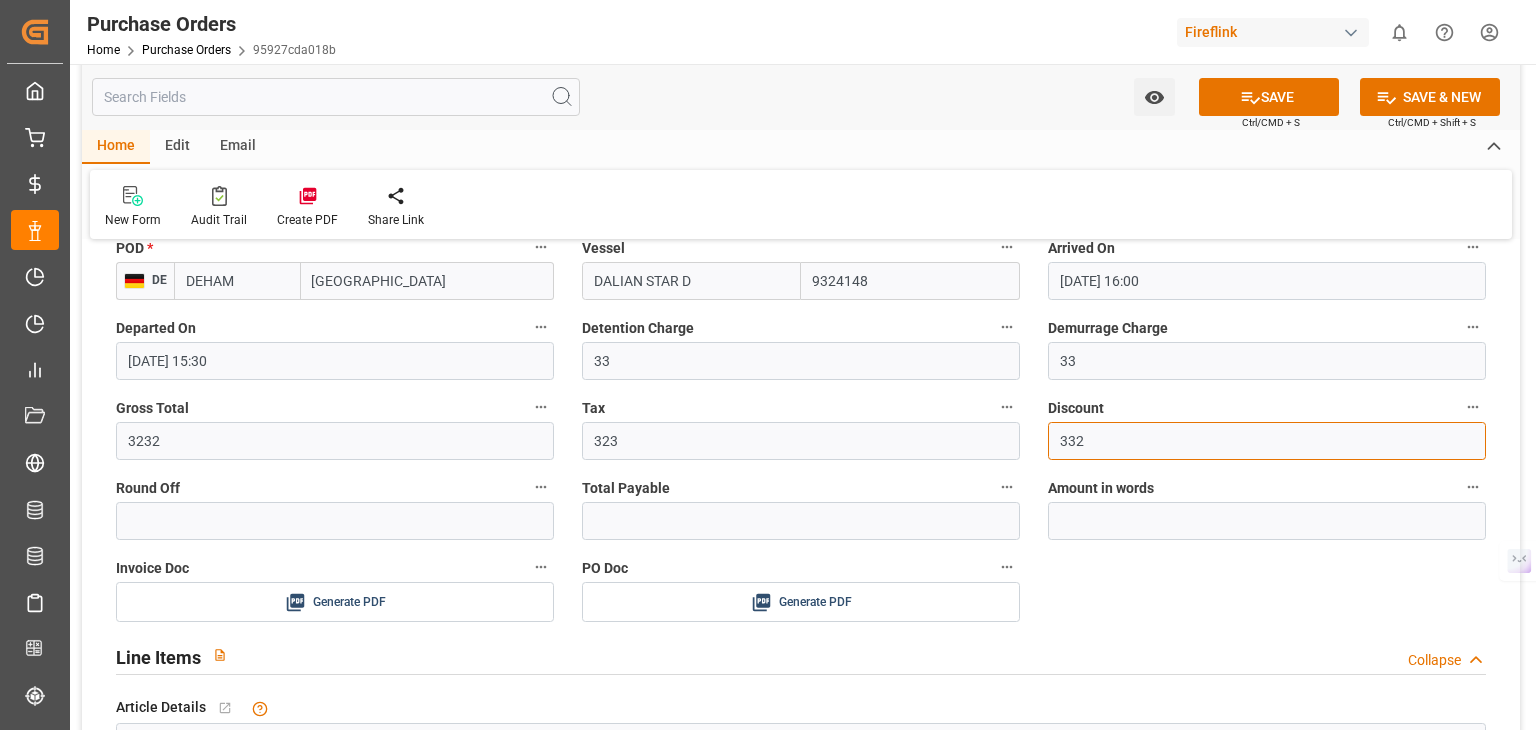 type on "332" 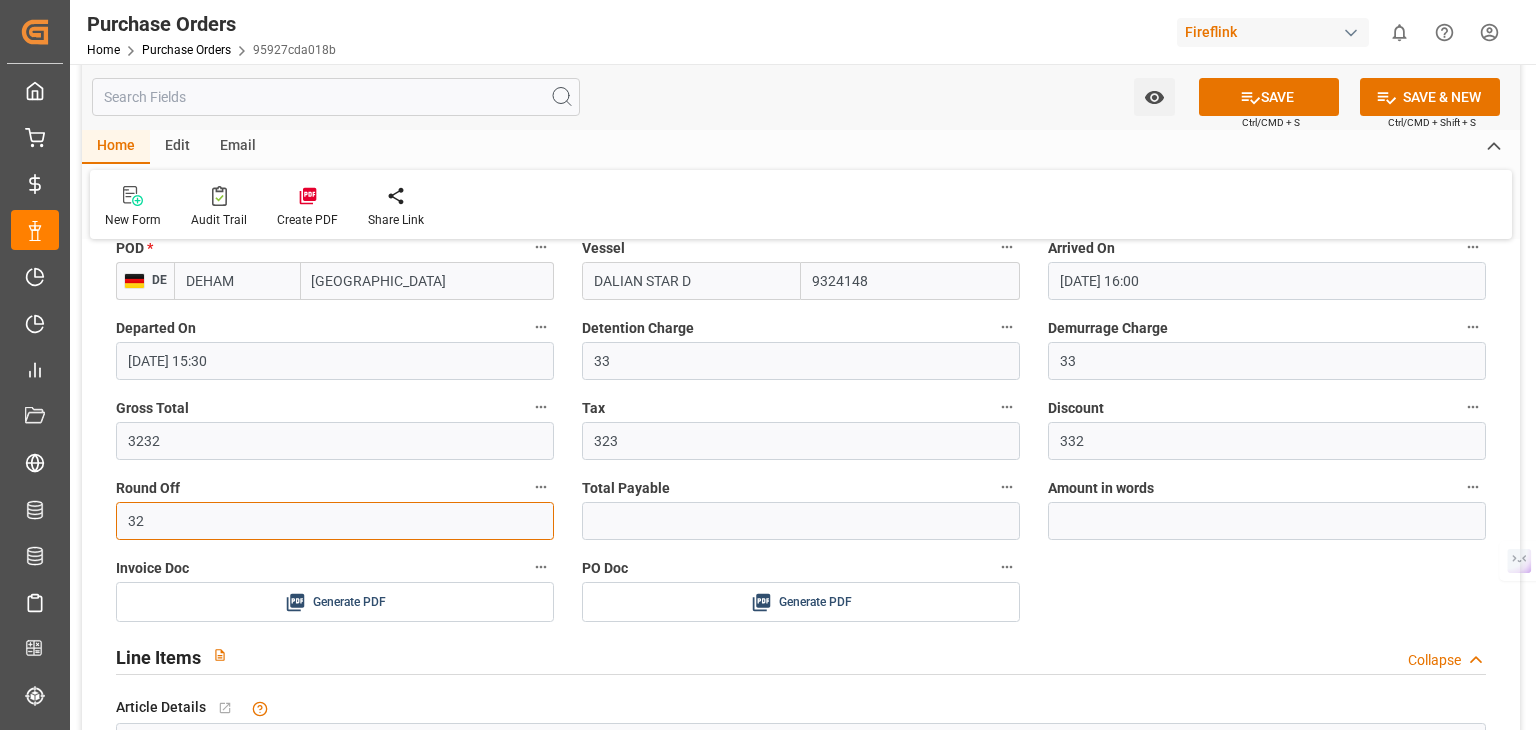 click on "32" at bounding box center (335, 521) 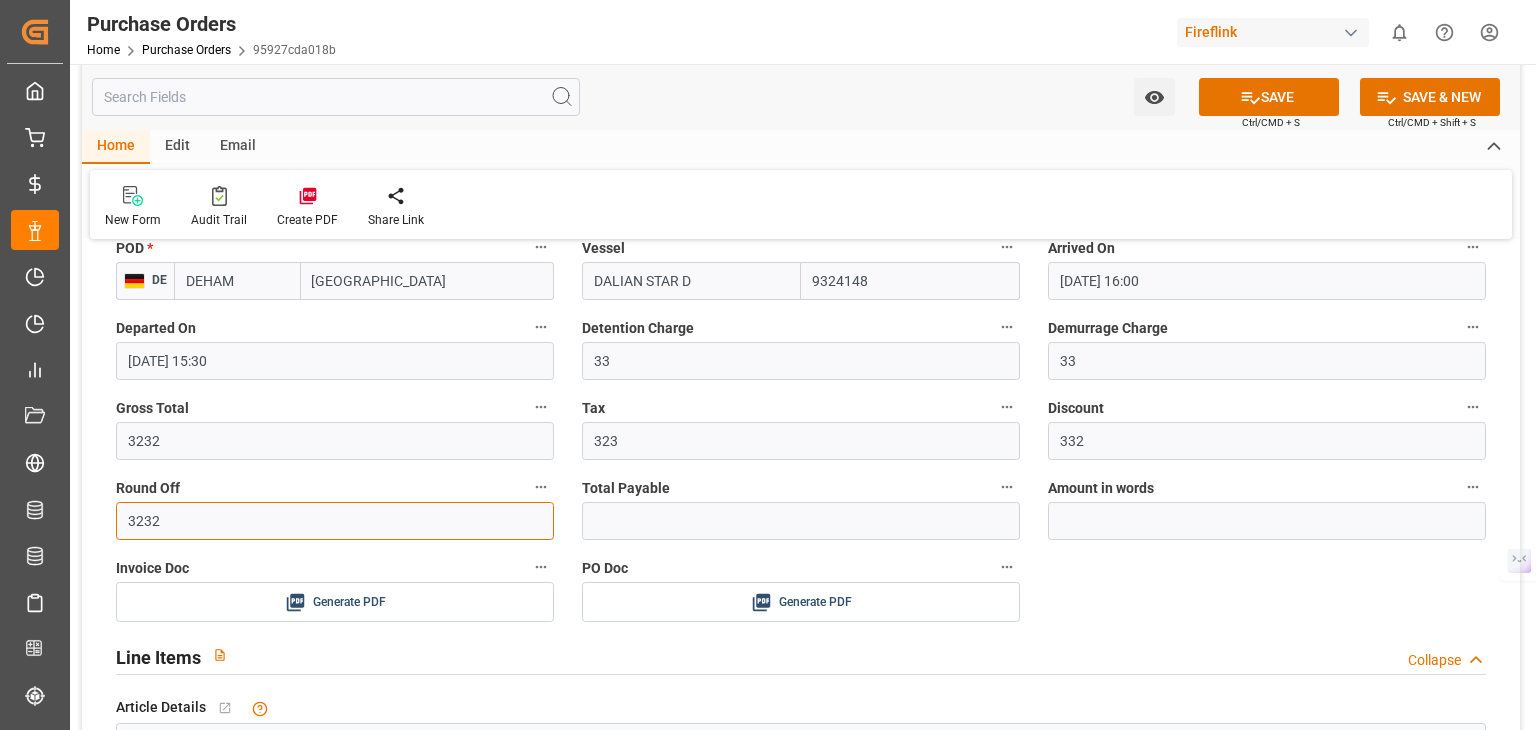 type on "3232" 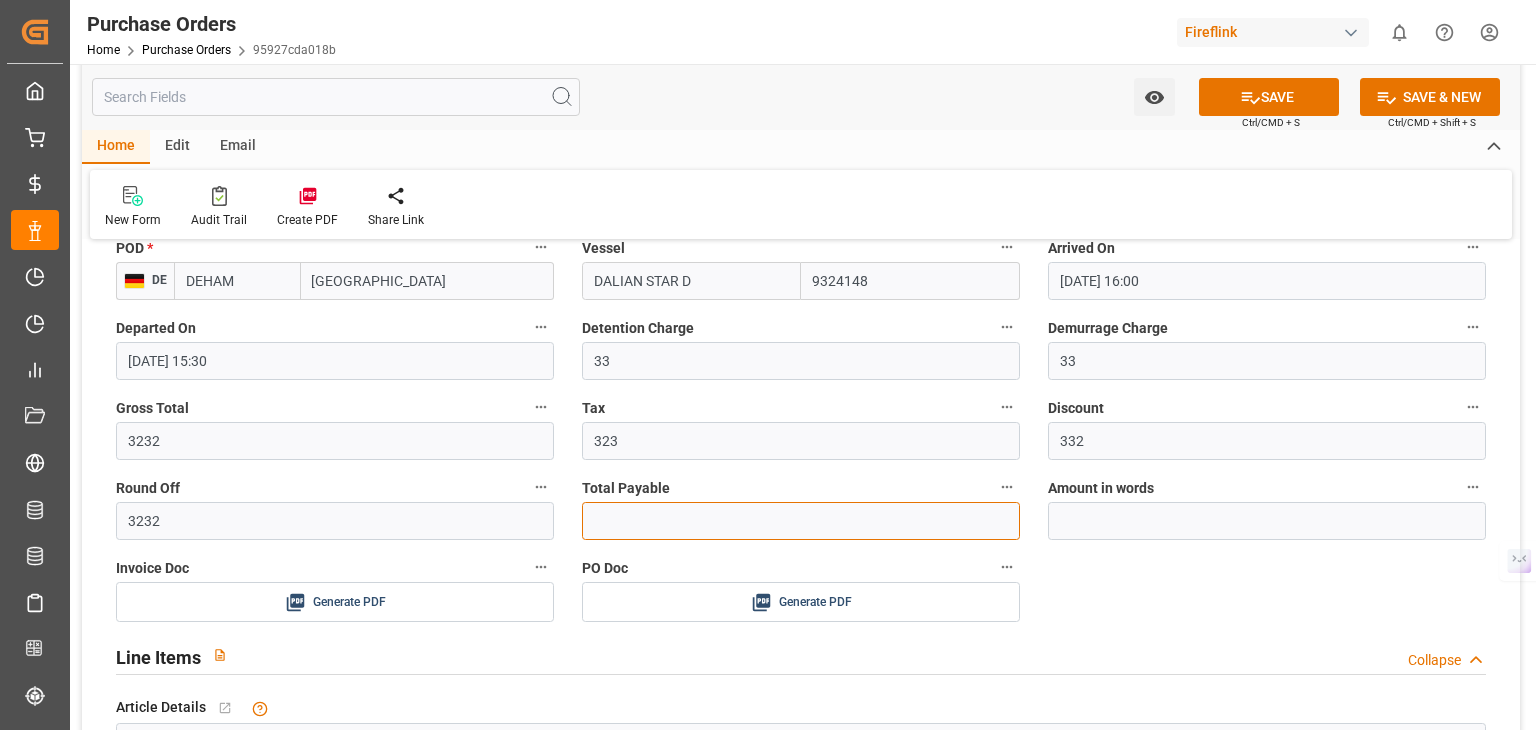 click at bounding box center [801, 521] 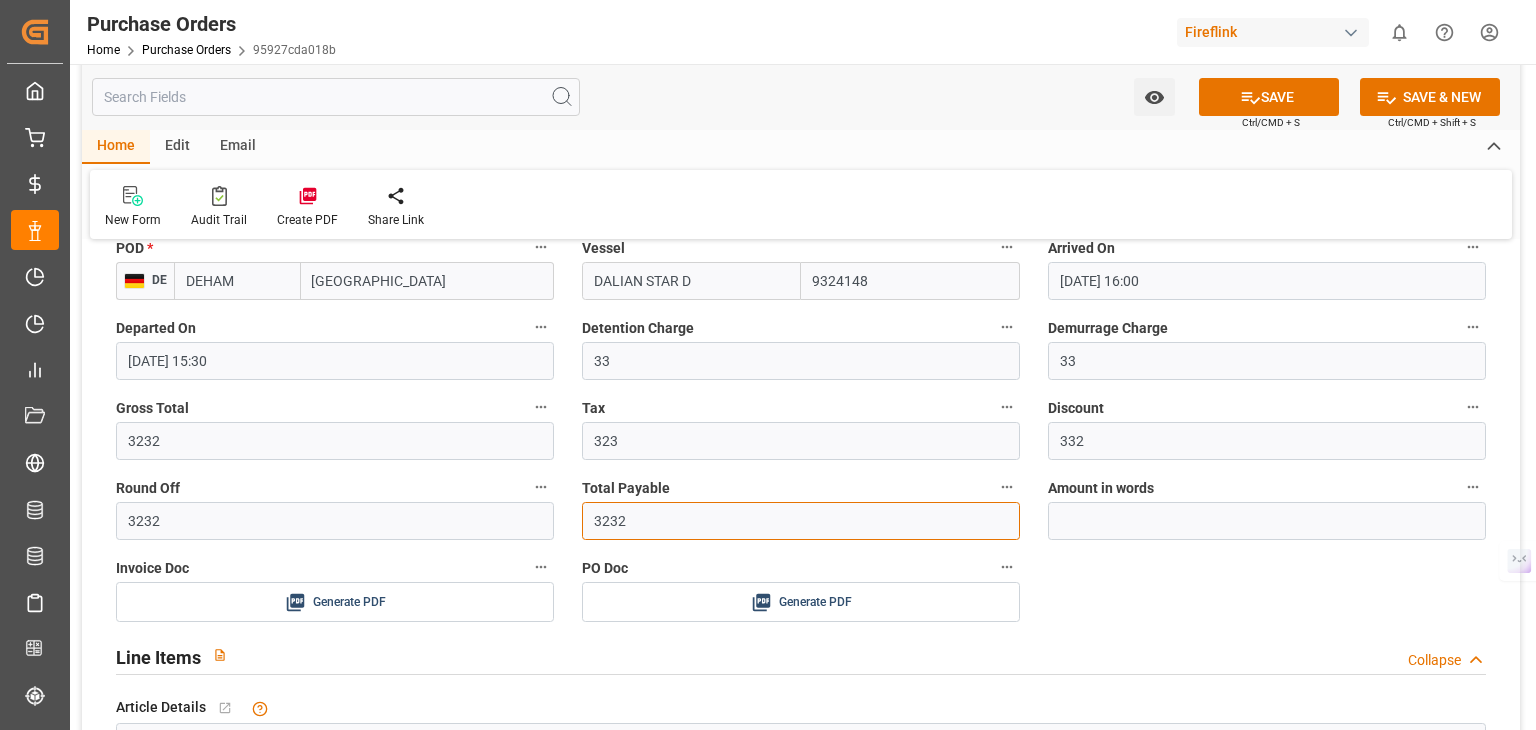 type on "3232" 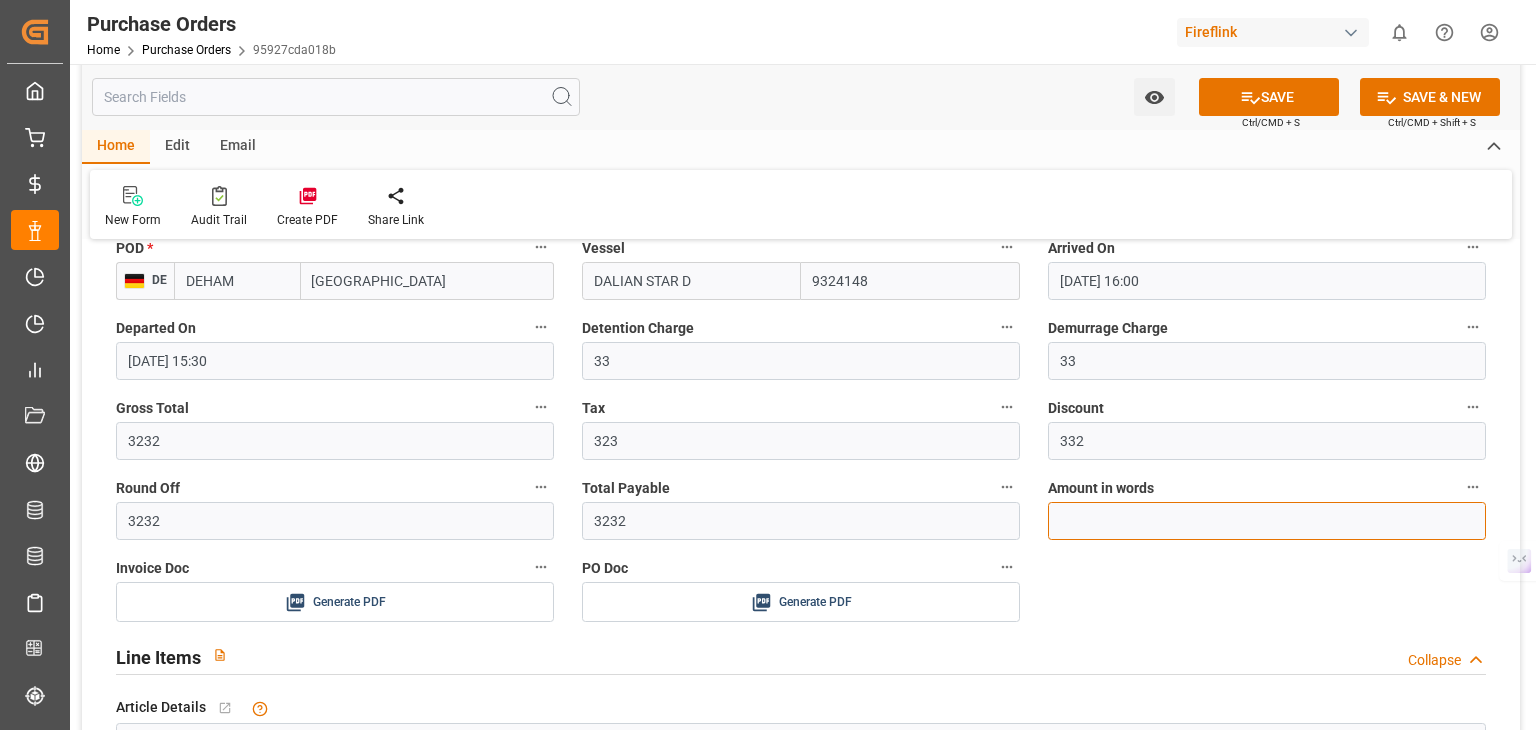 click at bounding box center [1267, 521] 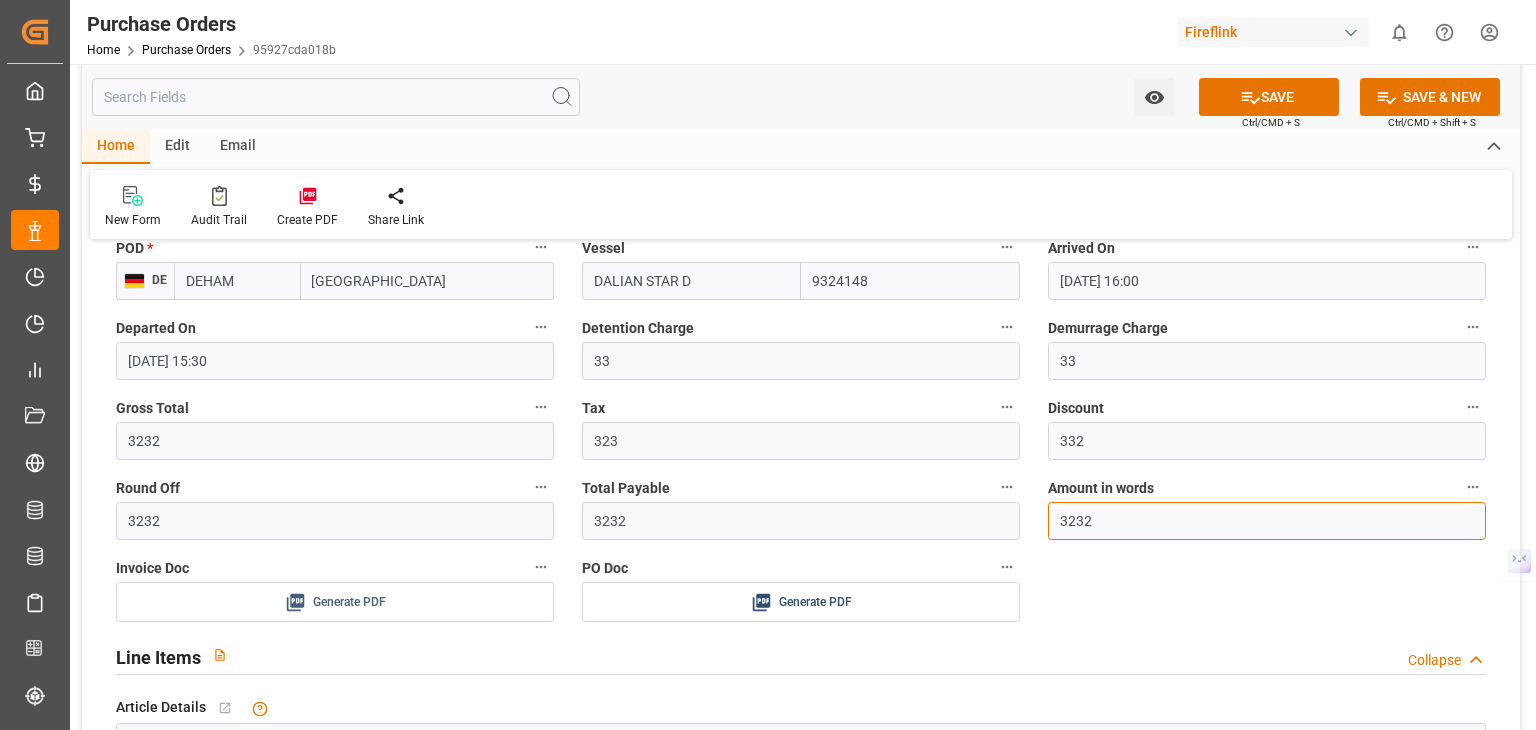 scroll, scrollTop: 900, scrollLeft: 0, axis: vertical 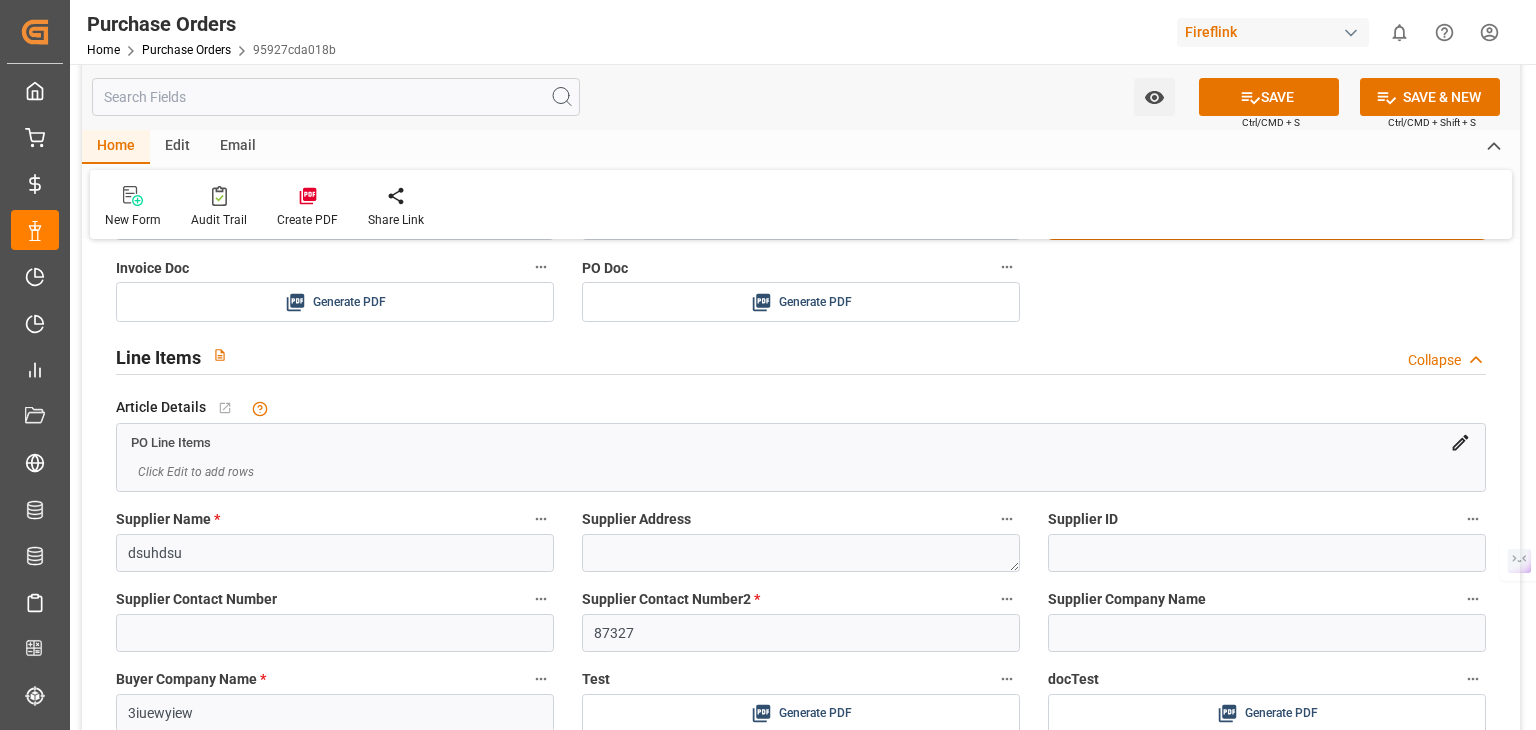 type on "3232" 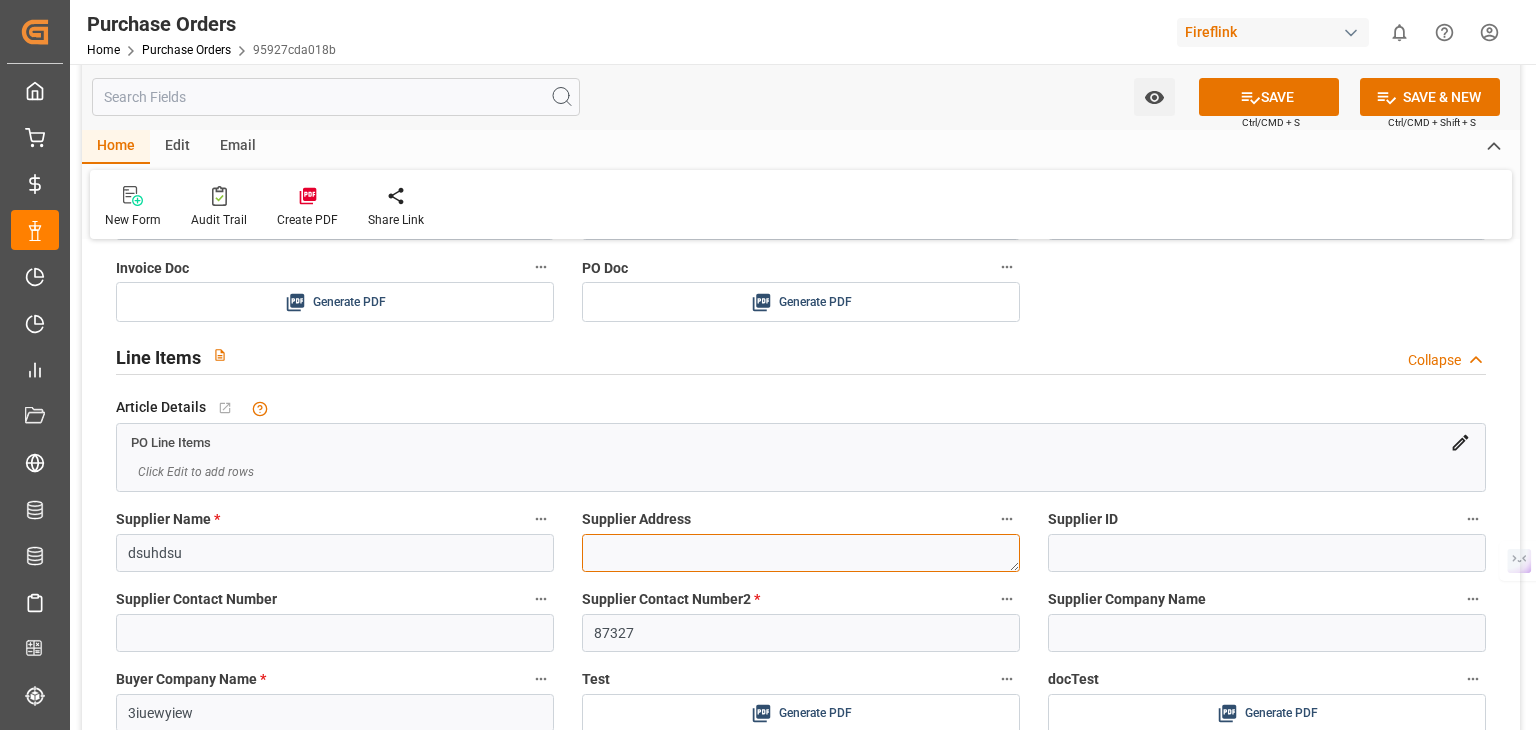 click at bounding box center (801, 553) 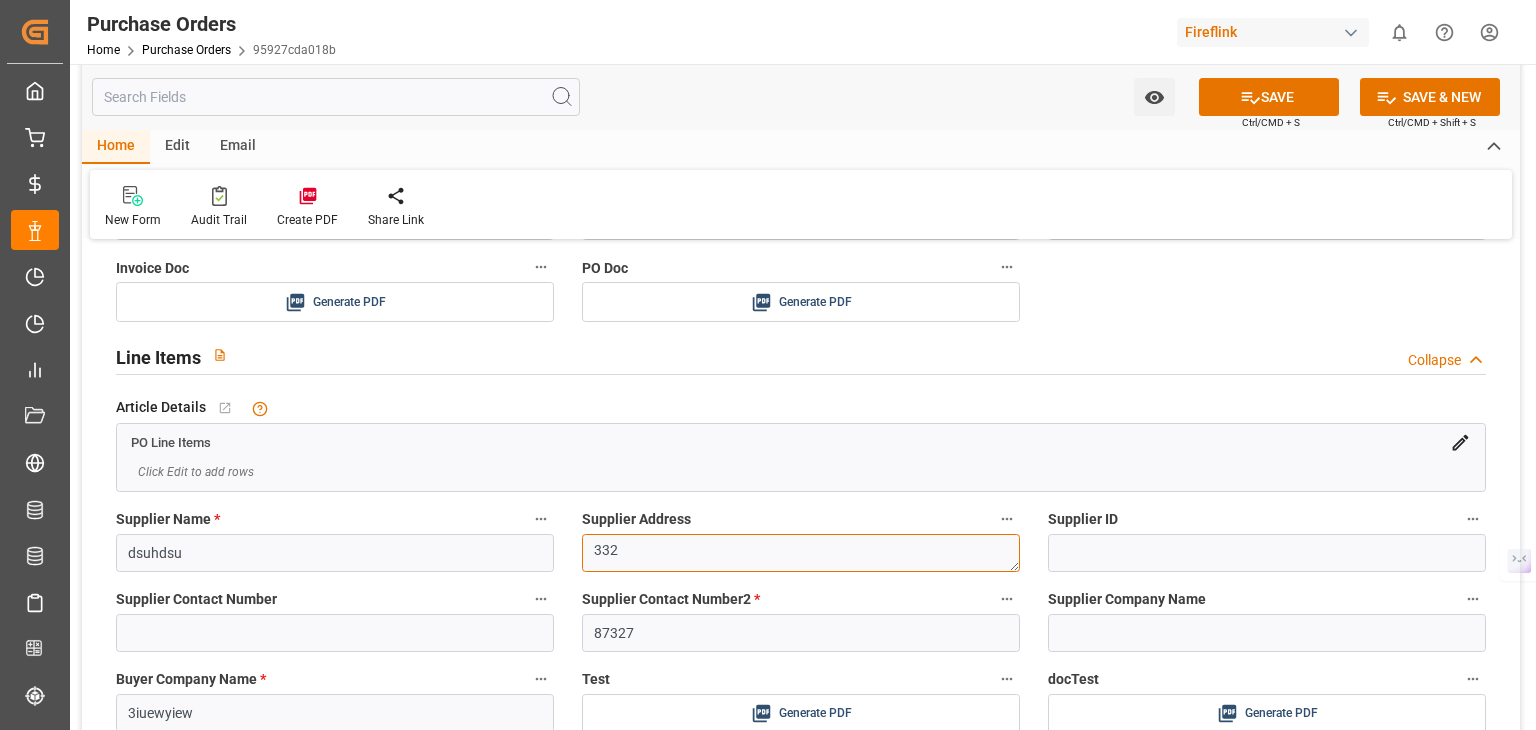 type on "332" 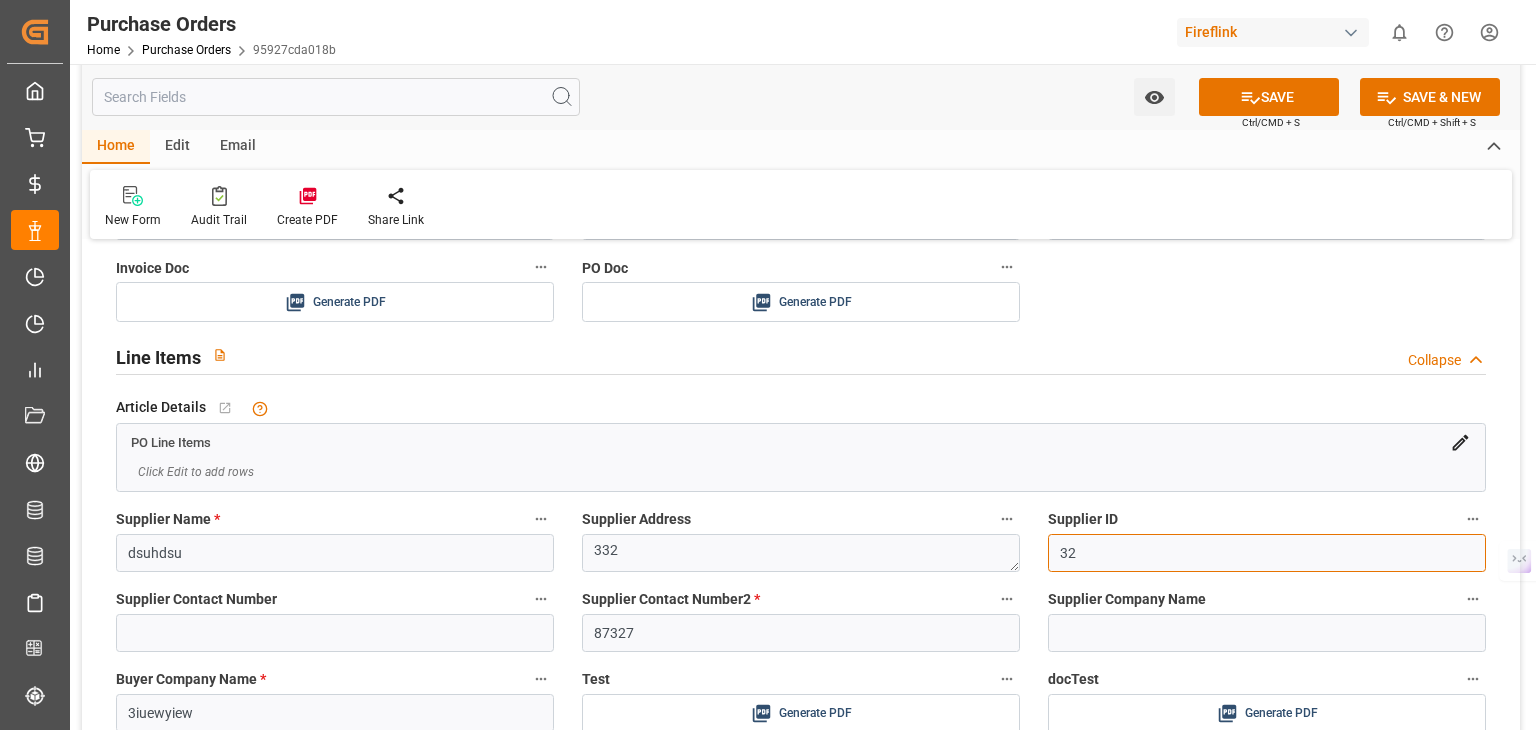 click on "32" at bounding box center [1267, 553] 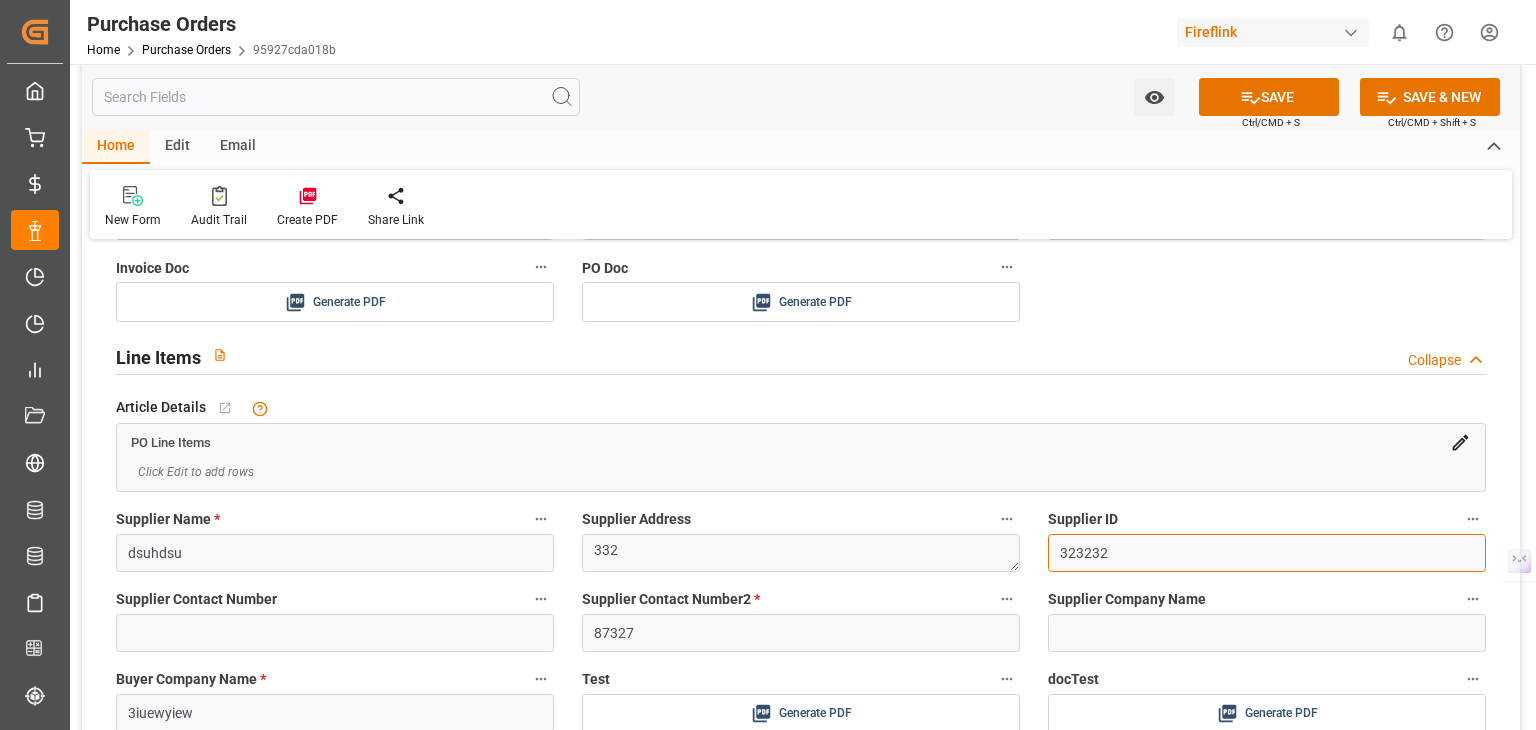 type on "323232" 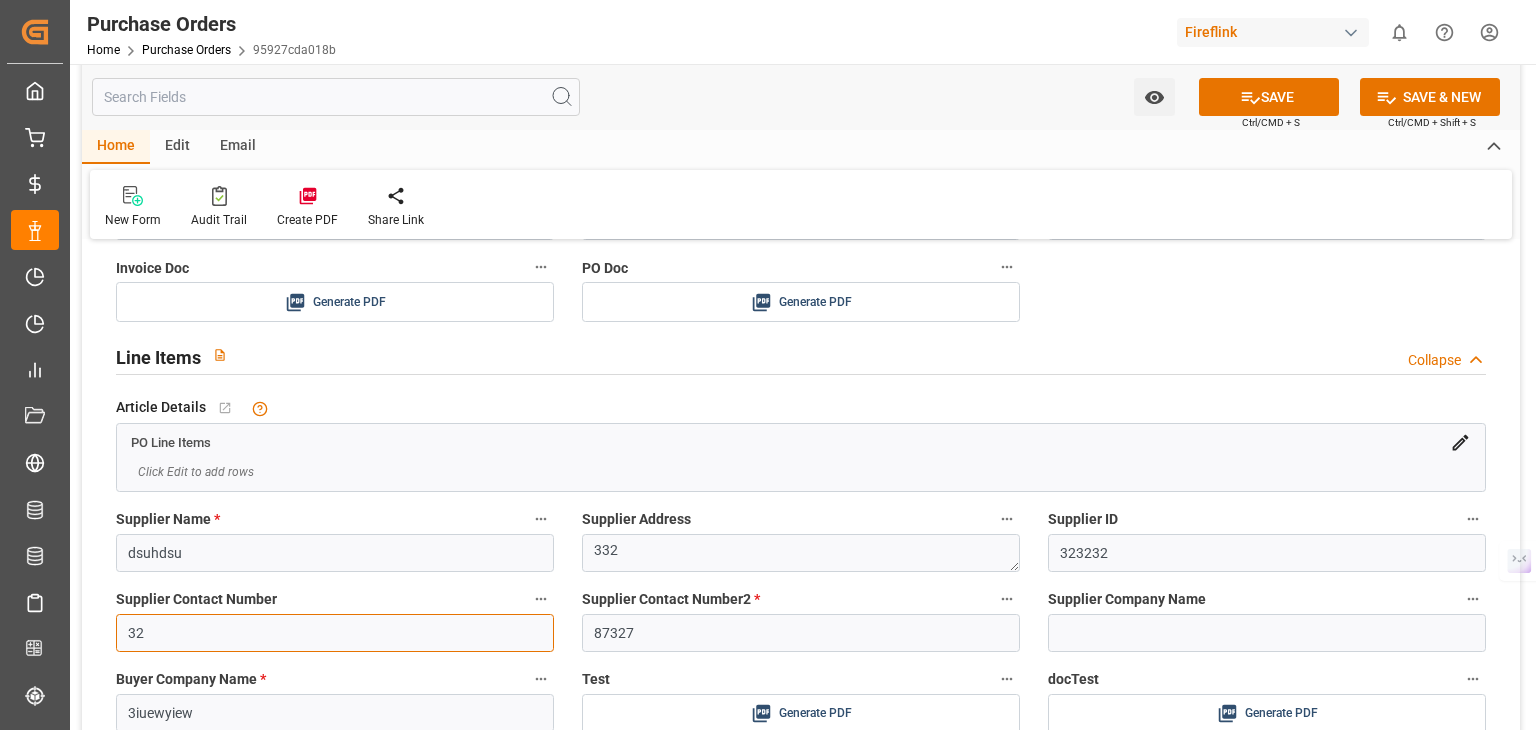 click on "32" at bounding box center [335, 633] 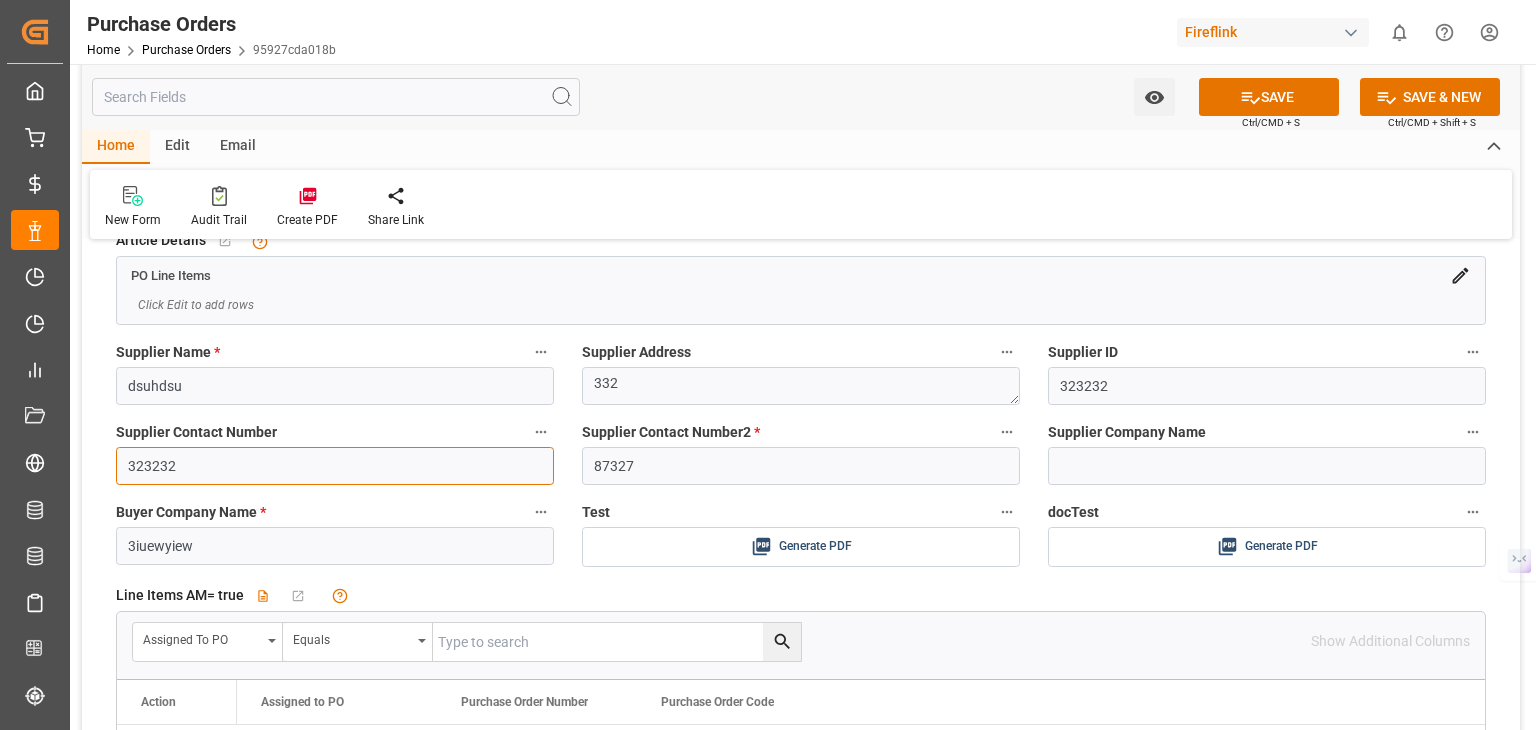 scroll, scrollTop: 1200, scrollLeft: 0, axis: vertical 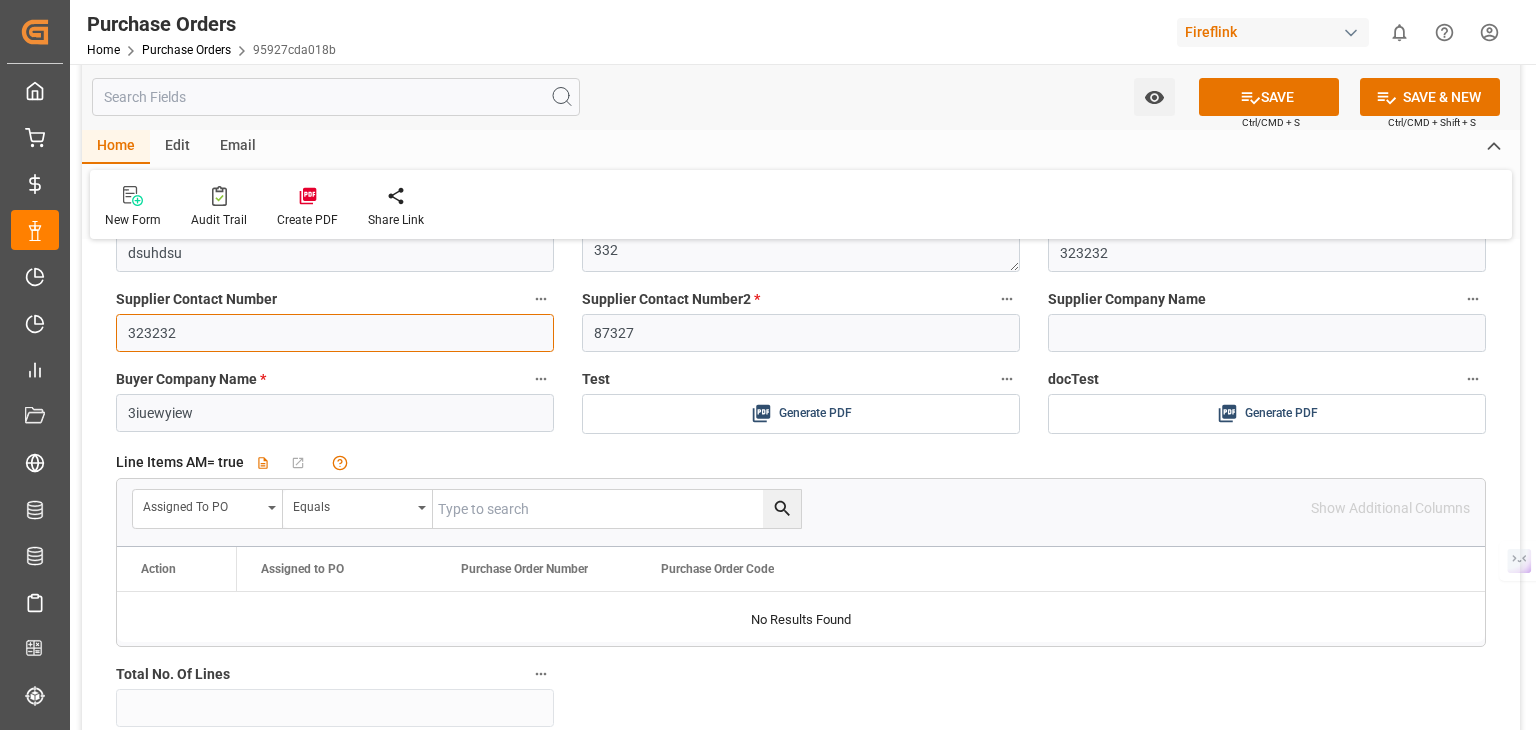type on "323232" 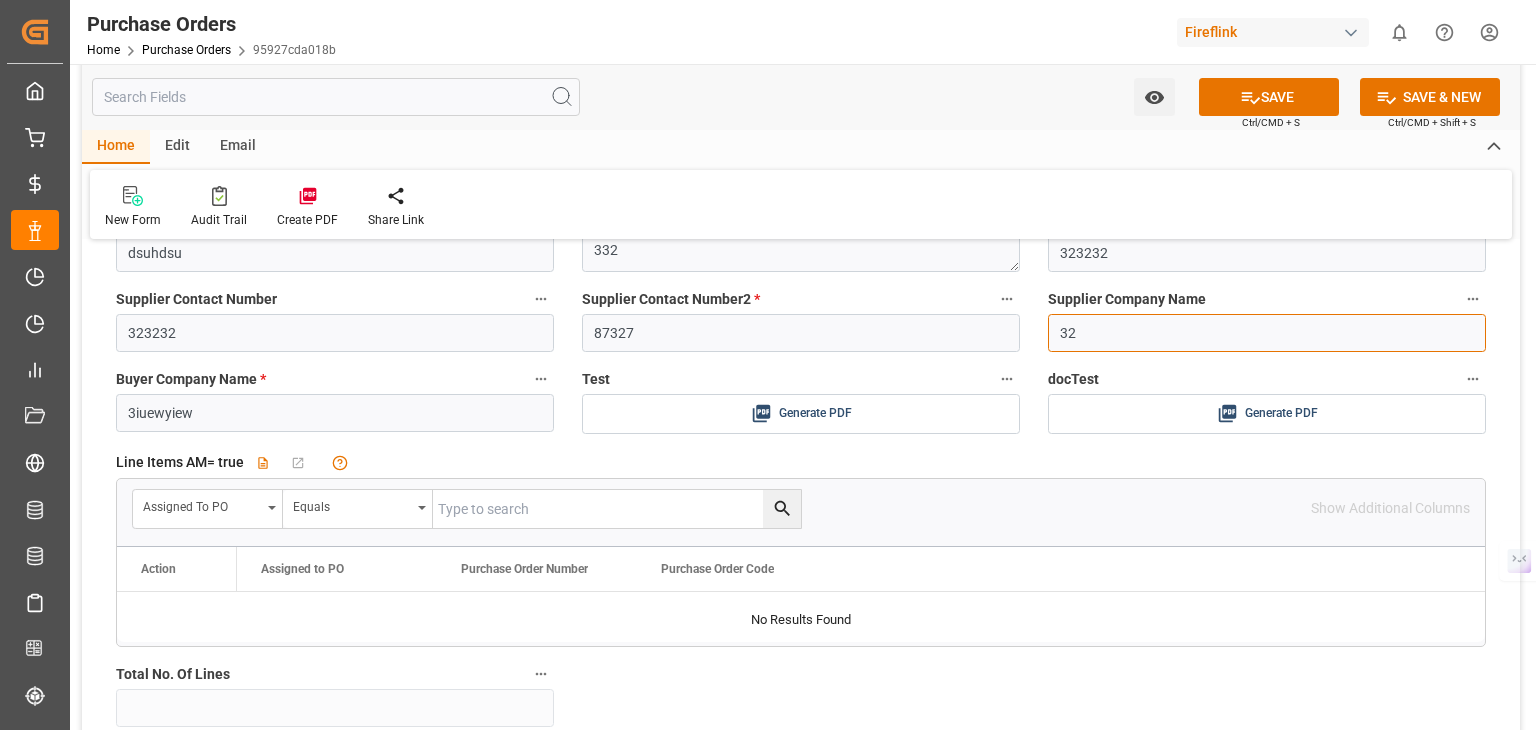click on "32" at bounding box center (1267, 333) 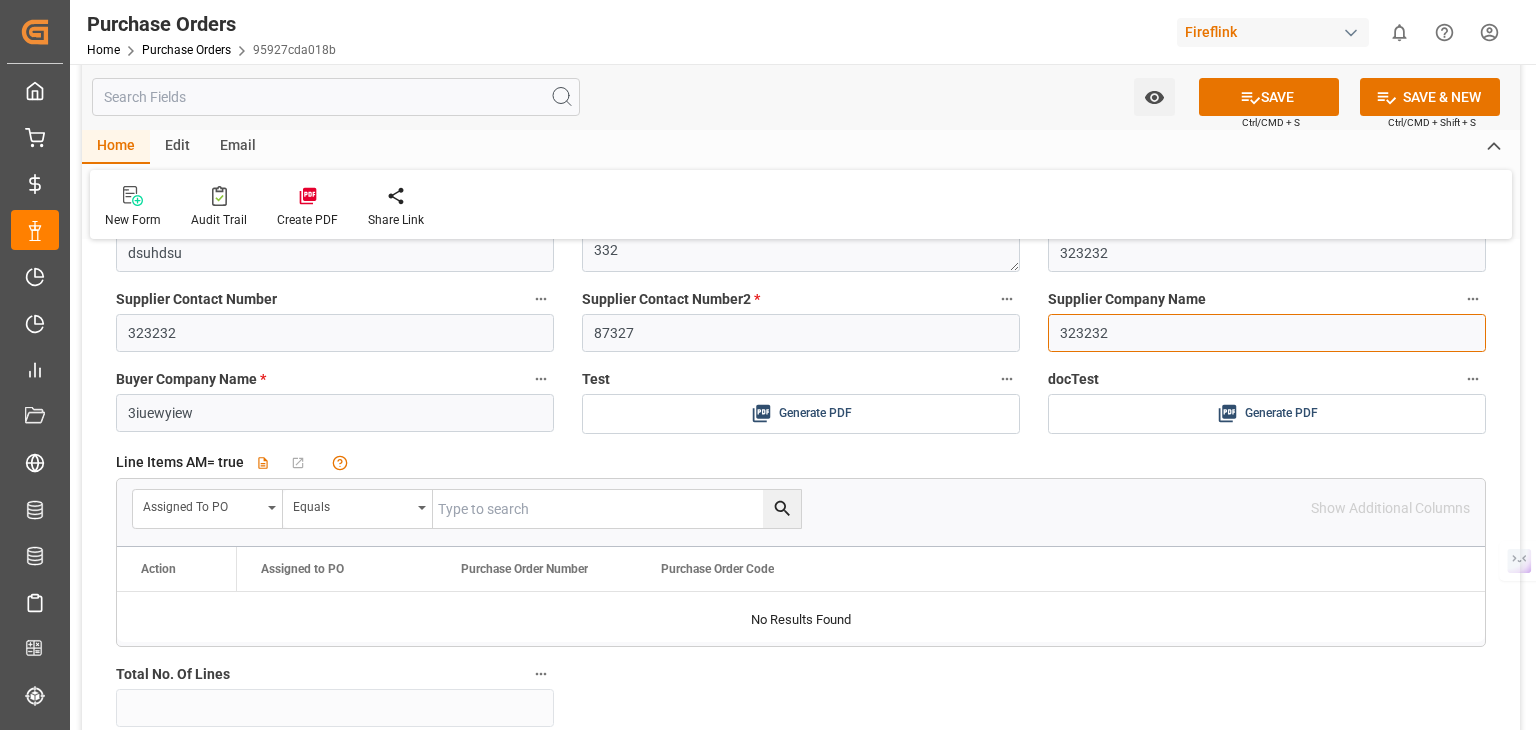 scroll, scrollTop: 1400, scrollLeft: 0, axis: vertical 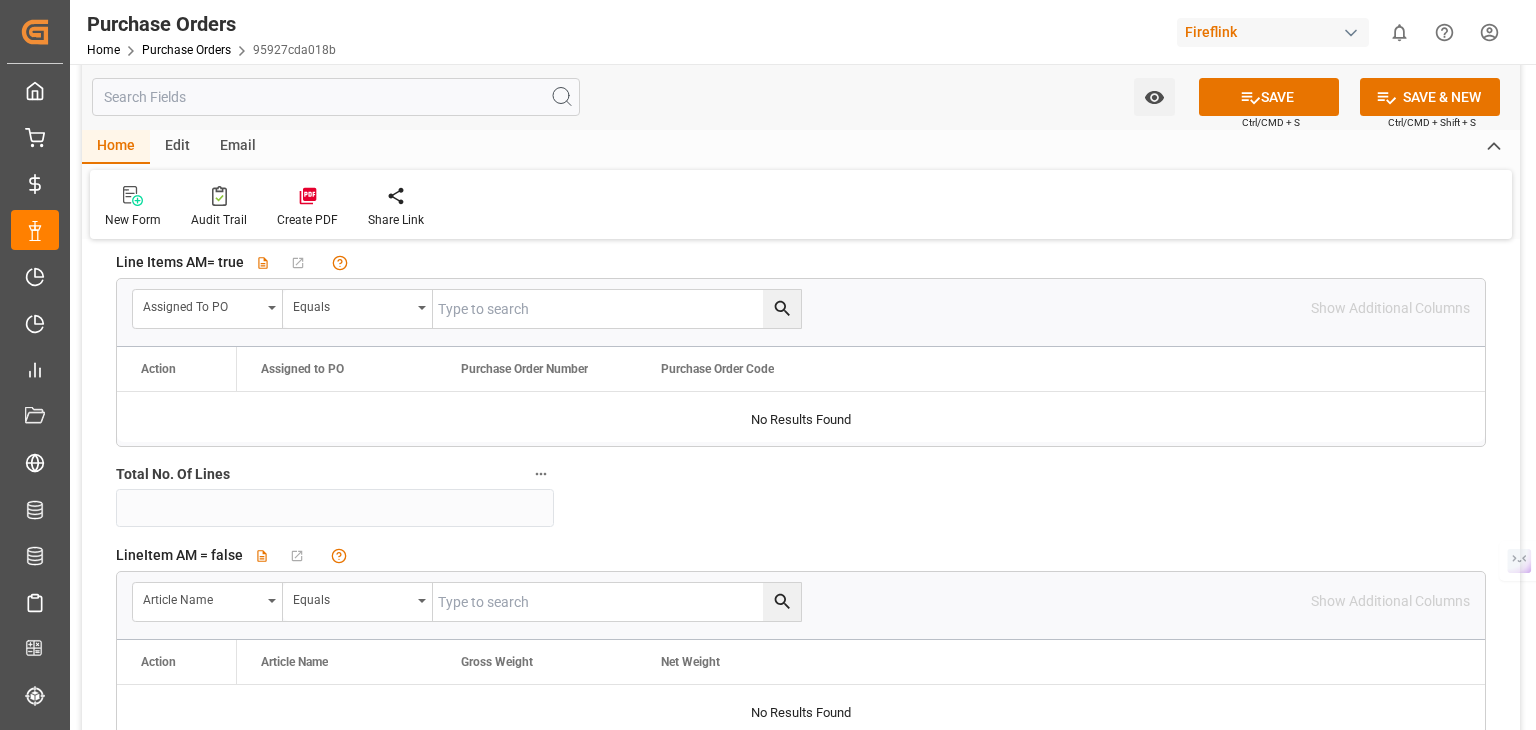 type on "323232" 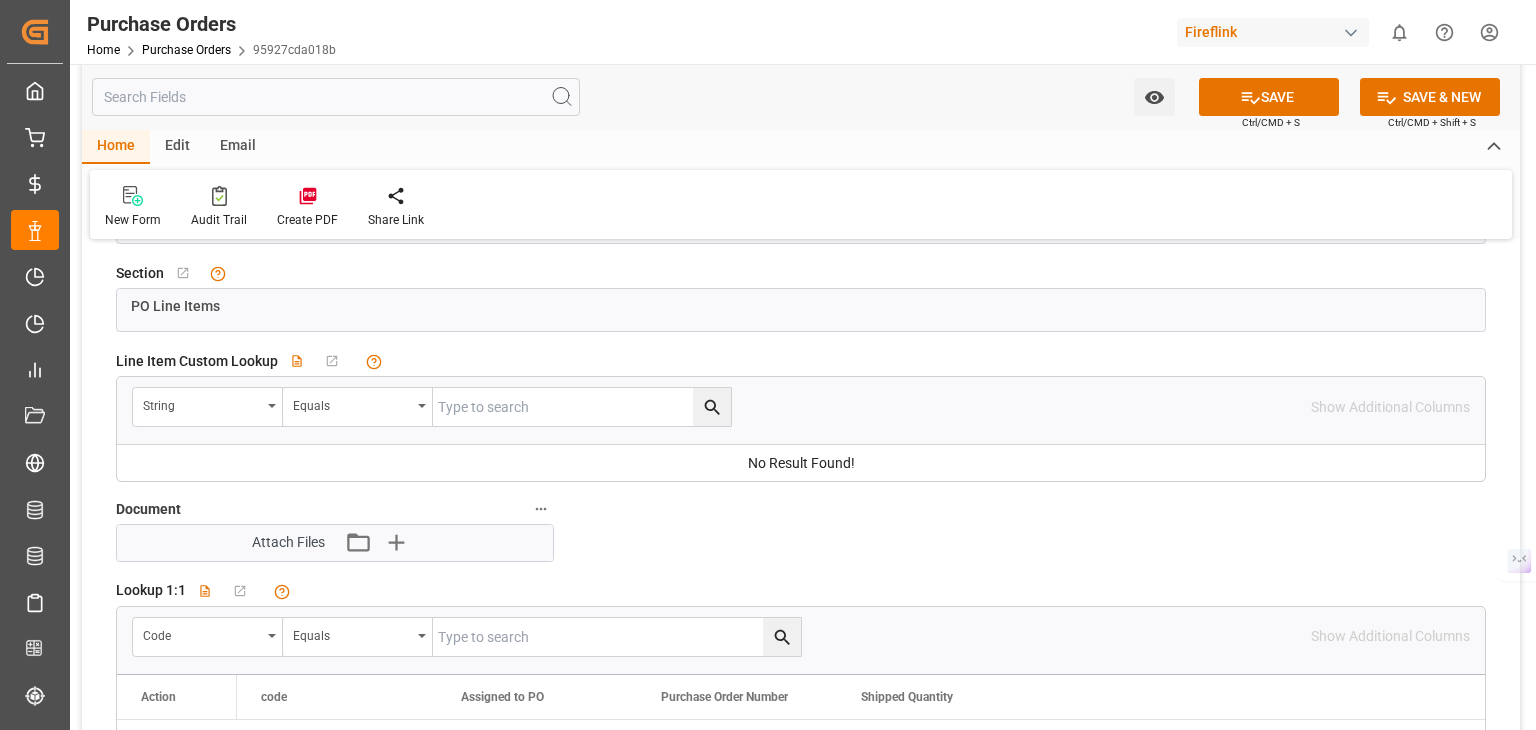scroll, scrollTop: 2000, scrollLeft: 0, axis: vertical 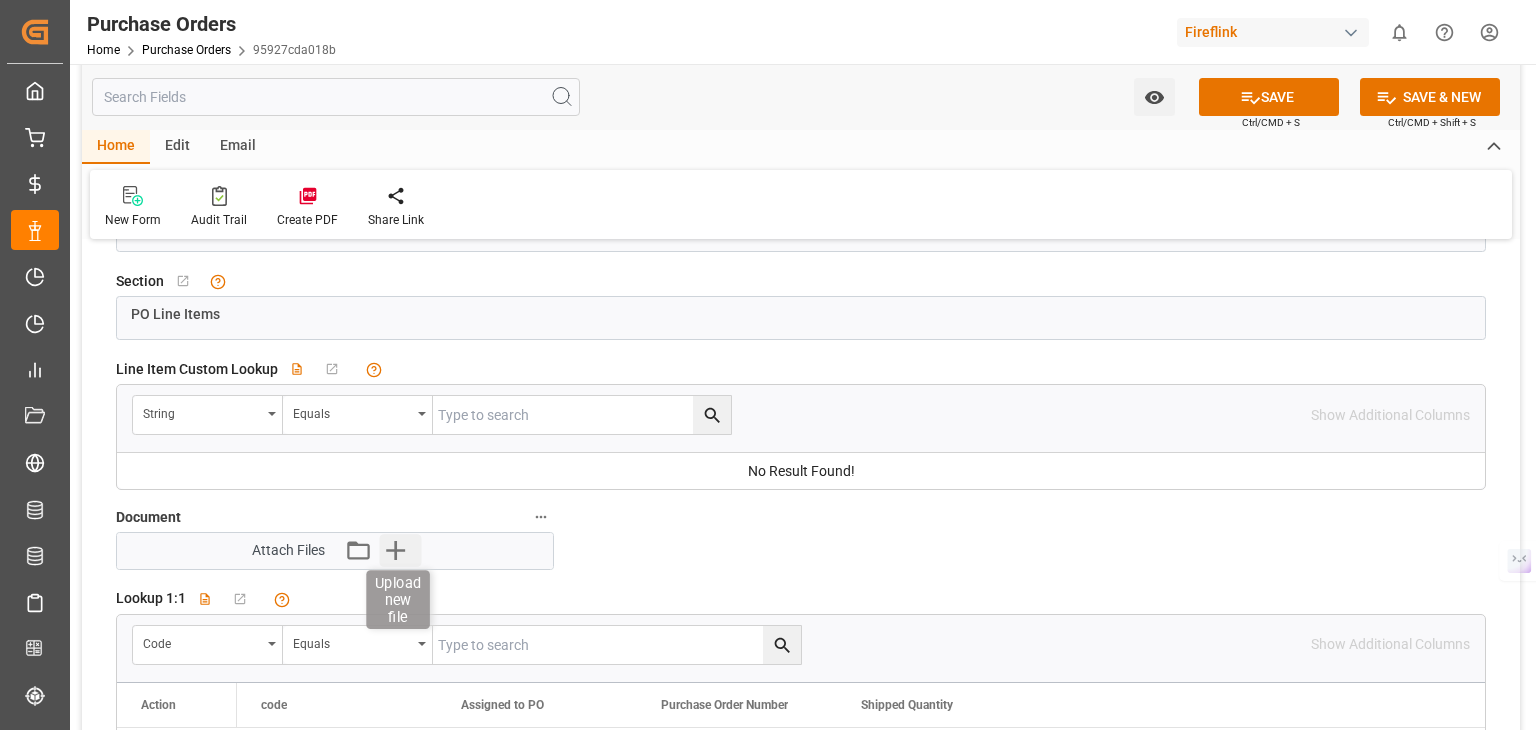 click 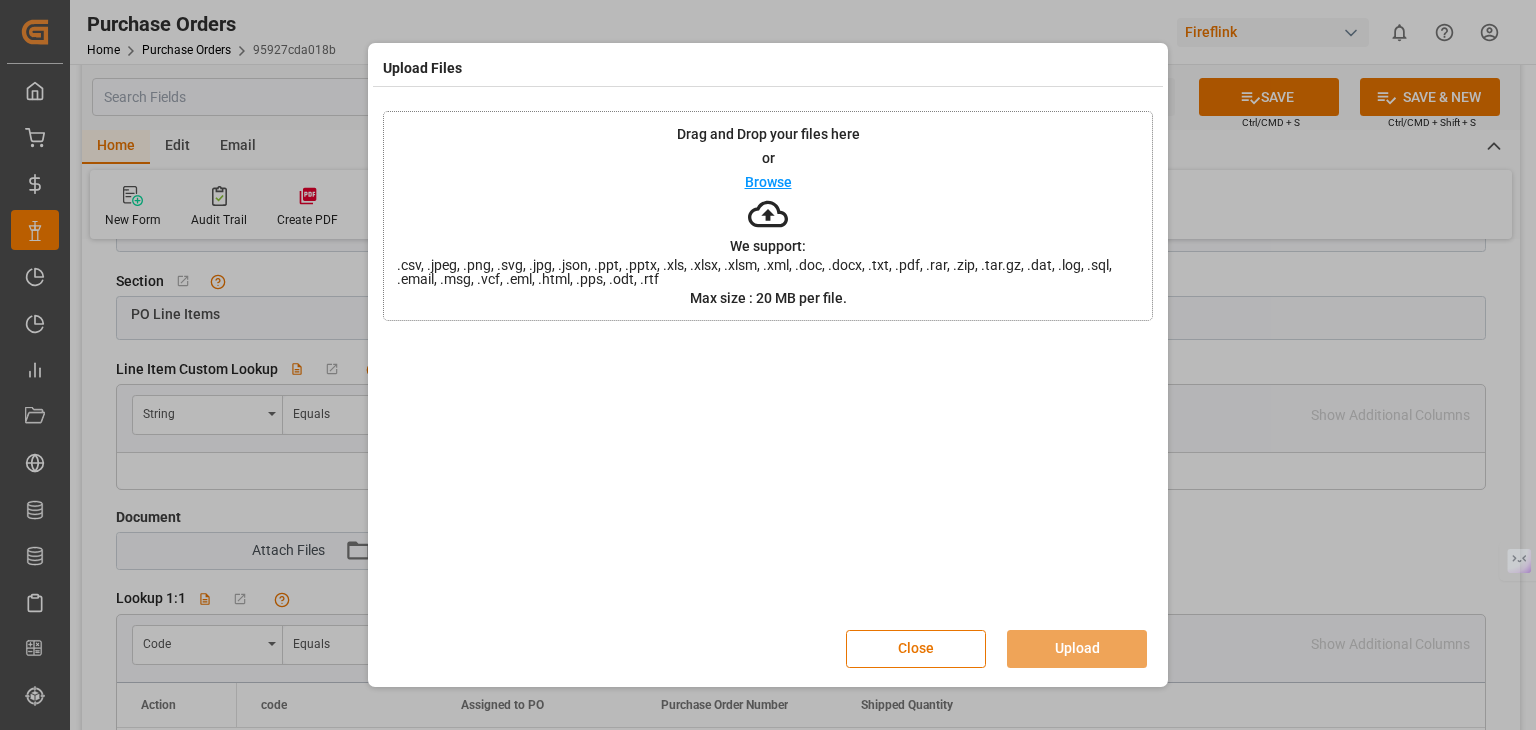 click 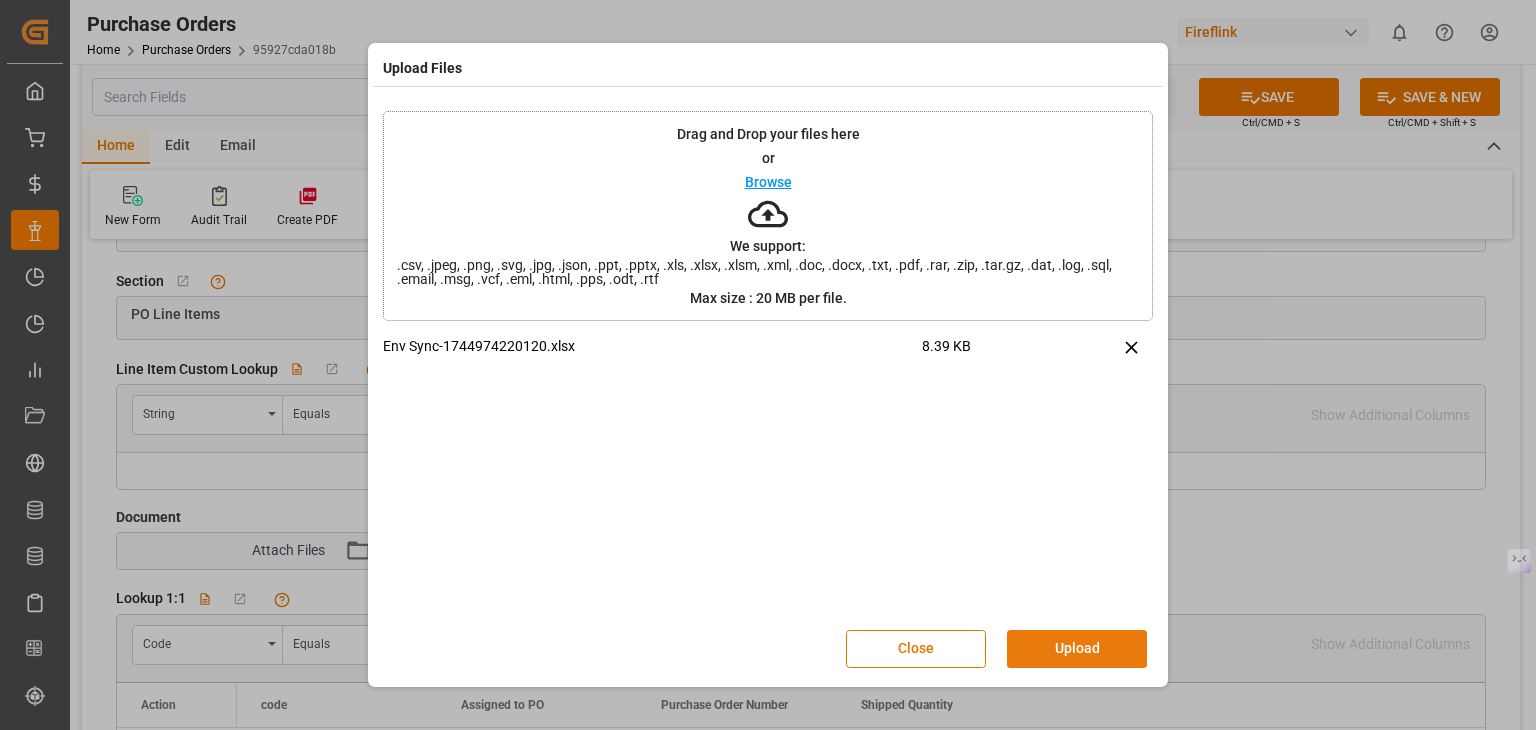click on "Upload" at bounding box center (1077, 649) 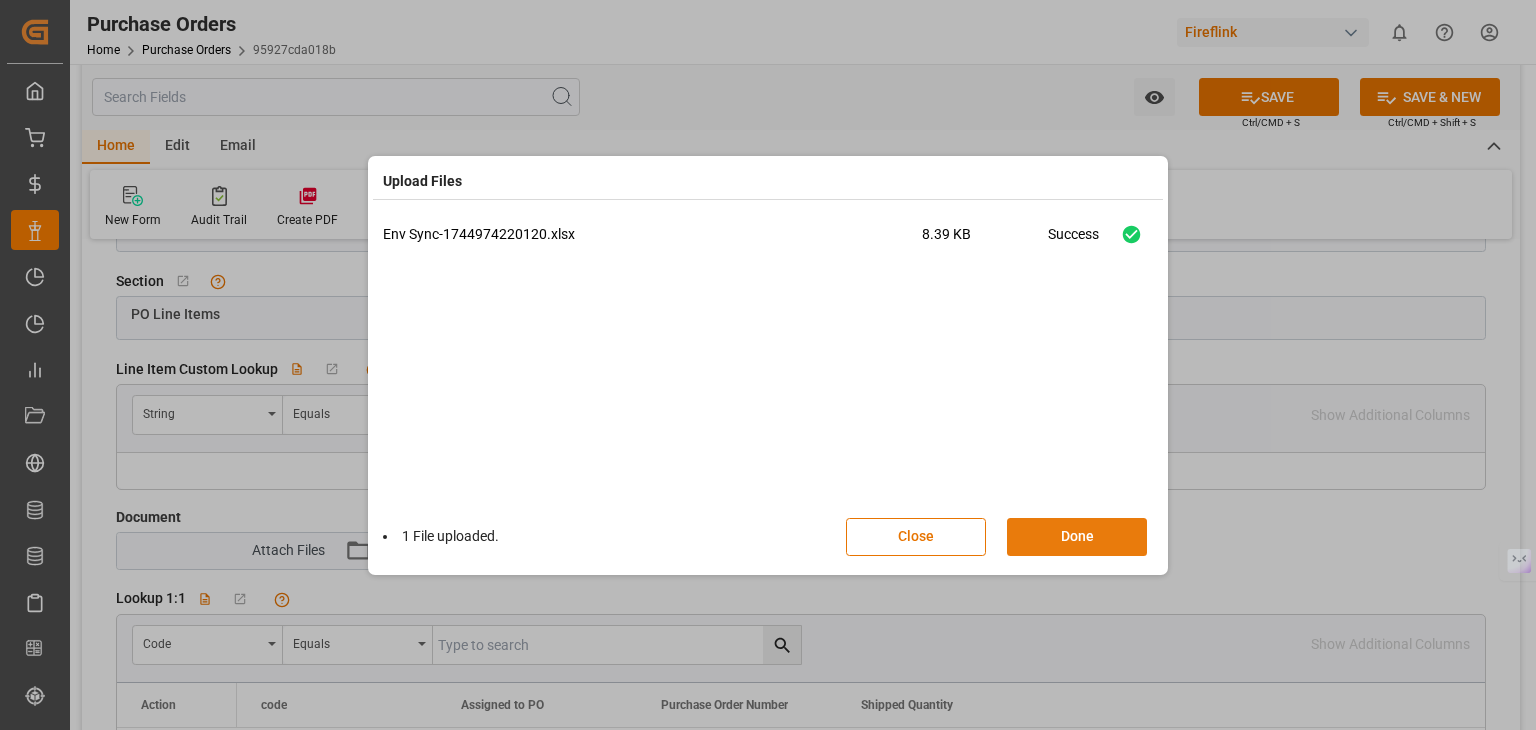 click on "Done" at bounding box center (1077, 537) 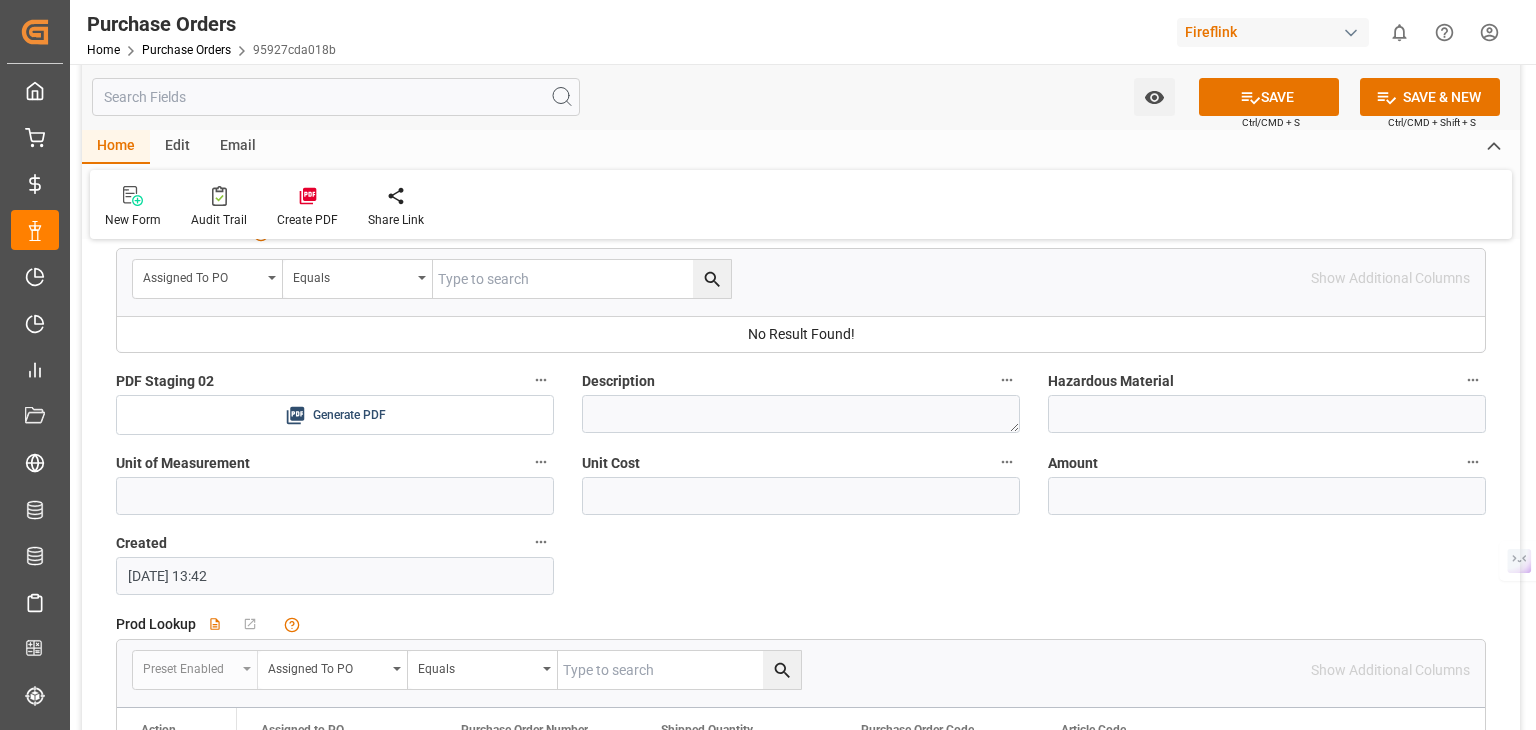 scroll, scrollTop: 2800, scrollLeft: 0, axis: vertical 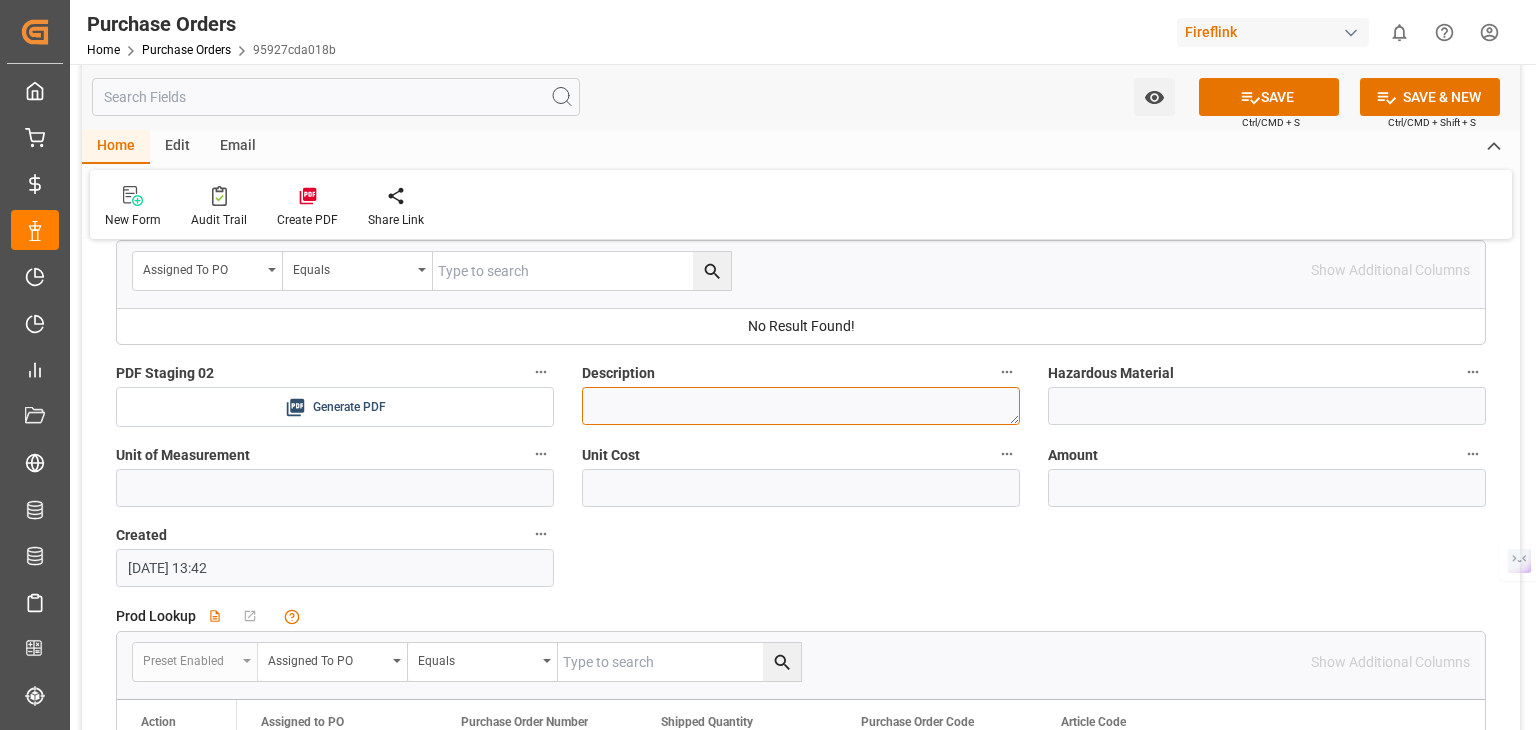 click at bounding box center (801, 406) 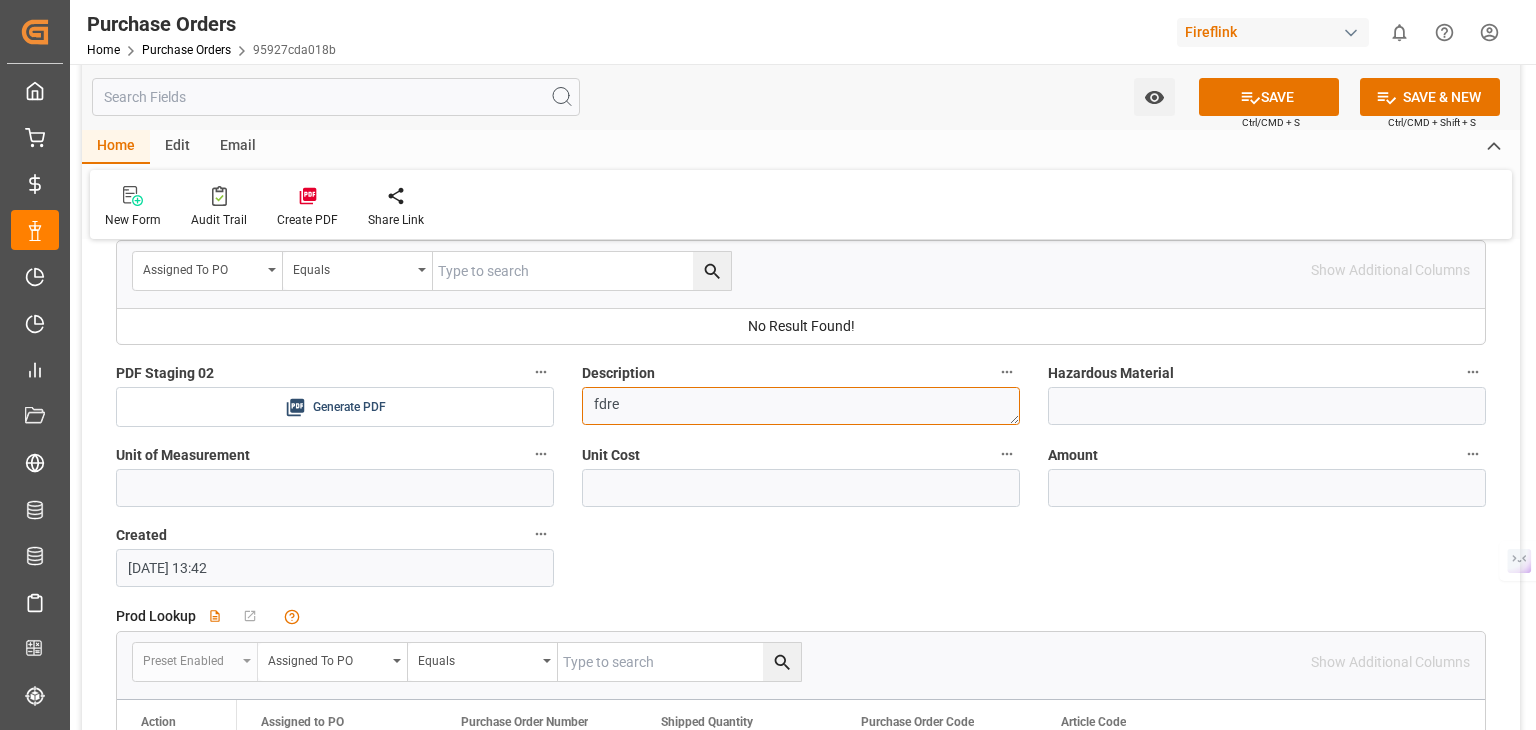 type on "fdre" 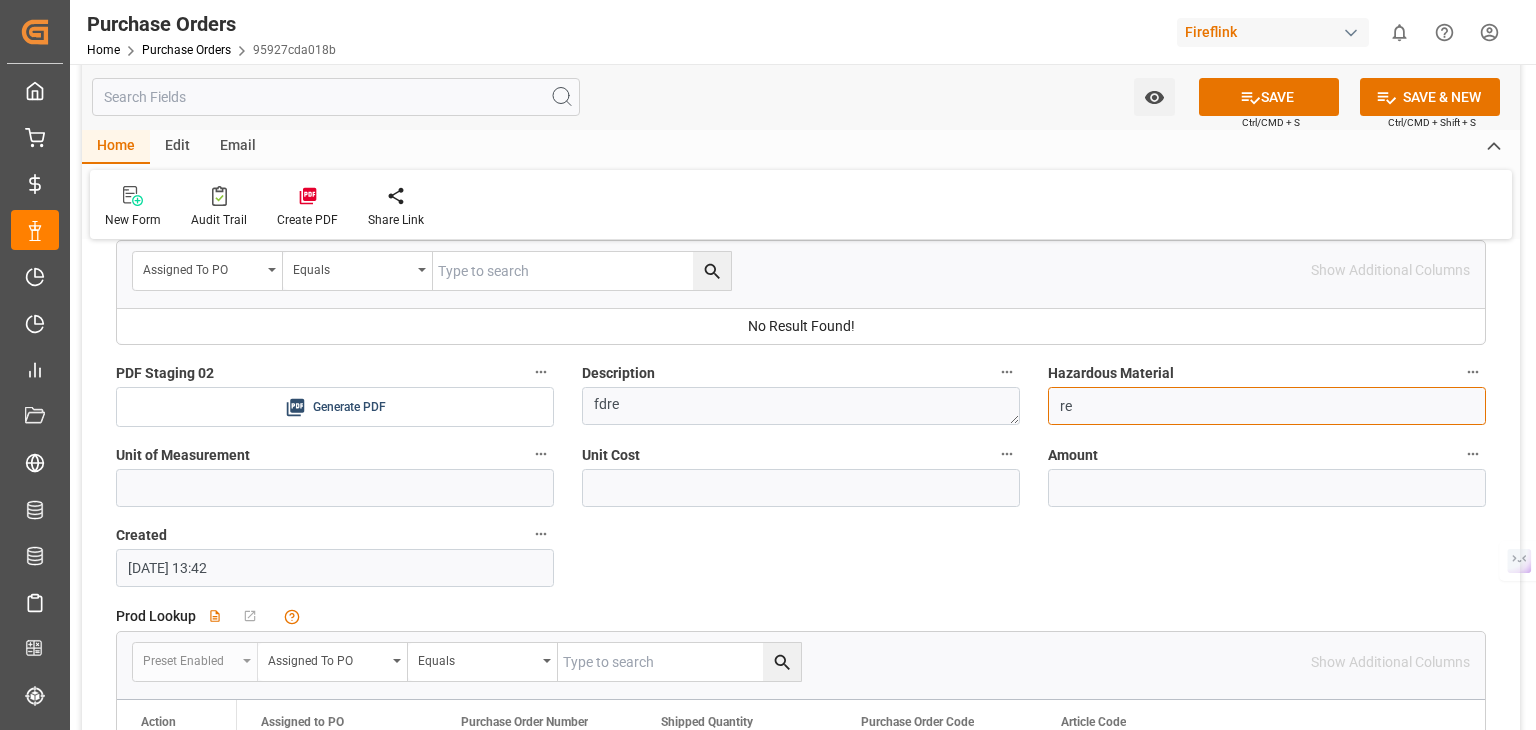 click on "re" at bounding box center (1267, 406) 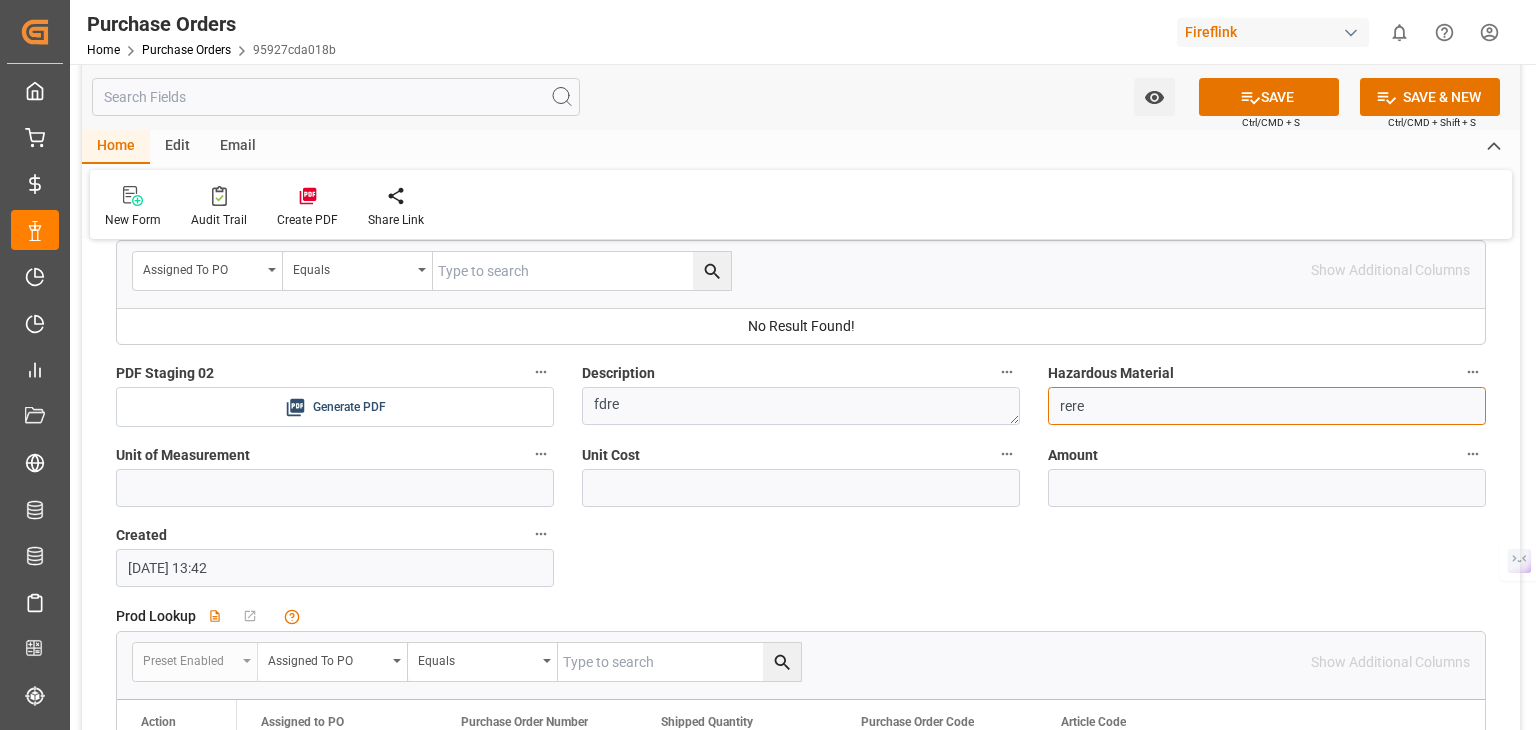 type on "rere" 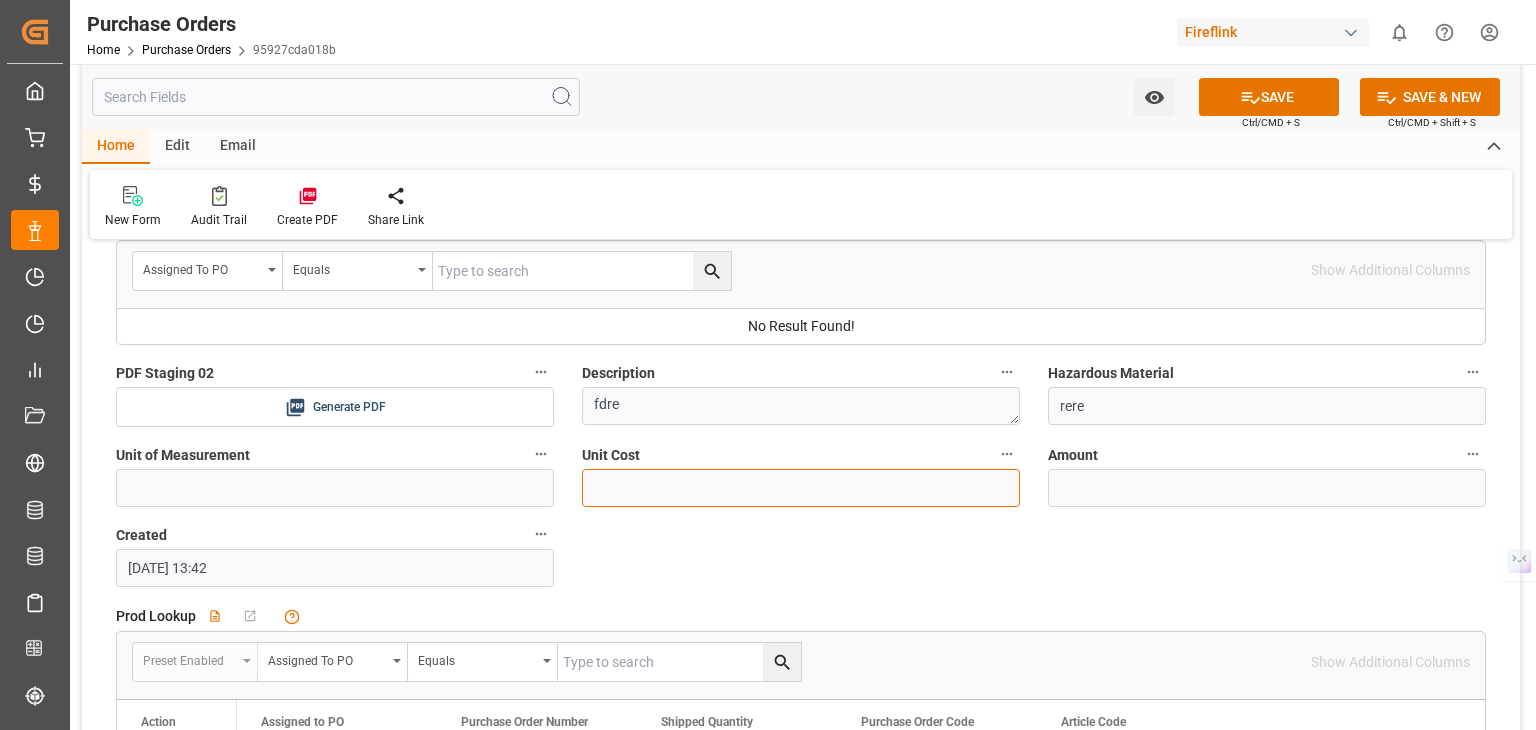 click at bounding box center [801, 488] 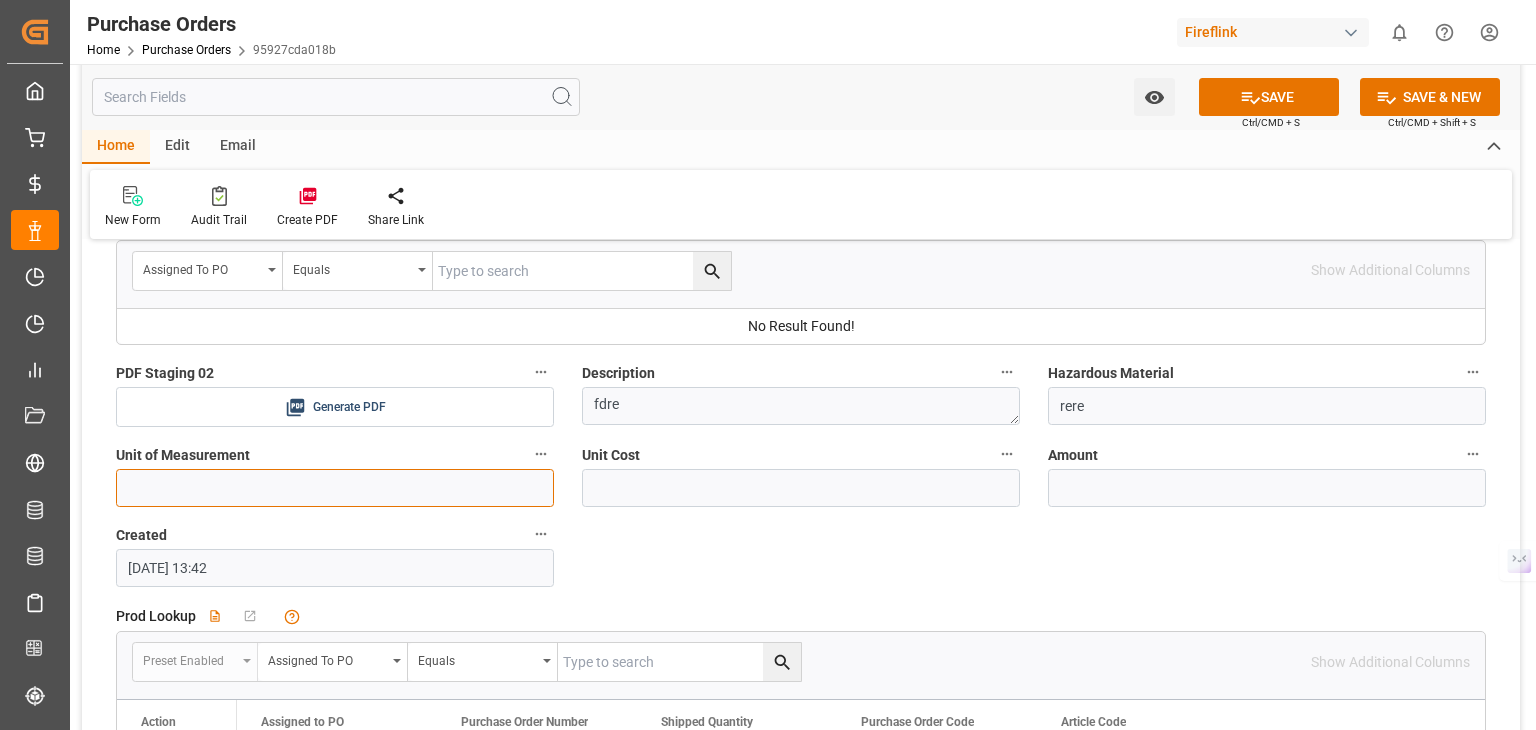 click at bounding box center (335, 488) 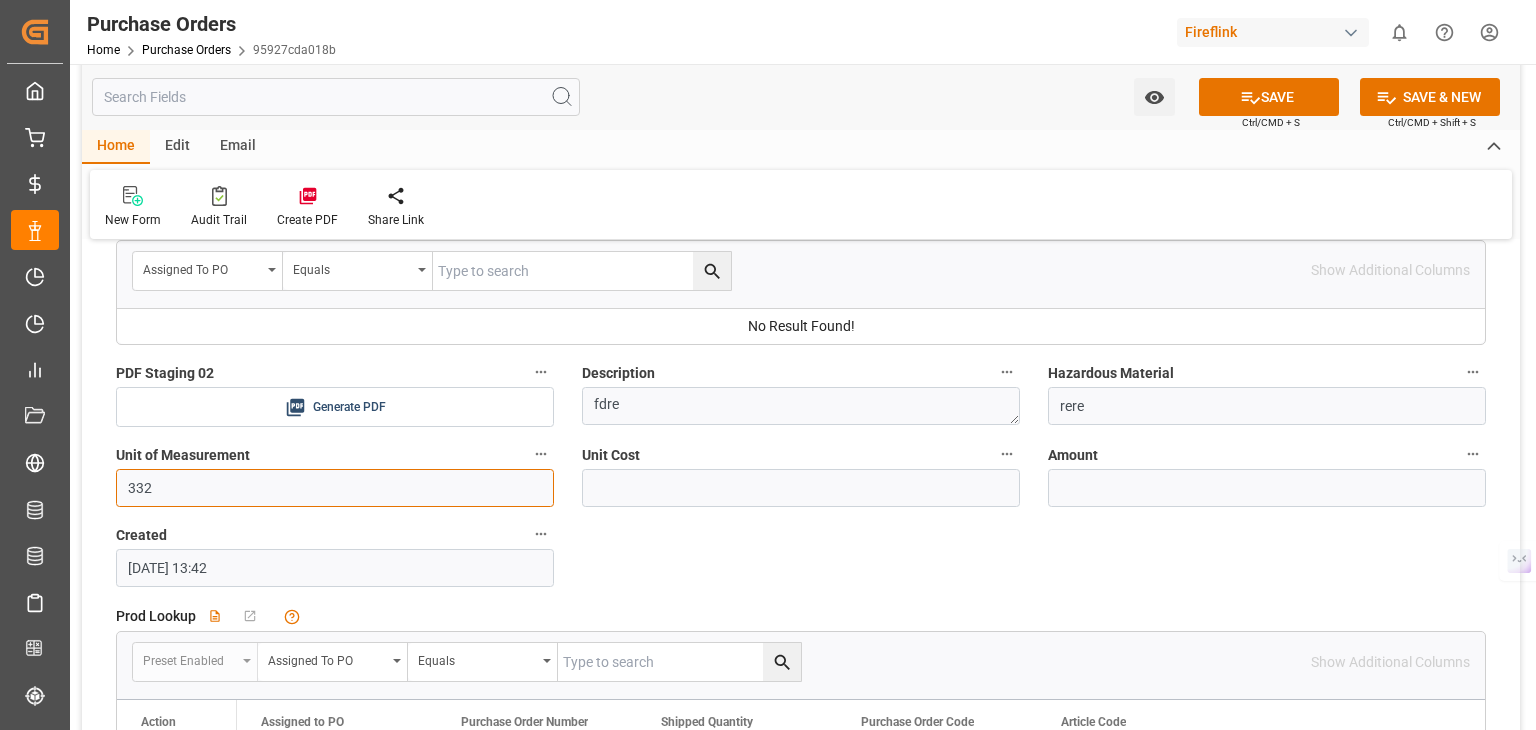type on "332" 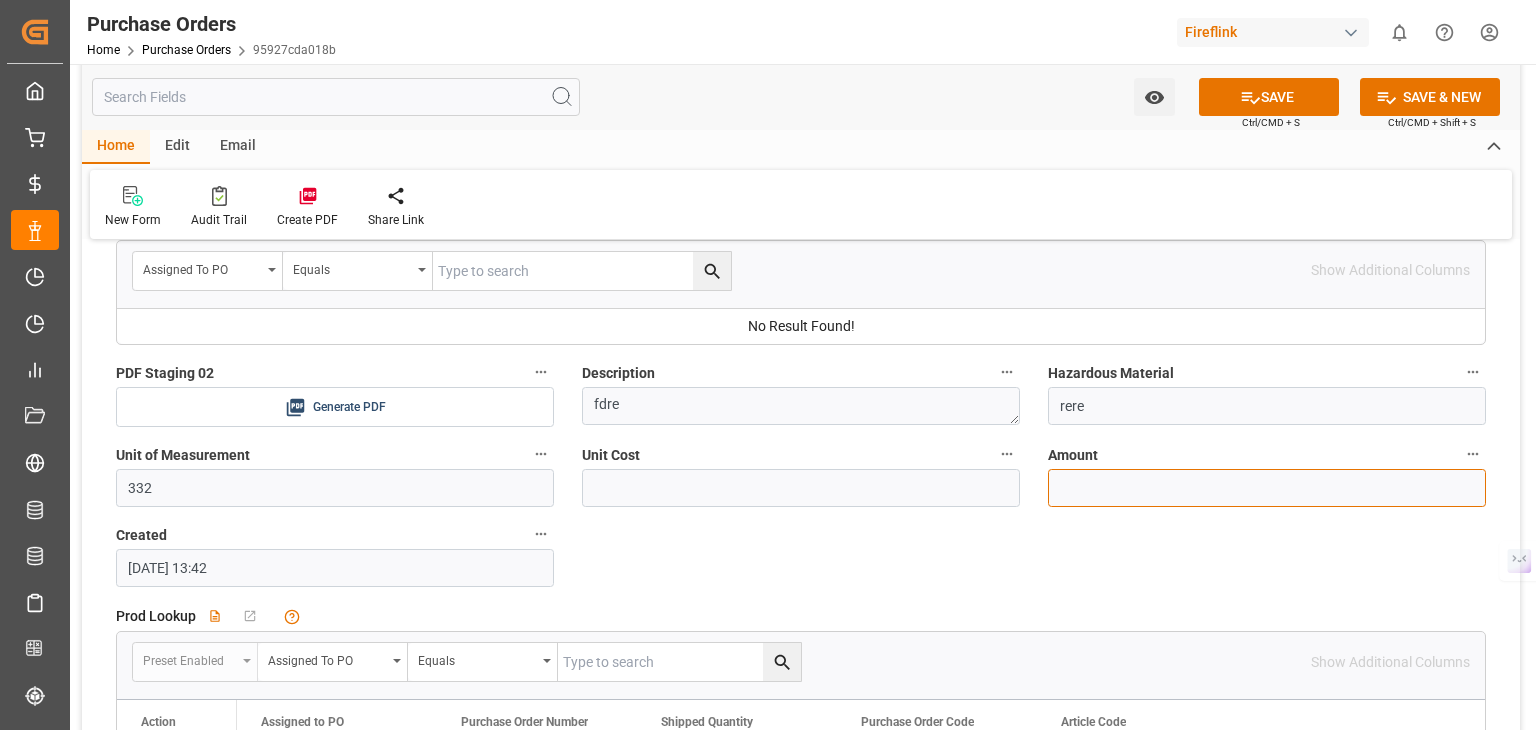 click at bounding box center [1267, 488] 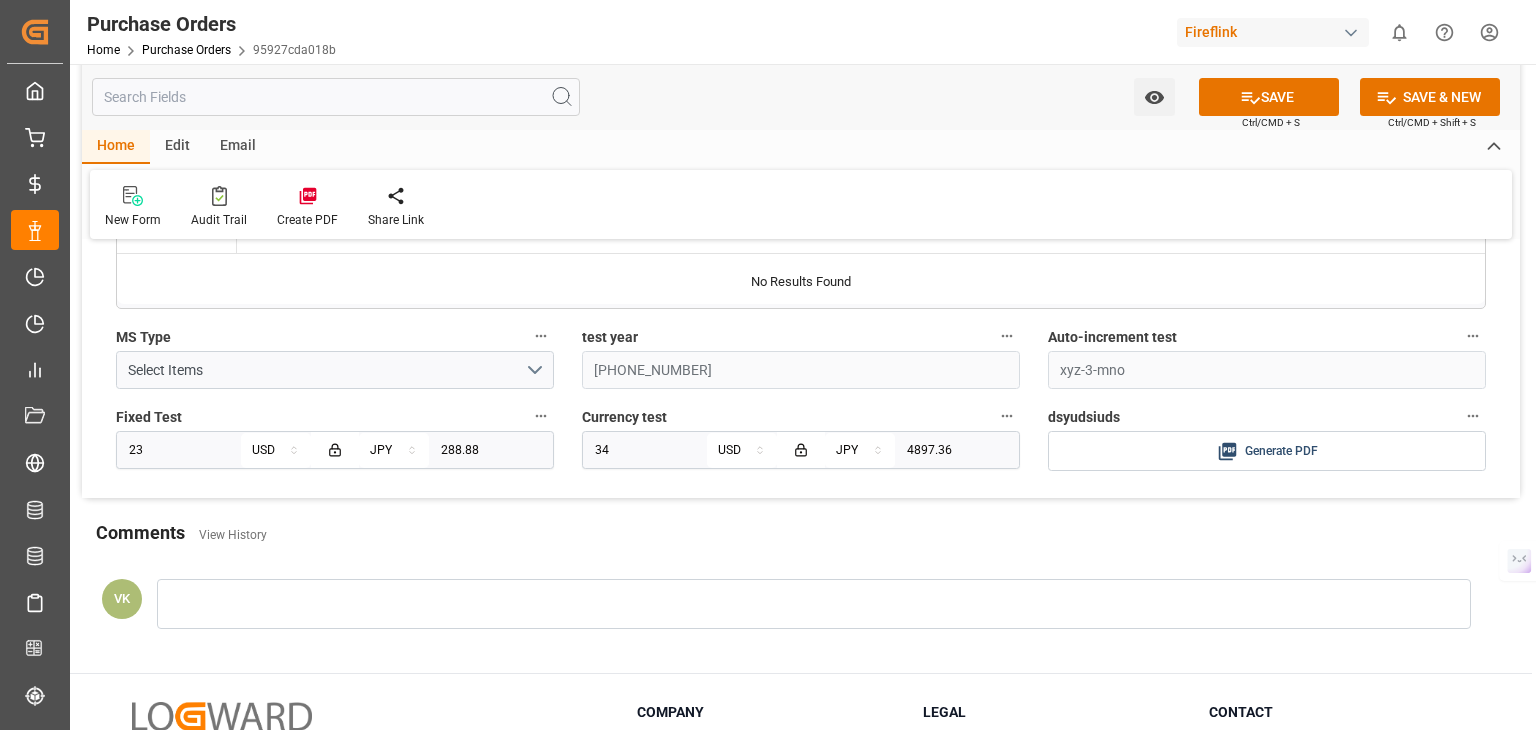 scroll, scrollTop: 3300, scrollLeft: 0, axis: vertical 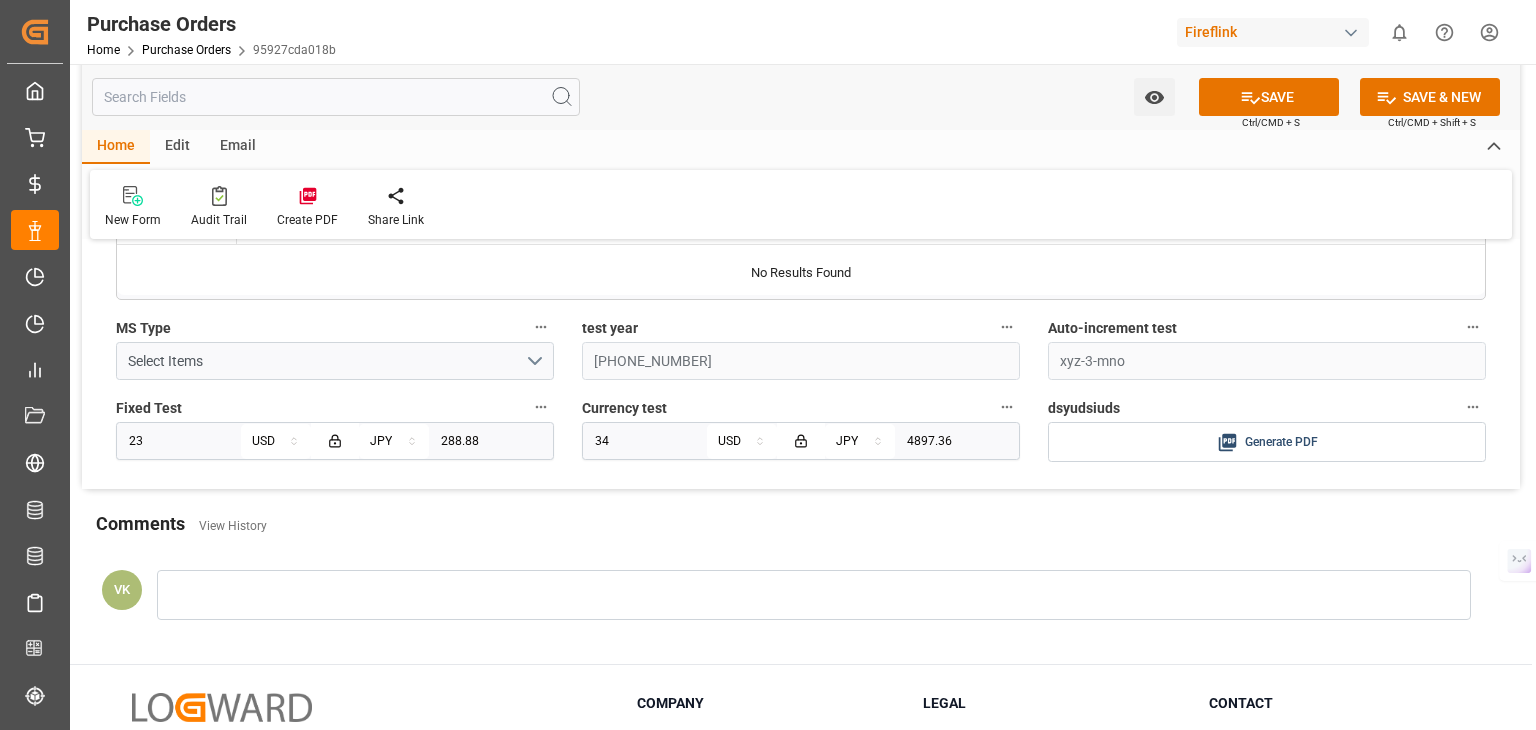 type on "332" 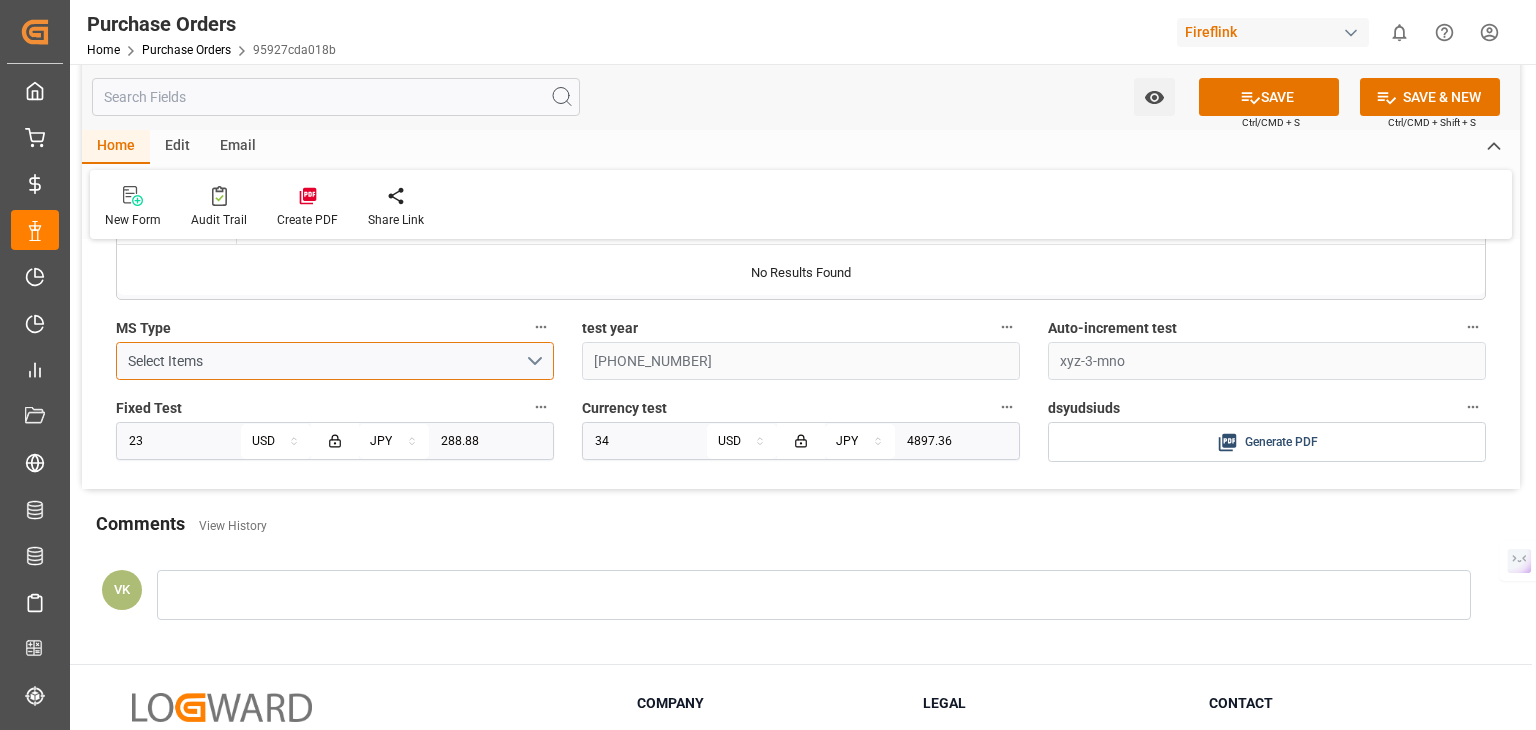 click on "Select Items" at bounding box center (335, 361) 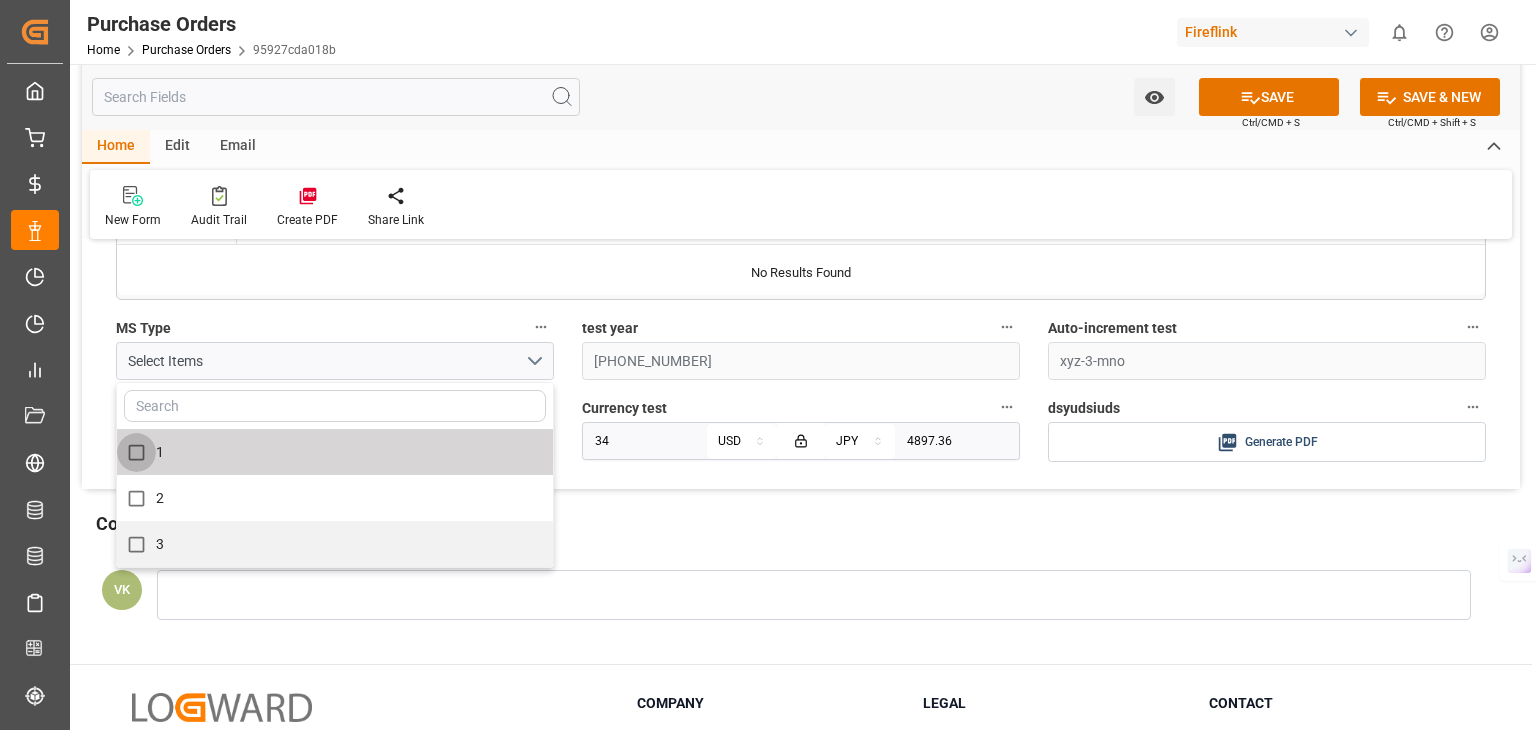 click on "1" at bounding box center (136, 452) 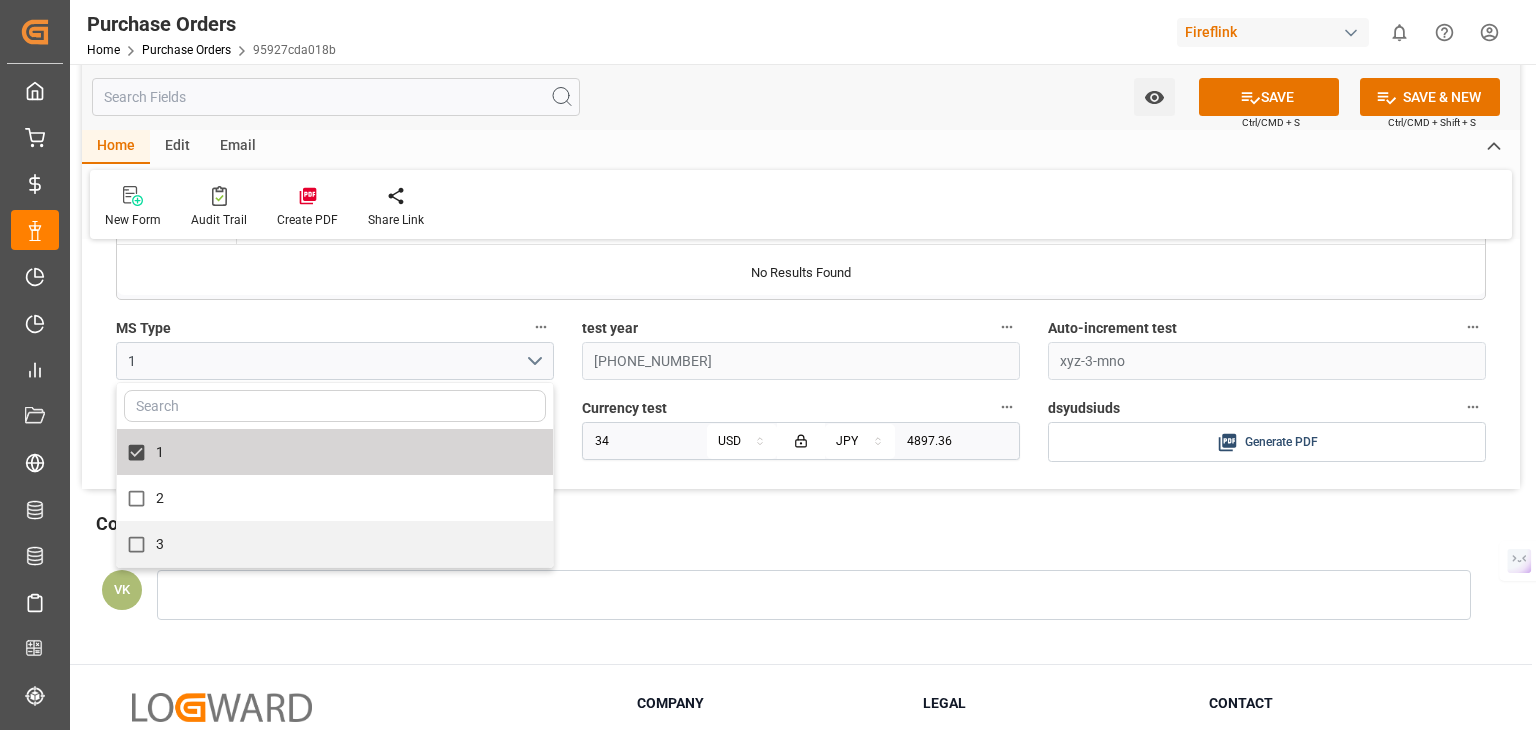 checkbox on "true" 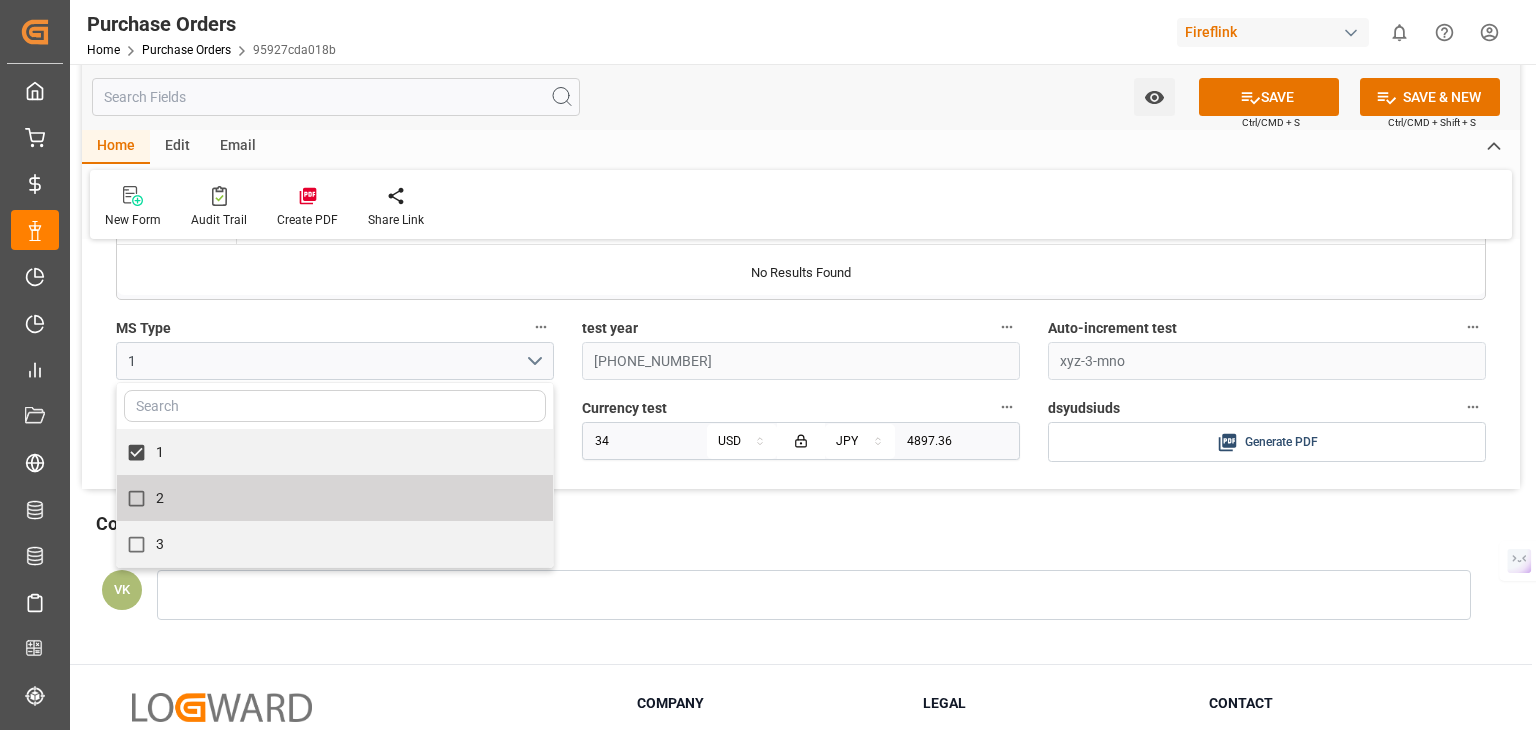 click on "2" at bounding box center (136, 498) 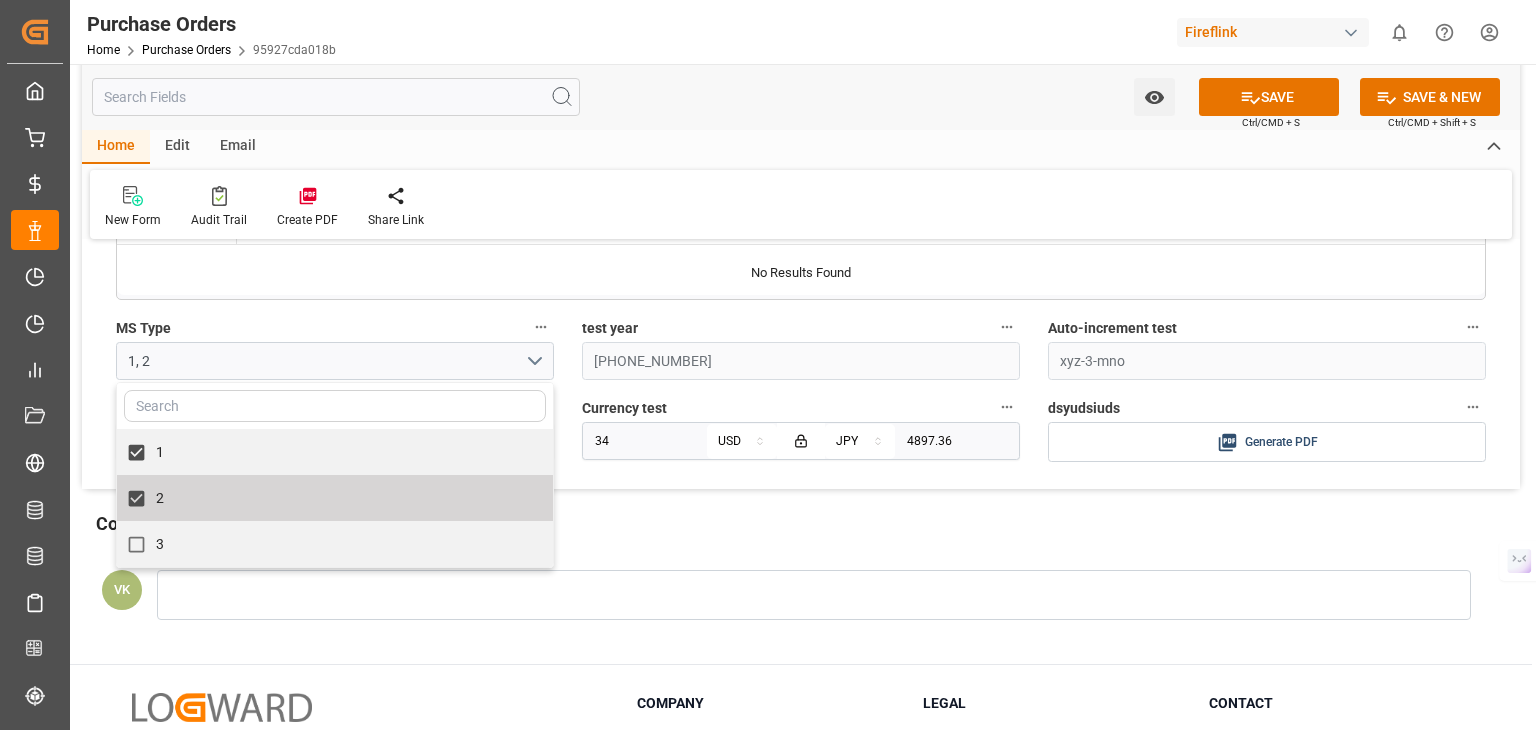 click on "Comments     View History" at bounding box center (801, 527) 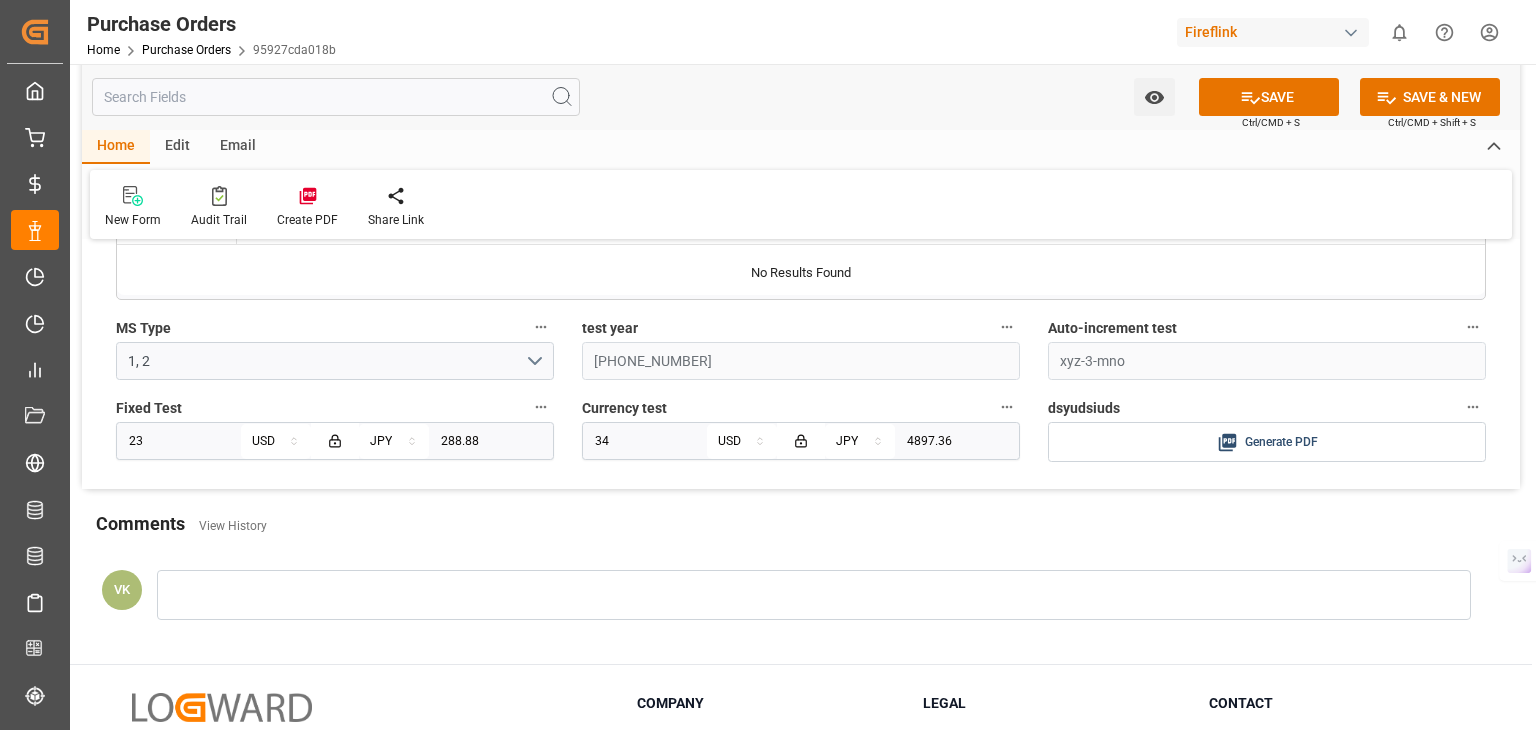 scroll, scrollTop: 2900, scrollLeft: 0, axis: vertical 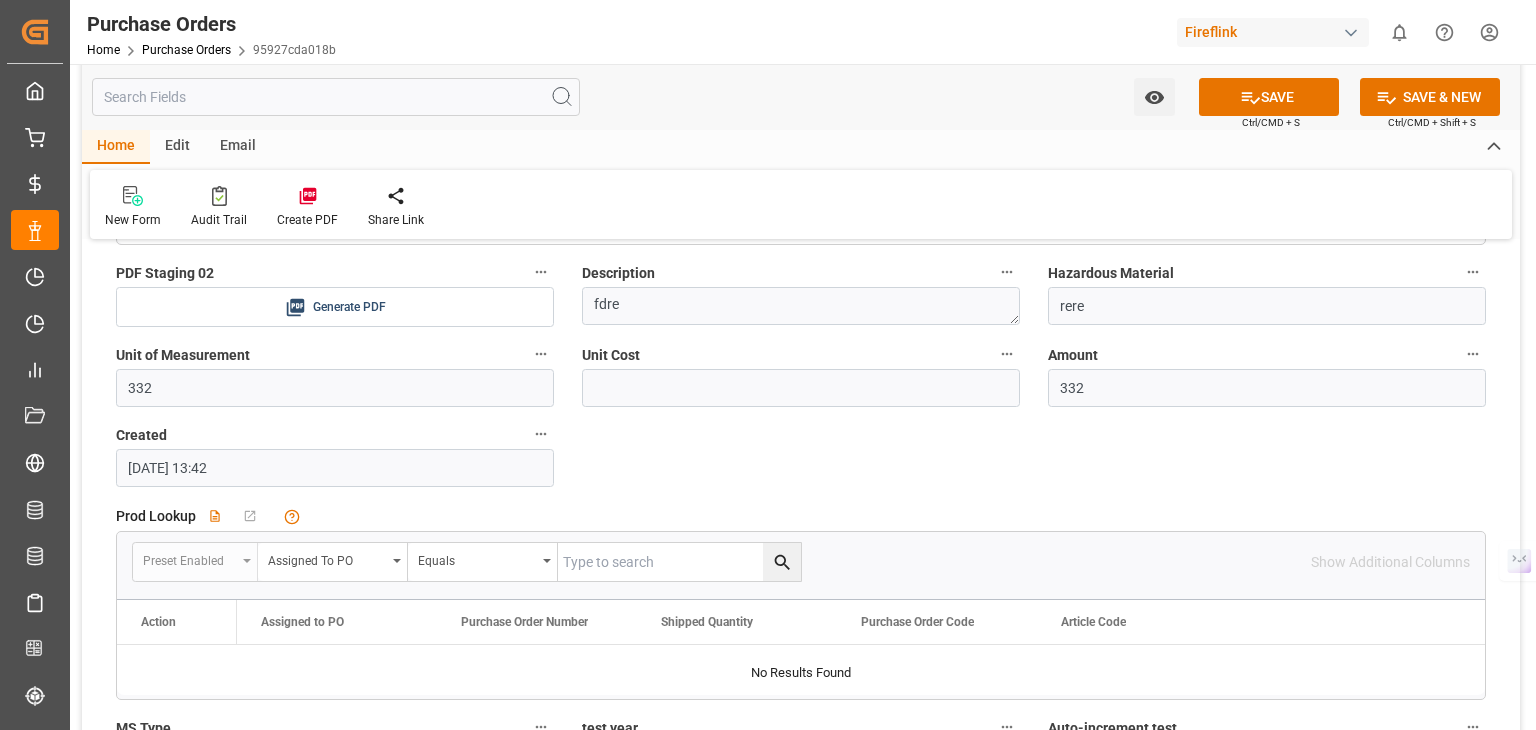 click on "Unit Cost" at bounding box center [801, 355] 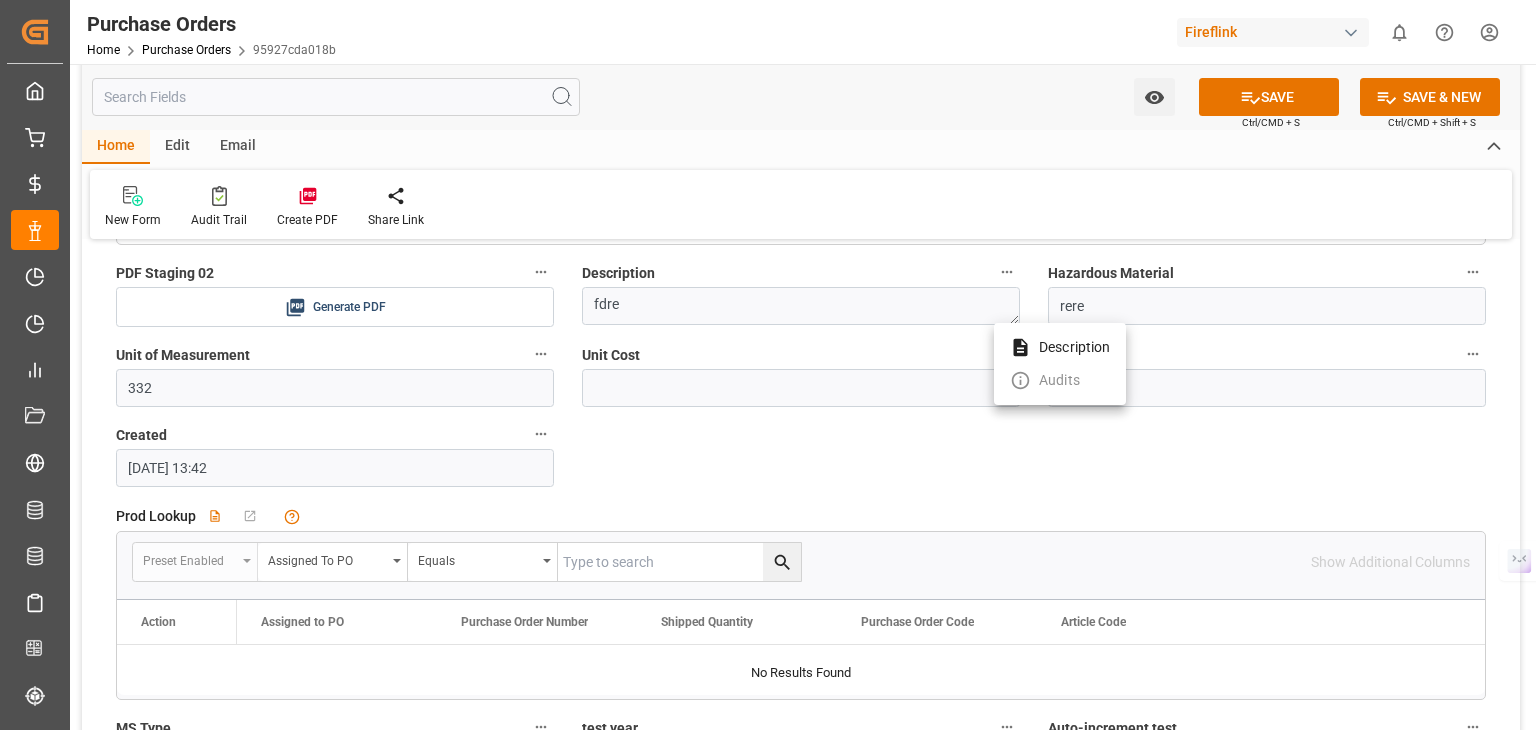 click at bounding box center (768, 365) 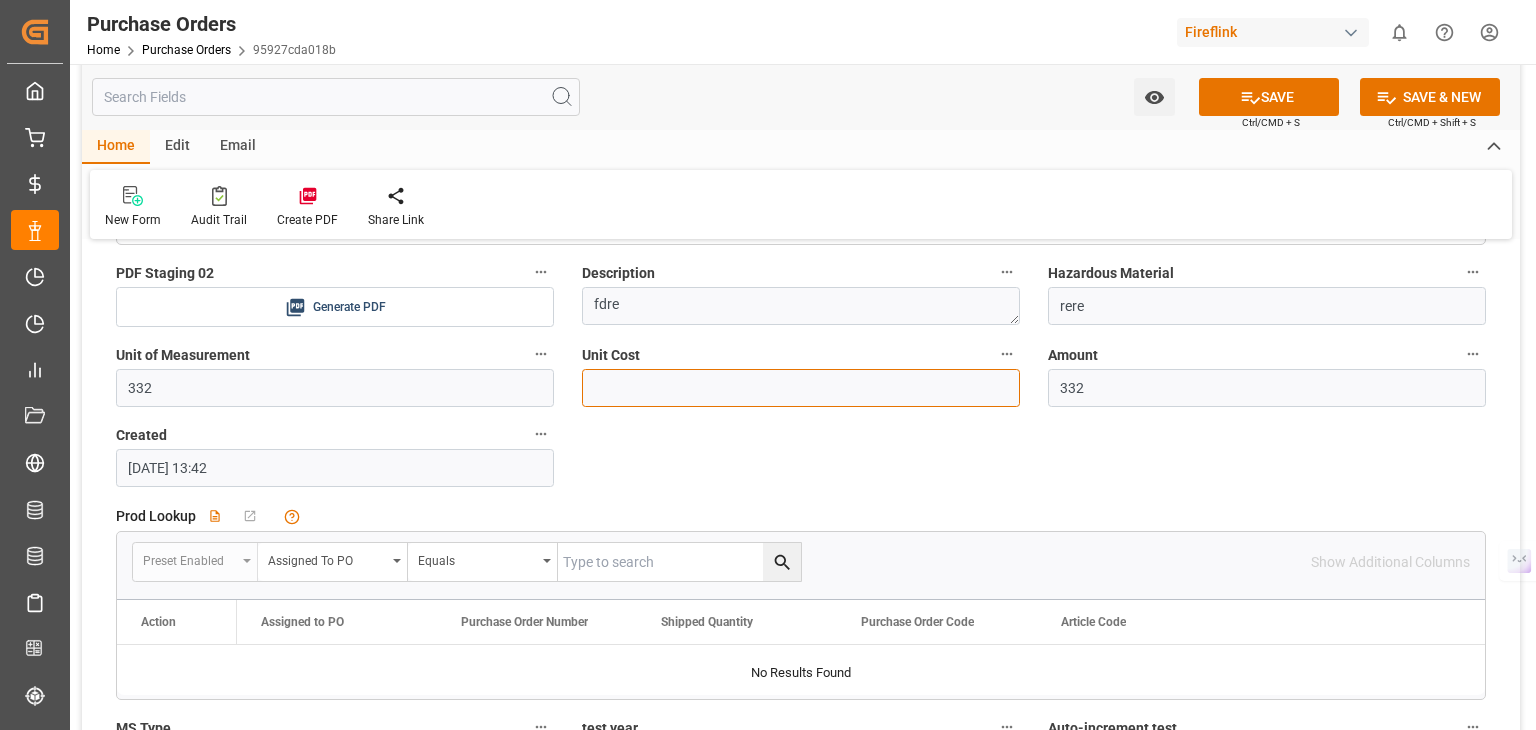 click at bounding box center (801, 388) 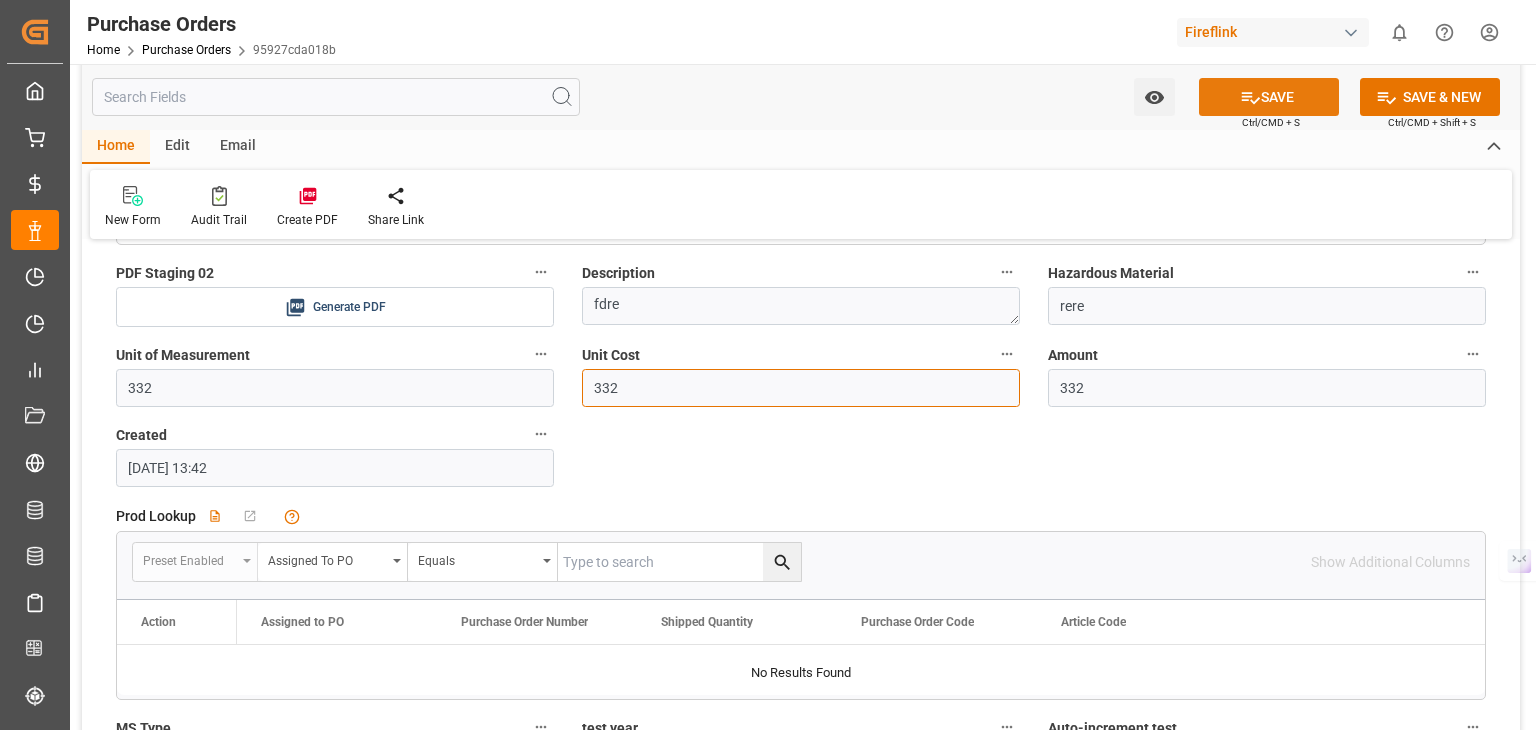 type on "332" 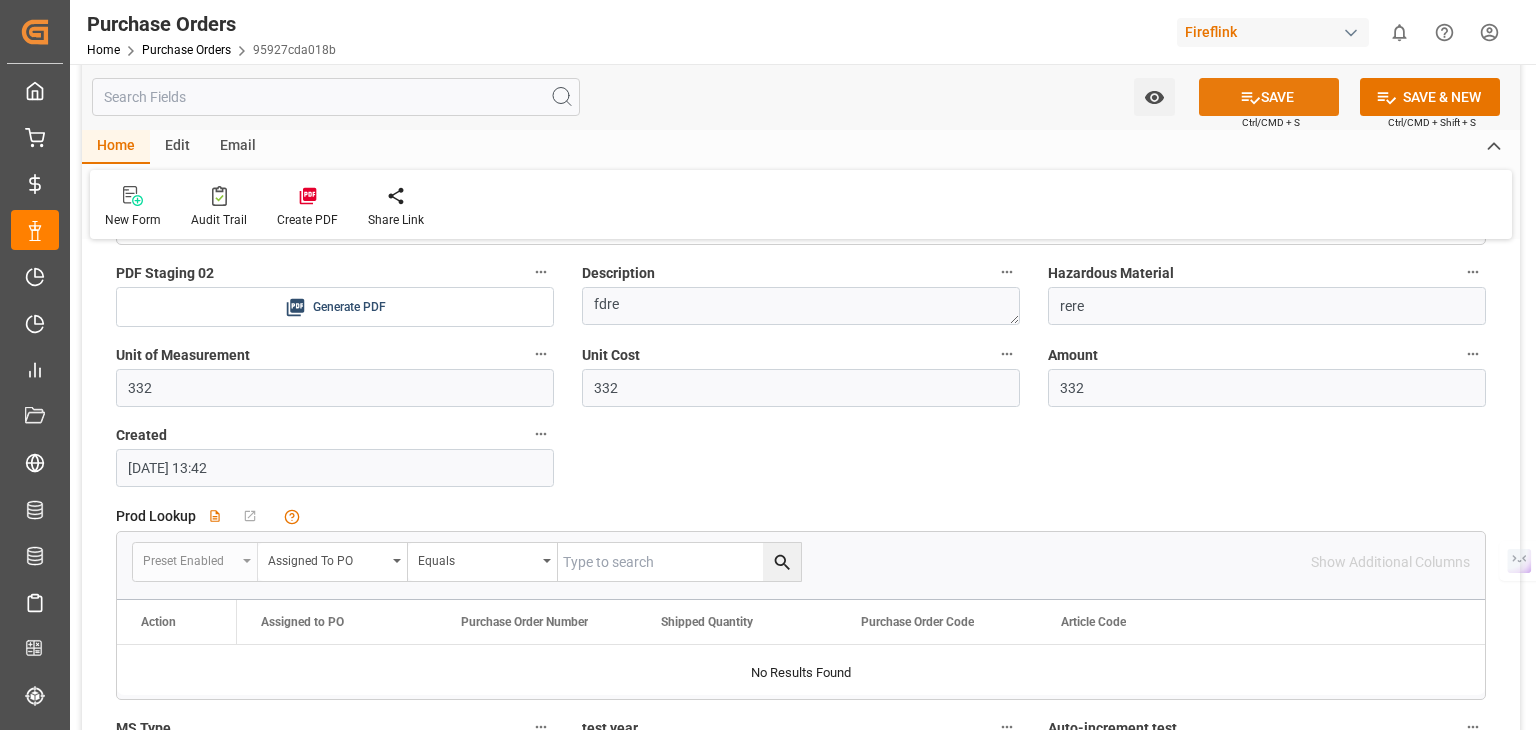 click on "SAVE" at bounding box center (1269, 97) 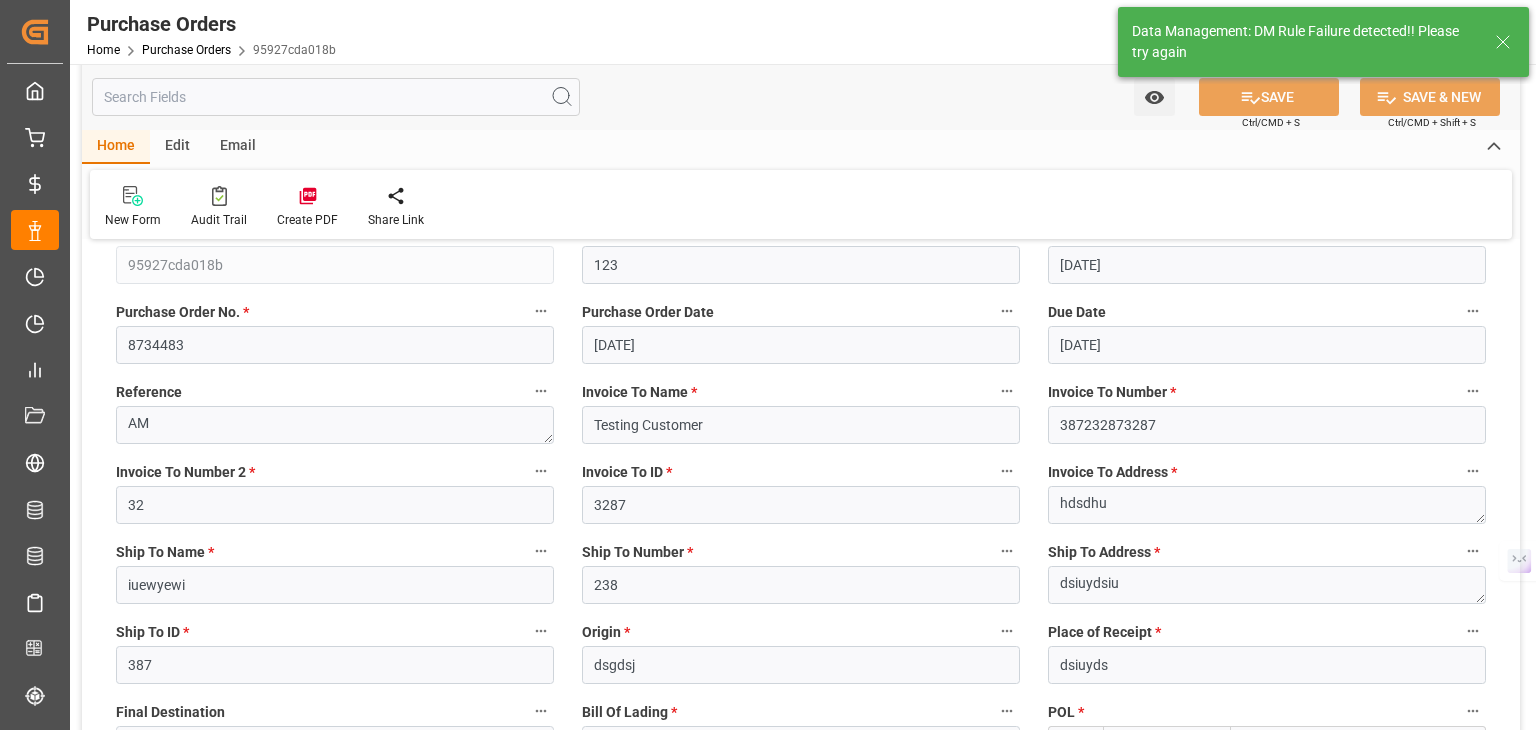 scroll, scrollTop: 0, scrollLeft: 0, axis: both 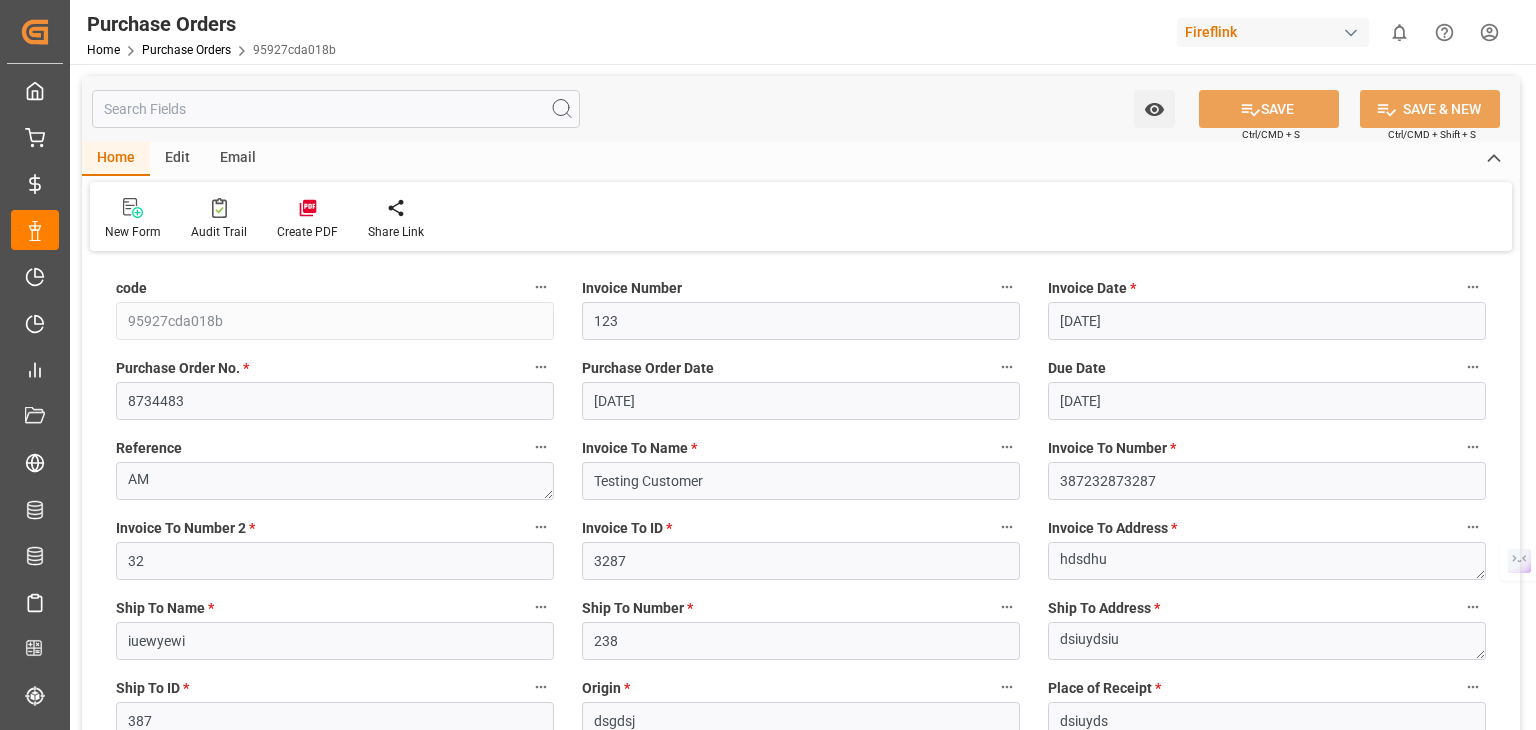 click on "Edit" at bounding box center [177, 159] 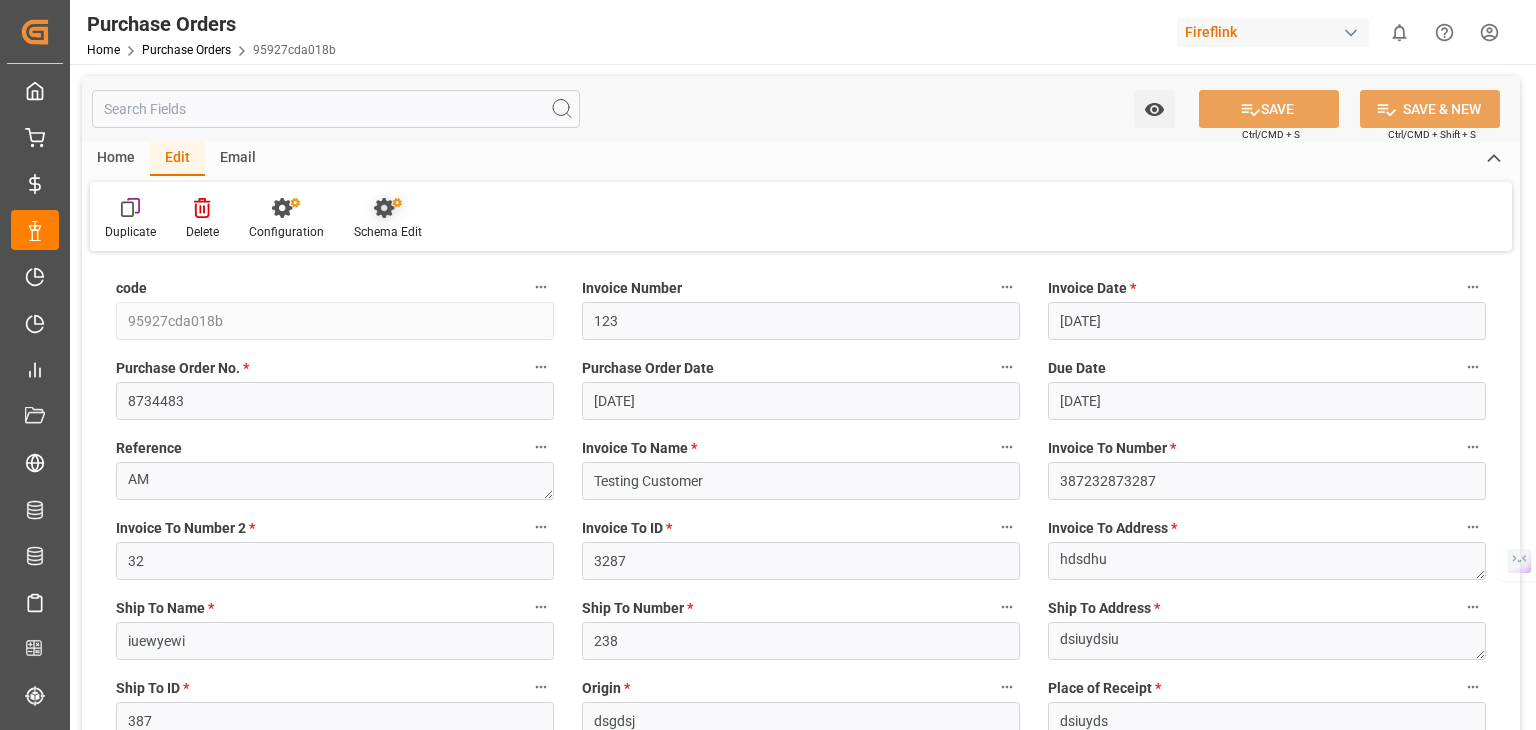 click 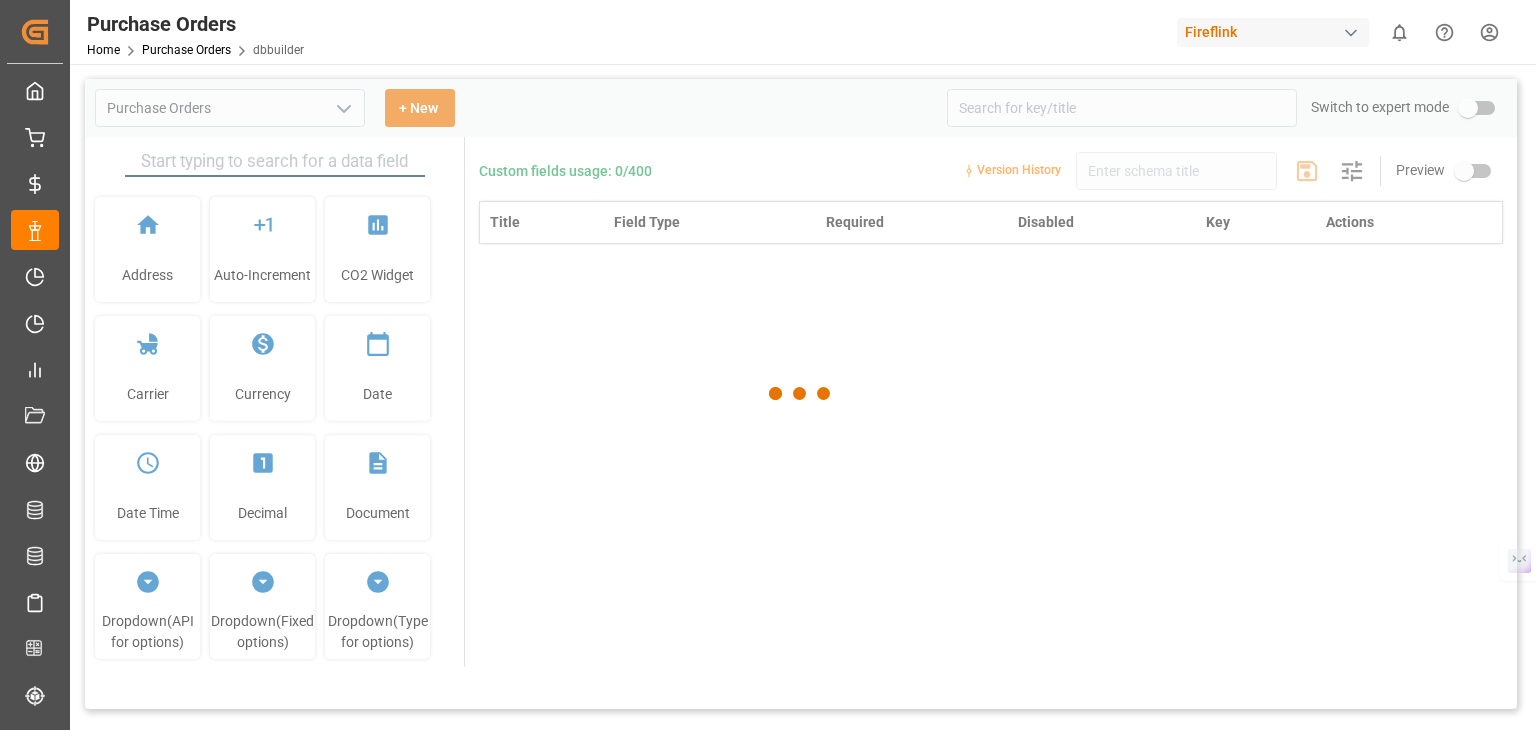 type on "Purchase Orders" 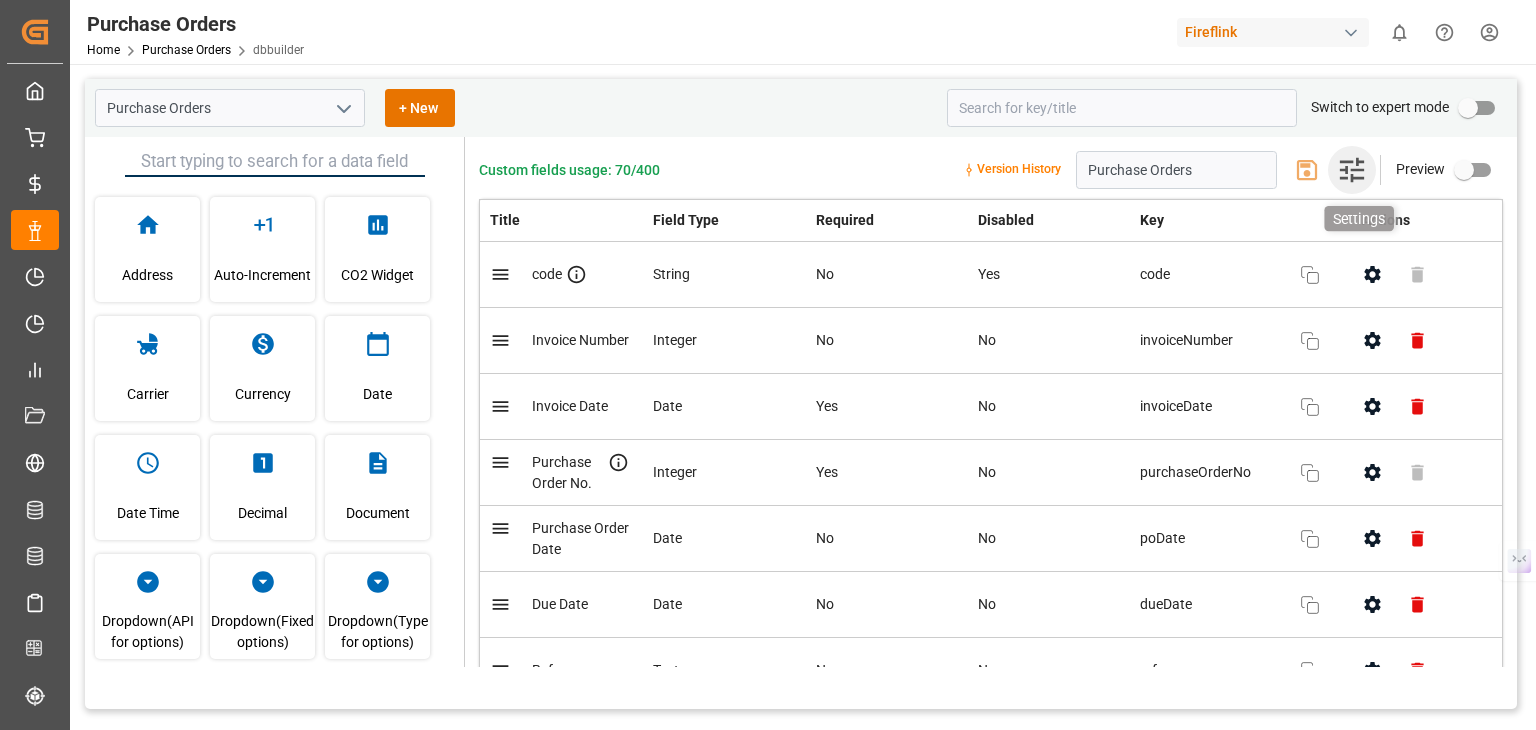 click 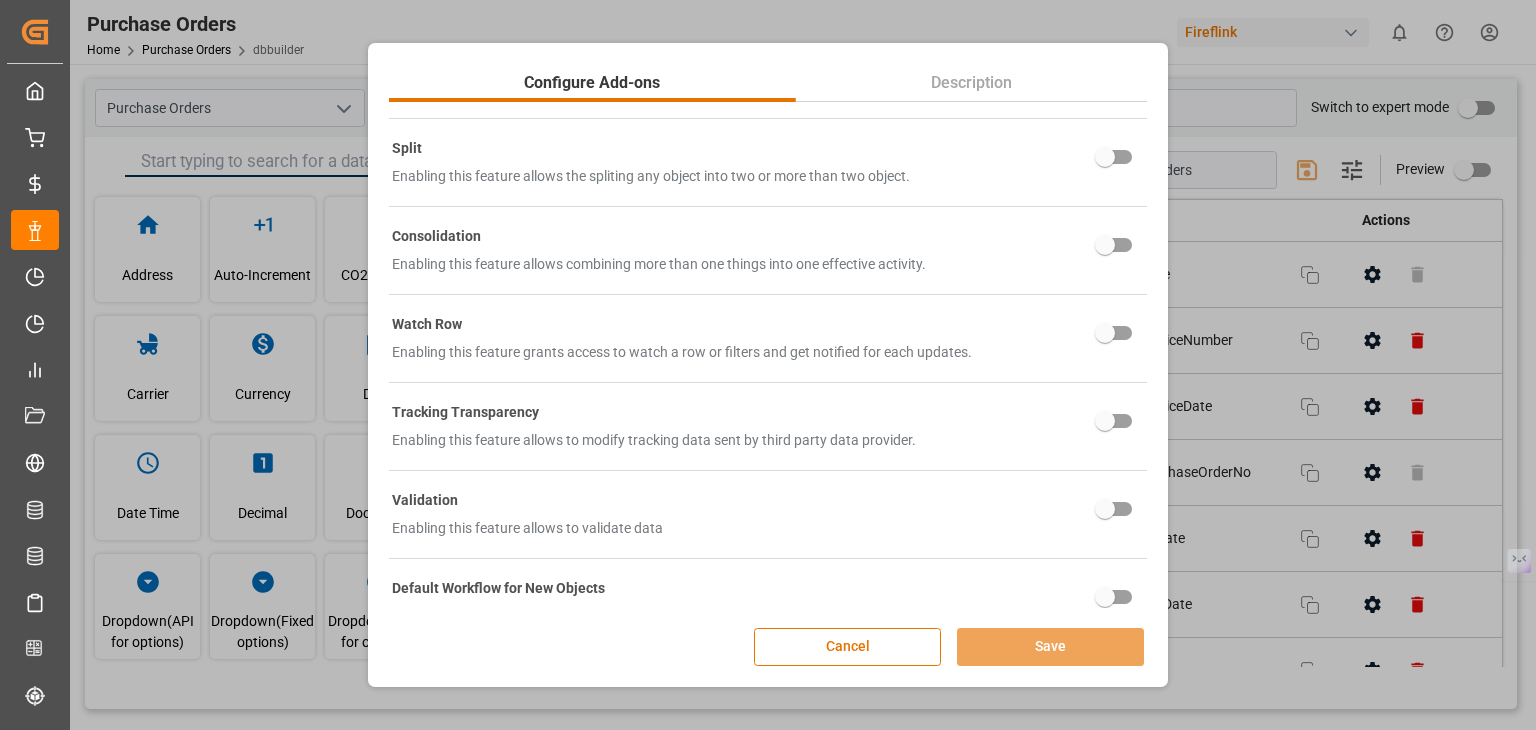 scroll, scrollTop: 842, scrollLeft: 0, axis: vertical 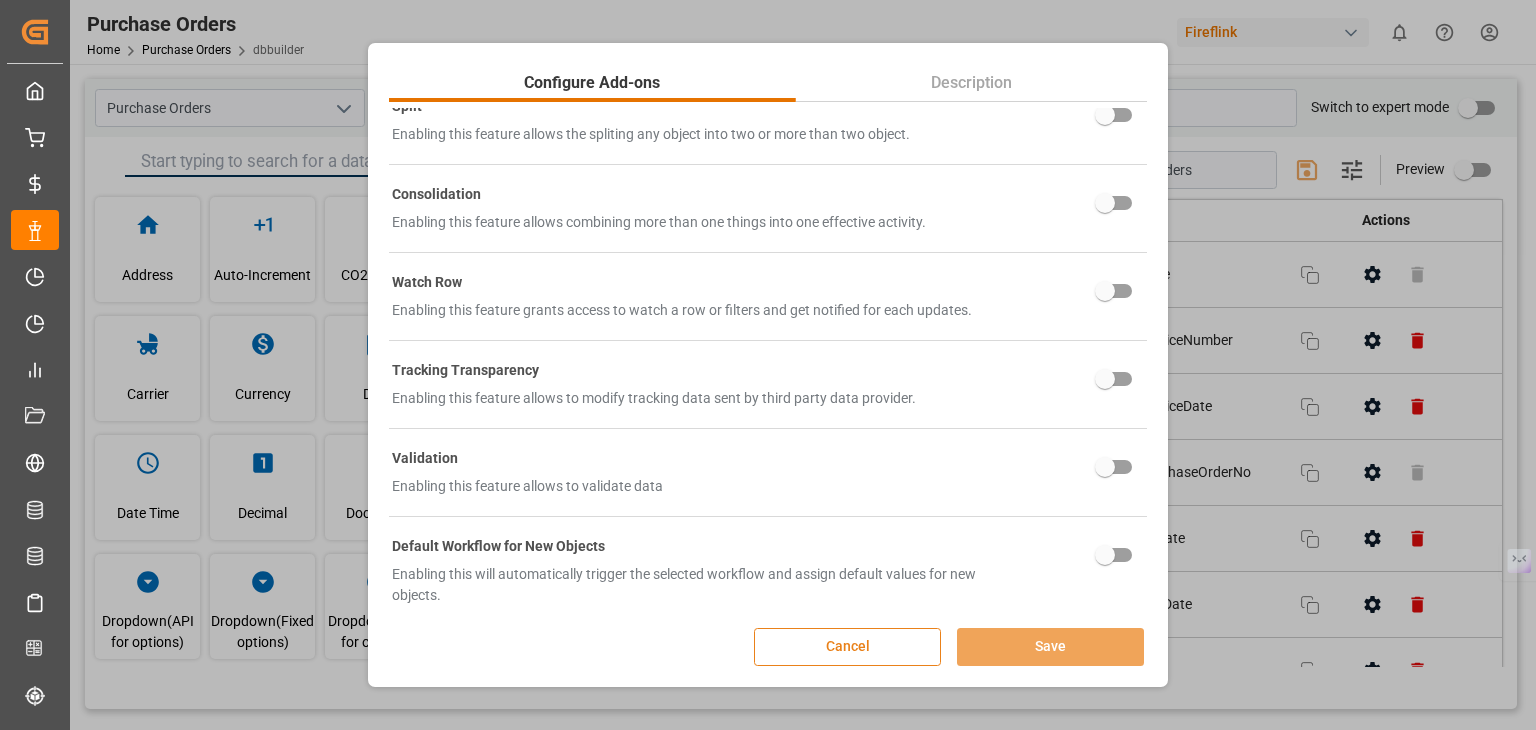 click on "Cancel" at bounding box center [847, 647] 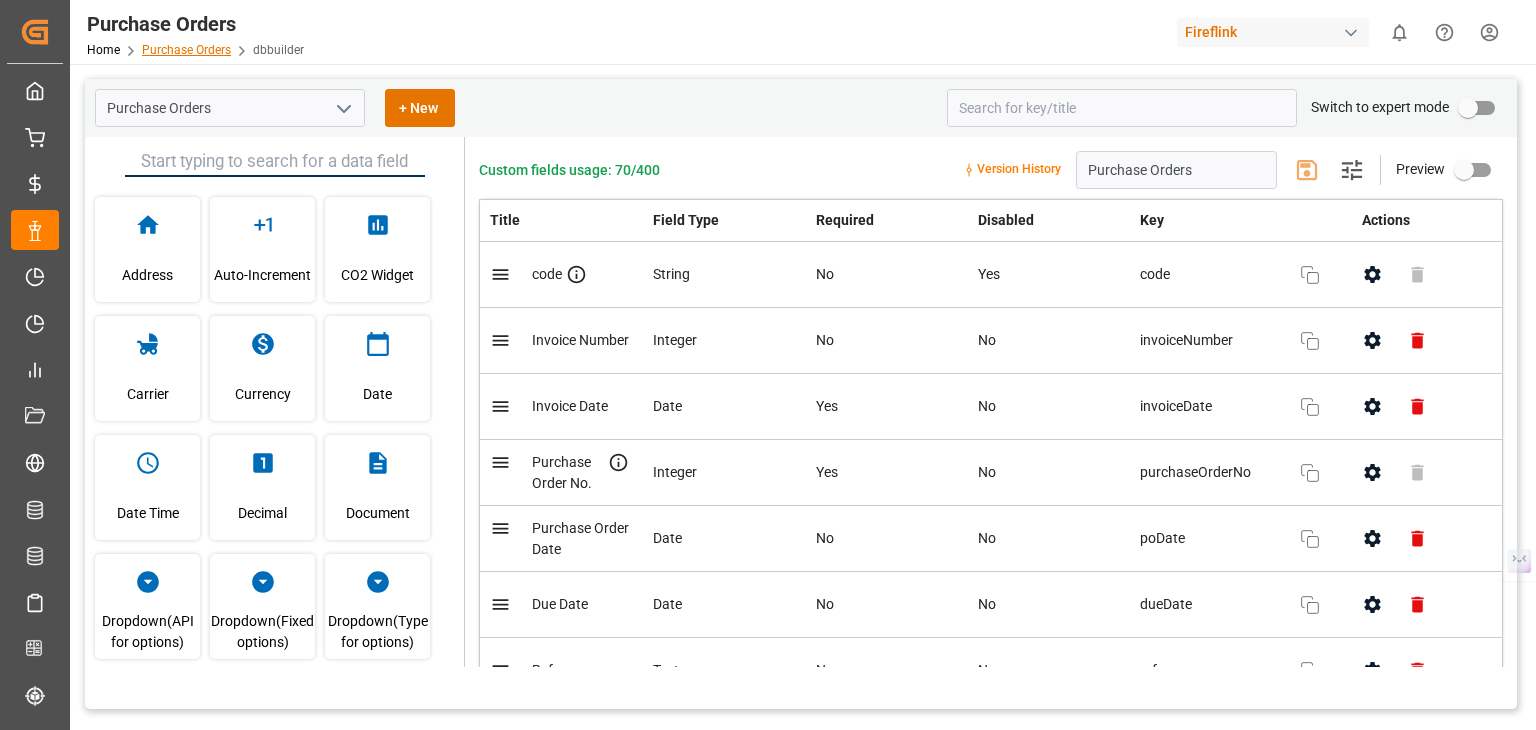 click on "Purchase Orders" at bounding box center [186, 50] 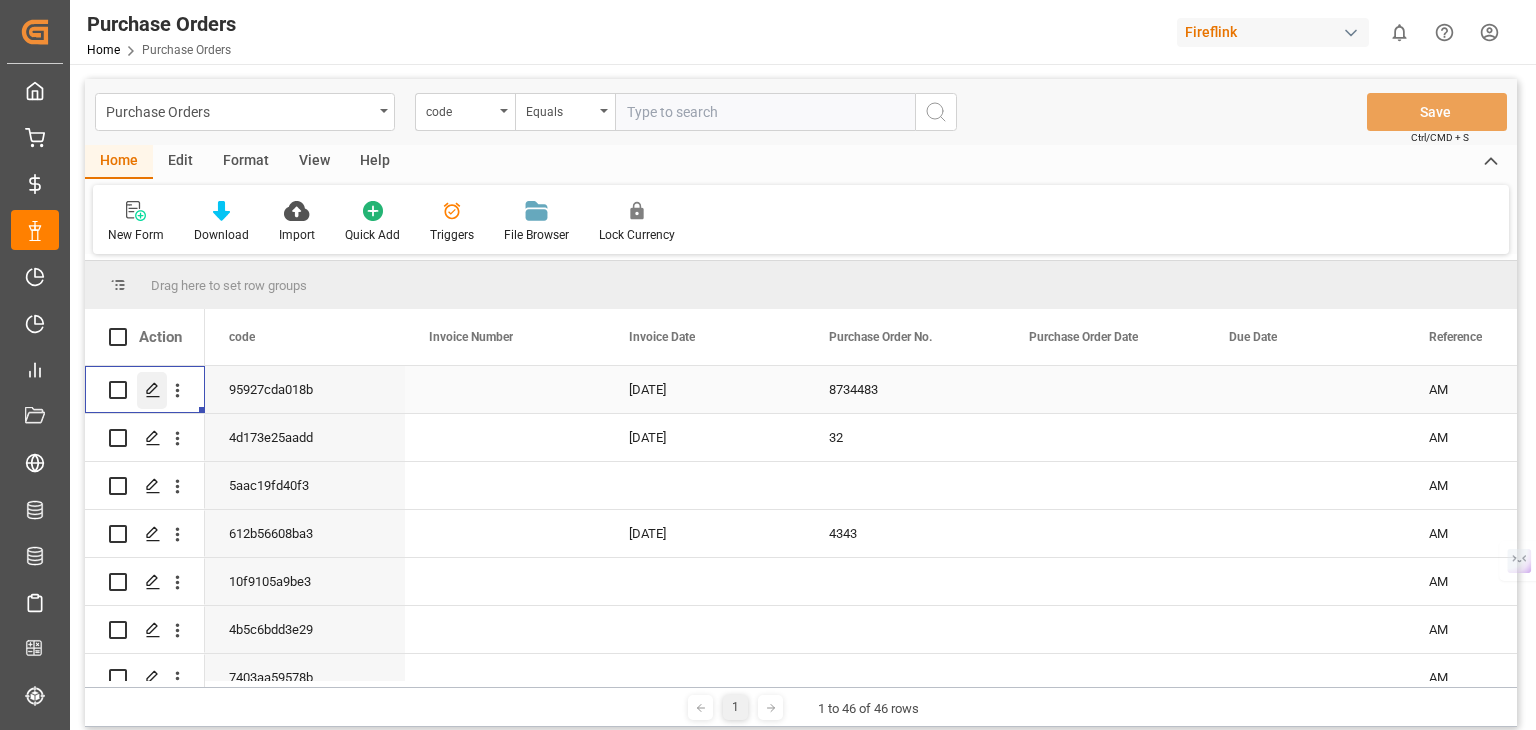 click 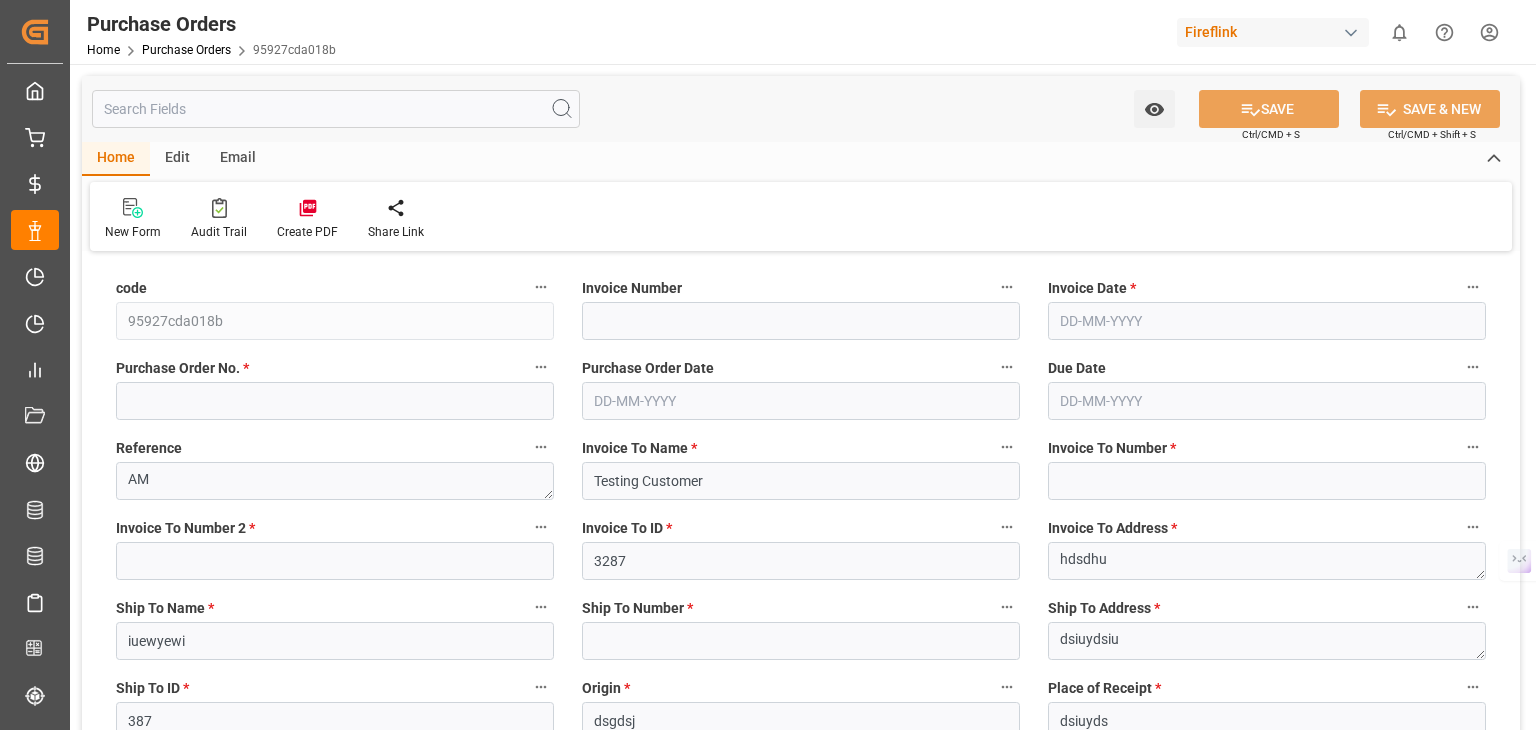 type on "8734483" 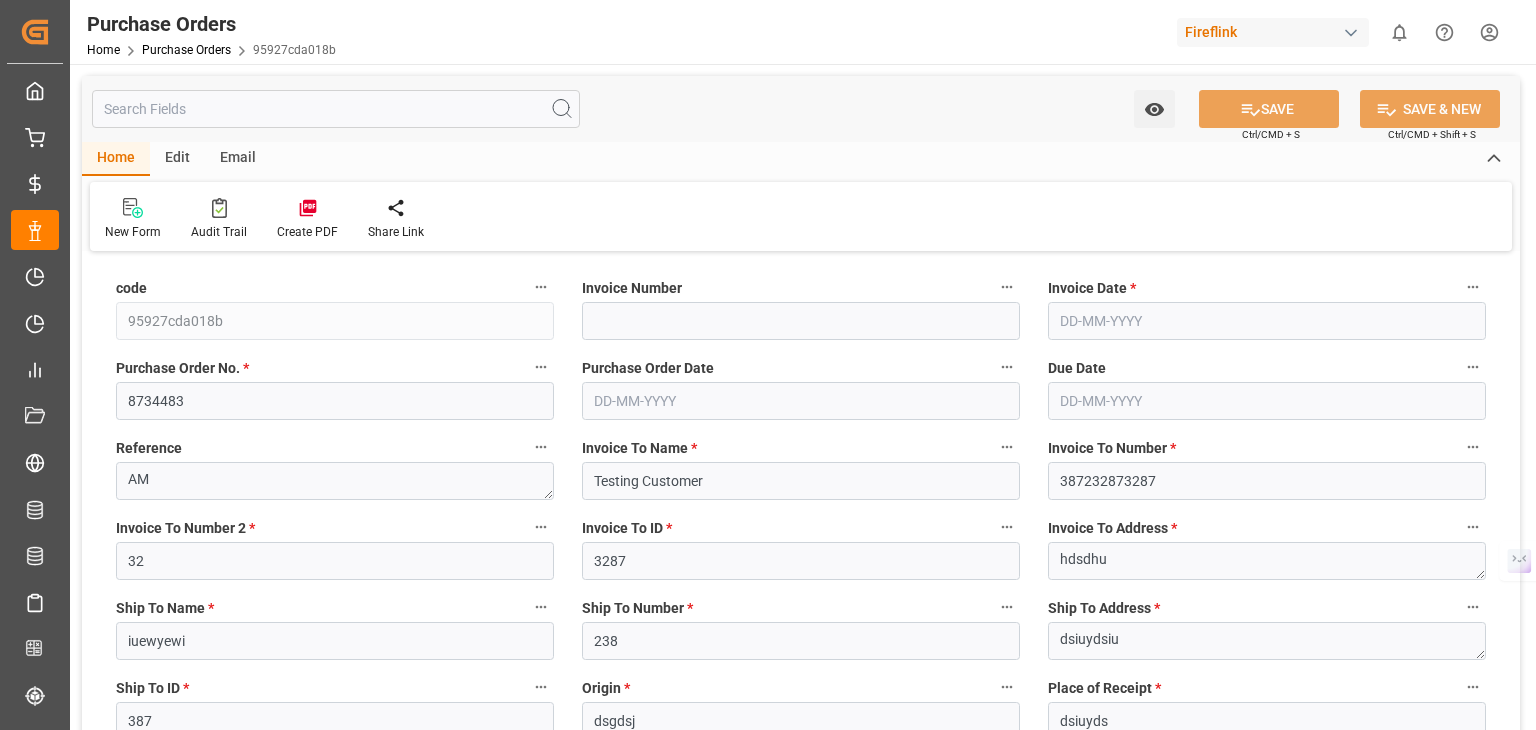 type on "[DATE]" 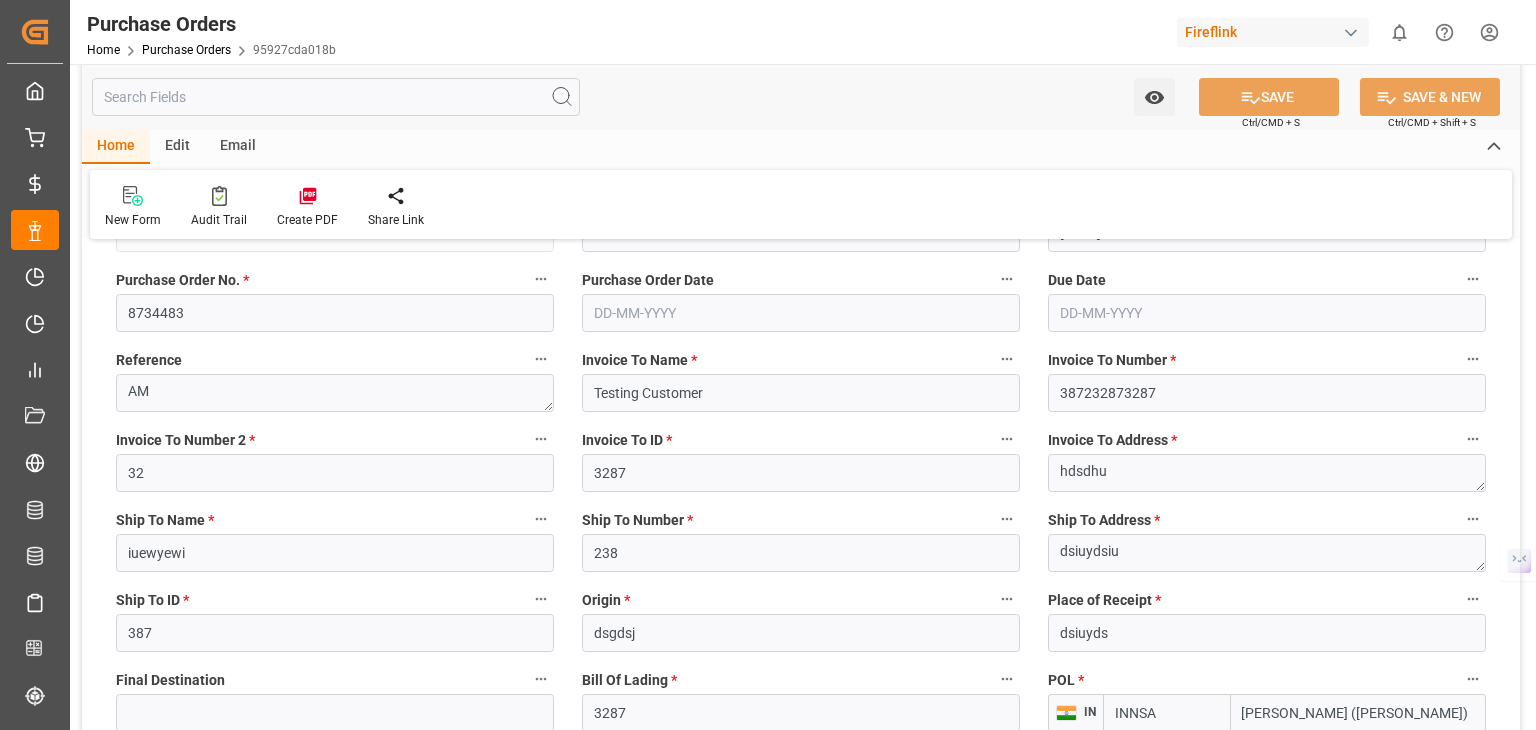 scroll, scrollTop: 0, scrollLeft: 0, axis: both 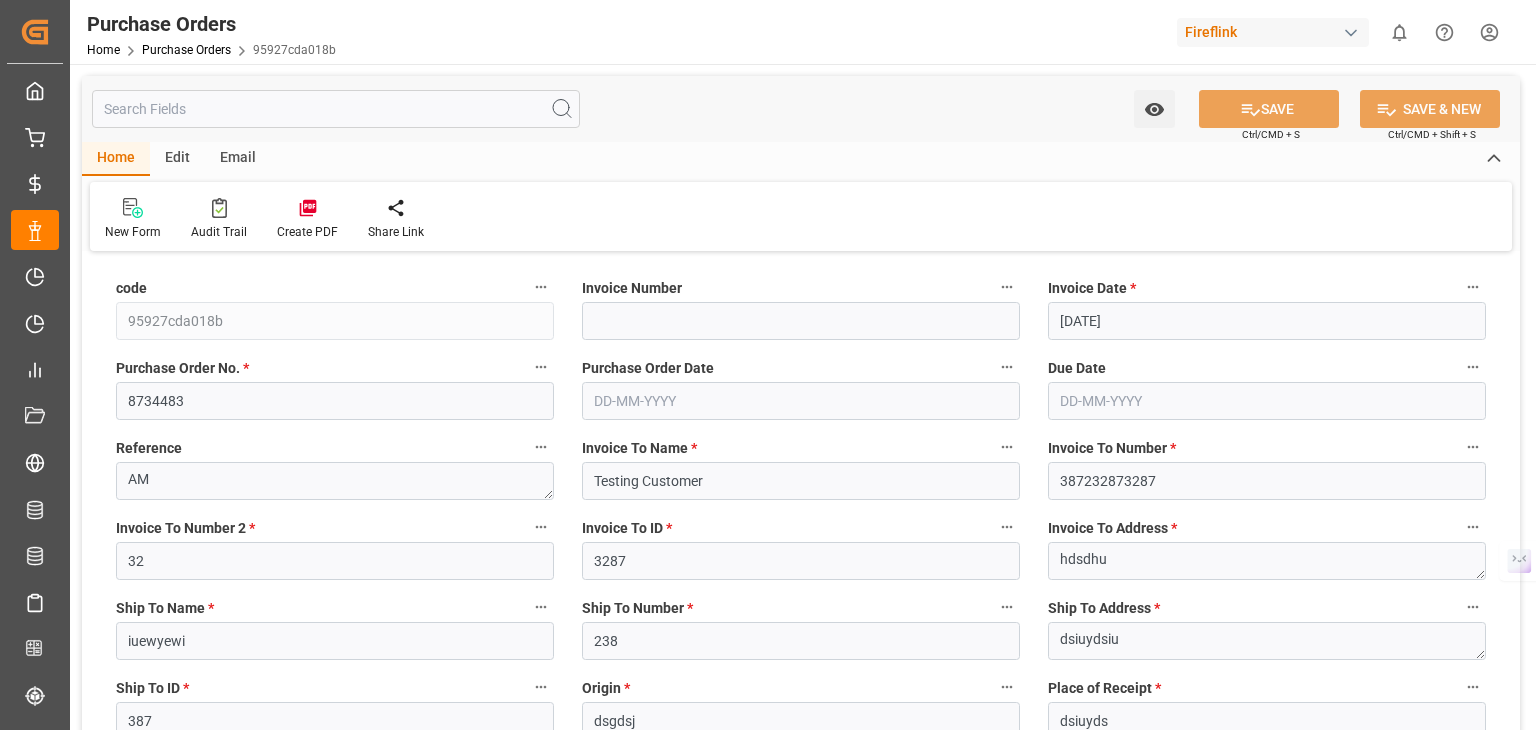 click at bounding box center (801, 401) 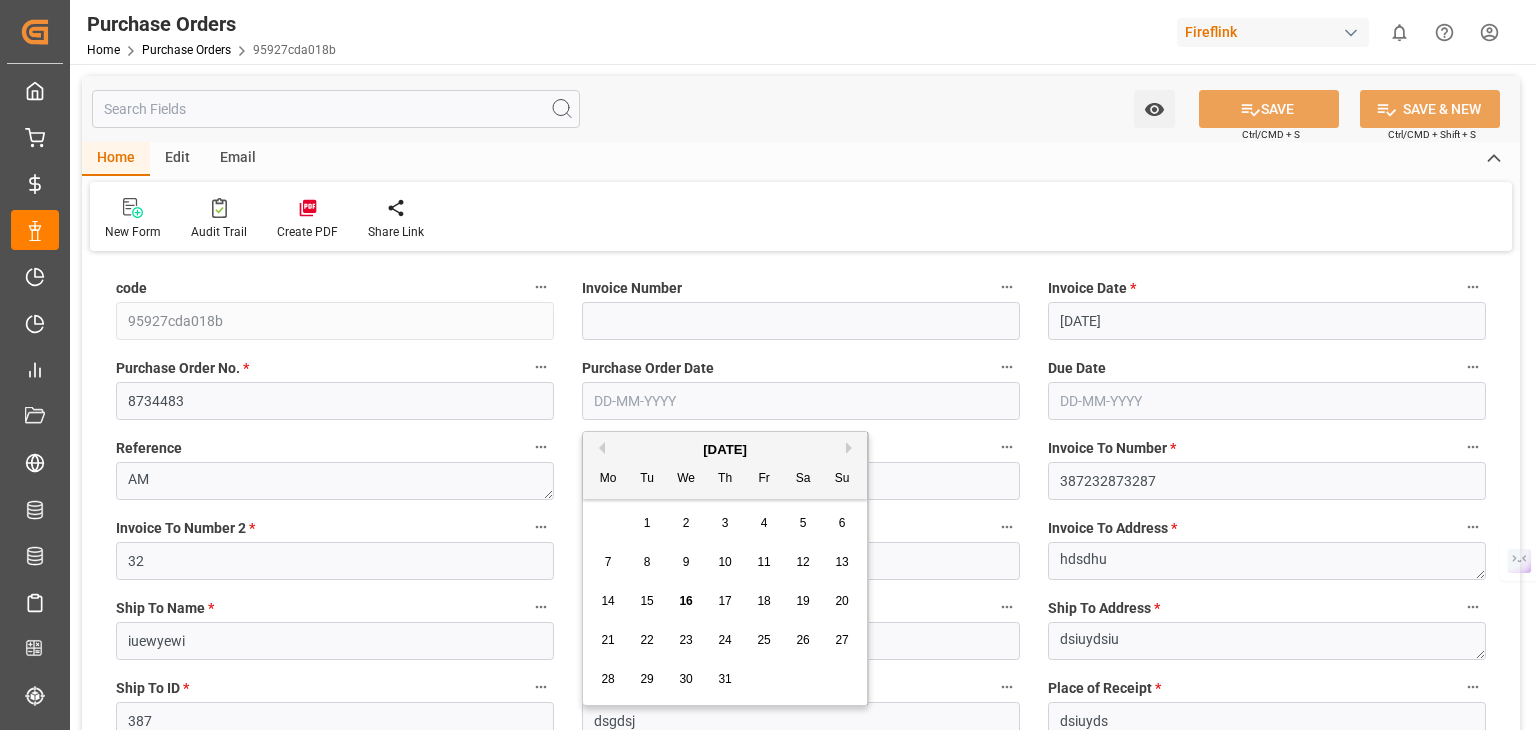 click on "4" at bounding box center [764, 523] 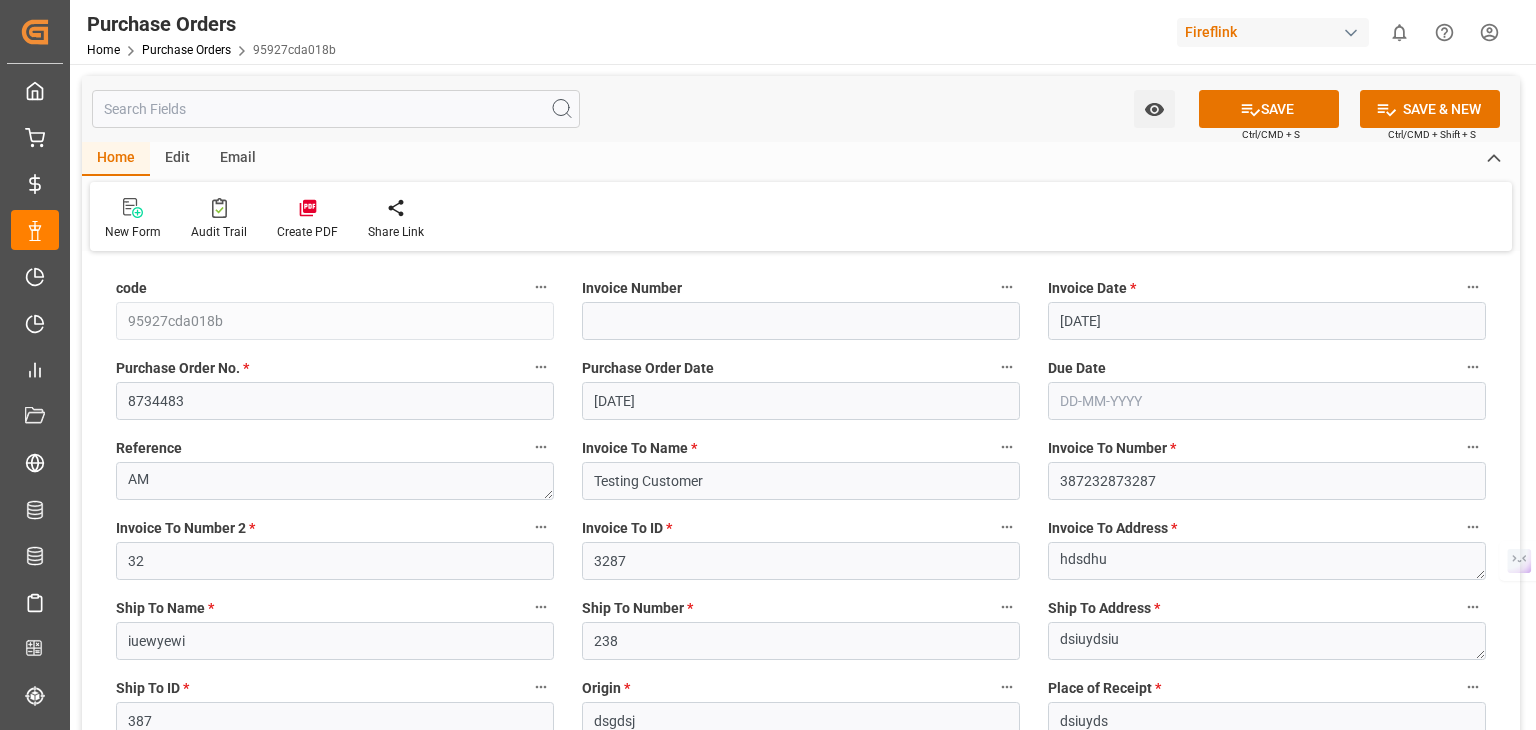 click at bounding box center [1267, 401] 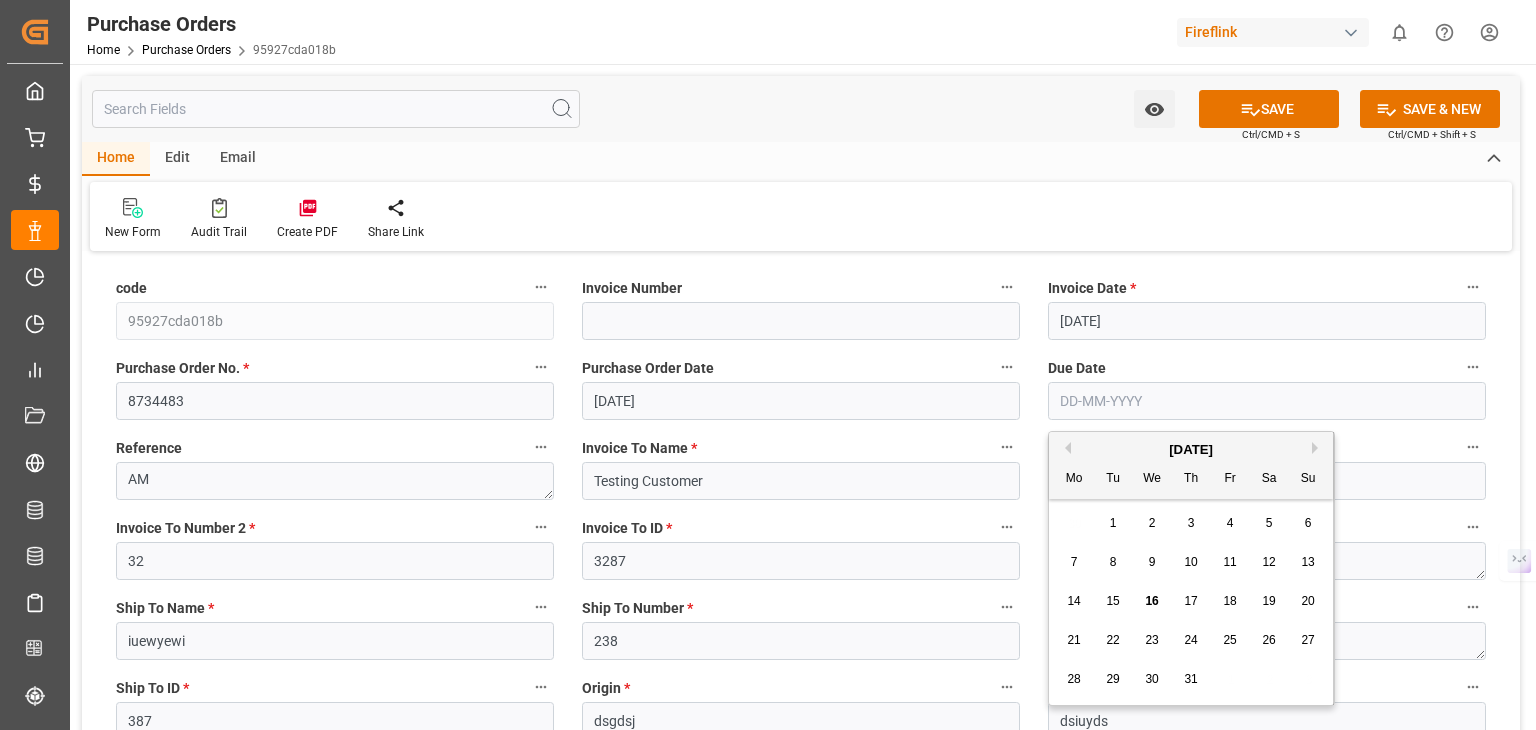 click on "3" at bounding box center (1191, 524) 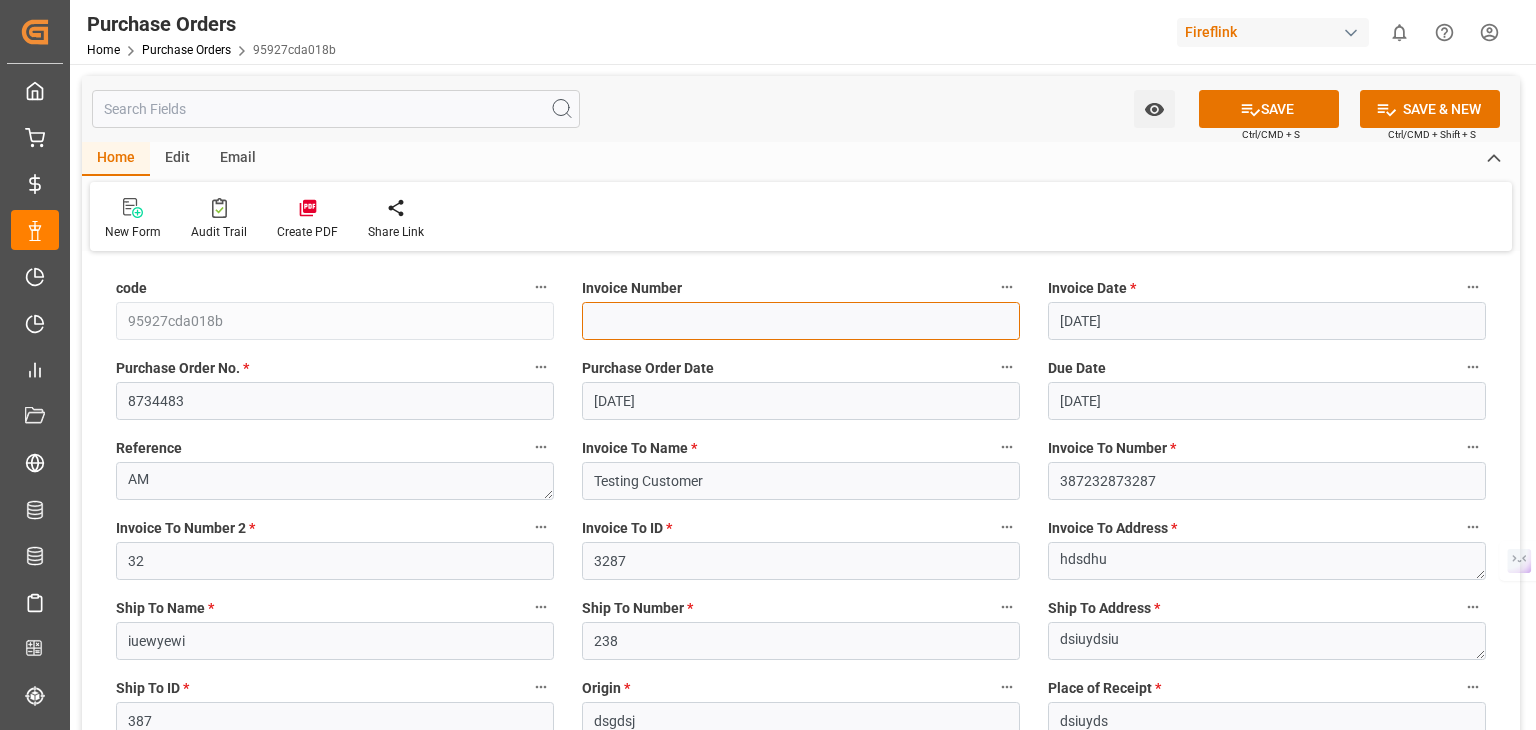 click at bounding box center (801, 321) 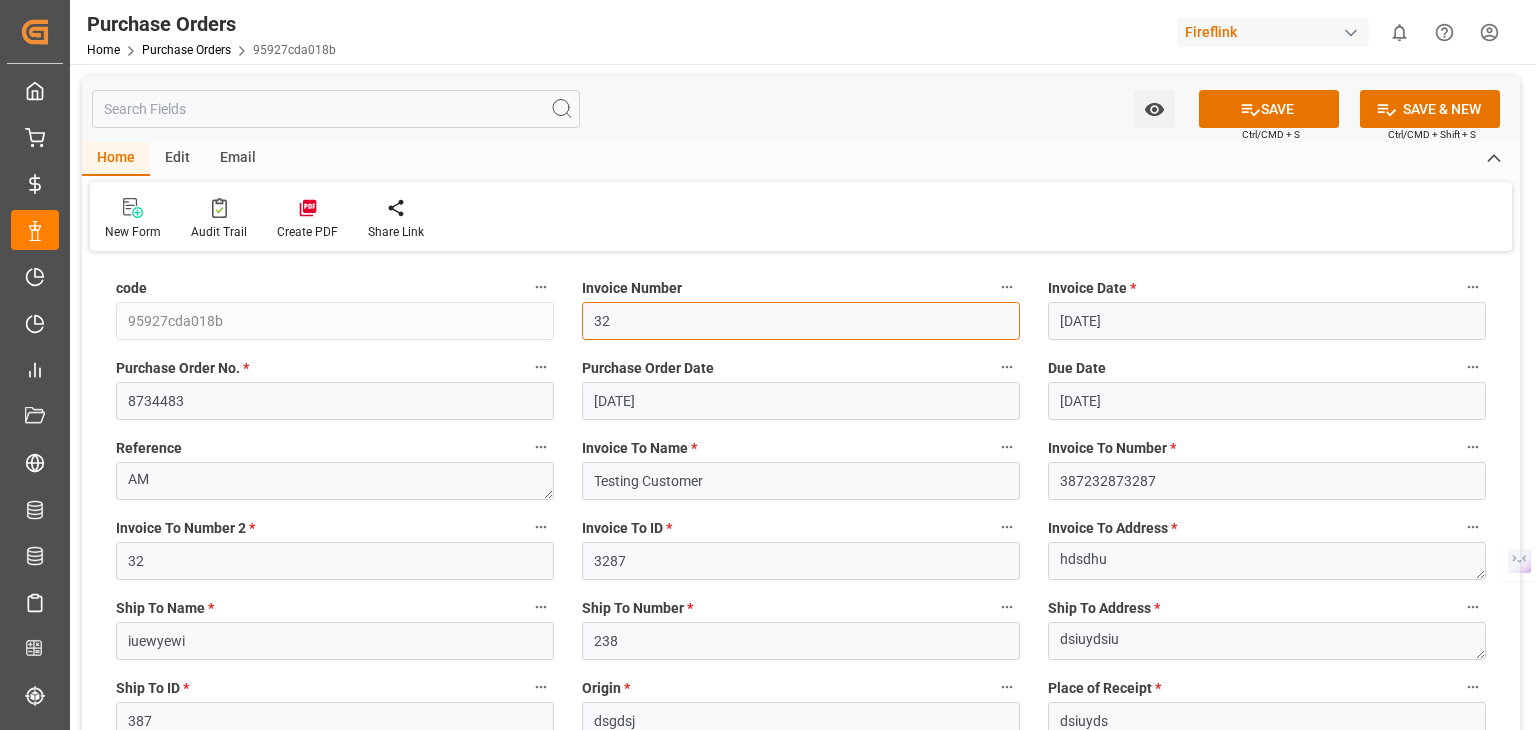 click on "32" at bounding box center [801, 321] 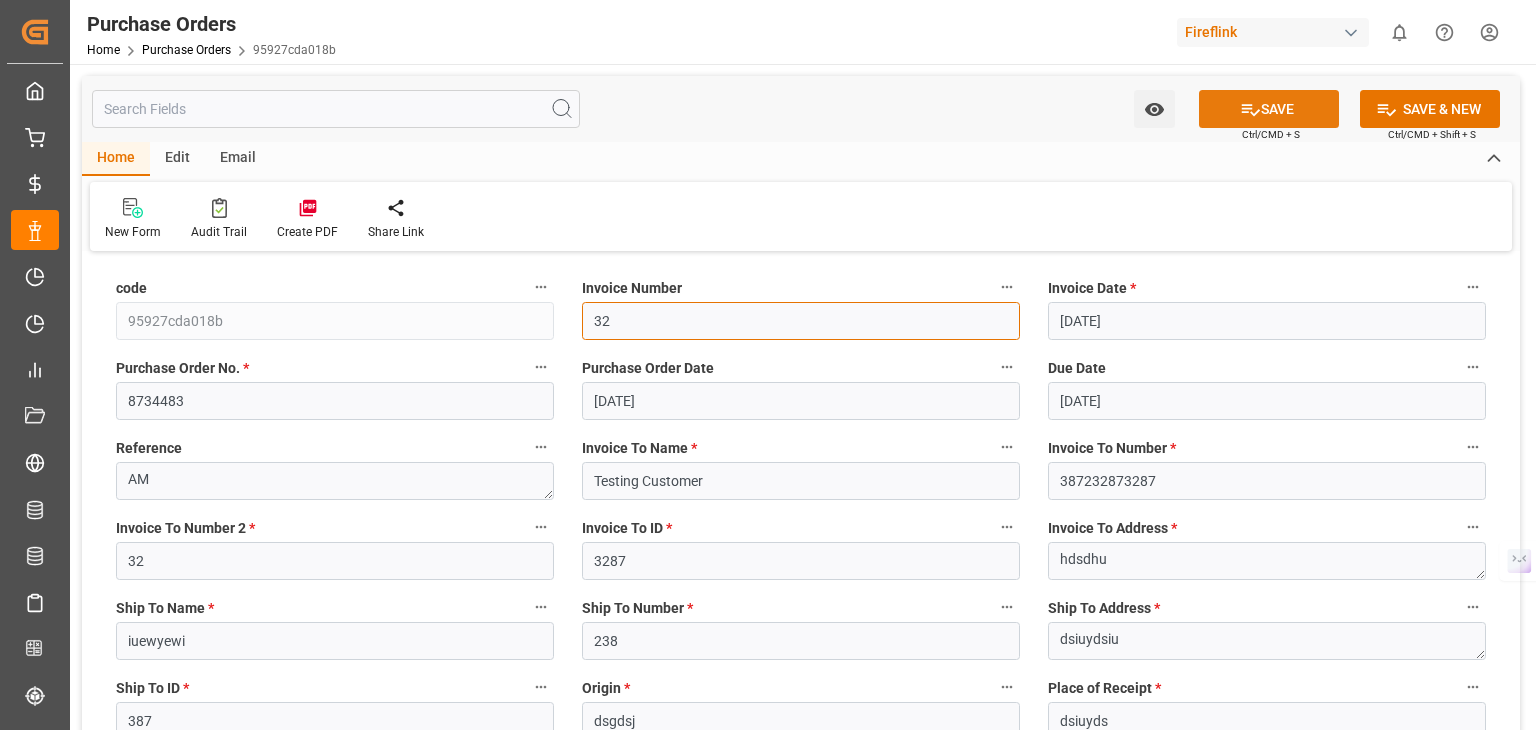 type on "32" 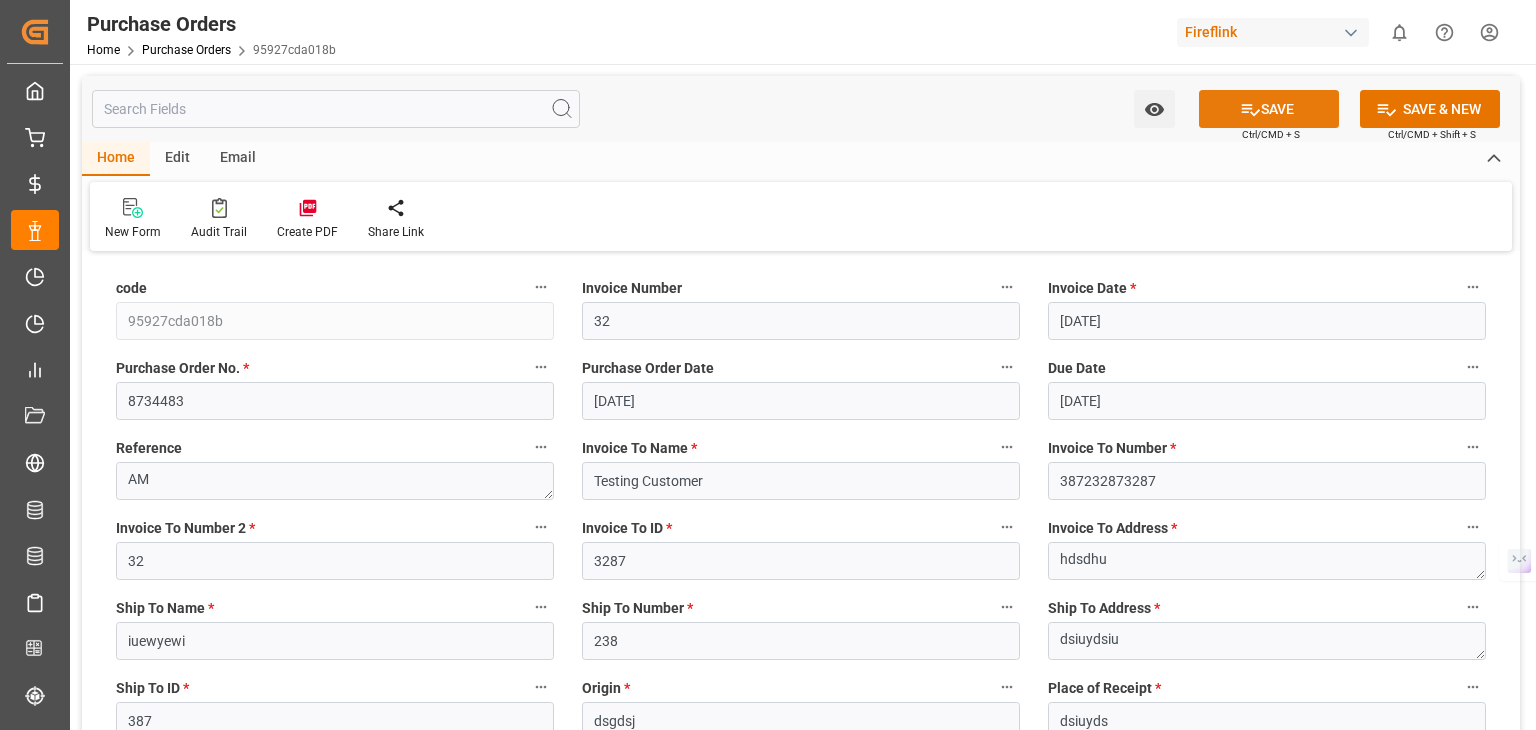 click on "SAVE" at bounding box center [1269, 109] 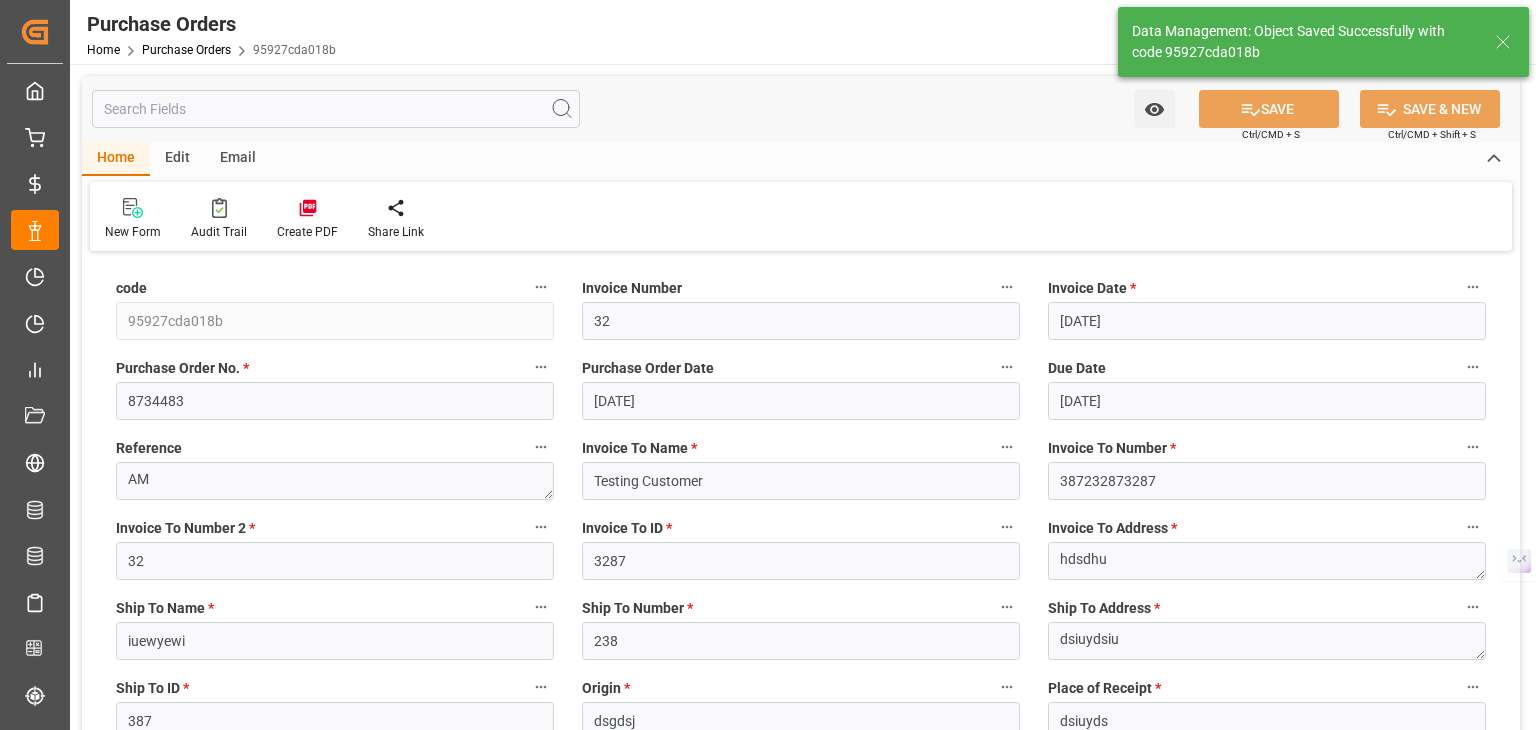 scroll, scrollTop: 200, scrollLeft: 0, axis: vertical 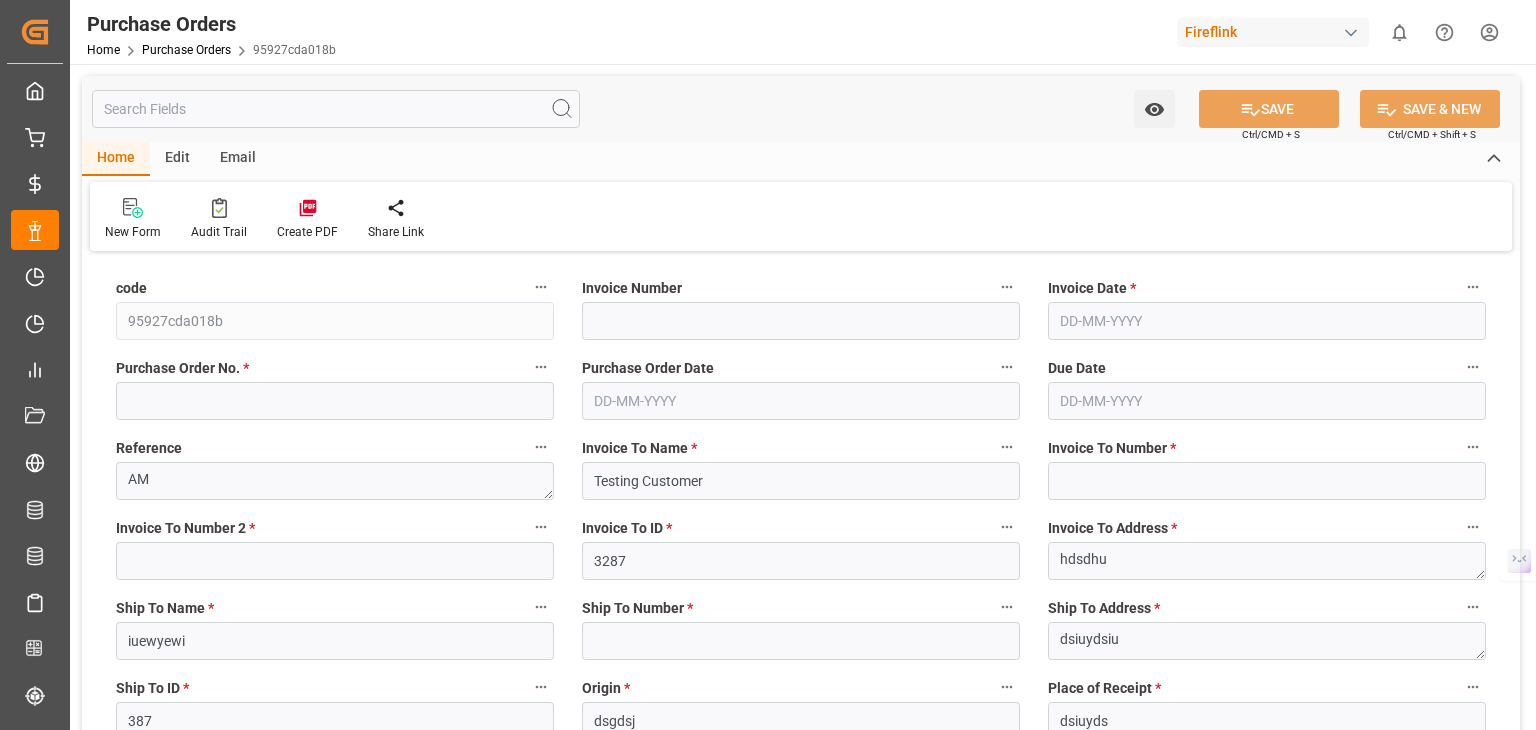 type on "32" 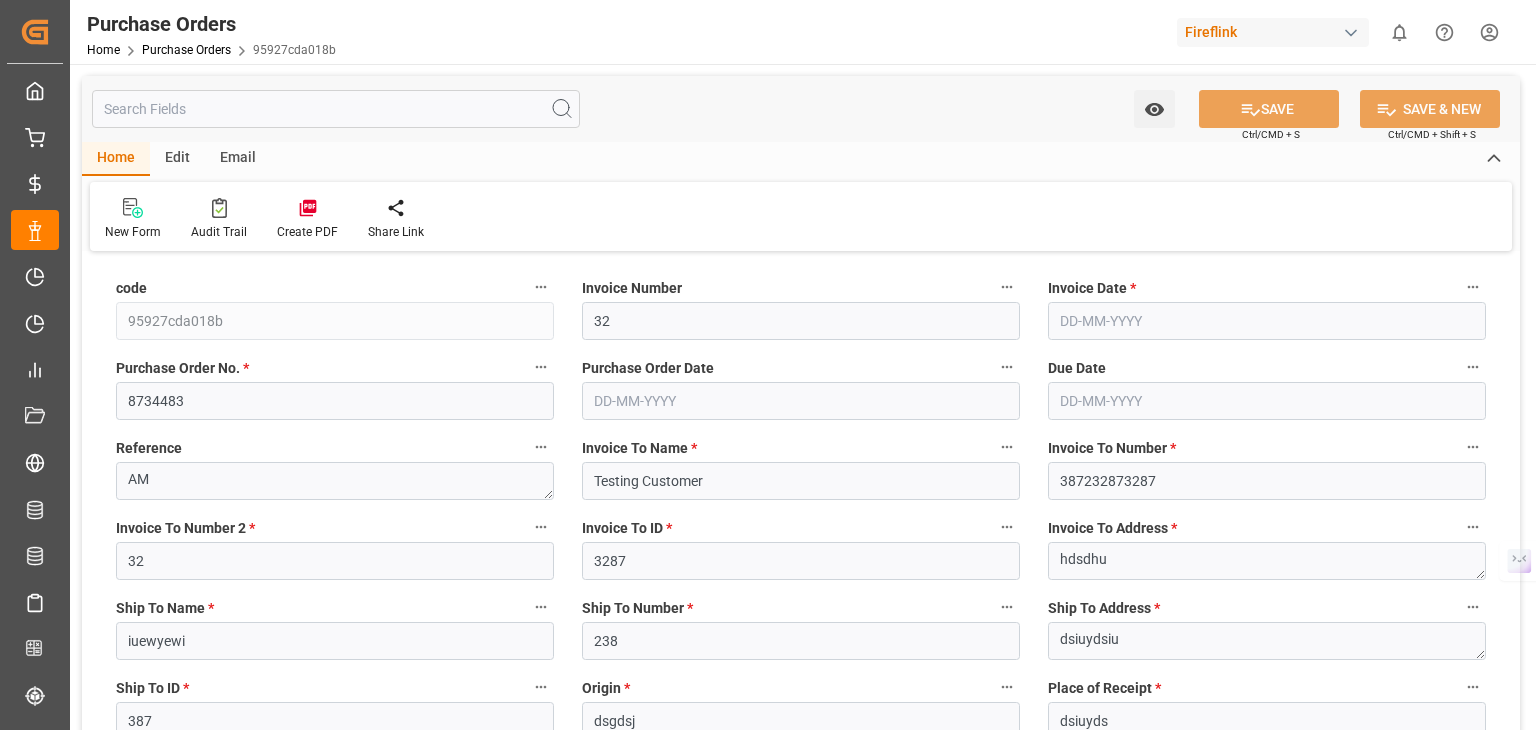type on "[DATE]" 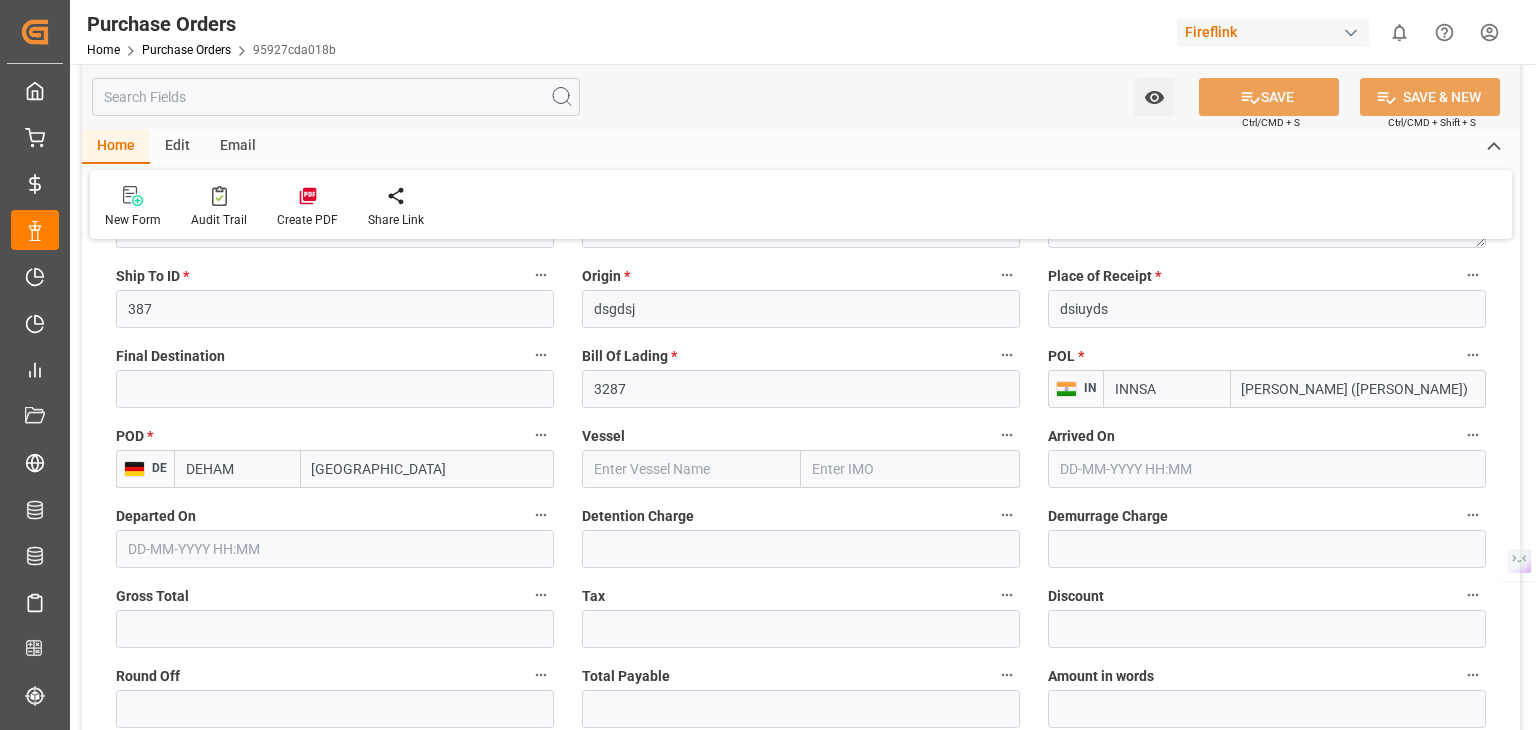 scroll, scrollTop: 500, scrollLeft: 0, axis: vertical 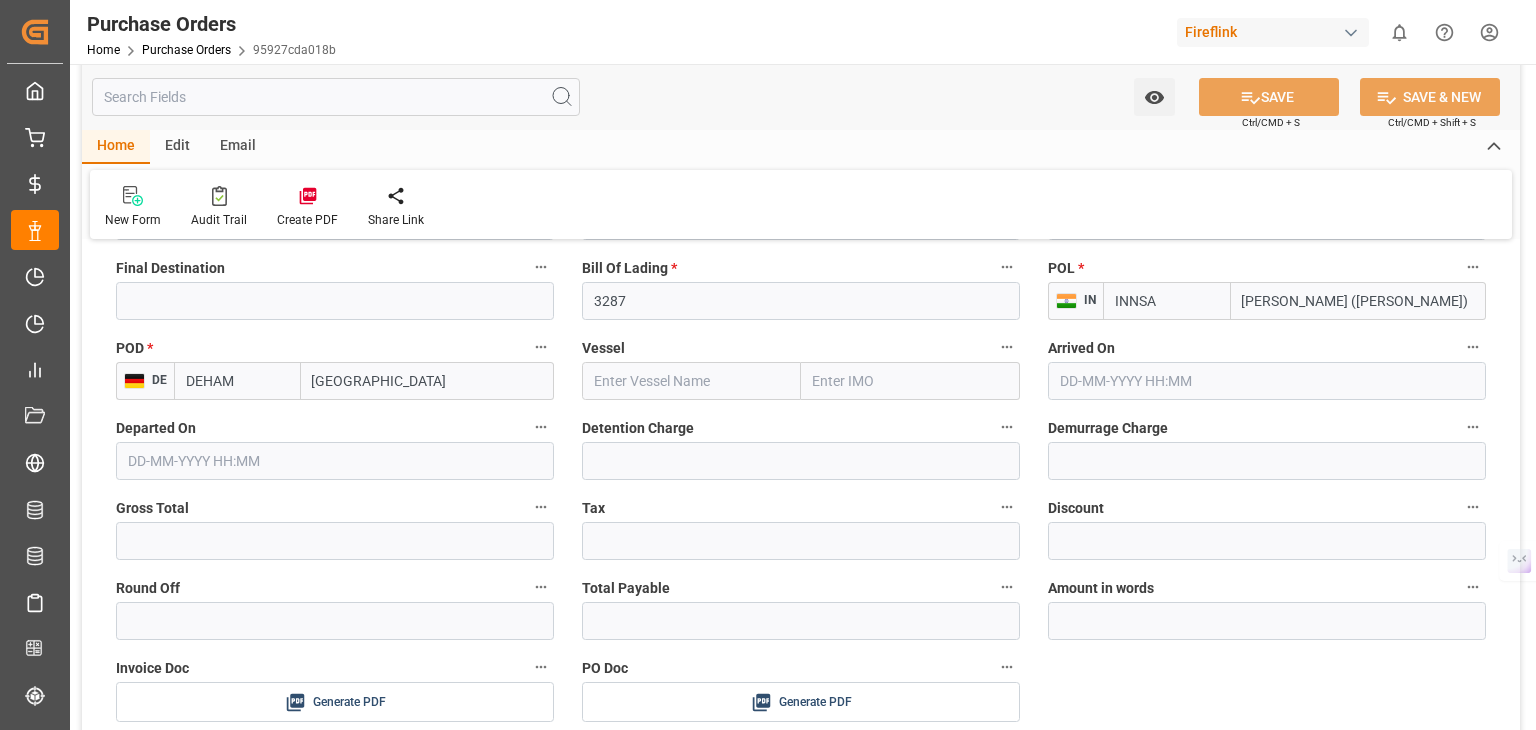 click at bounding box center [691, 381] 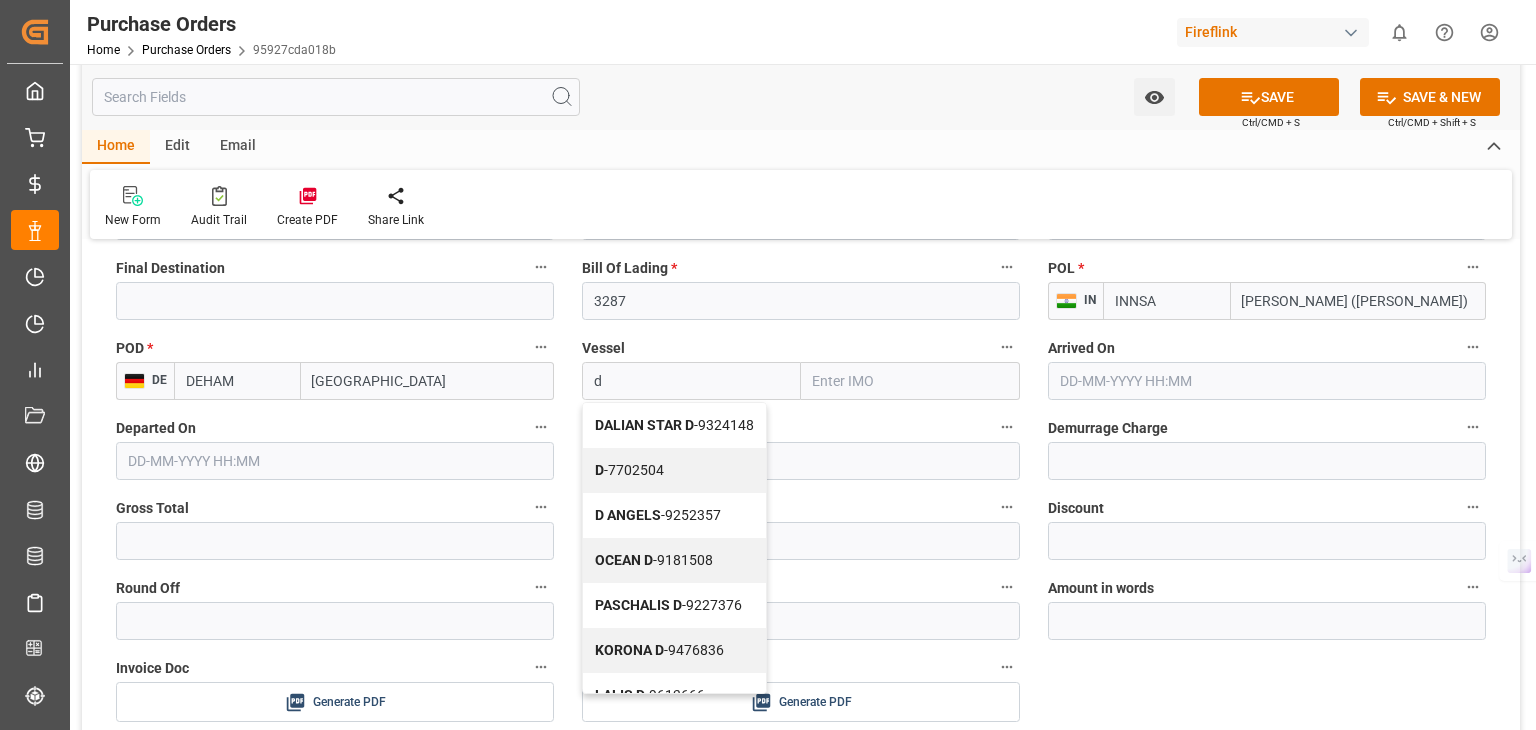 click on "DALIAN STAR D  -  9324148" at bounding box center (674, 425) 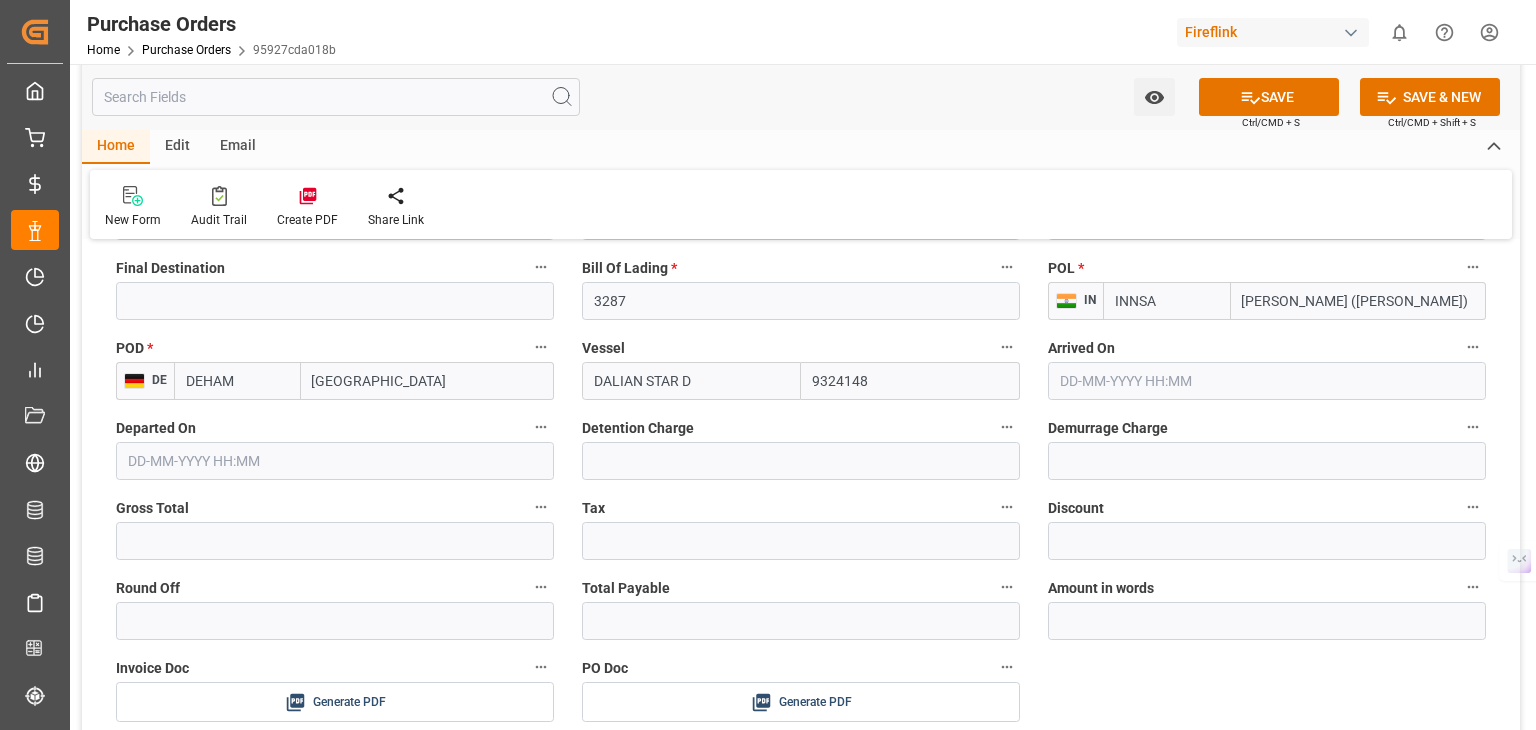 type on "DALIAN STAR D" 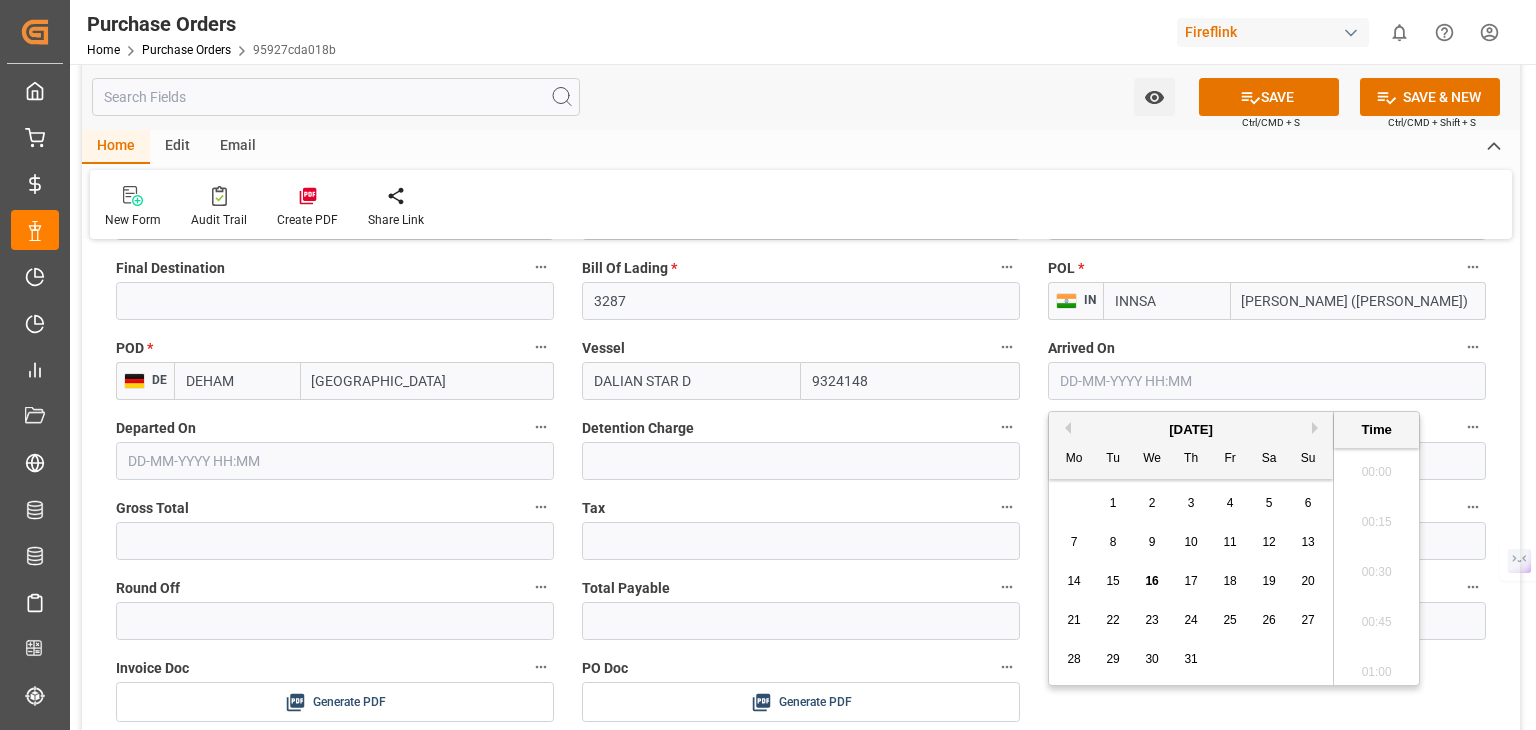 scroll, scrollTop: 3056, scrollLeft: 0, axis: vertical 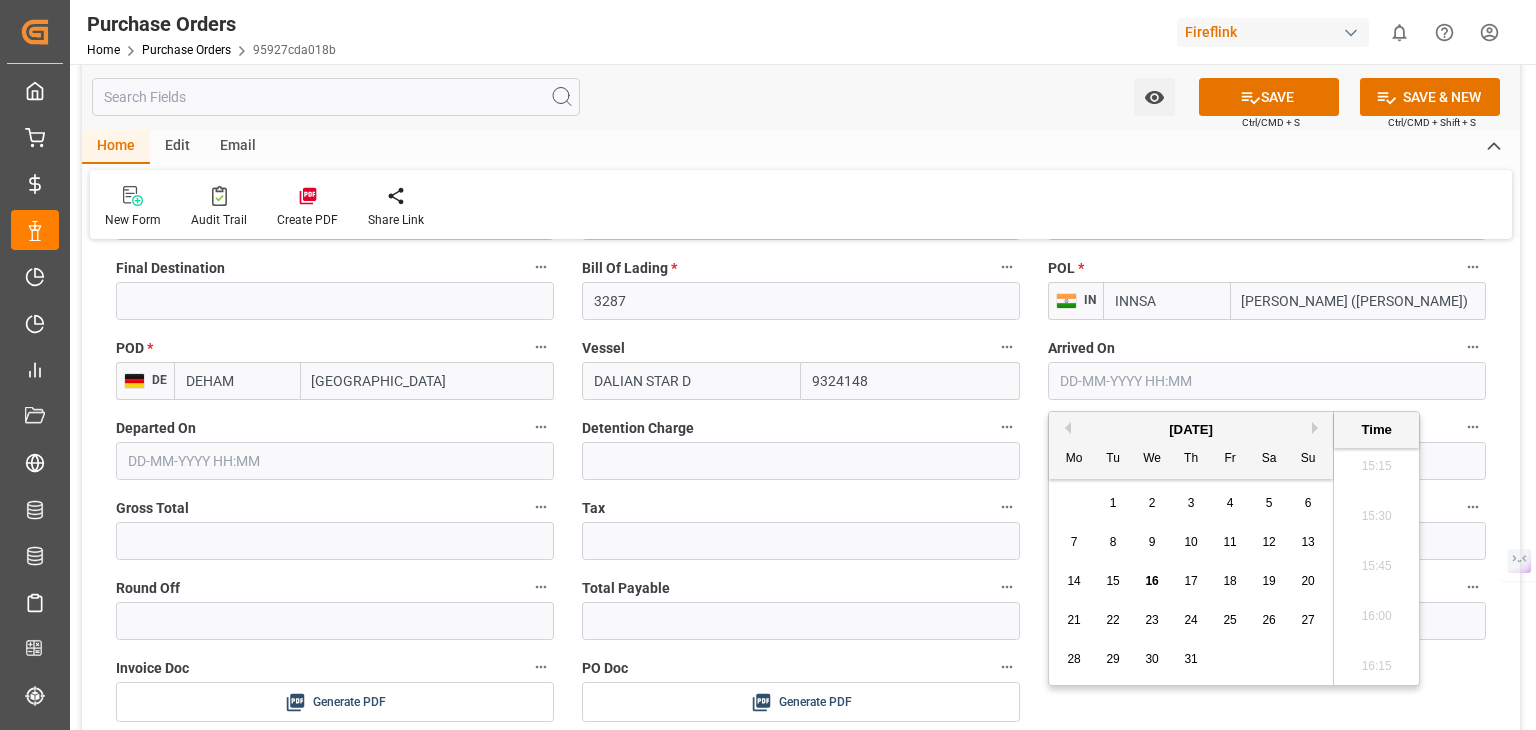 click on "16" at bounding box center [1152, 582] 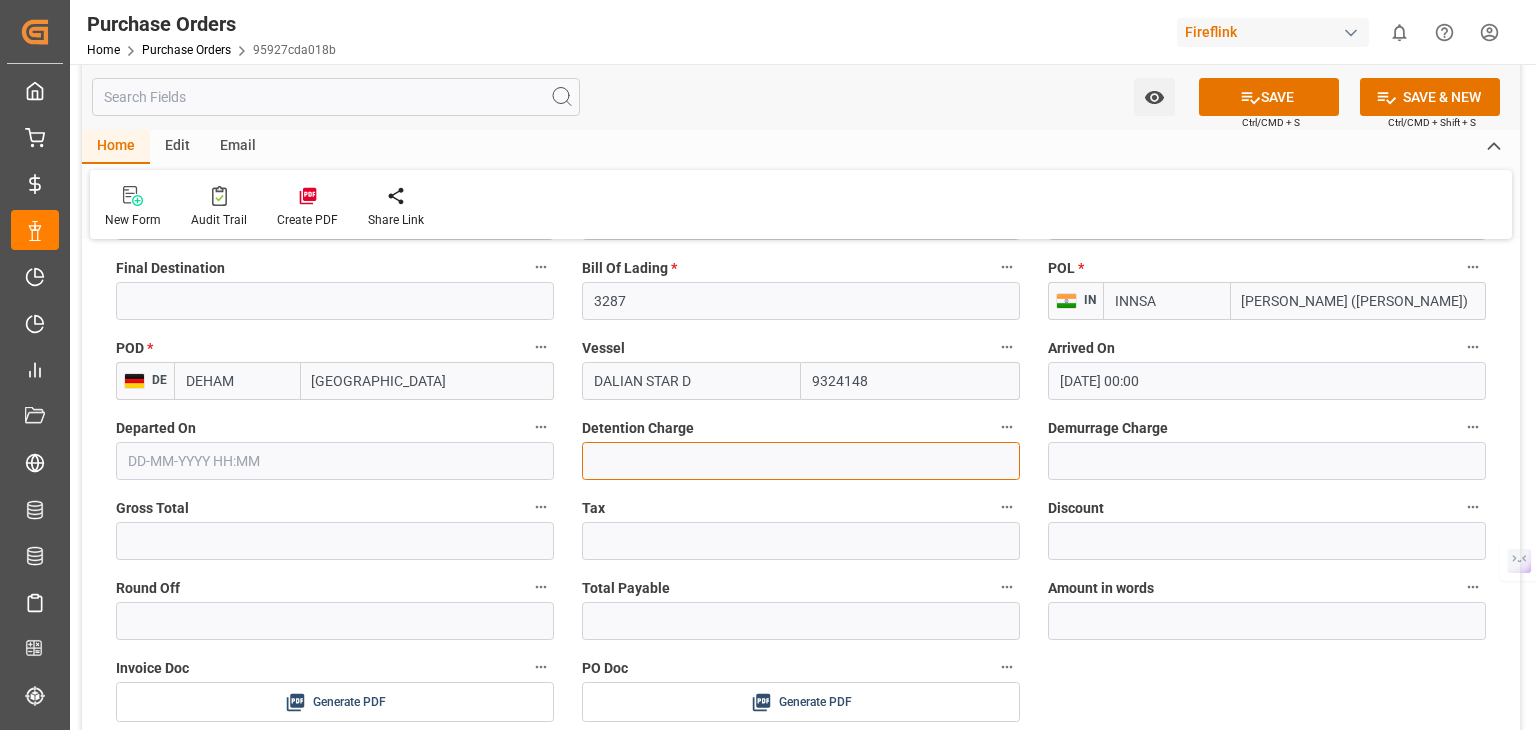click at bounding box center [801, 461] 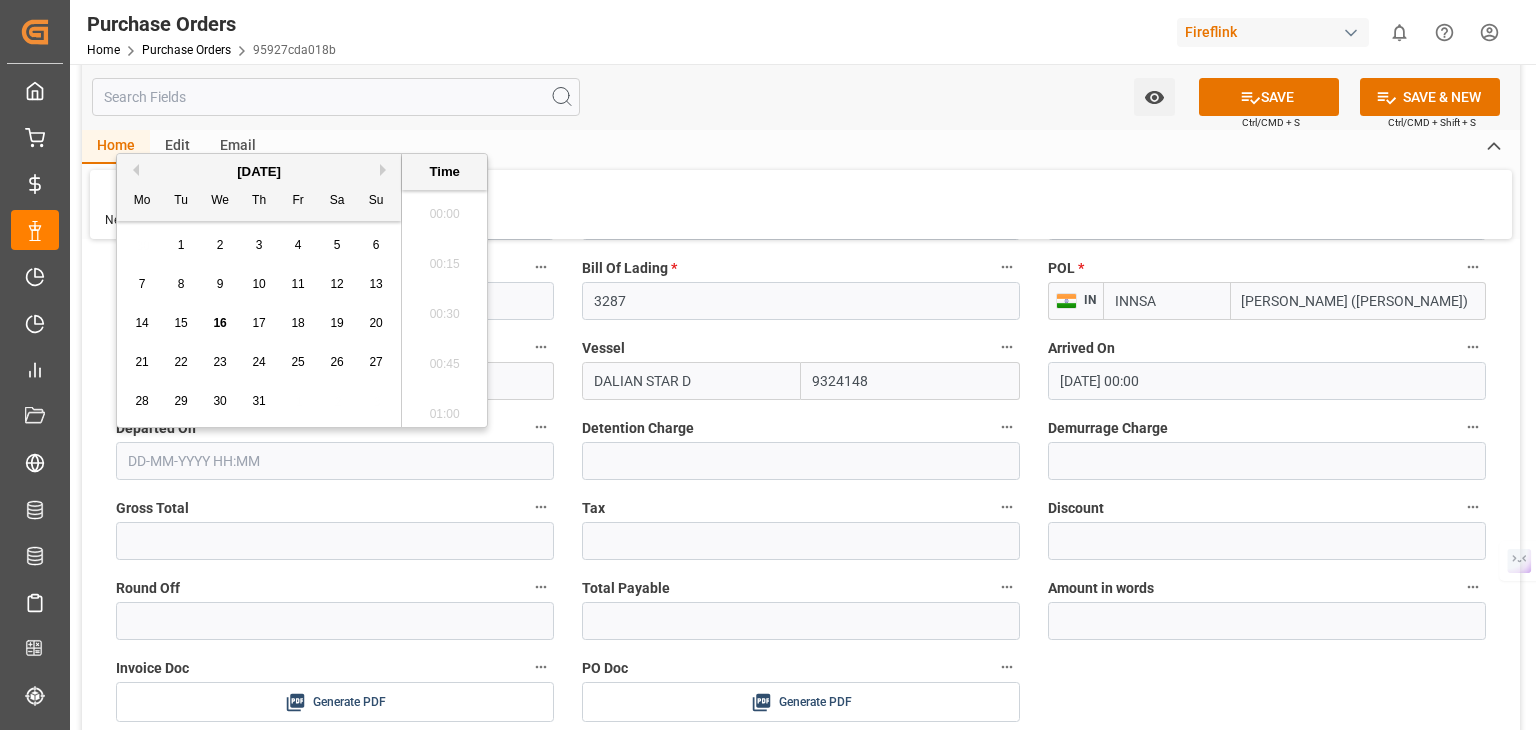 click at bounding box center (335, 461) 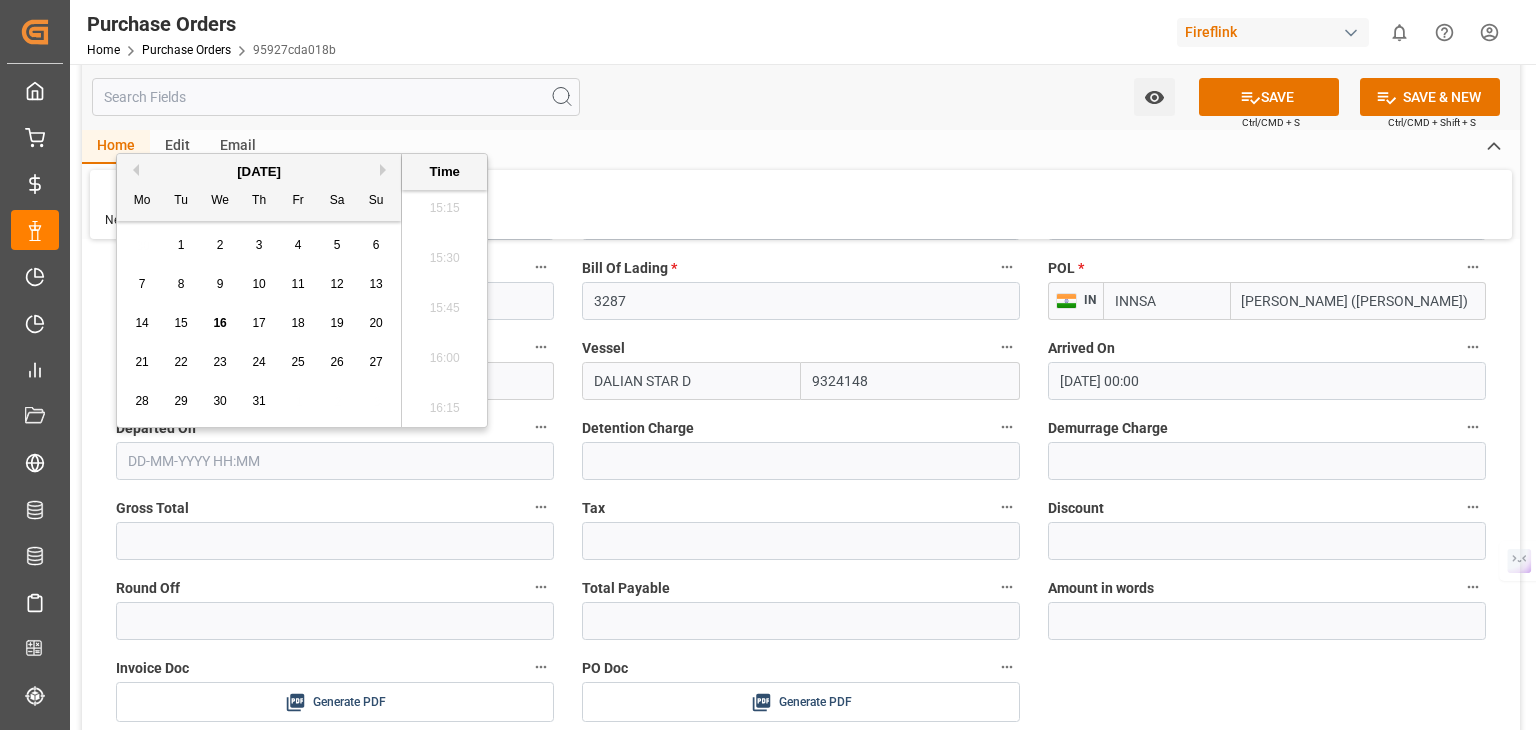 click on "21 22 23 24 25 26 27" at bounding box center (259, 362) 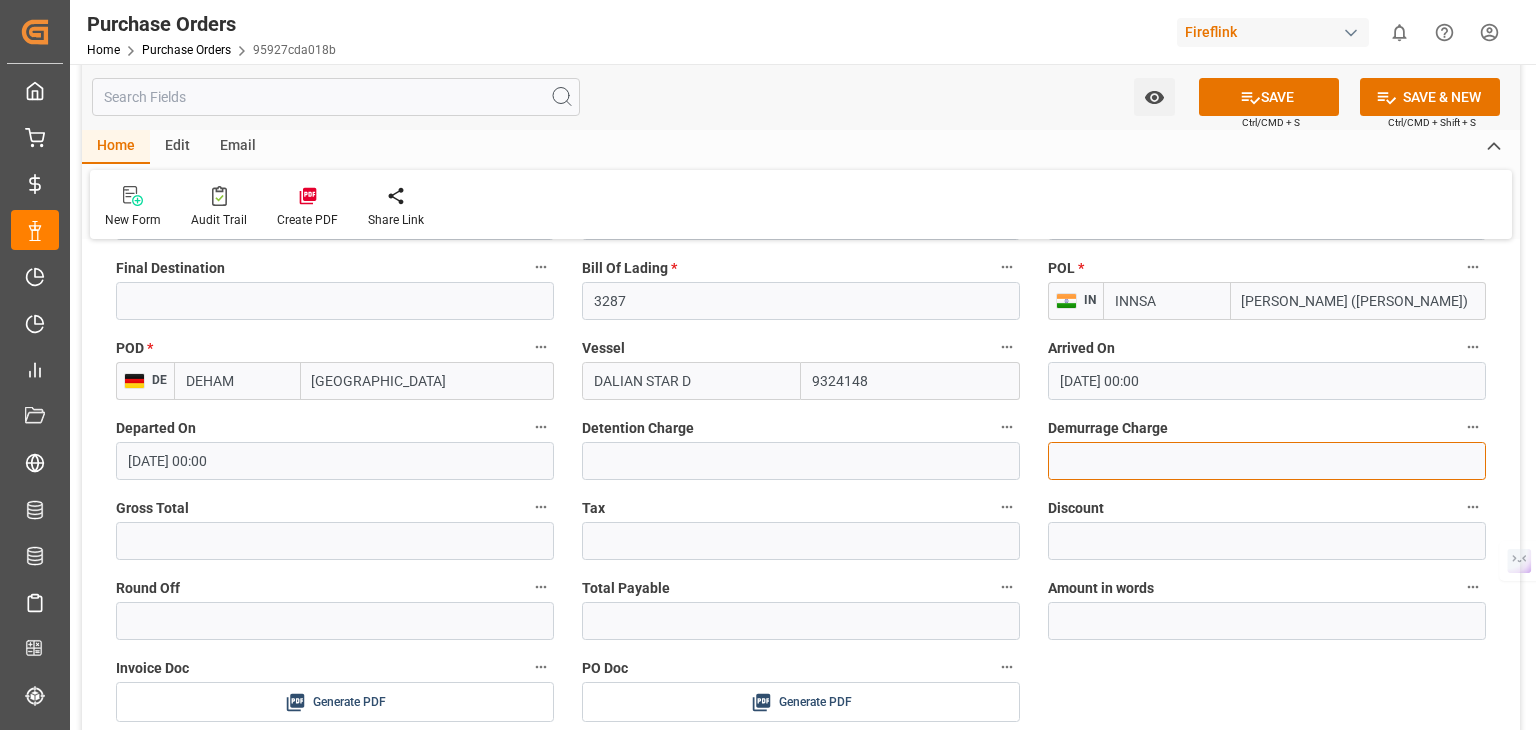 click at bounding box center (1267, 461) 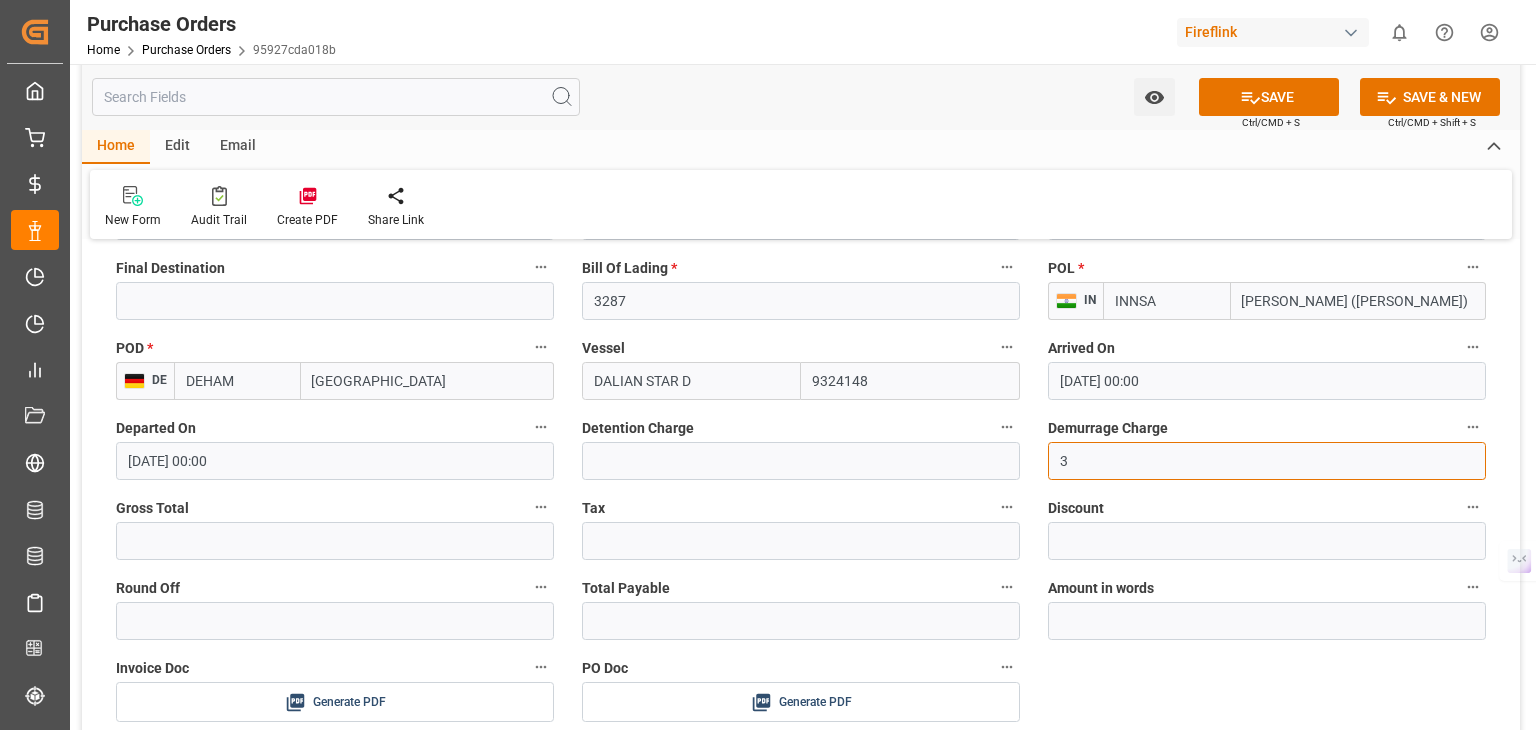 type on "3" 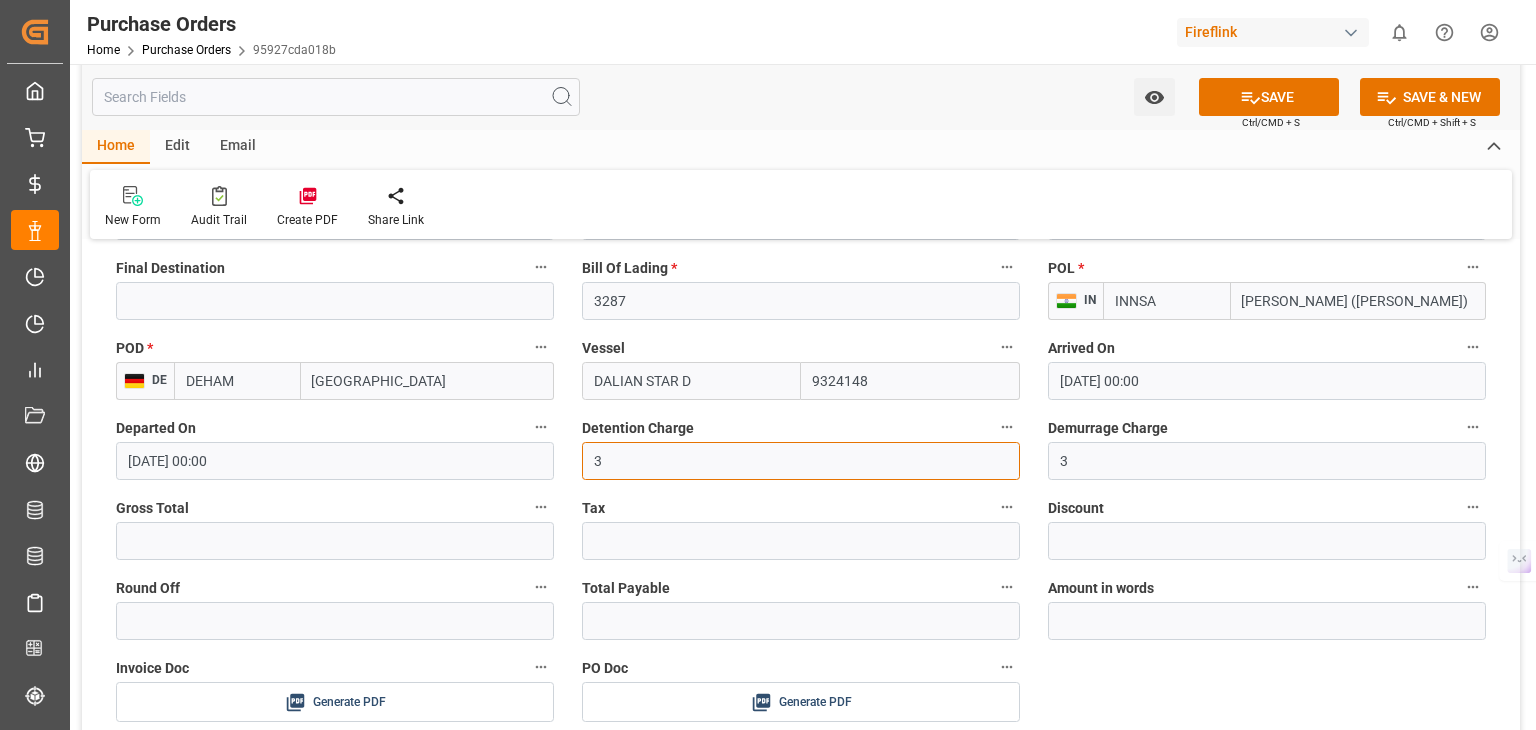 click on "3" at bounding box center [801, 461] 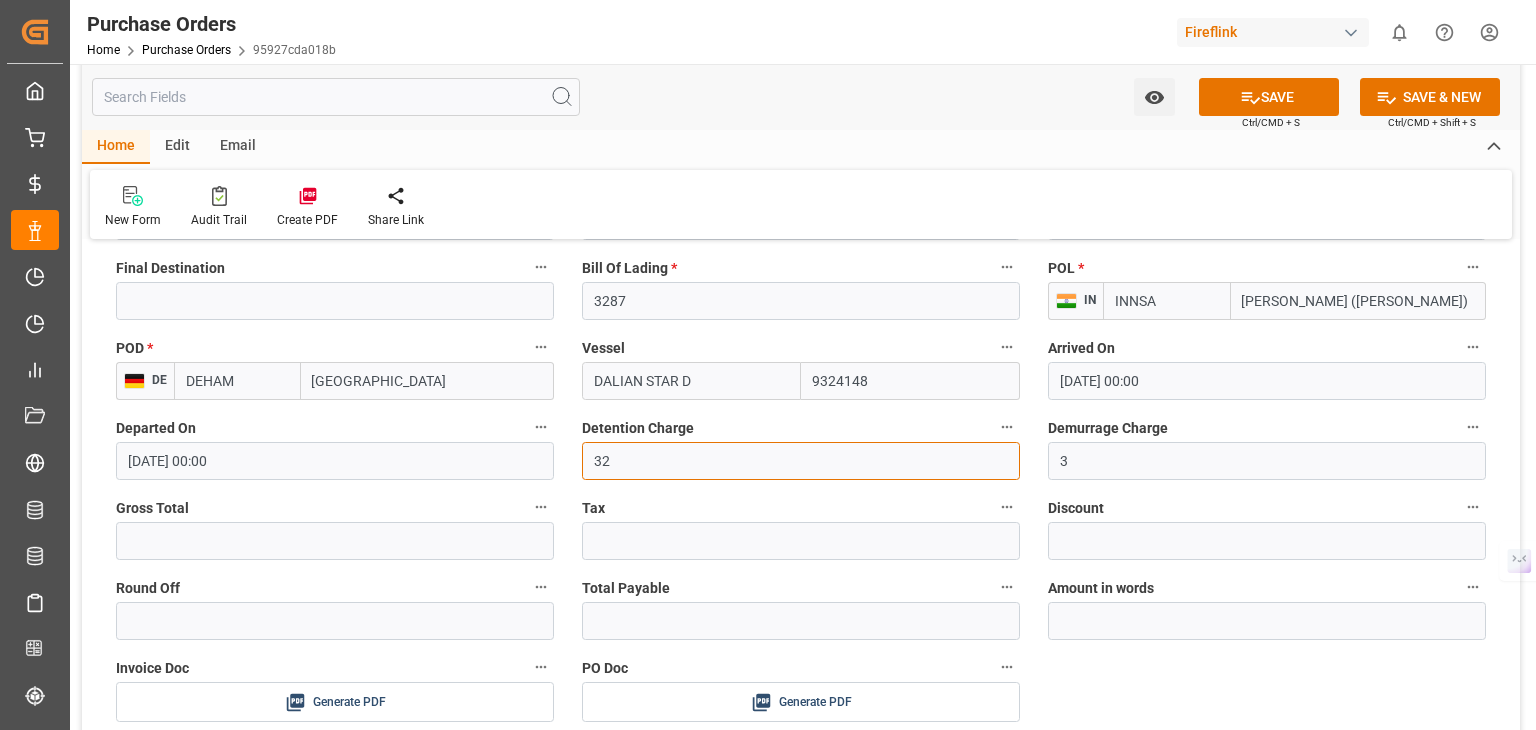 type on "32" 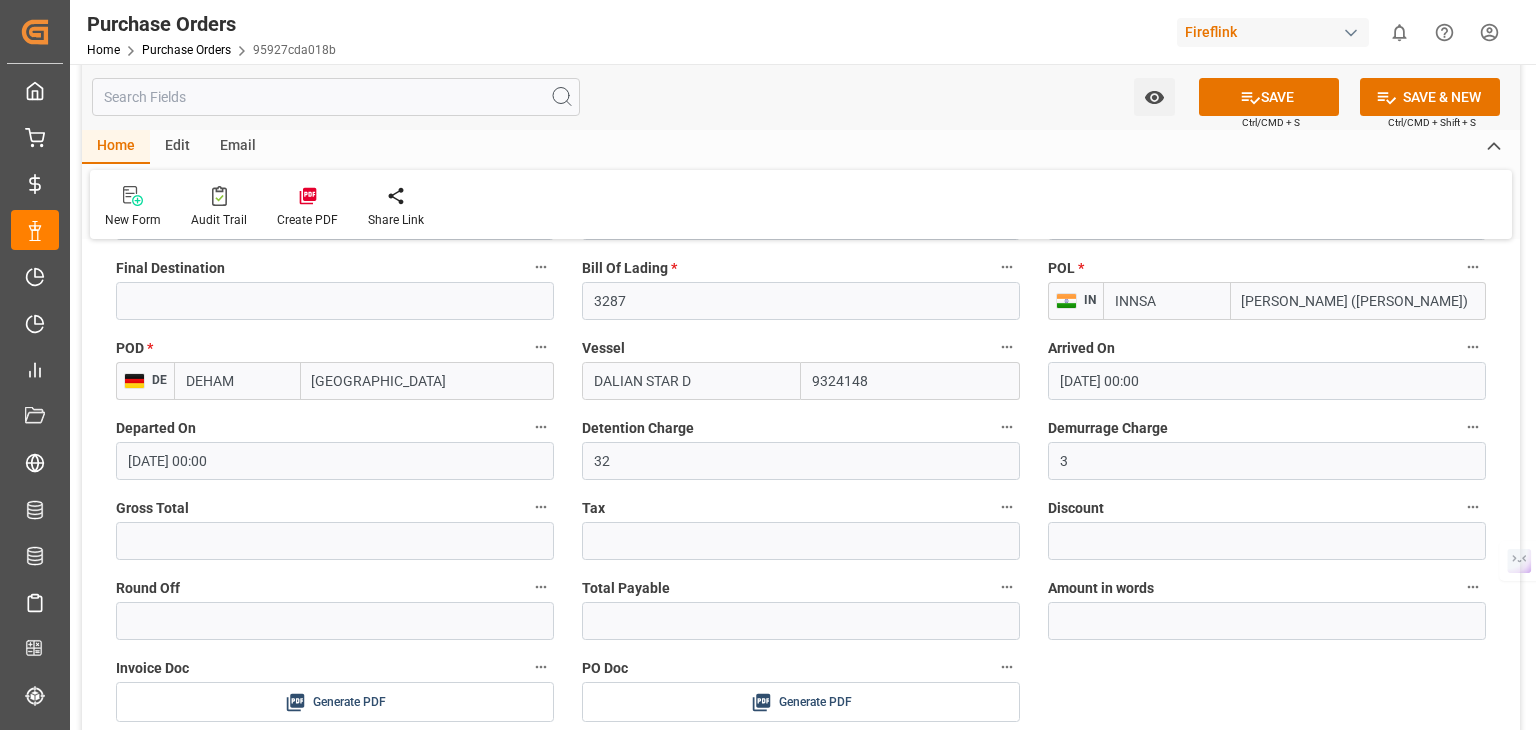 click on "Gross Total" at bounding box center (335, 508) 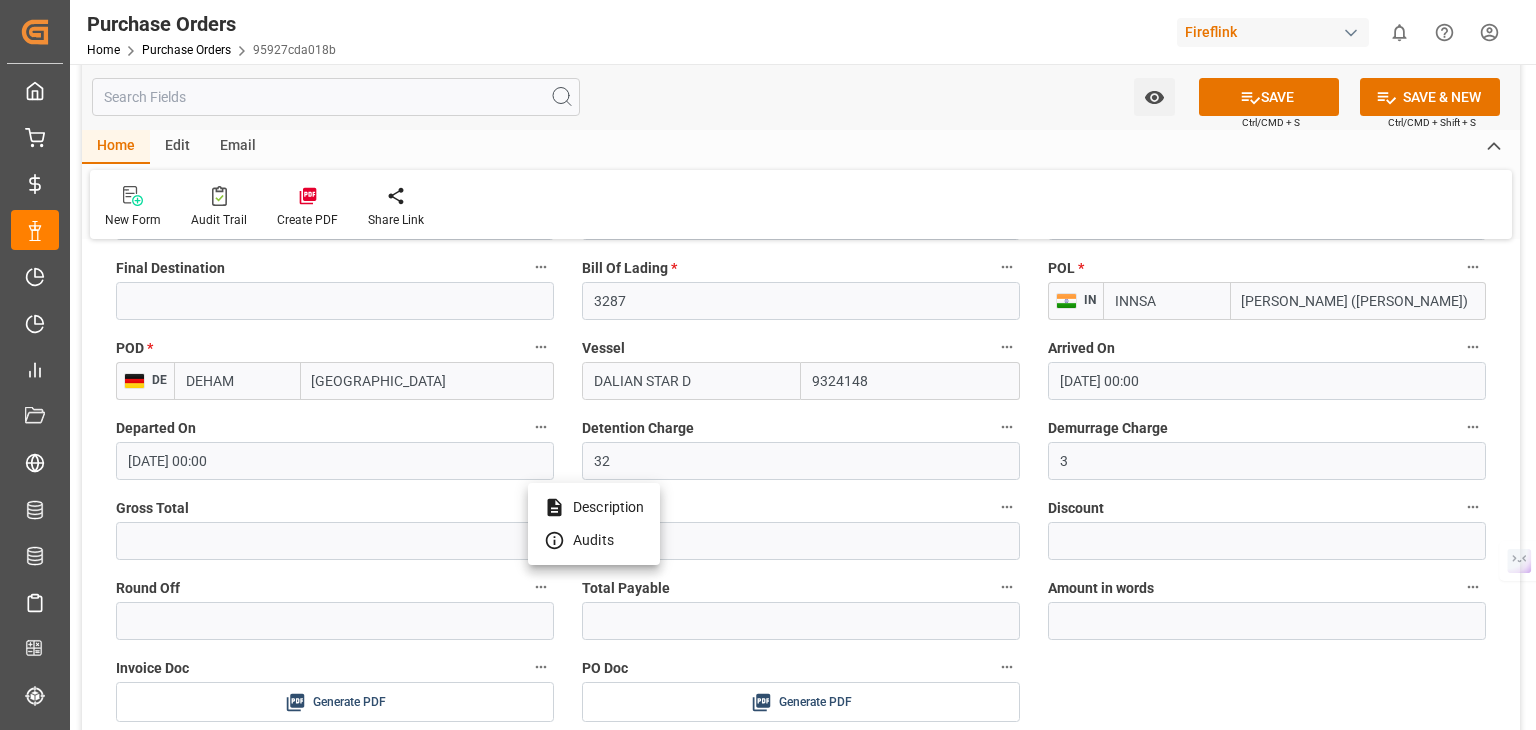 click at bounding box center [768, 365] 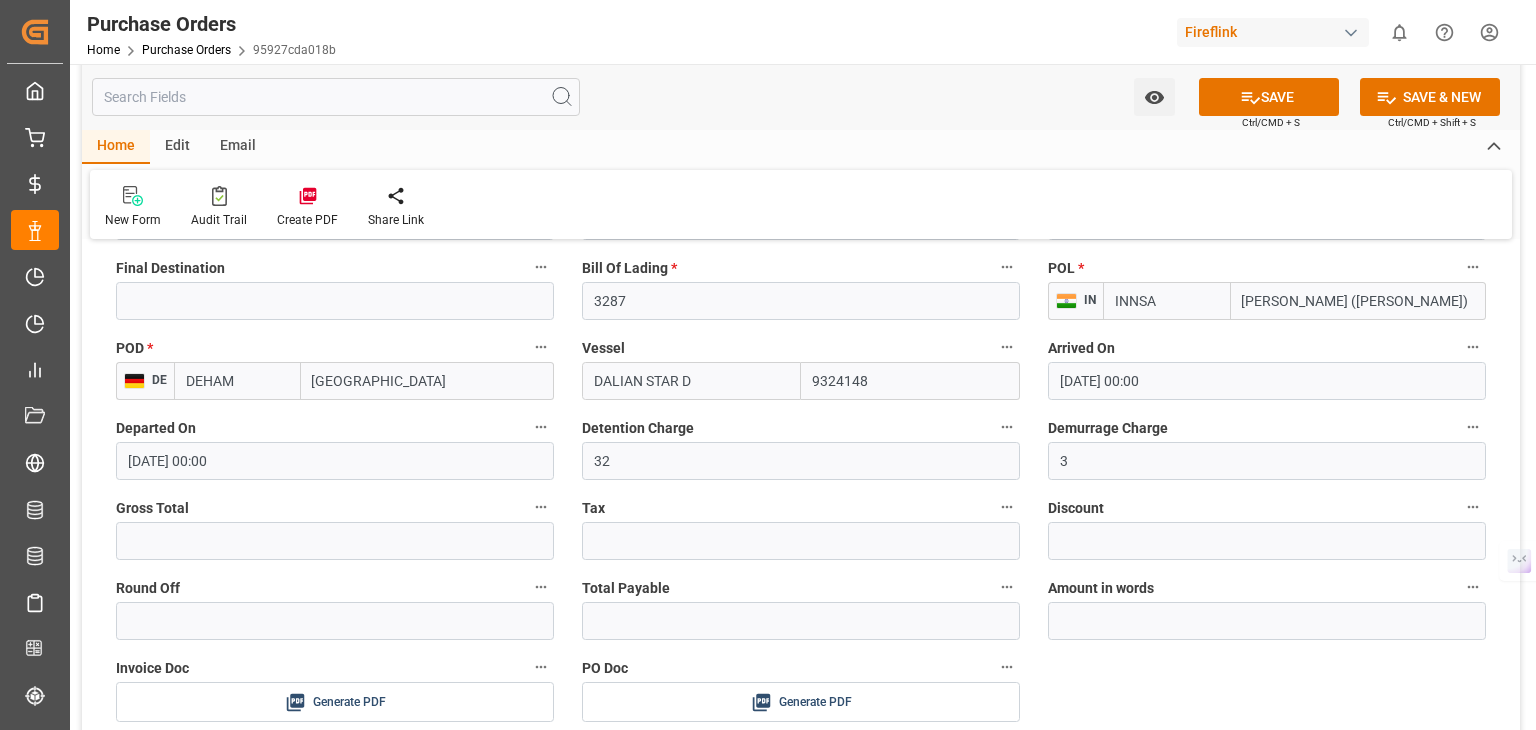 click on "Created by potrace 1.15, written by Peter Selinger 2001-2017 Created by potrace 1.15, written by Peter Selinger 2001-2017 My Cockpit My Cockpit My Quotes My Quotes My Rates My Rates Data Management Data Management My Allocations My Allocations Forecasting Allocations Forecasting Allocations My Reports My Reports Document Management Document Management Risk Management Risk Management All Carriers All Carriers Freight Forwarder Freight Forwarder Schedules Schedules CO2e Calculator CO2e Calculator Tracking Tracking Configuration Audits Configuration Audits Internal Tool Internal Tool Back to main menu Purchase Orders Home Purchase Orders 95927cda018b Fireflink 0 Notifications Only show unread All Watching Mark all categories read No notifications Watch Option   SAVE Ctrl/CMD + S    SAVE & NEW Ctrl/CMD + Shift + S Home Edit Email New Form Audit Trail Create PDF Share Link code     95927cda018b Invoice Number     32 Invoice Date   *   04-06-2025 Purchase Order No.   *   8734483 Purchase Order Date     Due Date" at bounding box center [768, 440] 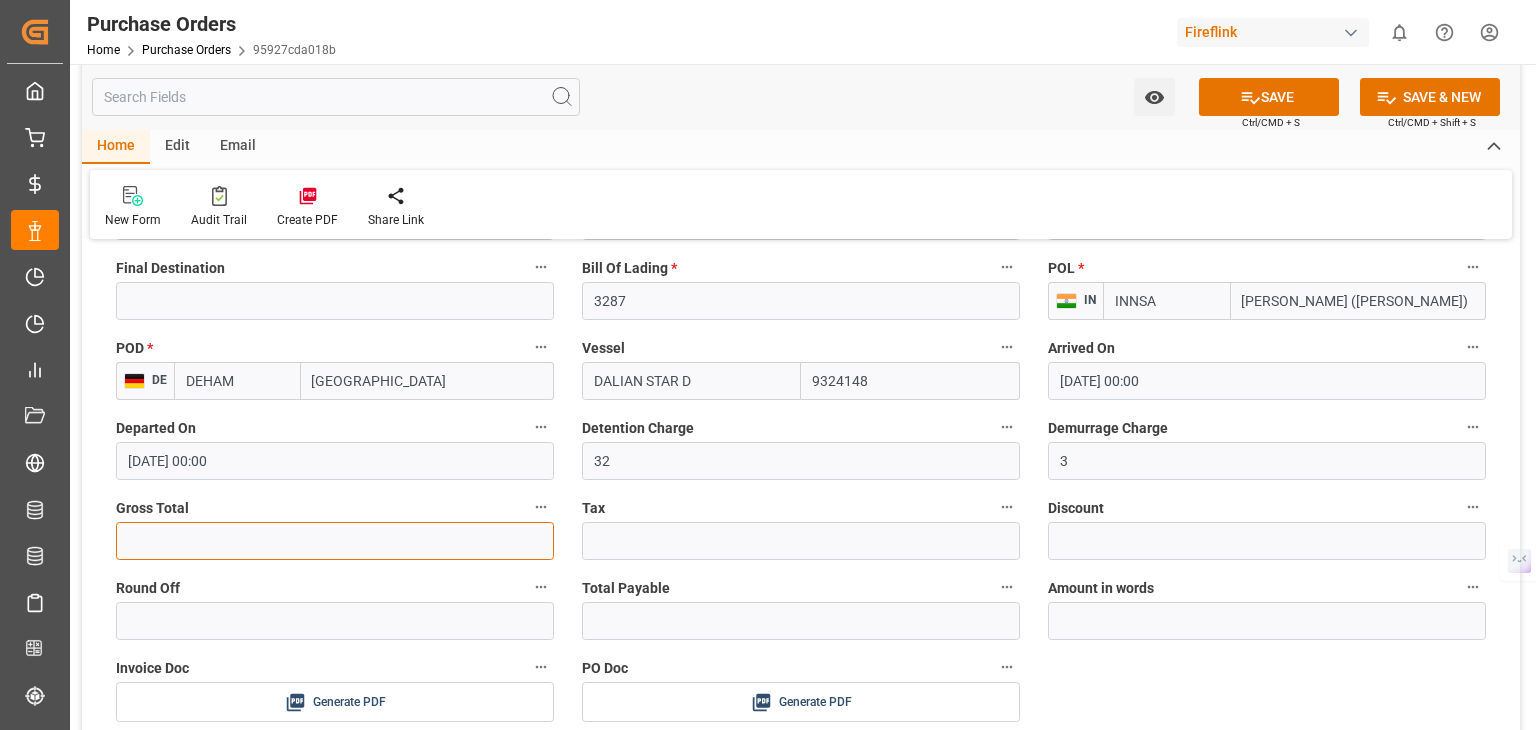 click at bounding box center (335, 541) 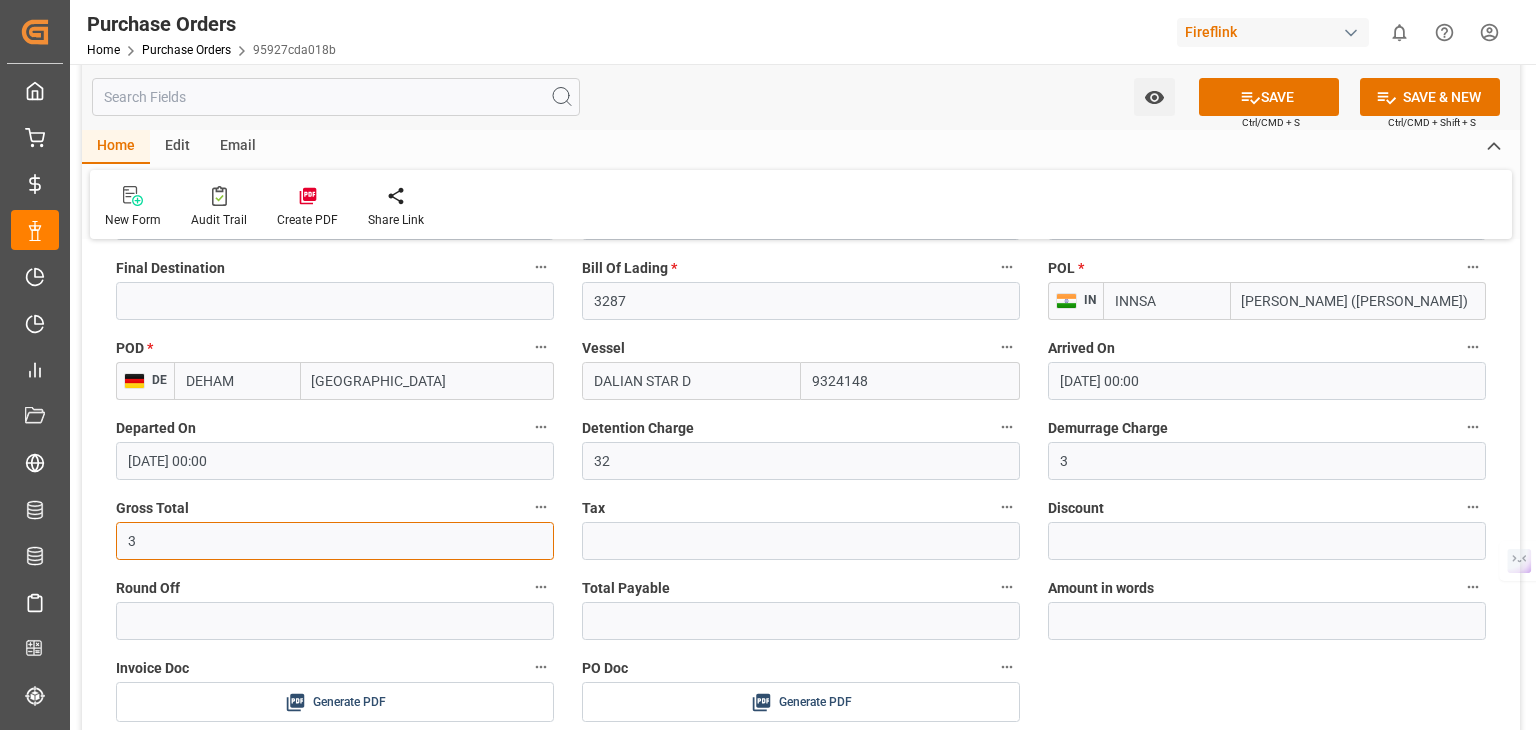 type on "3" 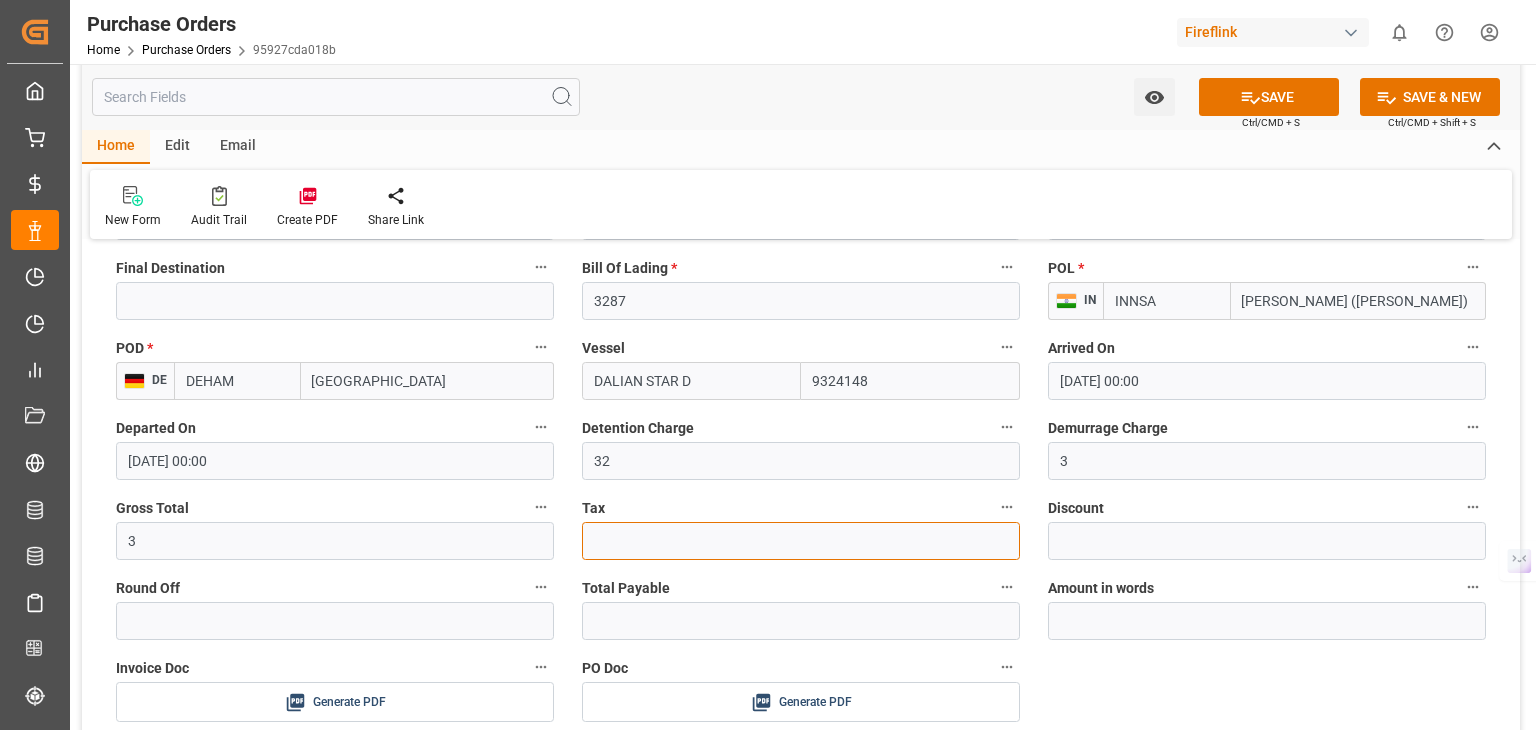 click at bounding box center [801, 541] 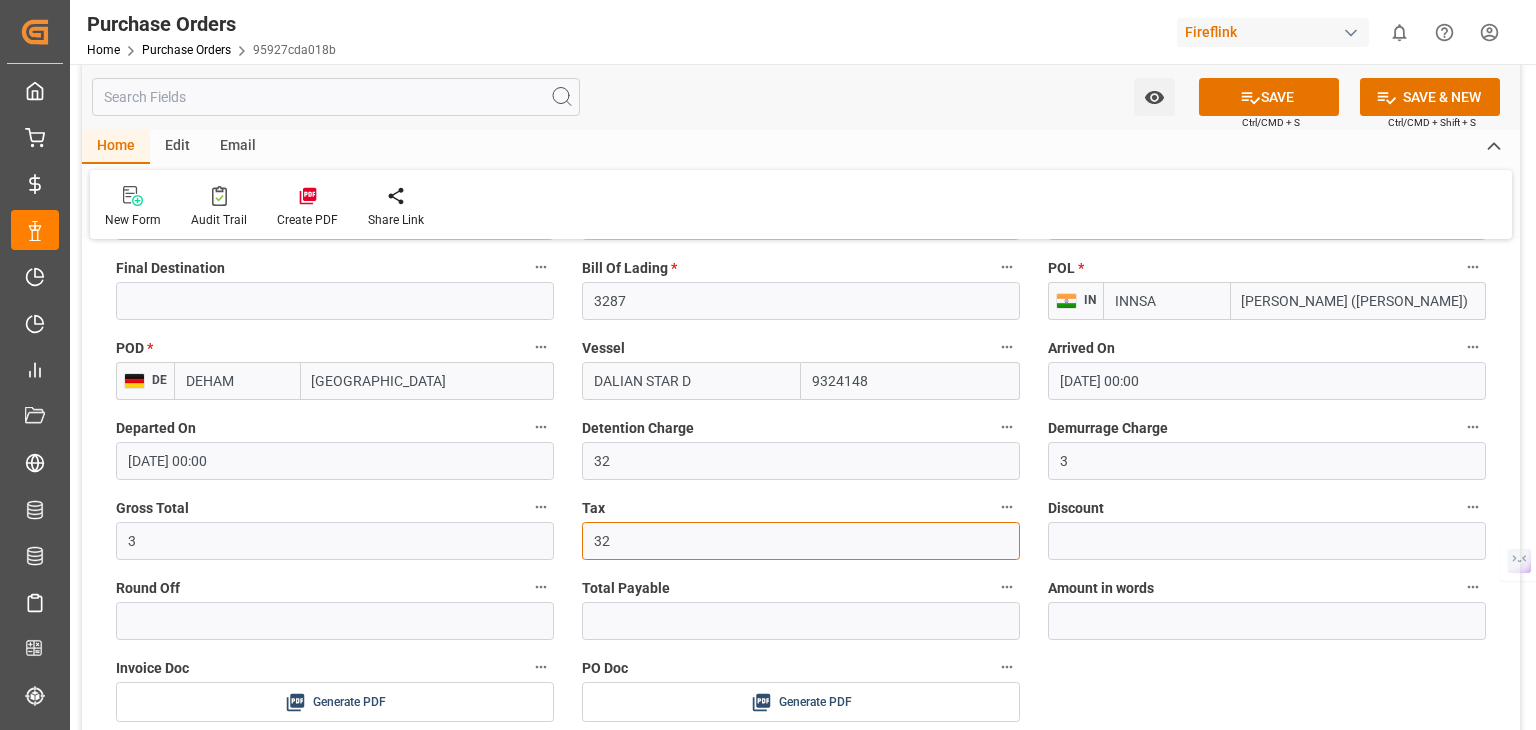 type on "32" 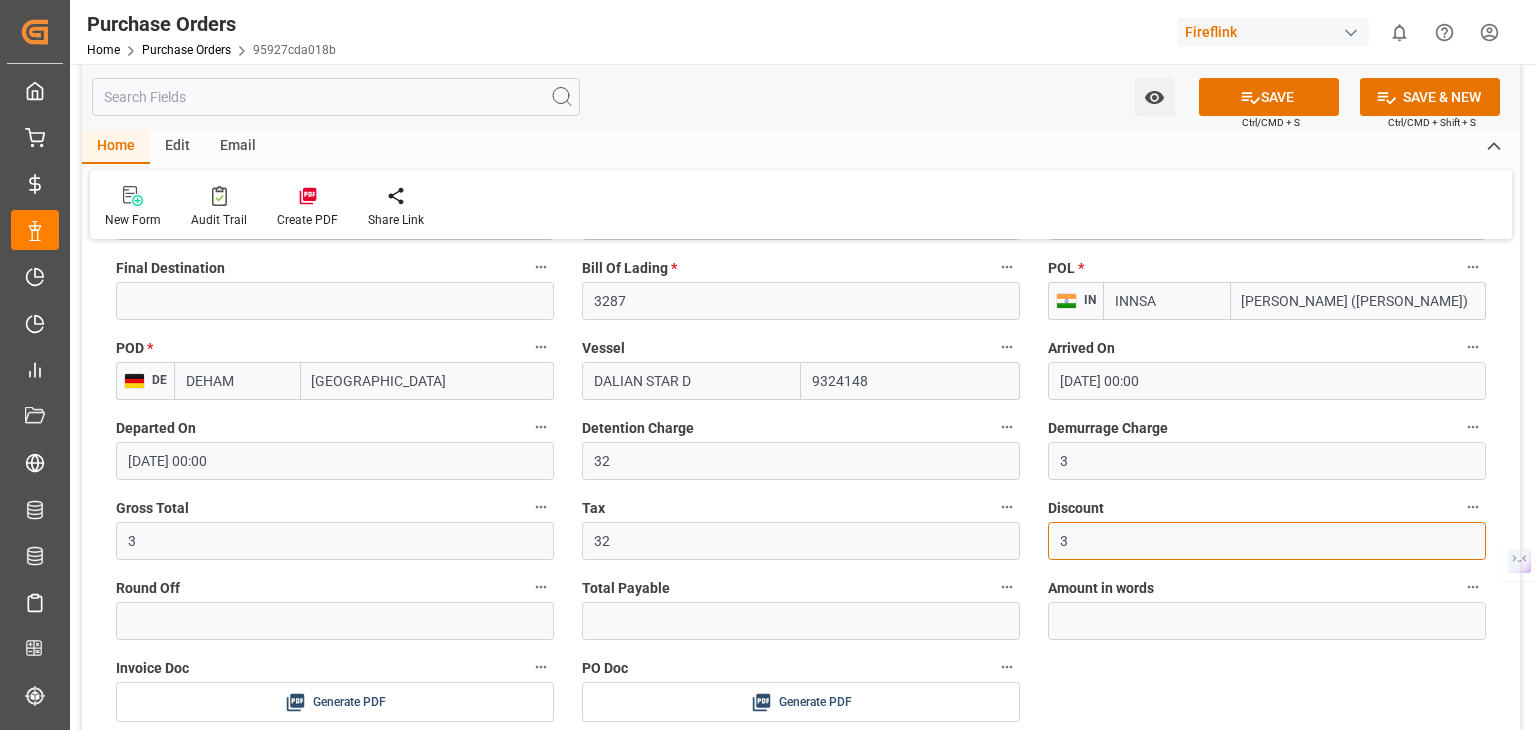 click on "3" at bounding box center [1267, 541] 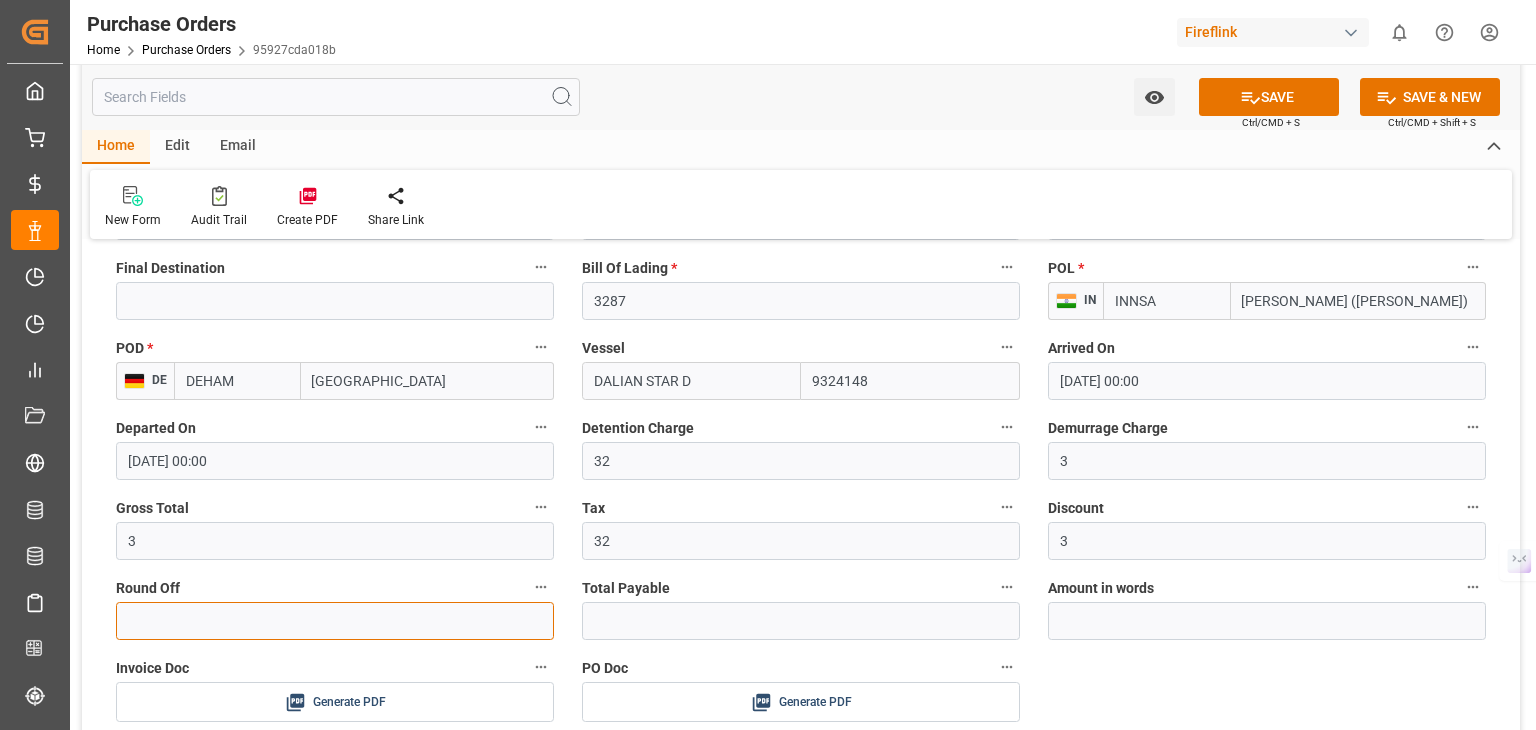 click at bounding box center [335, 621] 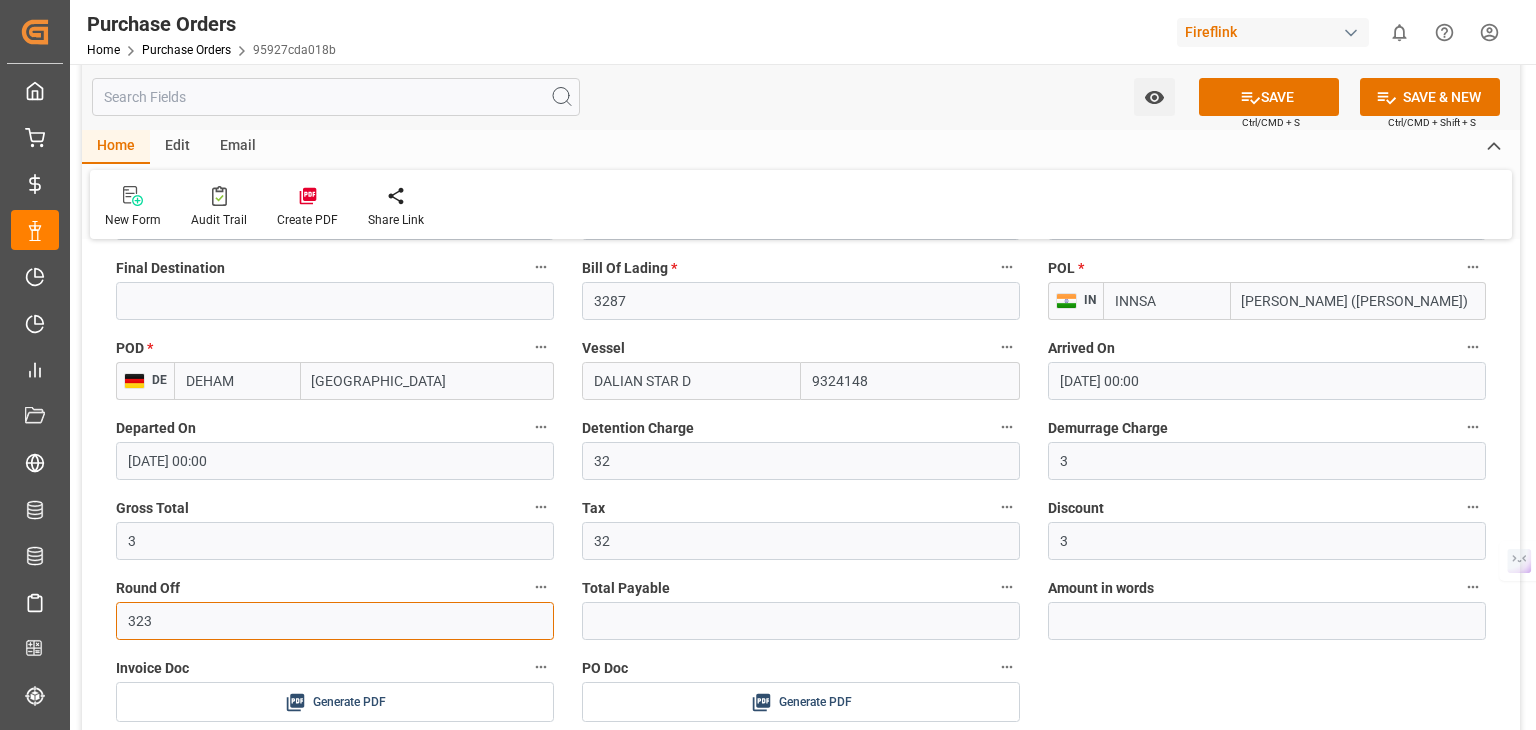 type on "323" 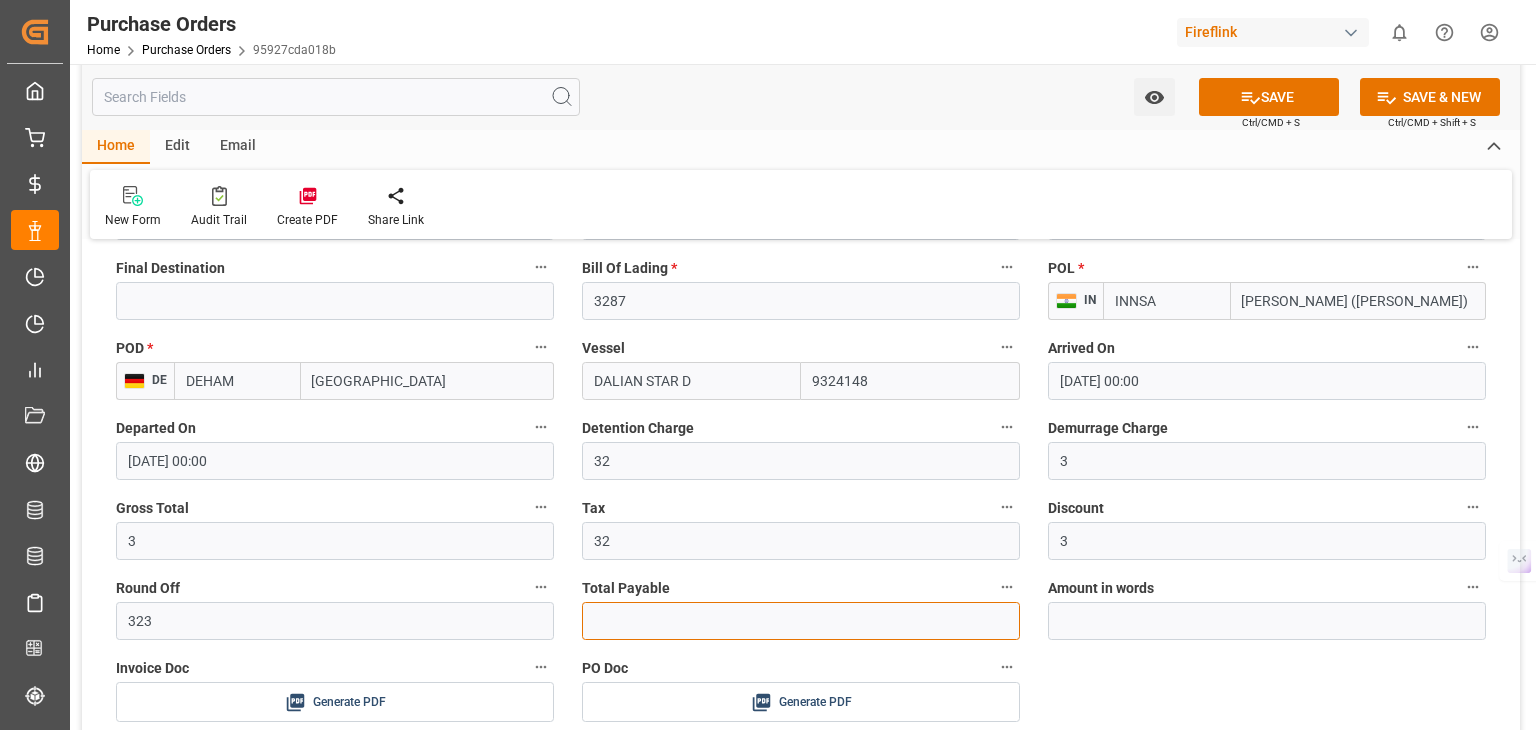 click at bounding box center (801, 621) 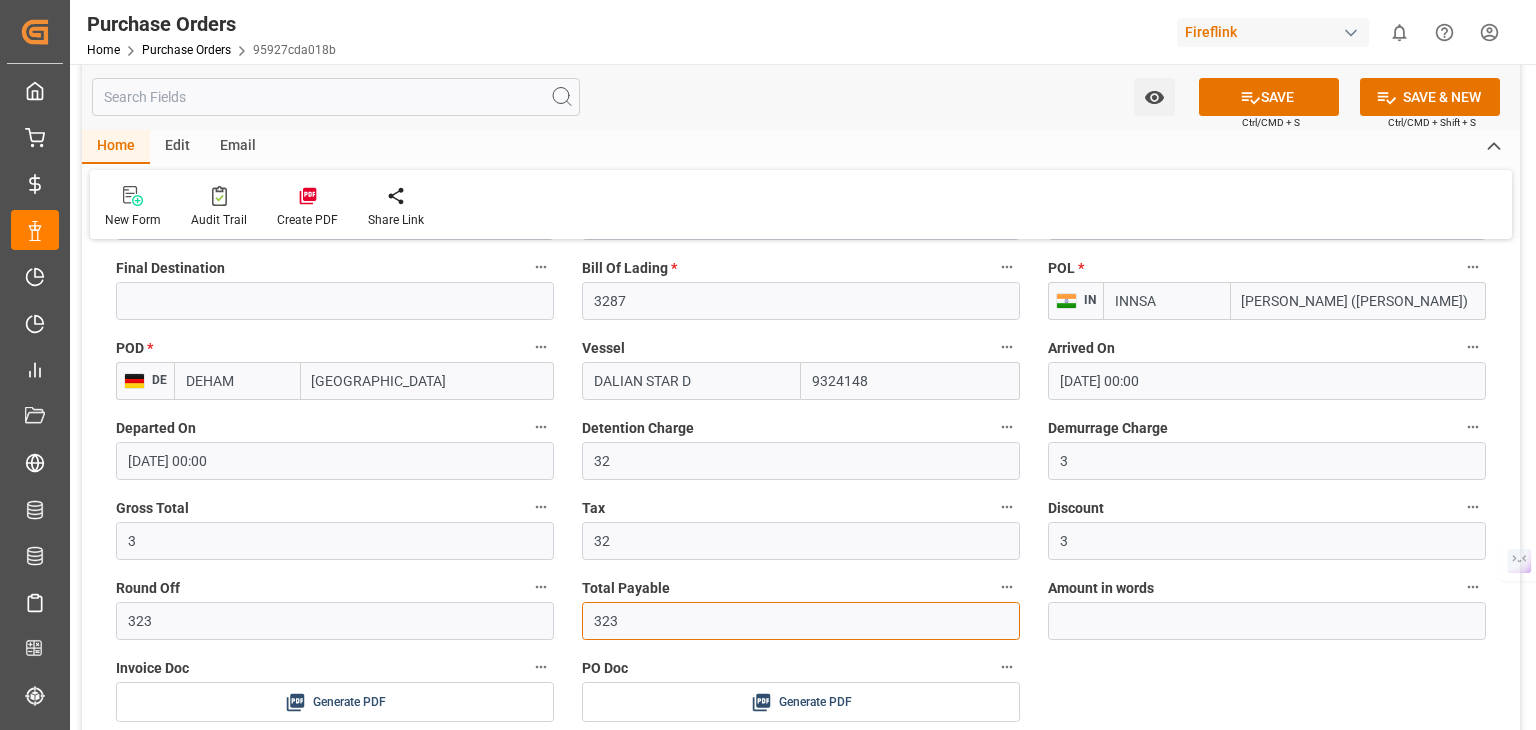 type on "323" 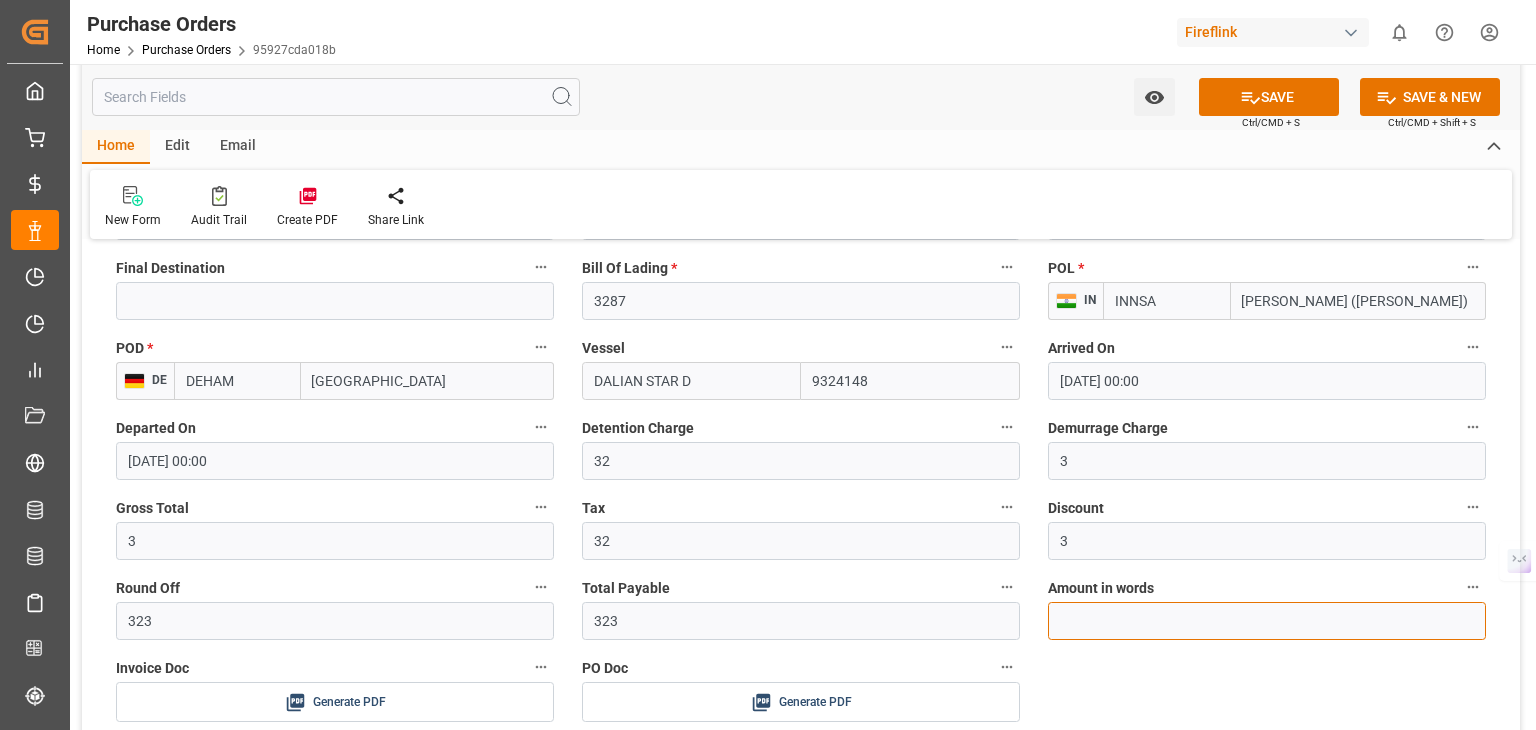 click at bounding box center (1267, 621) 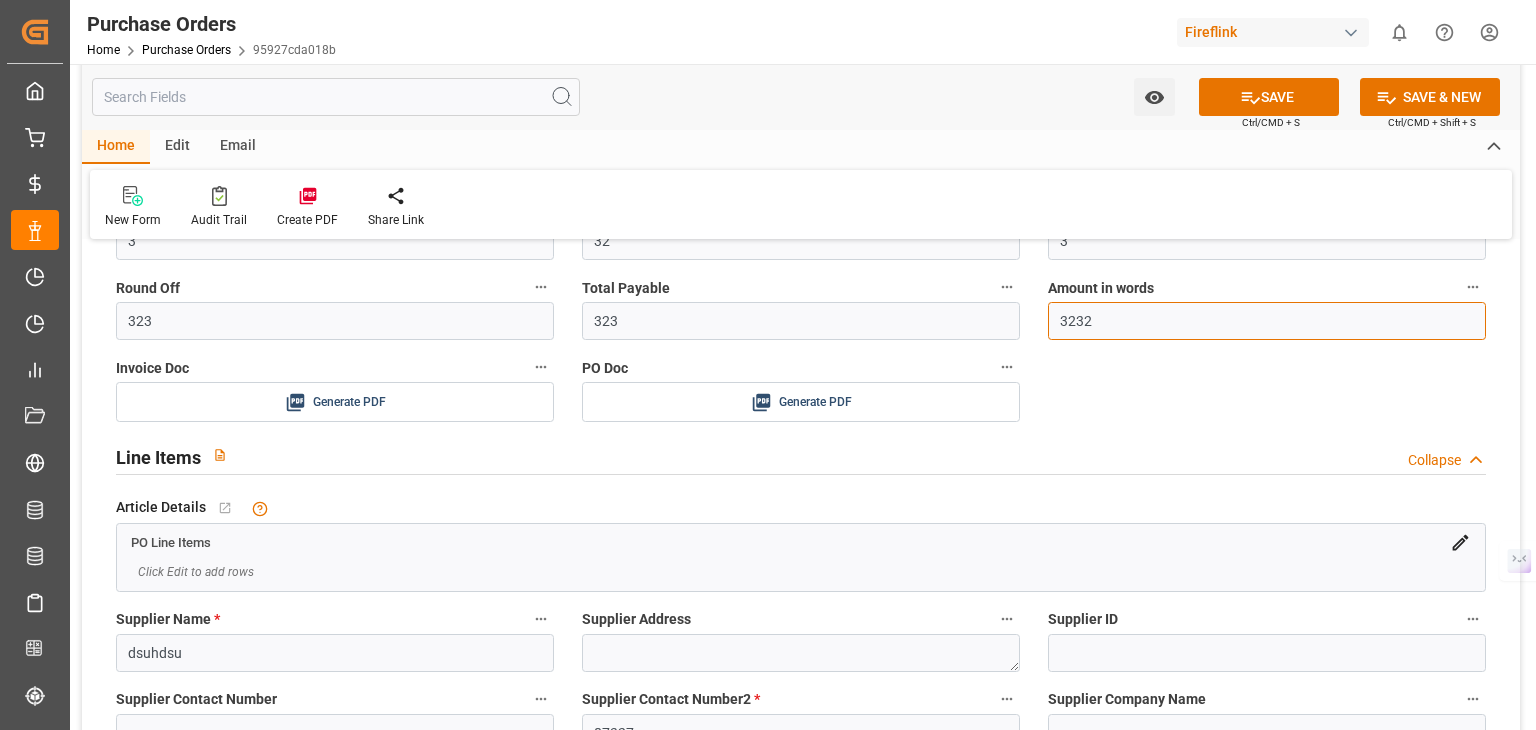 scroll, scrollTop: 1100, scrollLeft: 0, axis: vertical 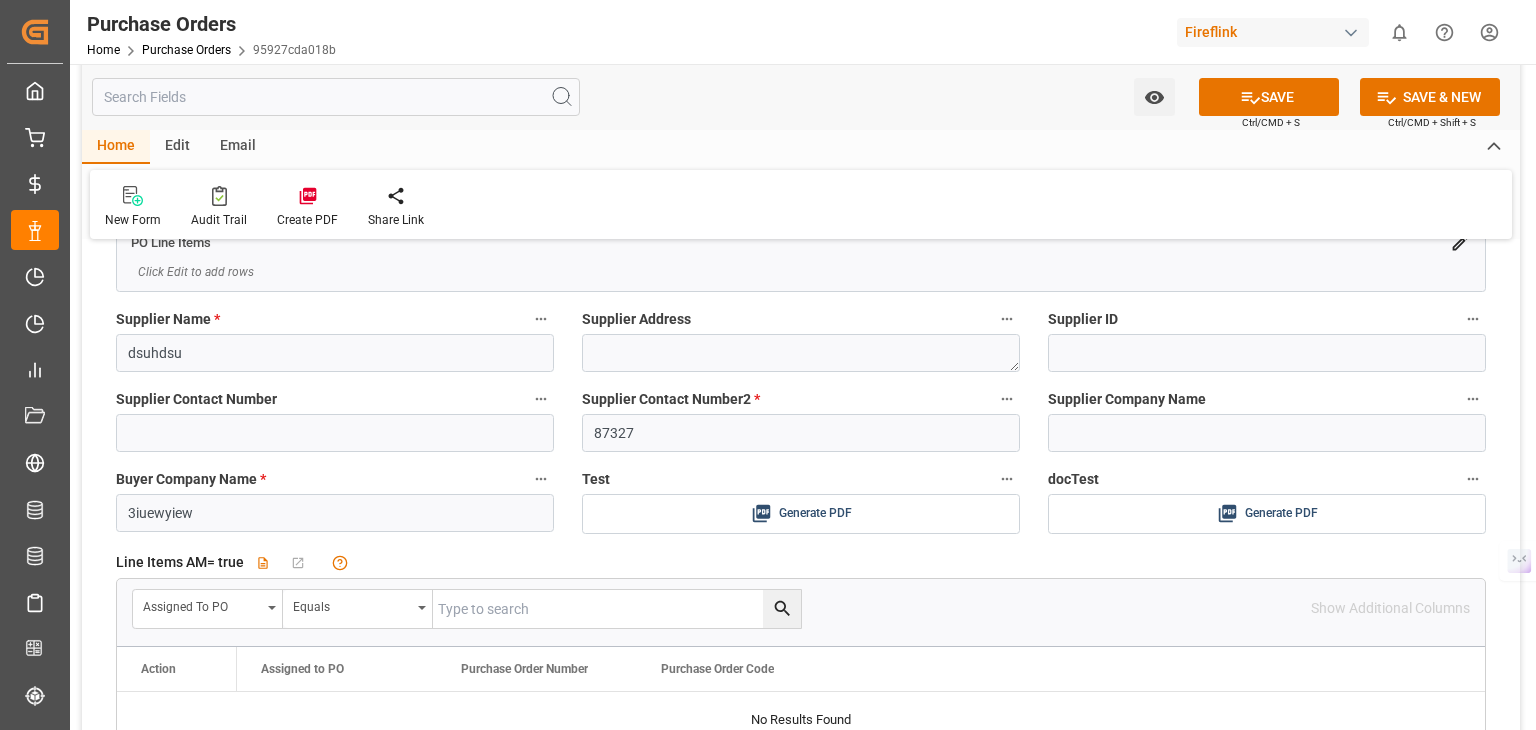type on "3232" 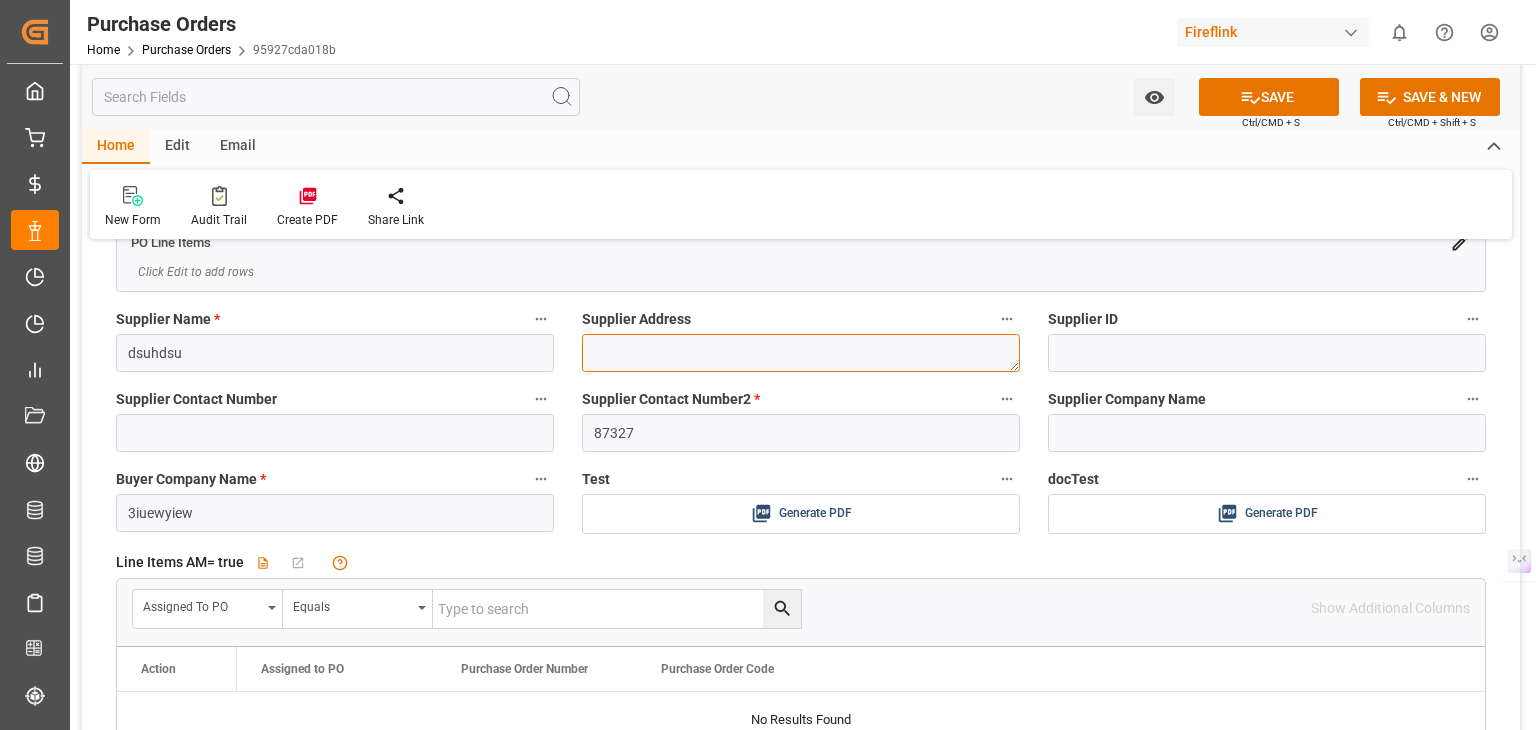 click at bounding box center [801, 353] 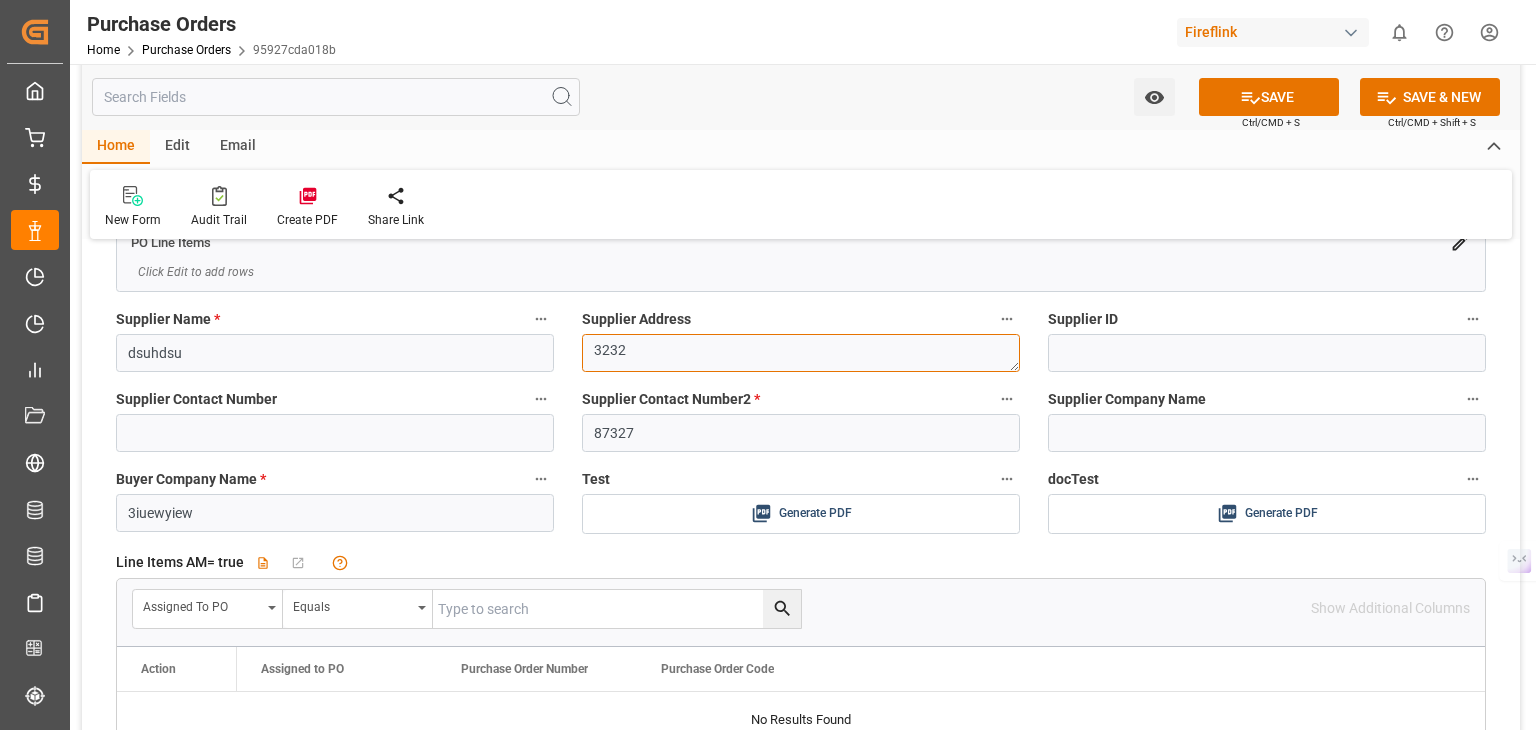 type on "3232" 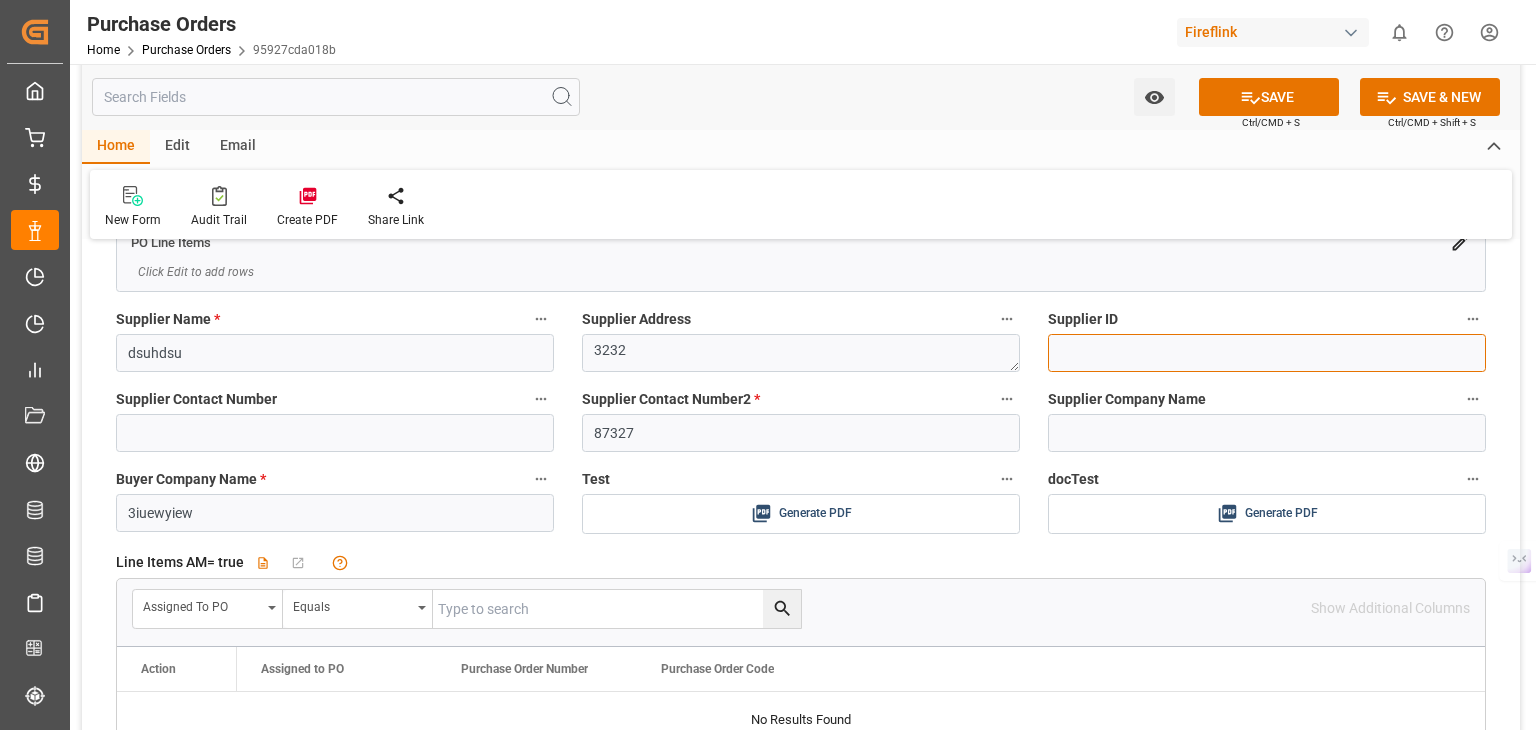 click at bounding box center [1267, 353] 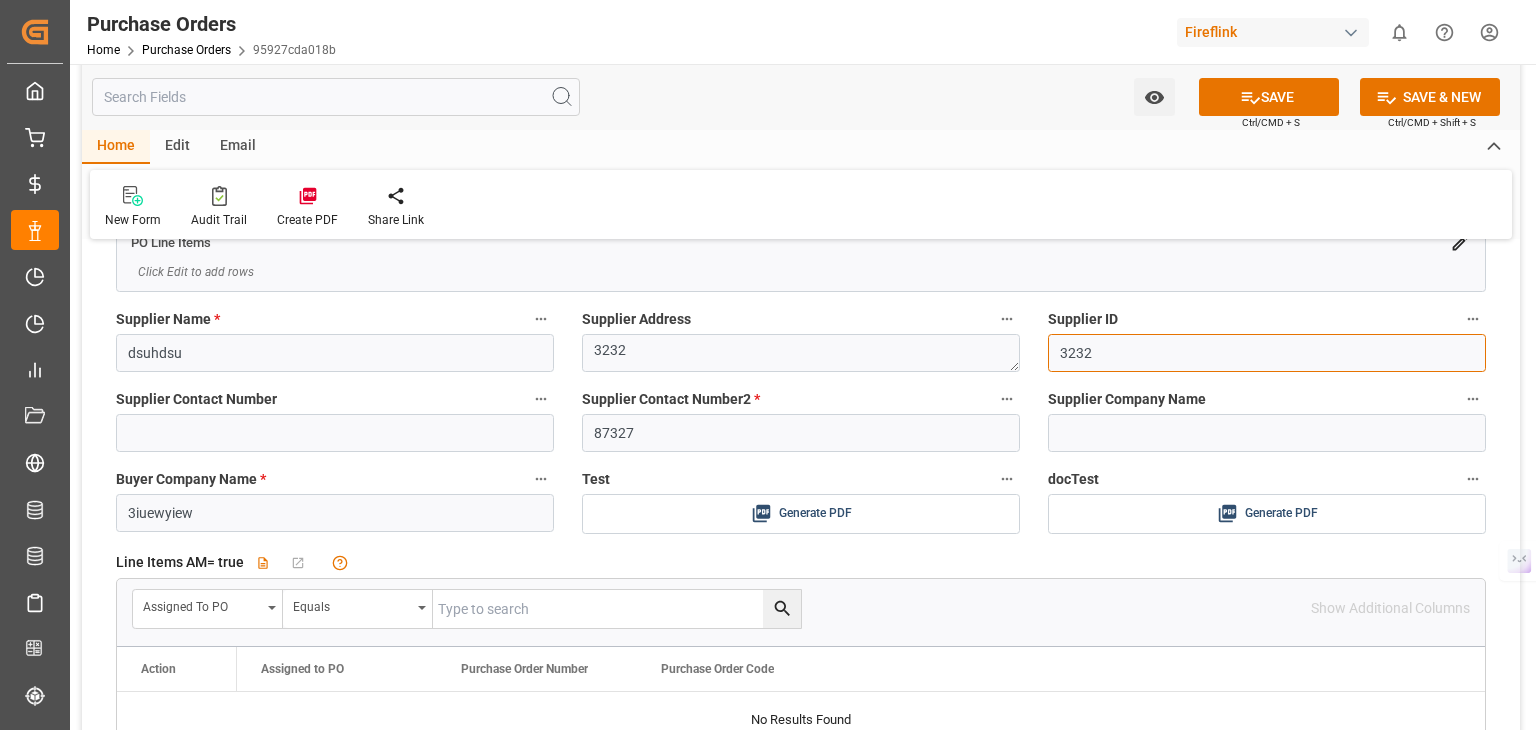 type on "3232" 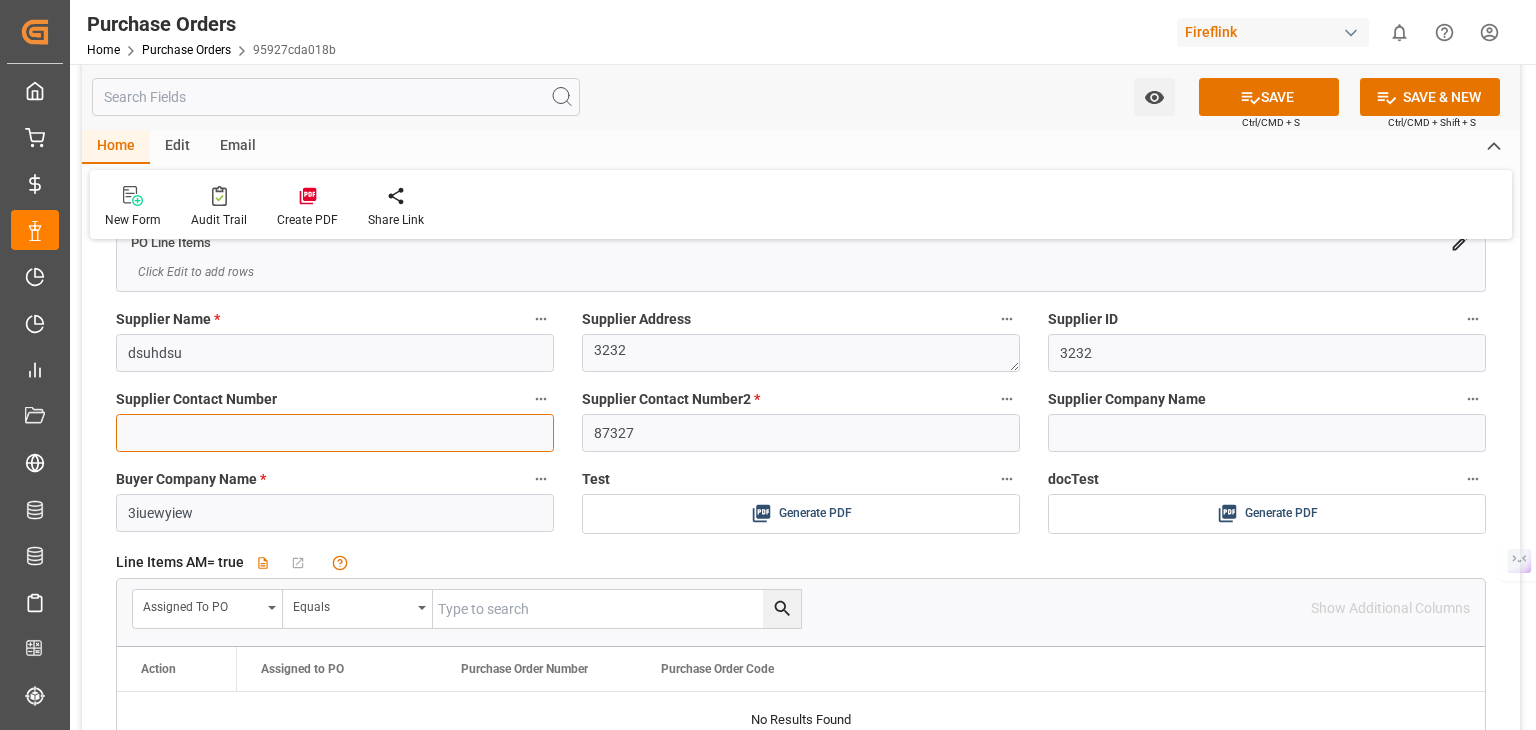 click at bounding box center [335, 433] 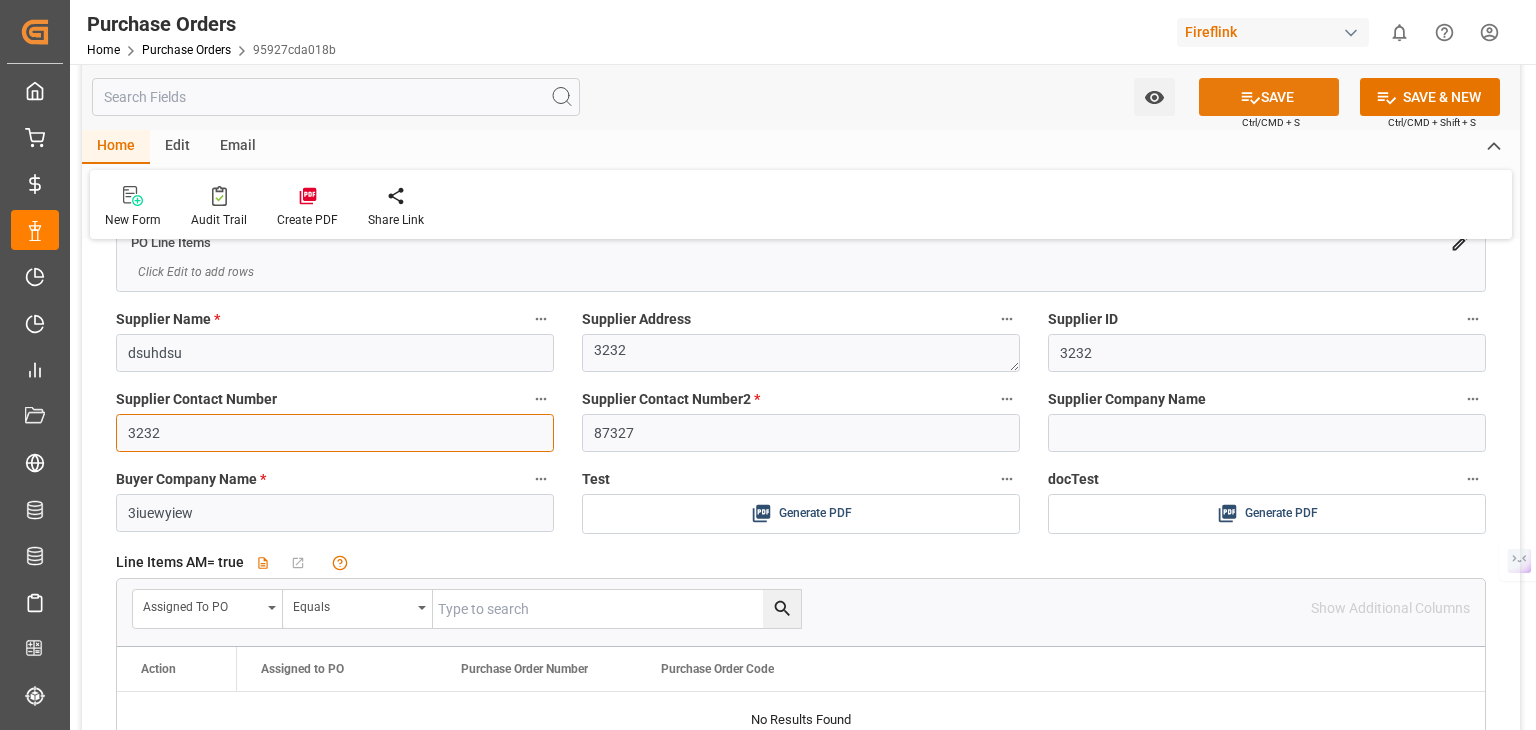 type on "3232" 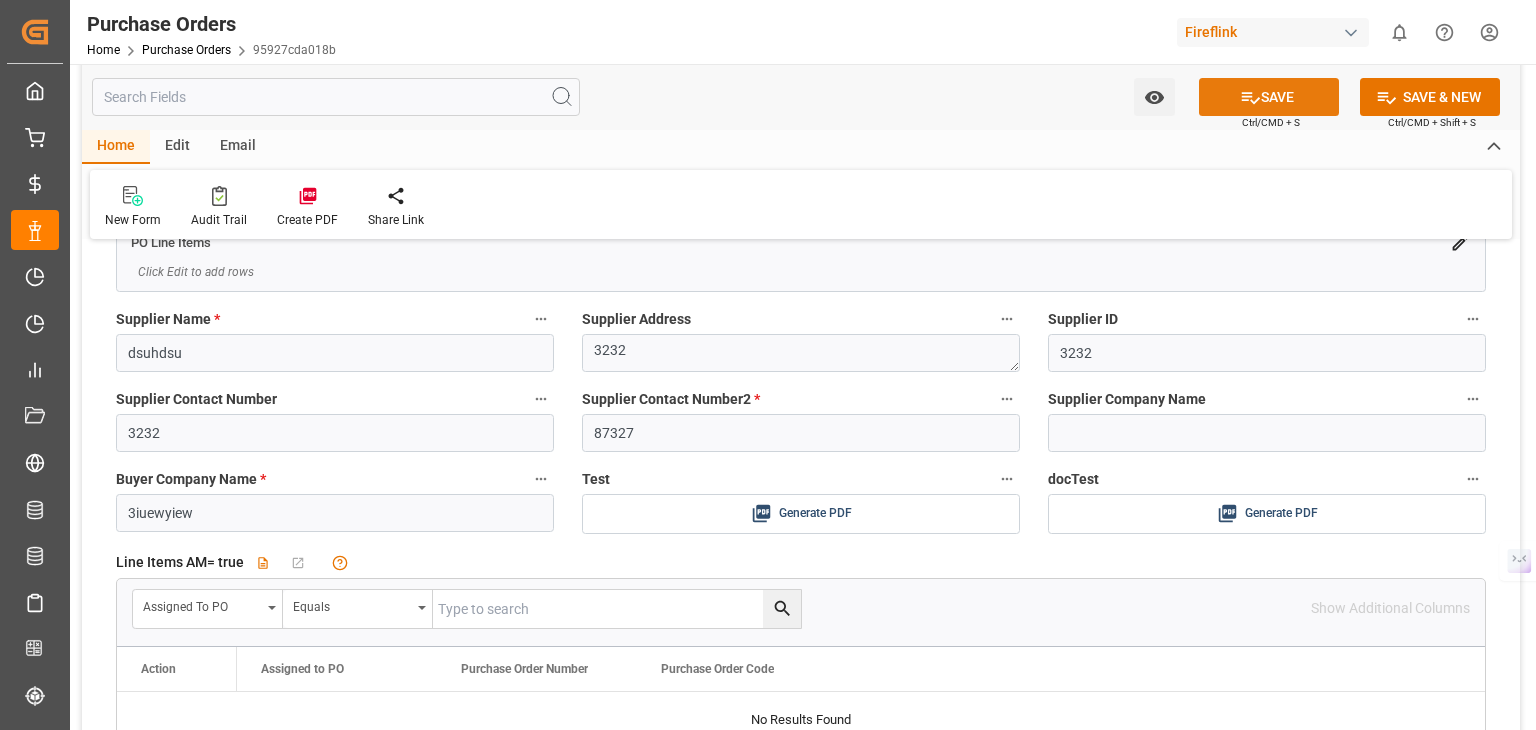 click on "SAVE" at bounding box center (1269, 97) 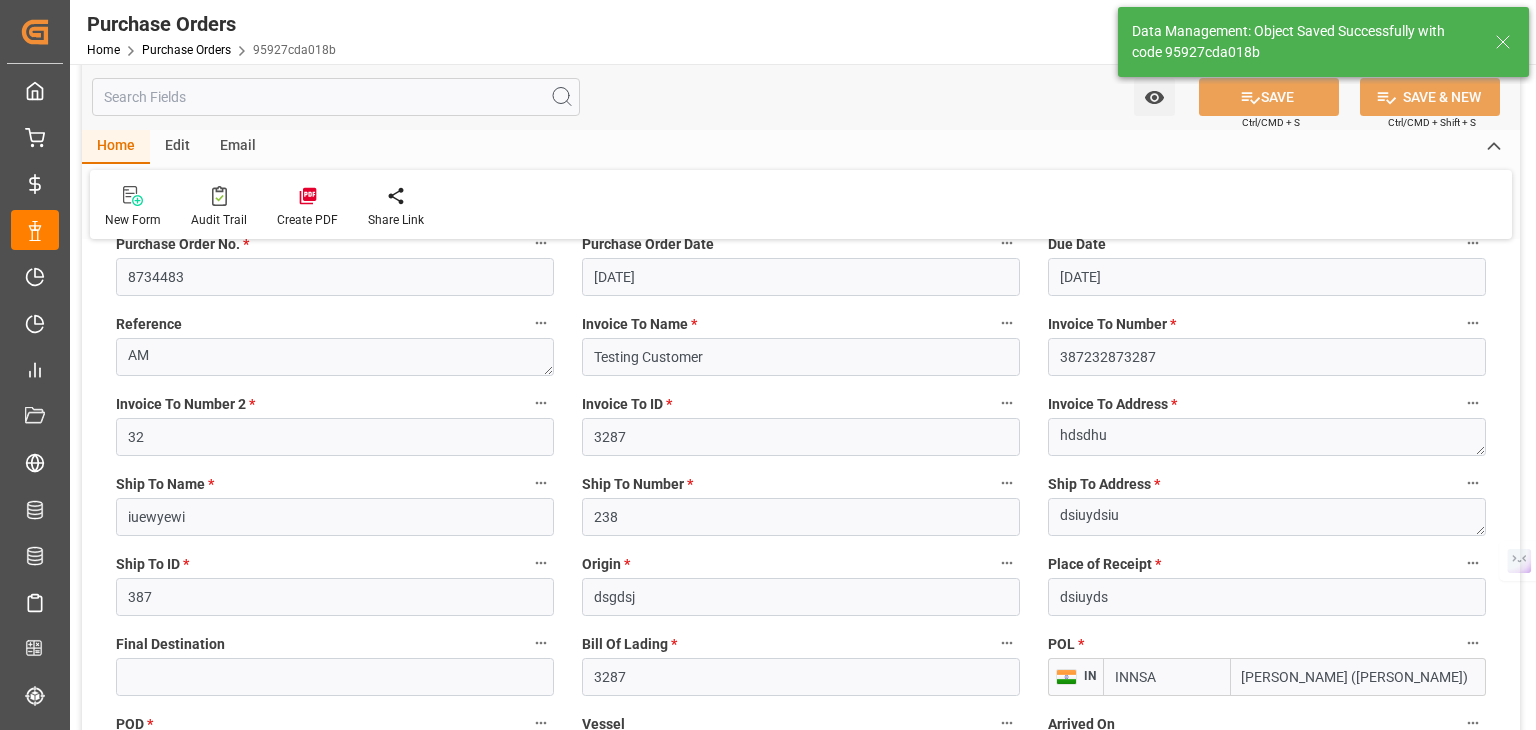 scroll, scrollTop: 100, scrollLeft: 0, axis: vertical 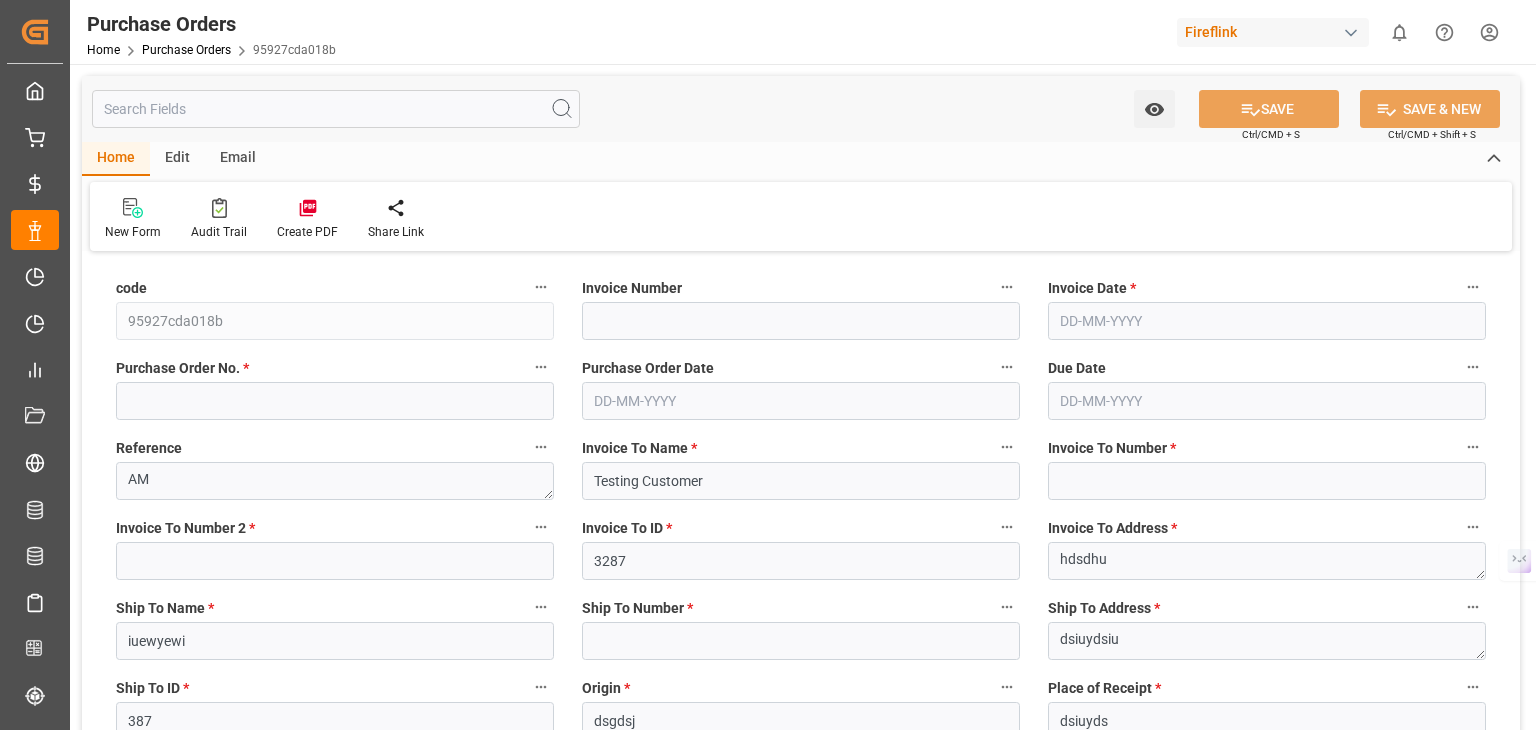 type on "32" 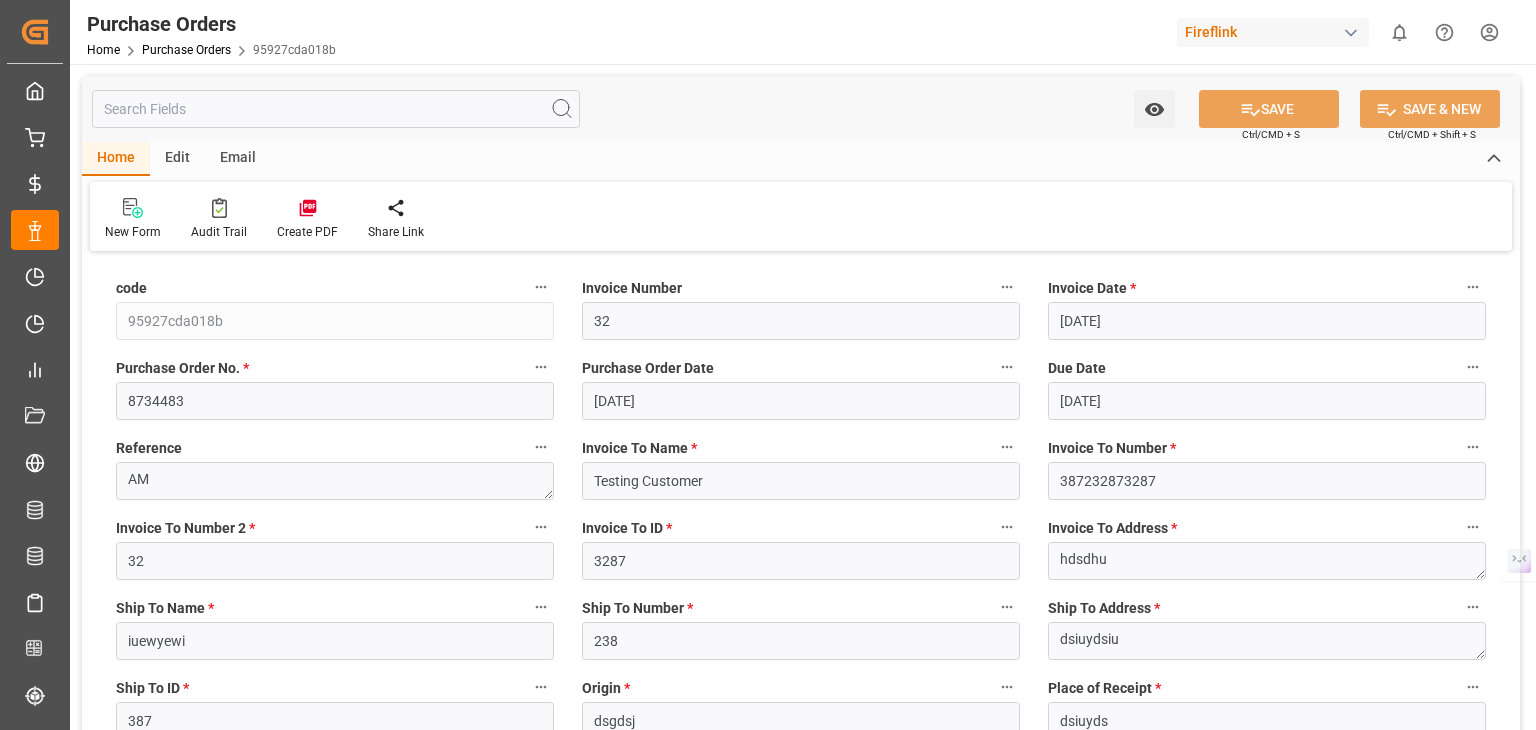type on "[DATE]" 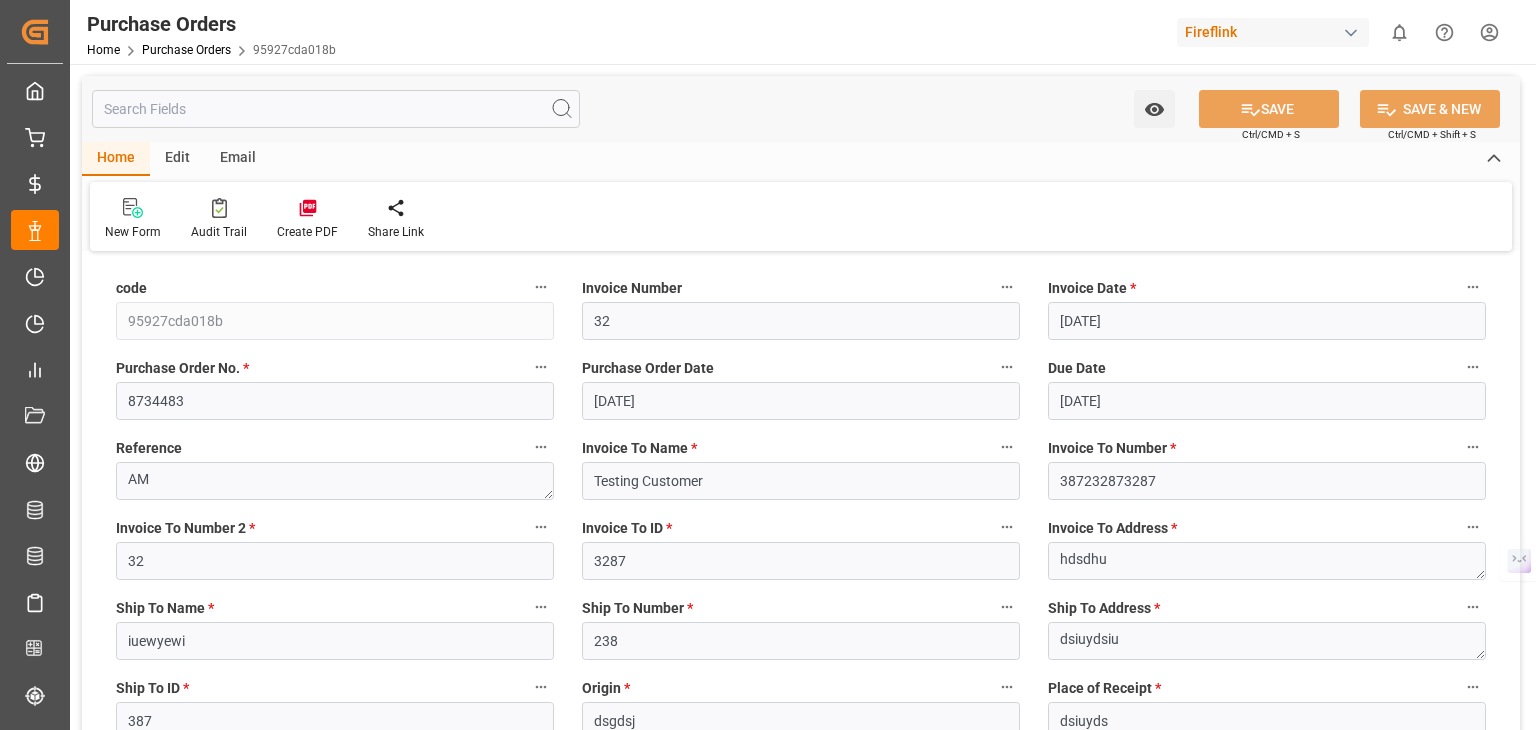 type on "[DATE]" 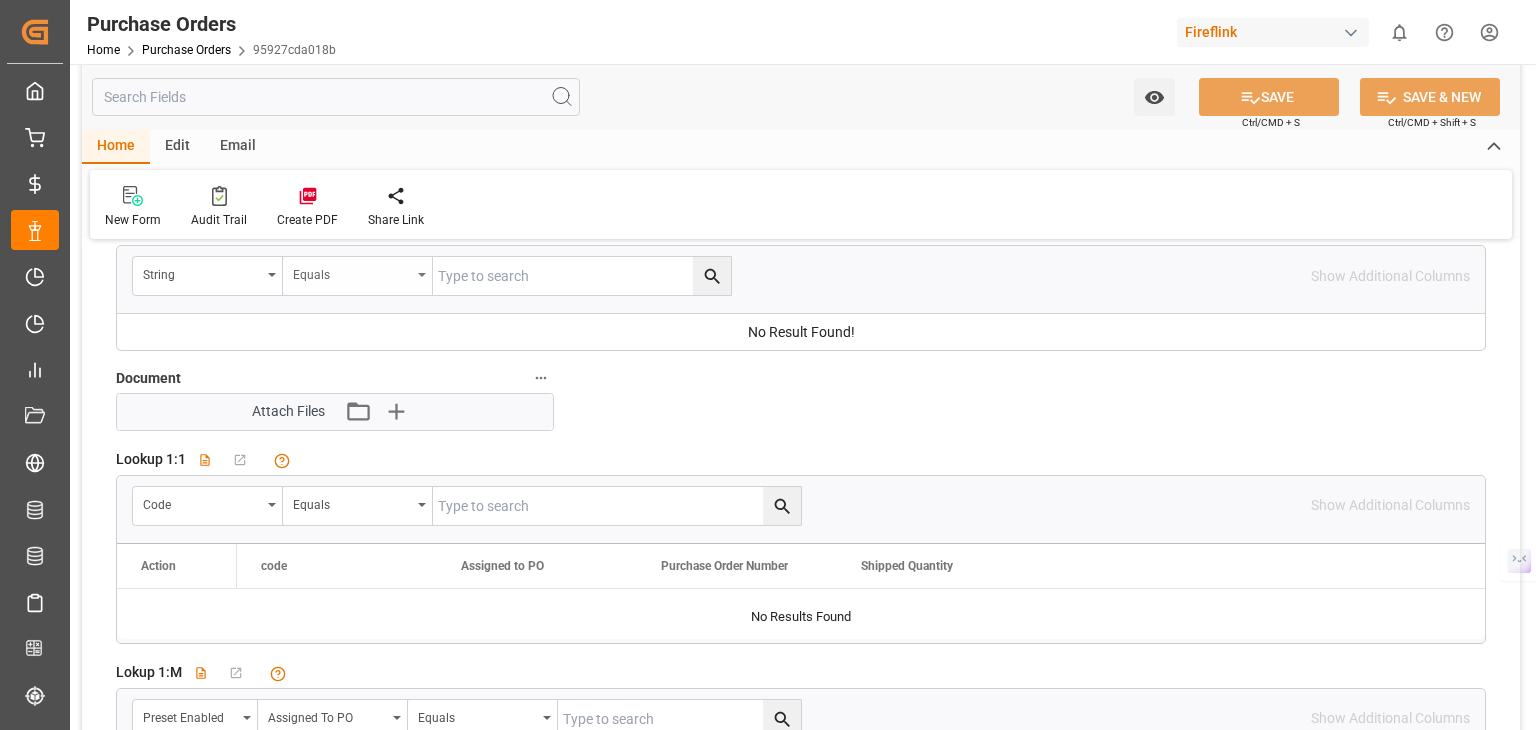 scroll, scrollTop: 2300, scrollLeft: 0, axis: vertical 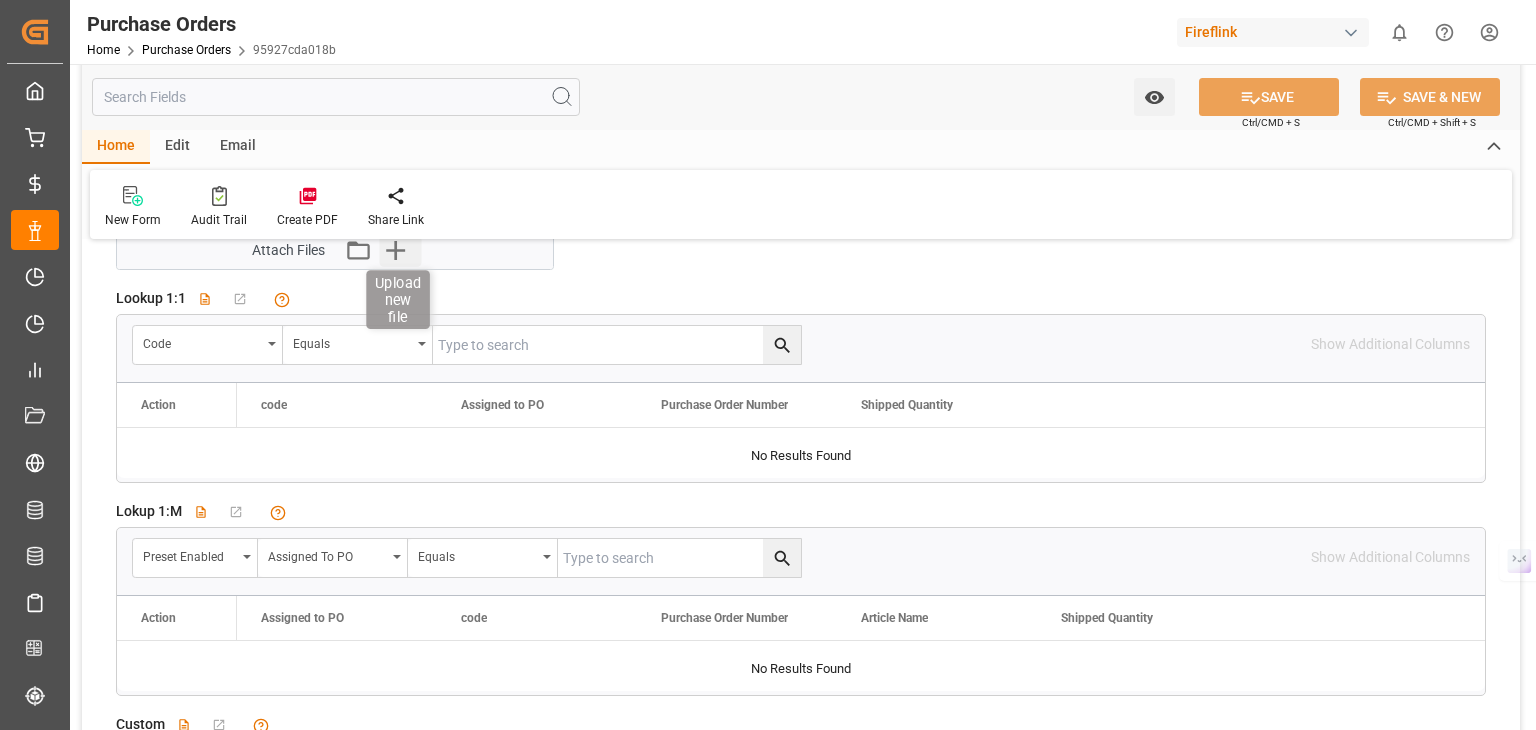 click 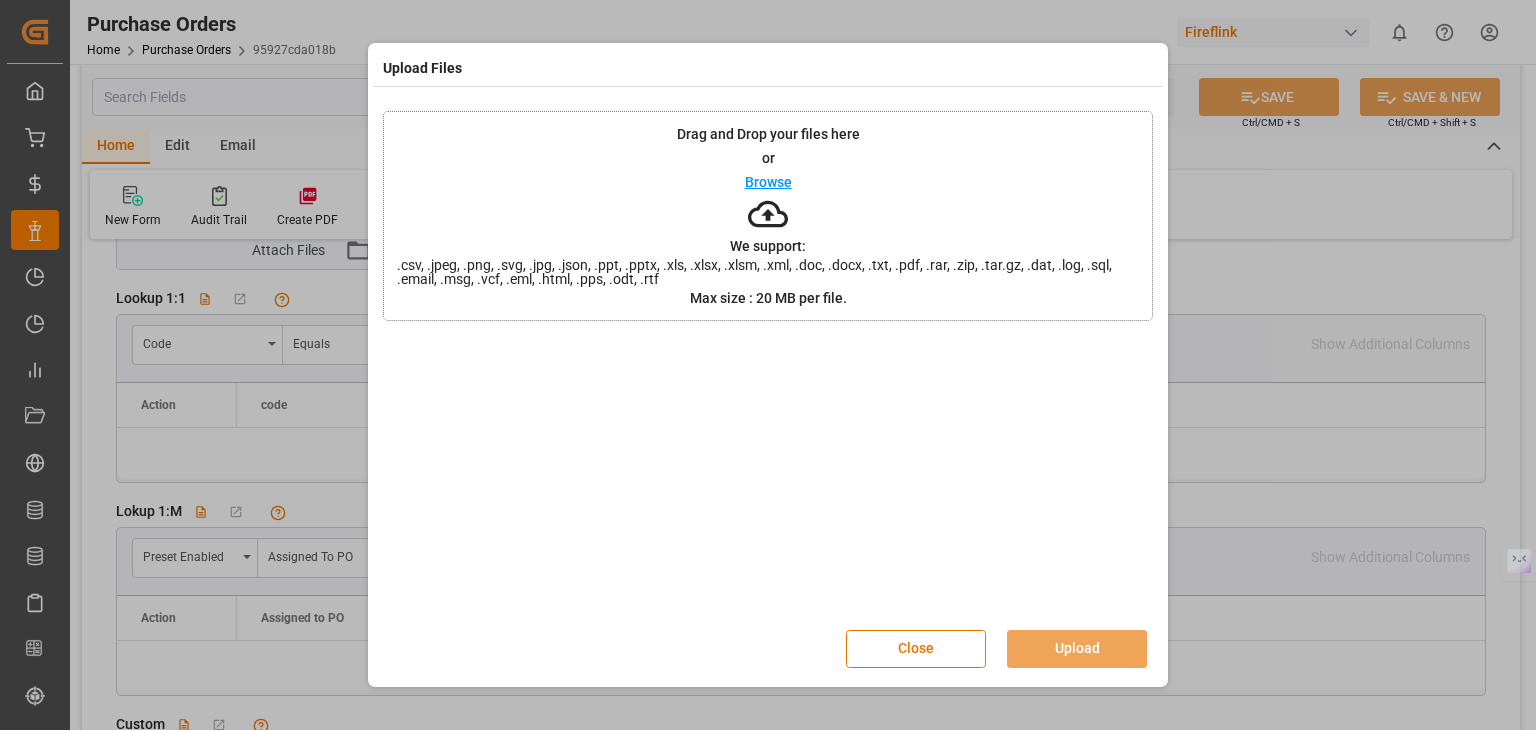 click 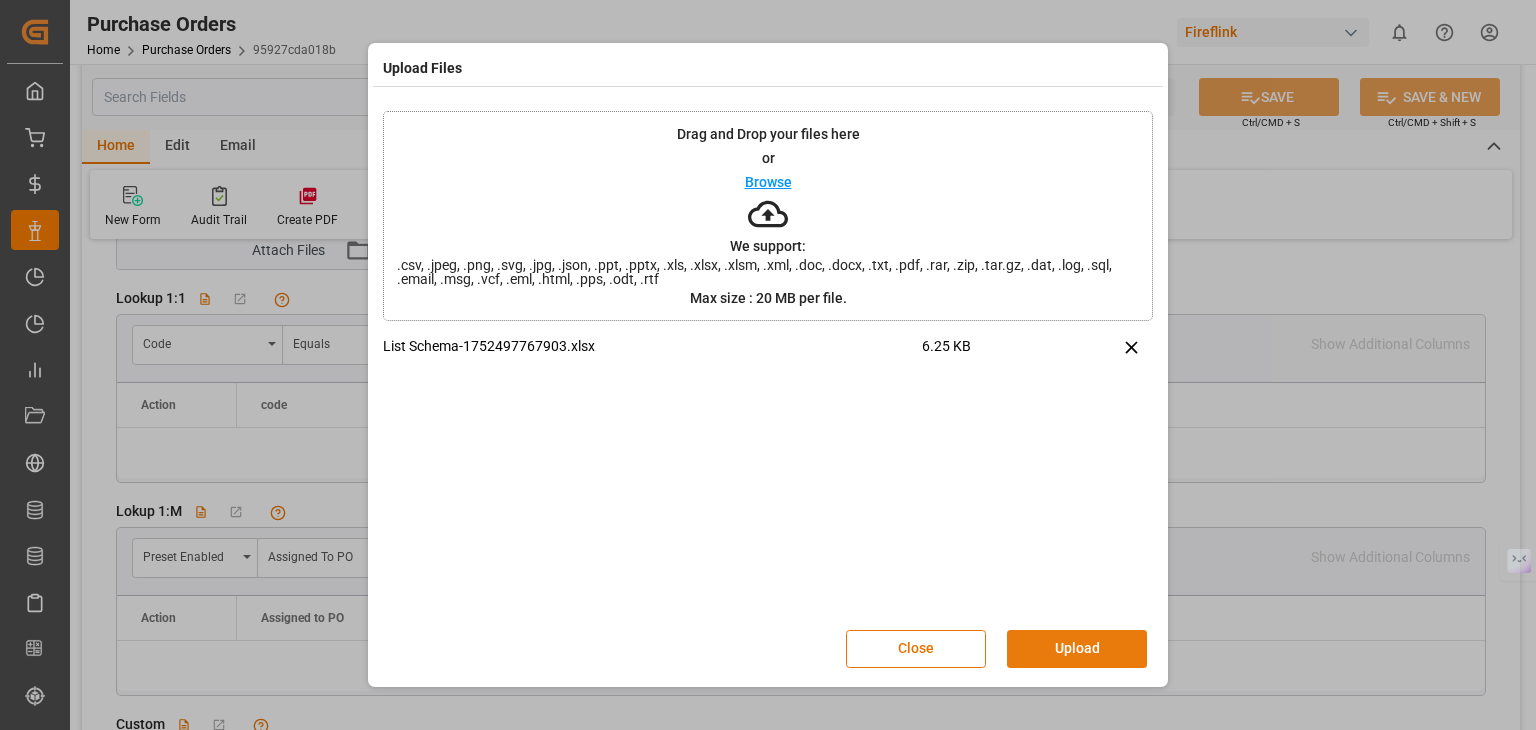 click on "Upload" at bounding box center (1077, 649) 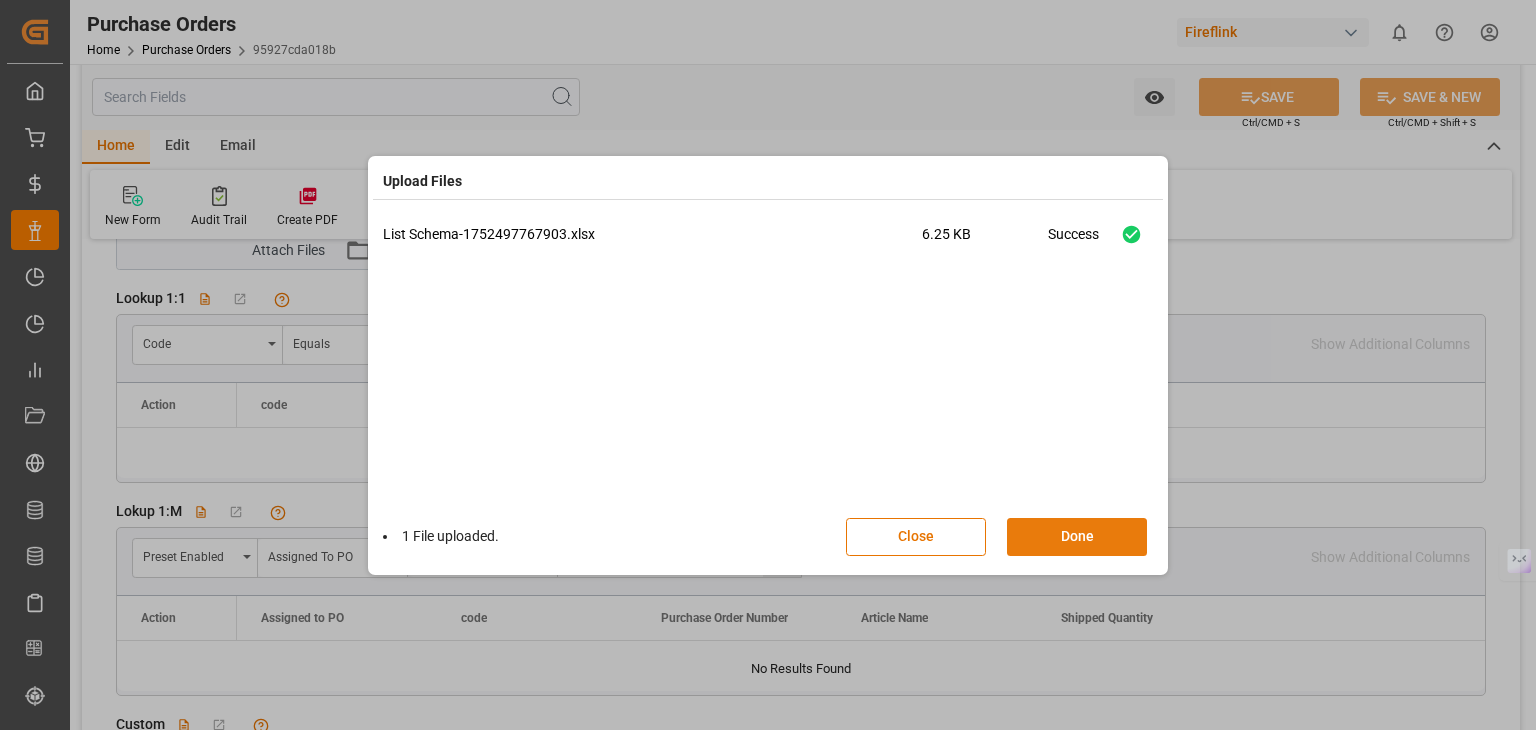 click on "Done" at bounding box center [1077, 537] 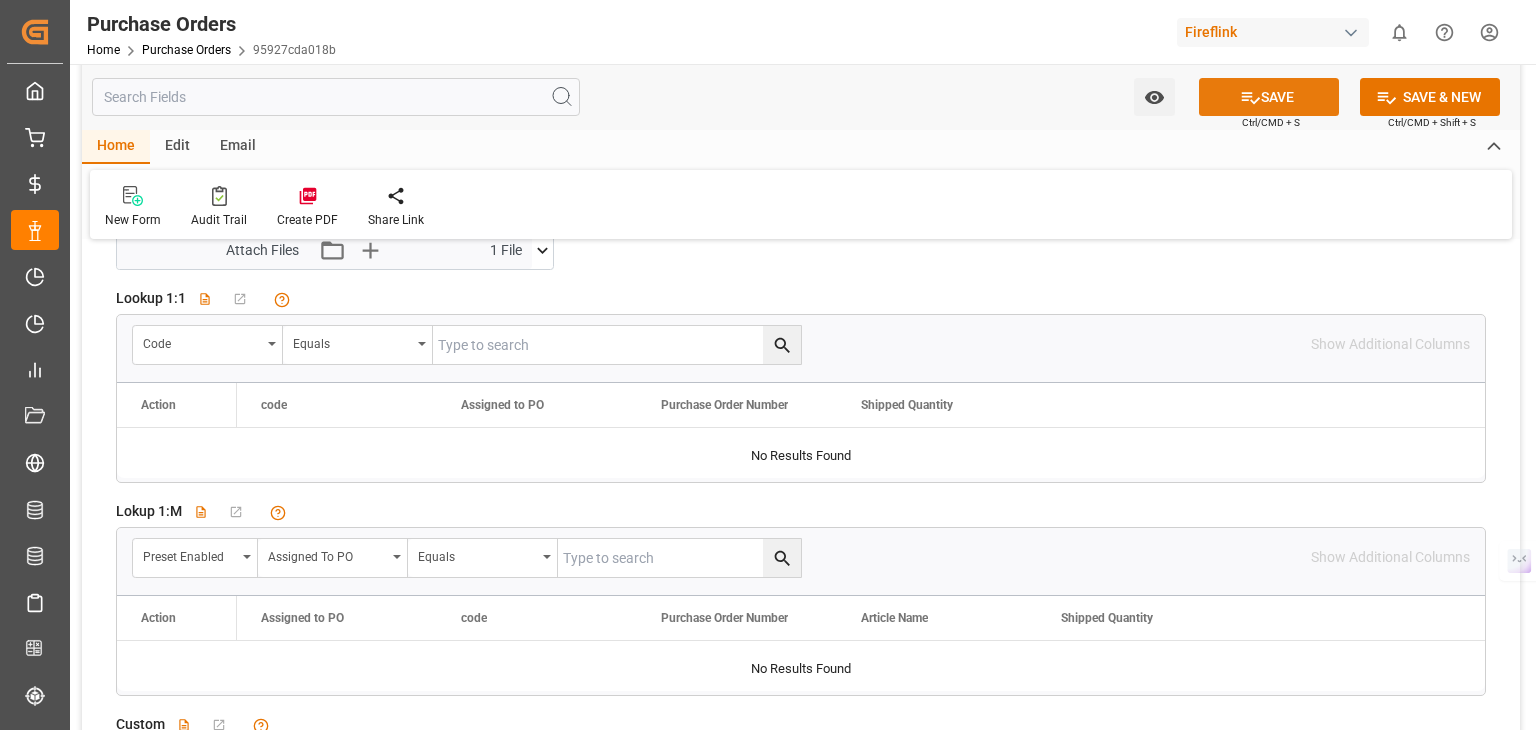 click on "SAVE" at bounding box center (1269, 97) 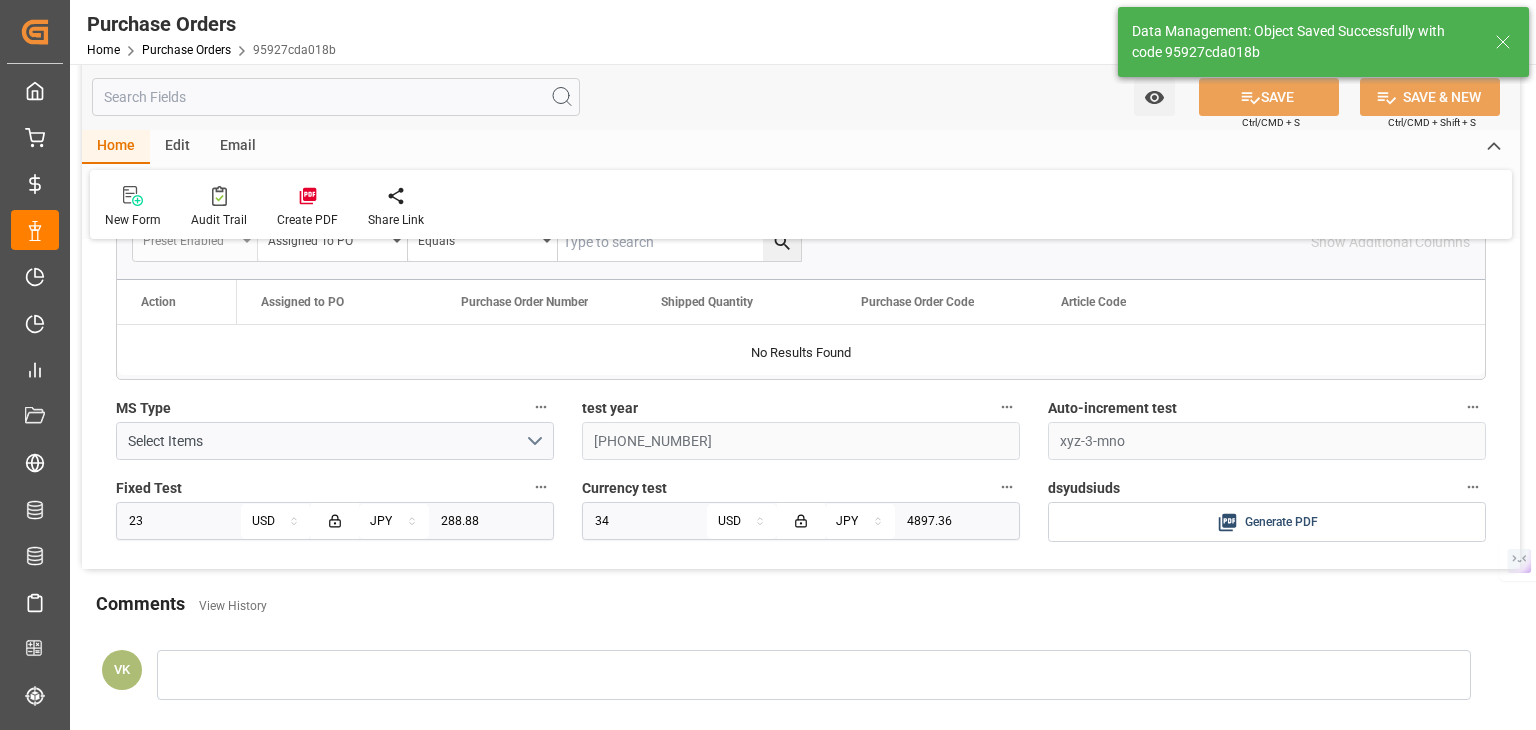 scroll, scrollTop: 3053, scrollLeft: 0, axis: vertical 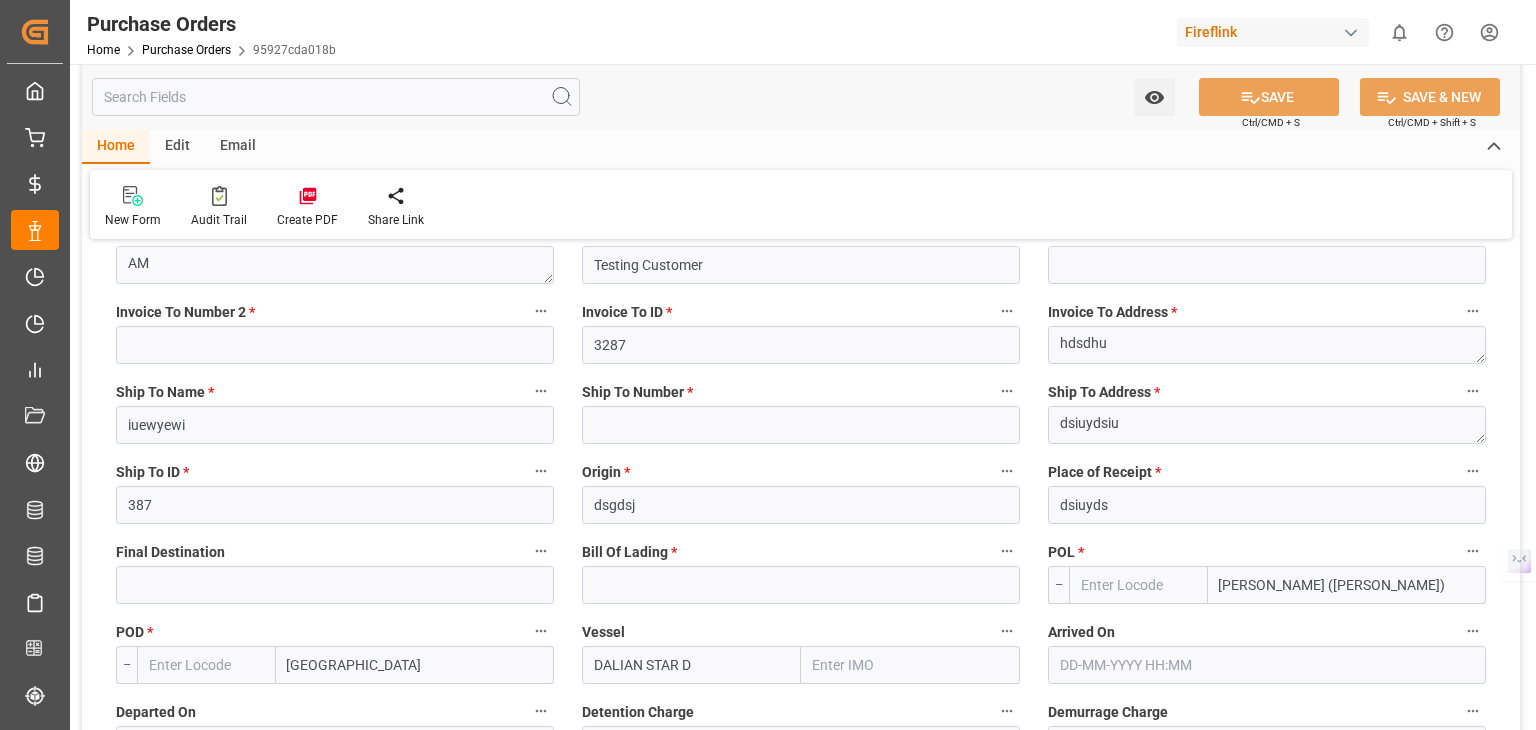 type on "32" 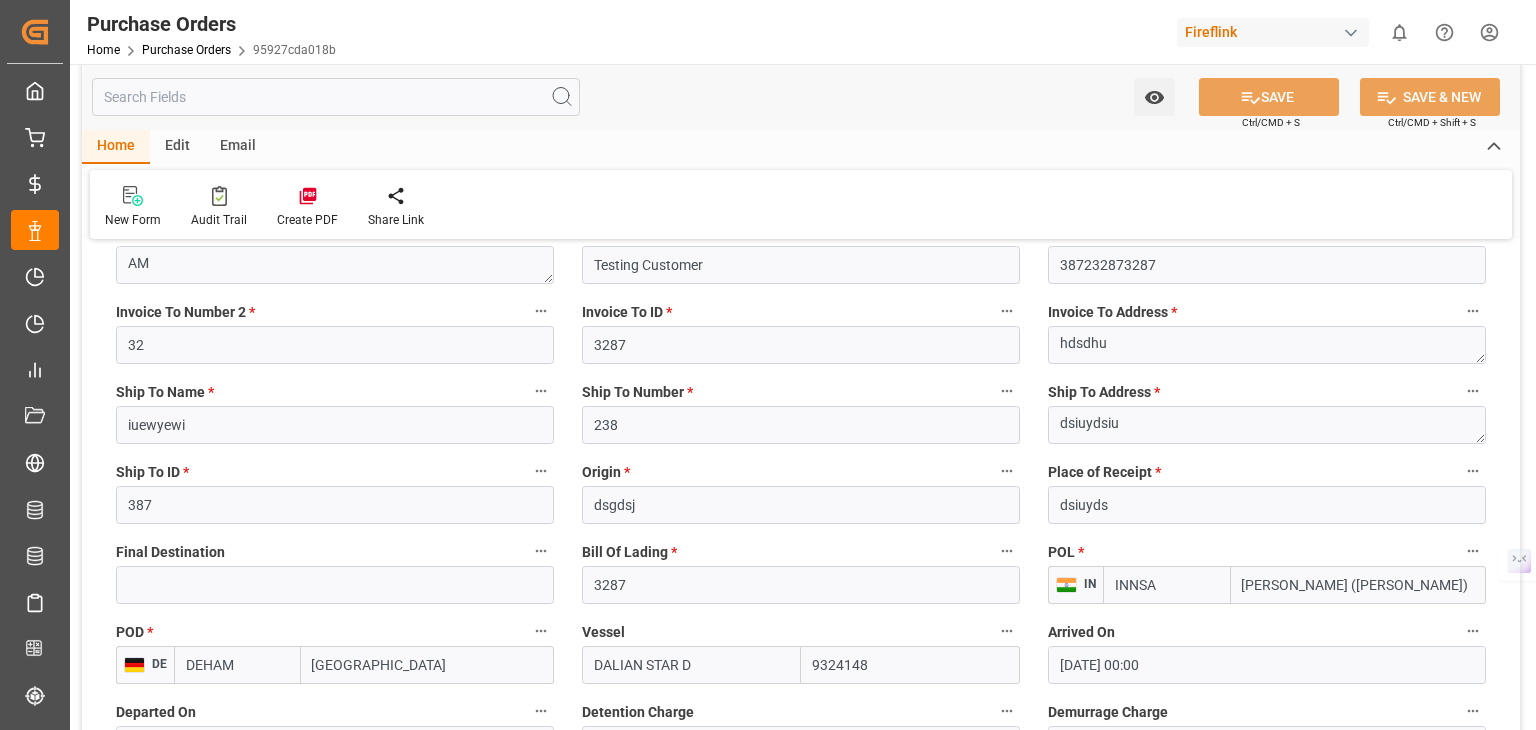 type on "[DATE]" 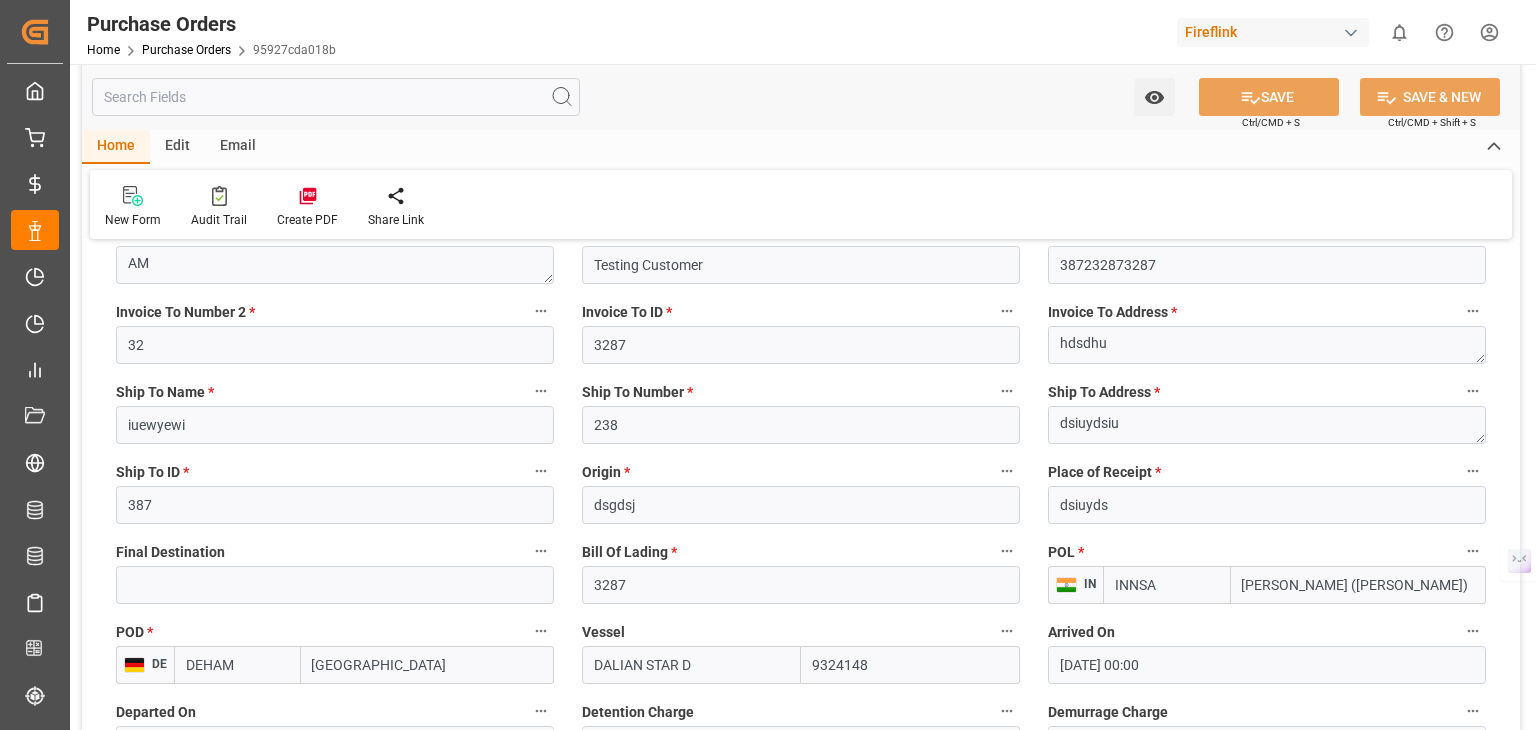 type on "[DATE]" 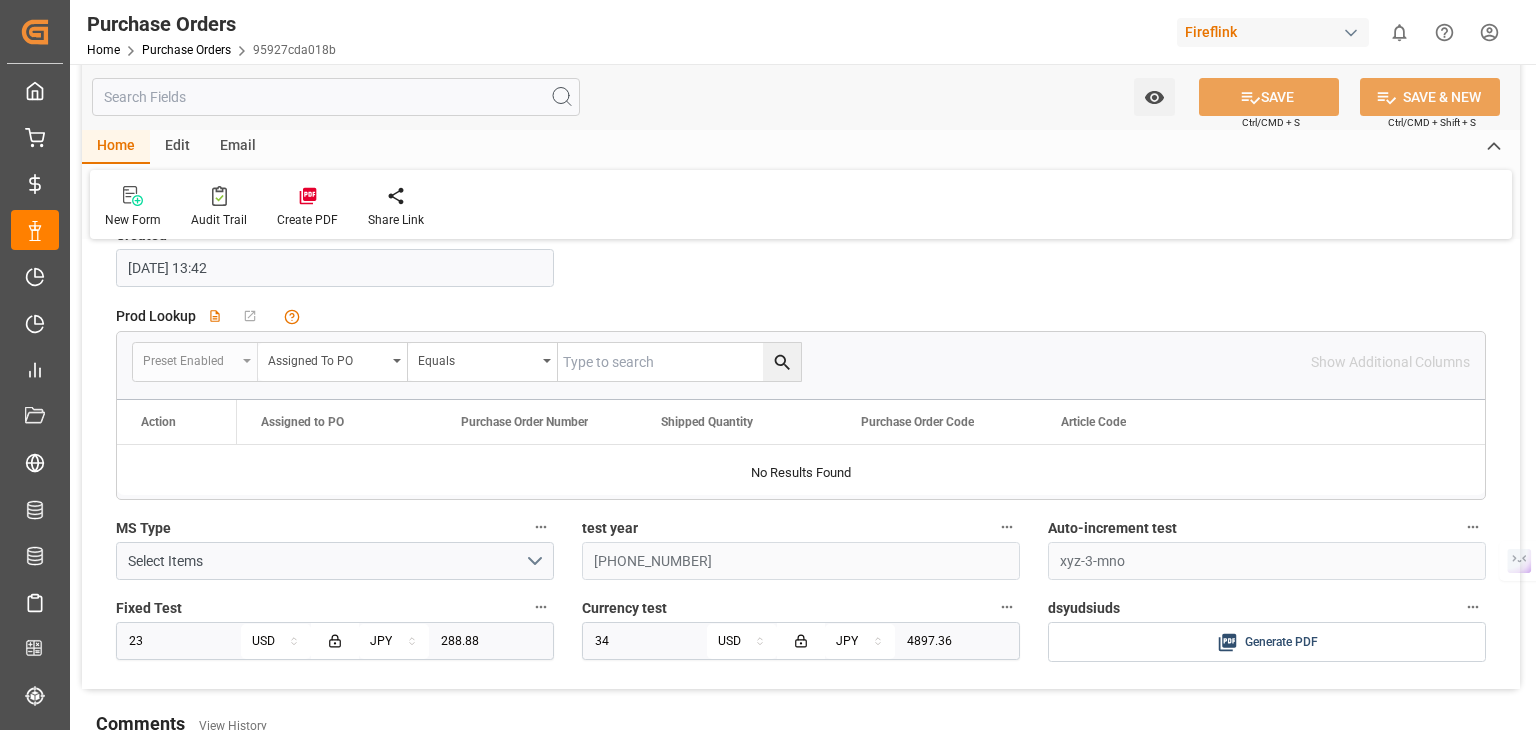 scroll, scrollTop: 3453, scrollLeft: 0, axis: vertical 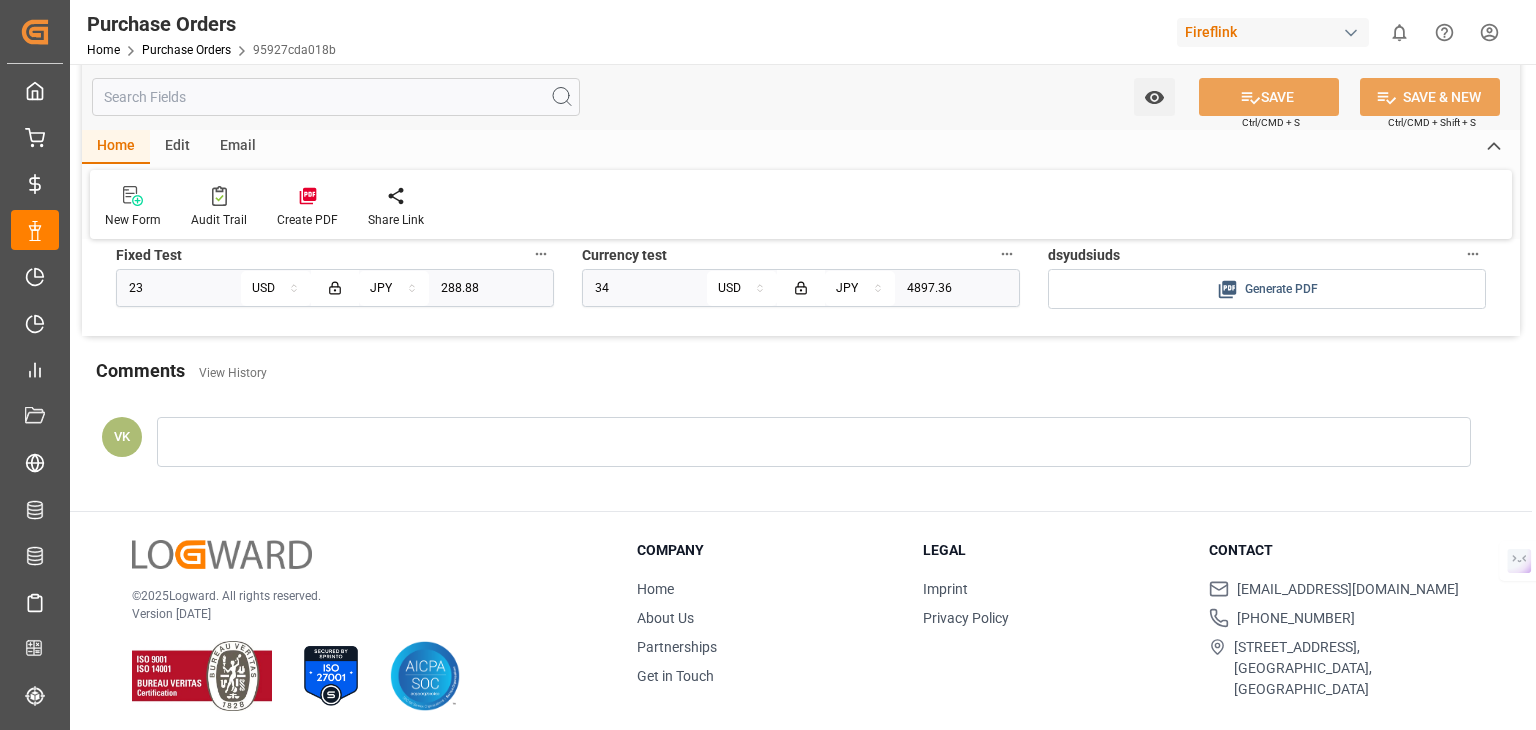 click 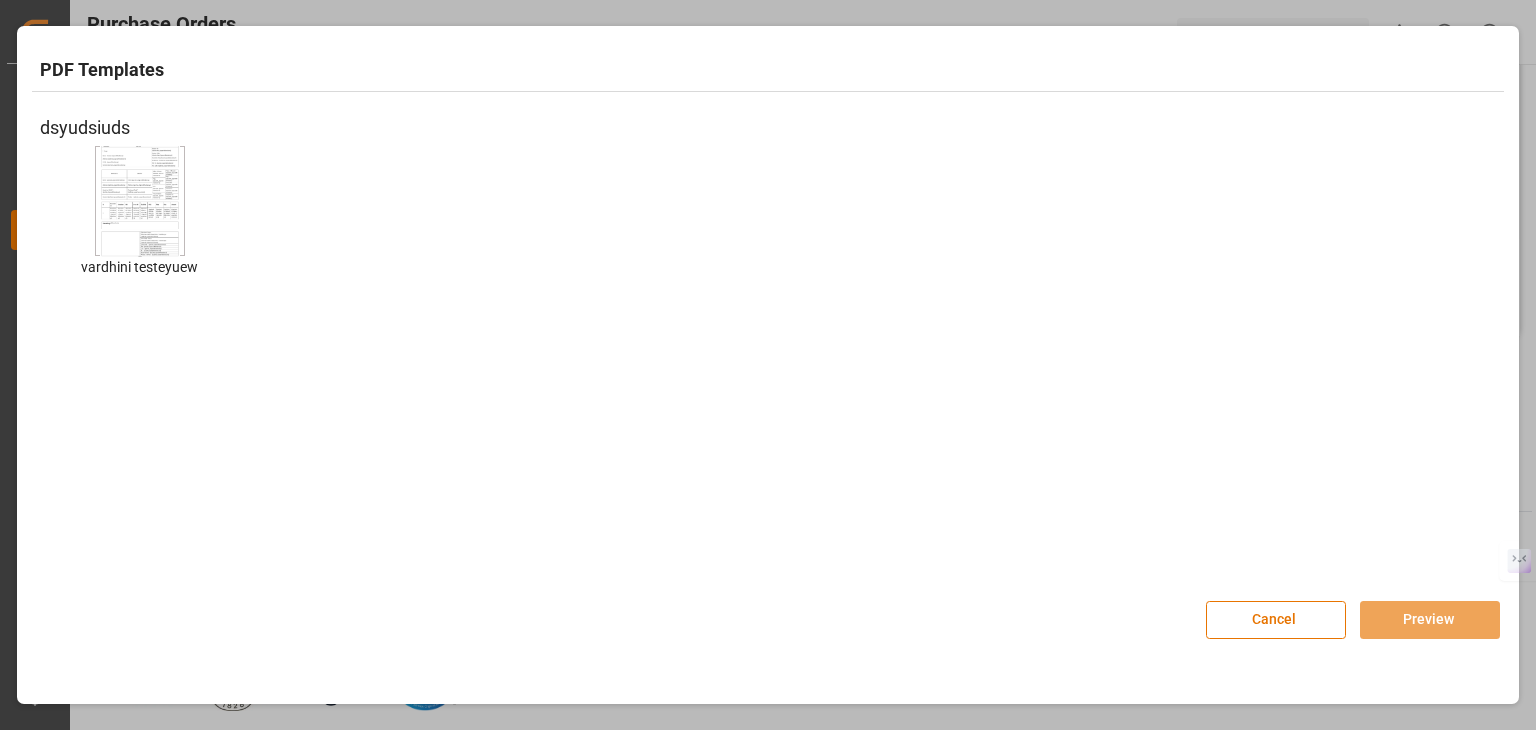 click at bounding box center (140, 200) 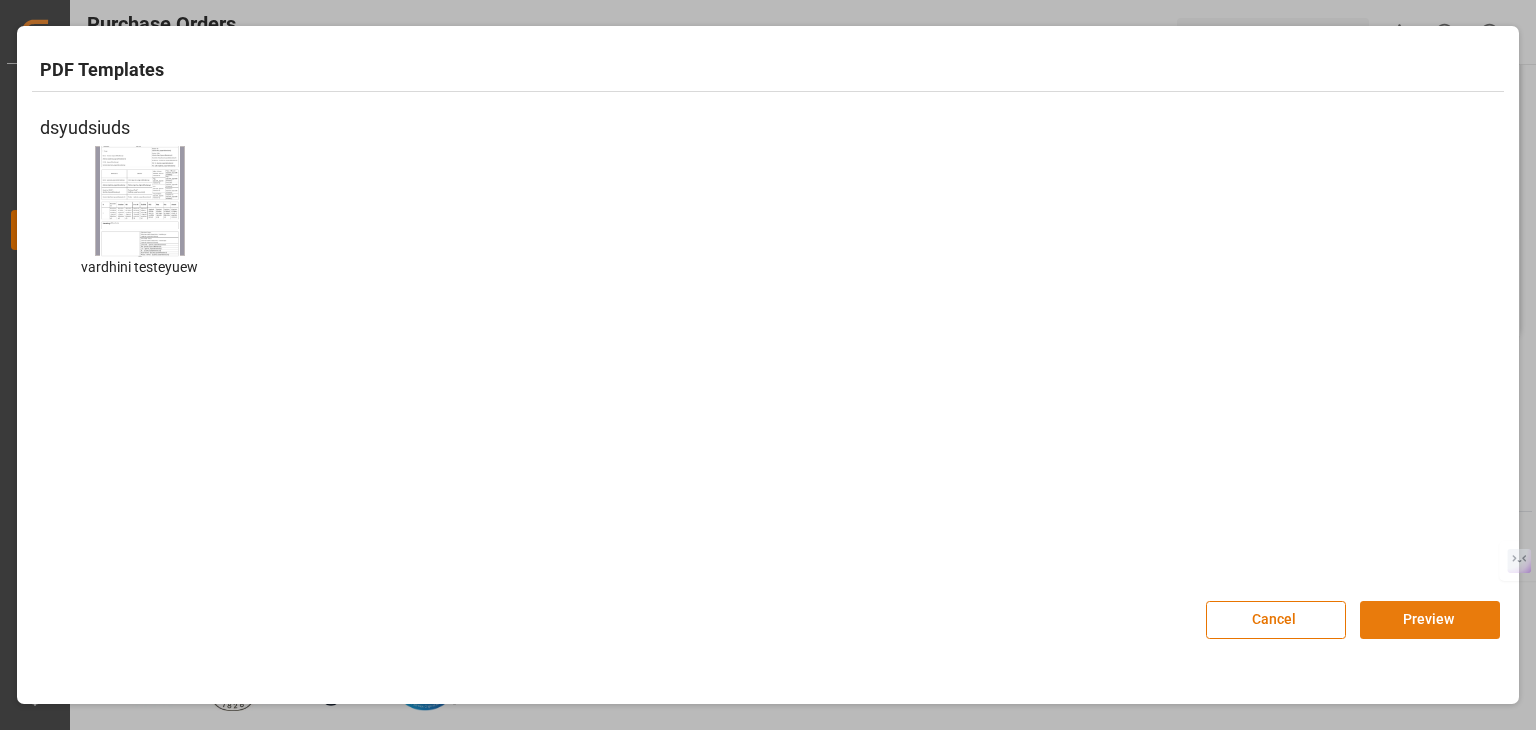 click on "Preview" at bounding box center (1430, 620) 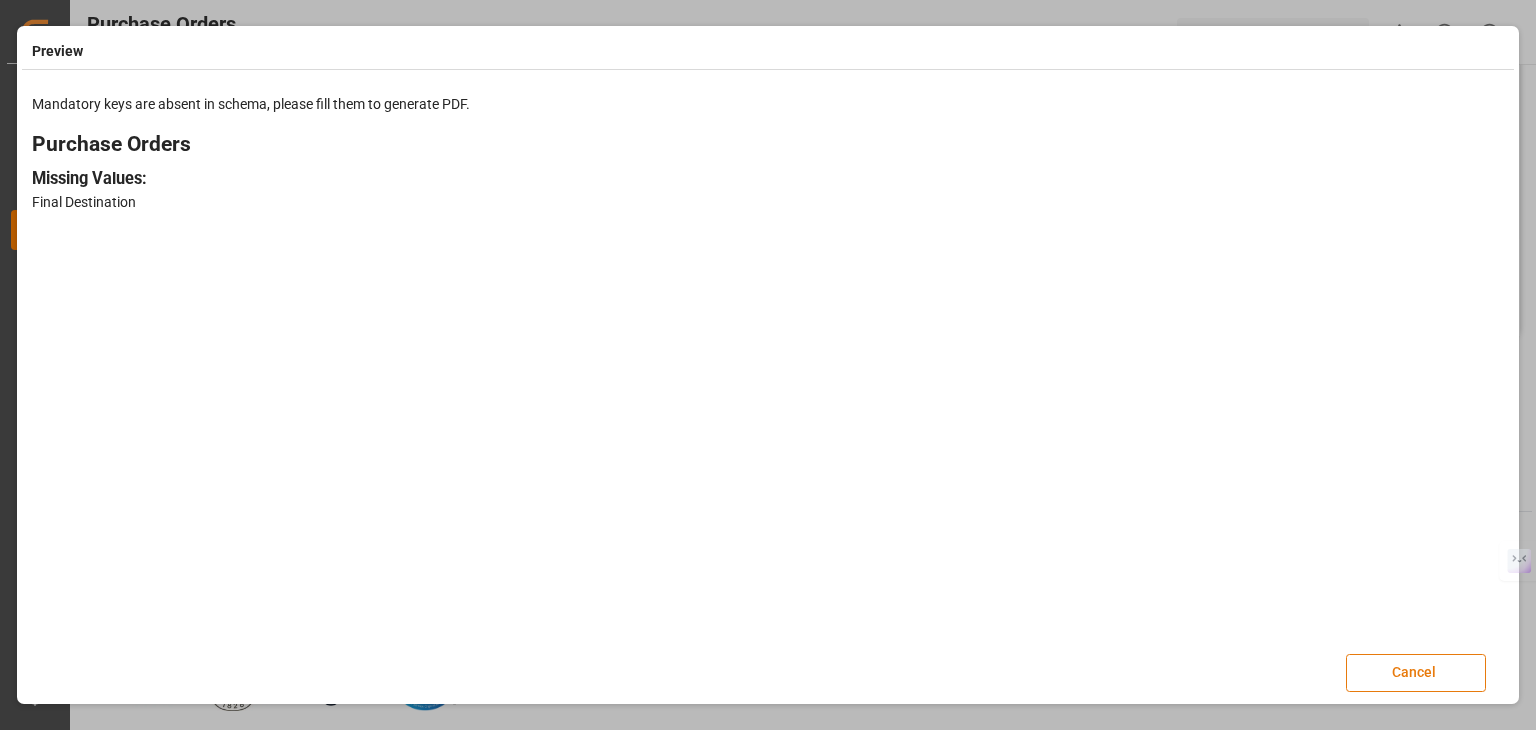 click on "Cancel" at bounding box center [1416, 673] 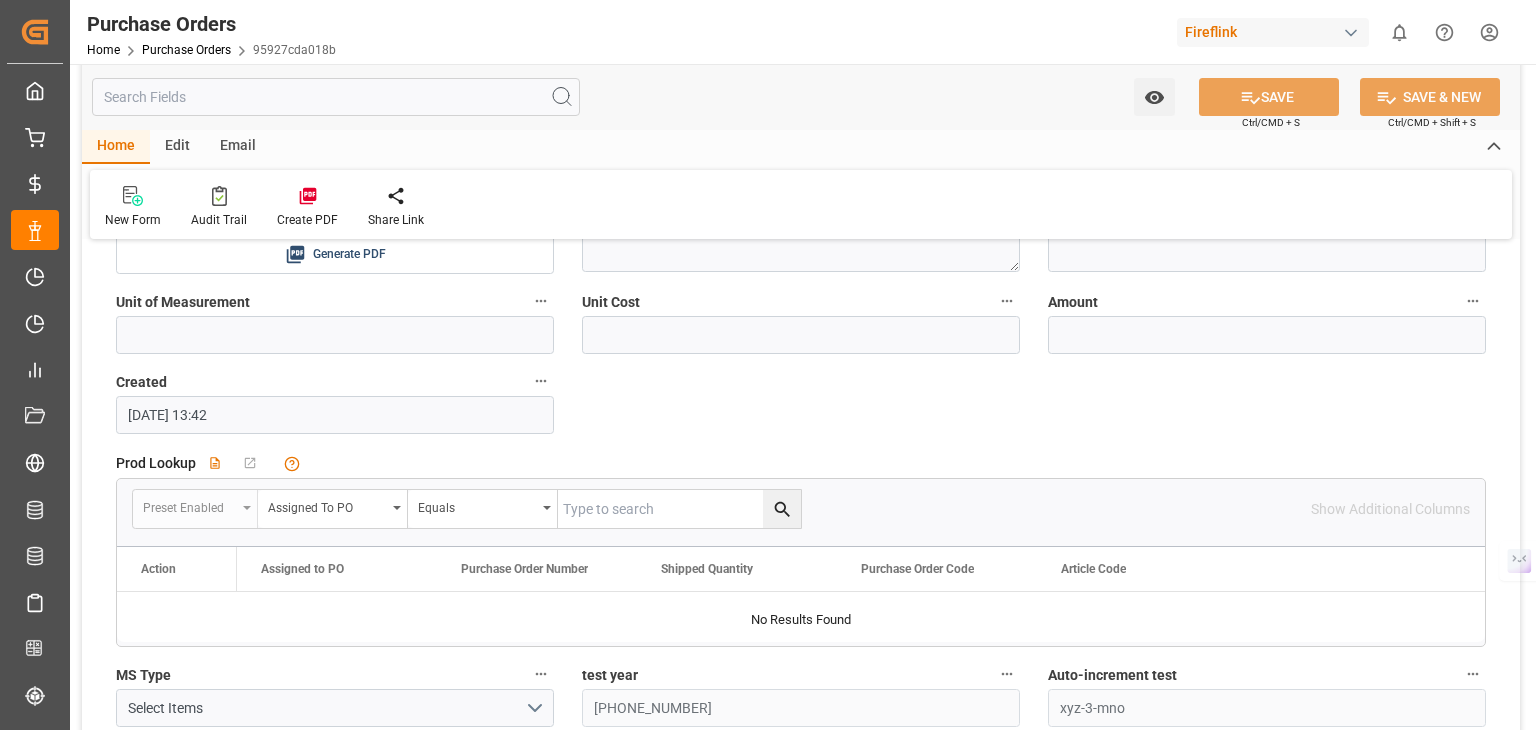 scroll, scrollTop: 2753, scrollLeft: 0, axis: vertical 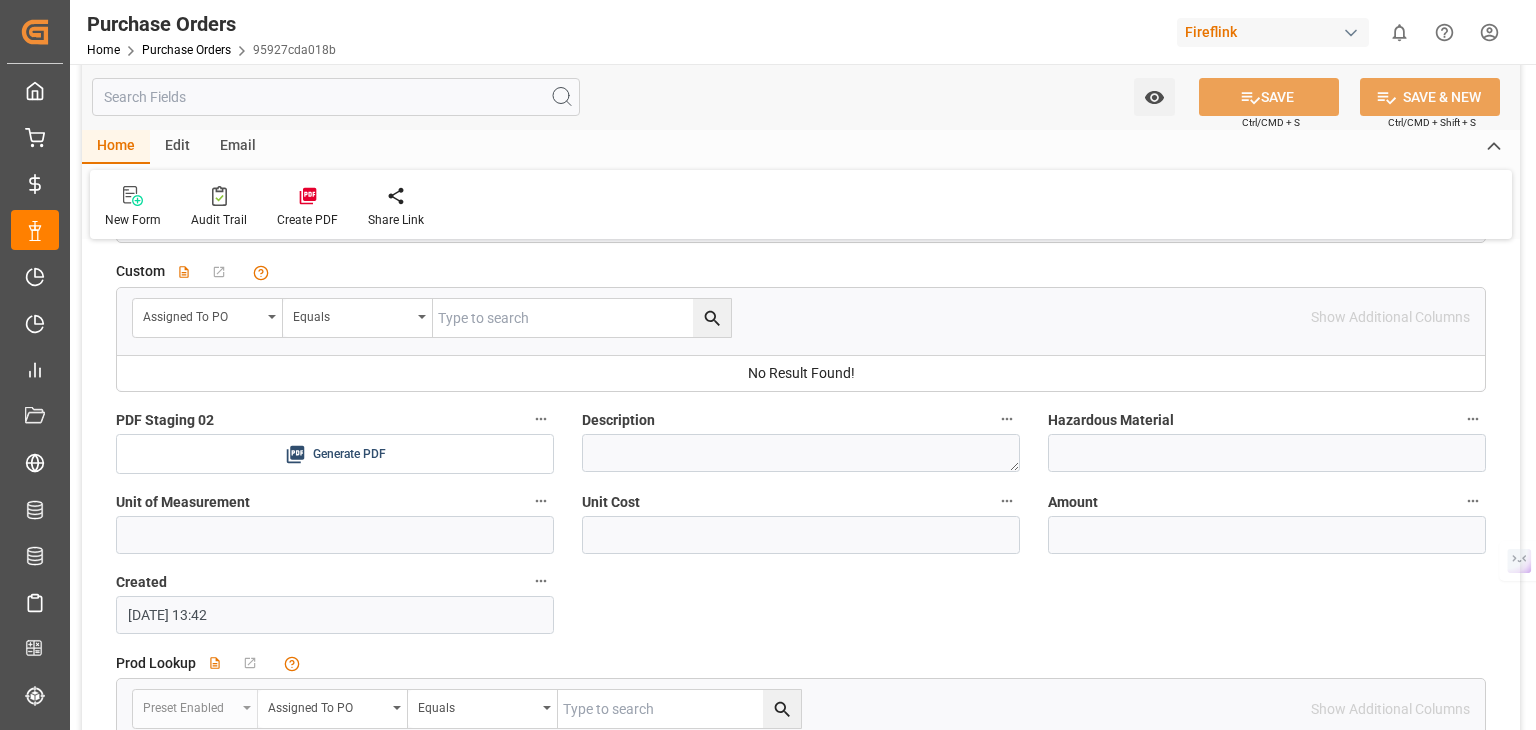 click at bounding box center [336, 97] 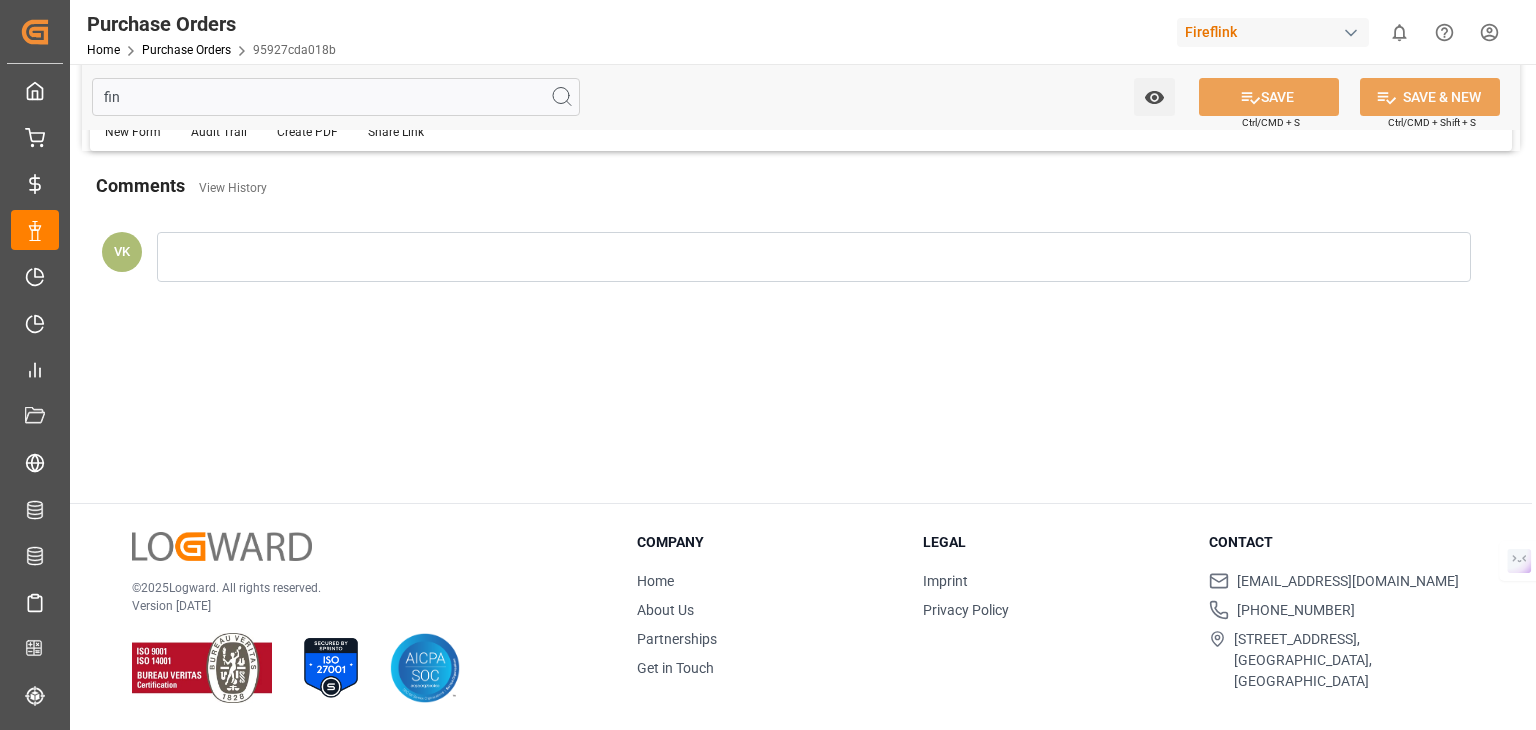 scroll, scrollTop: 0, scrollLeft: 0, axis: both 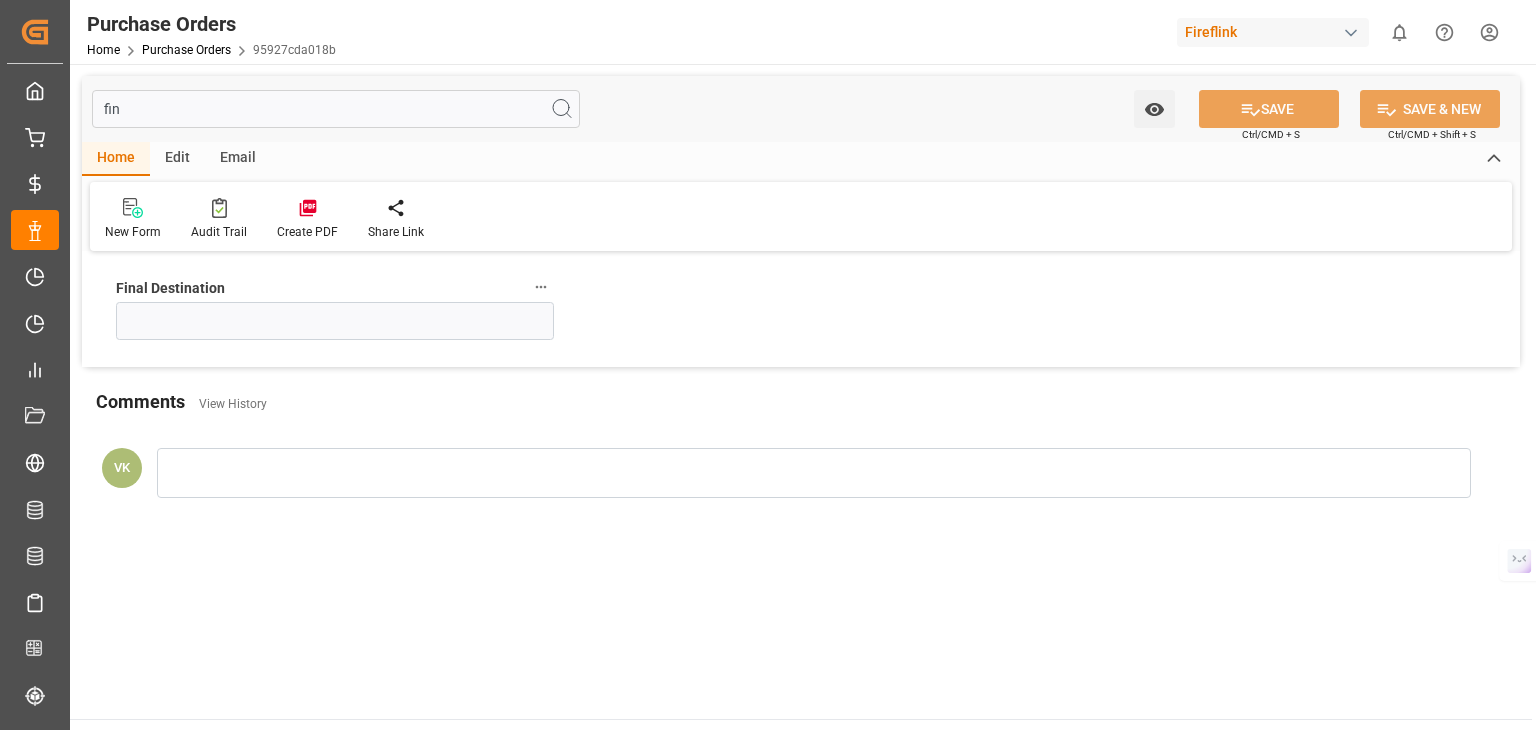 type on "fin" 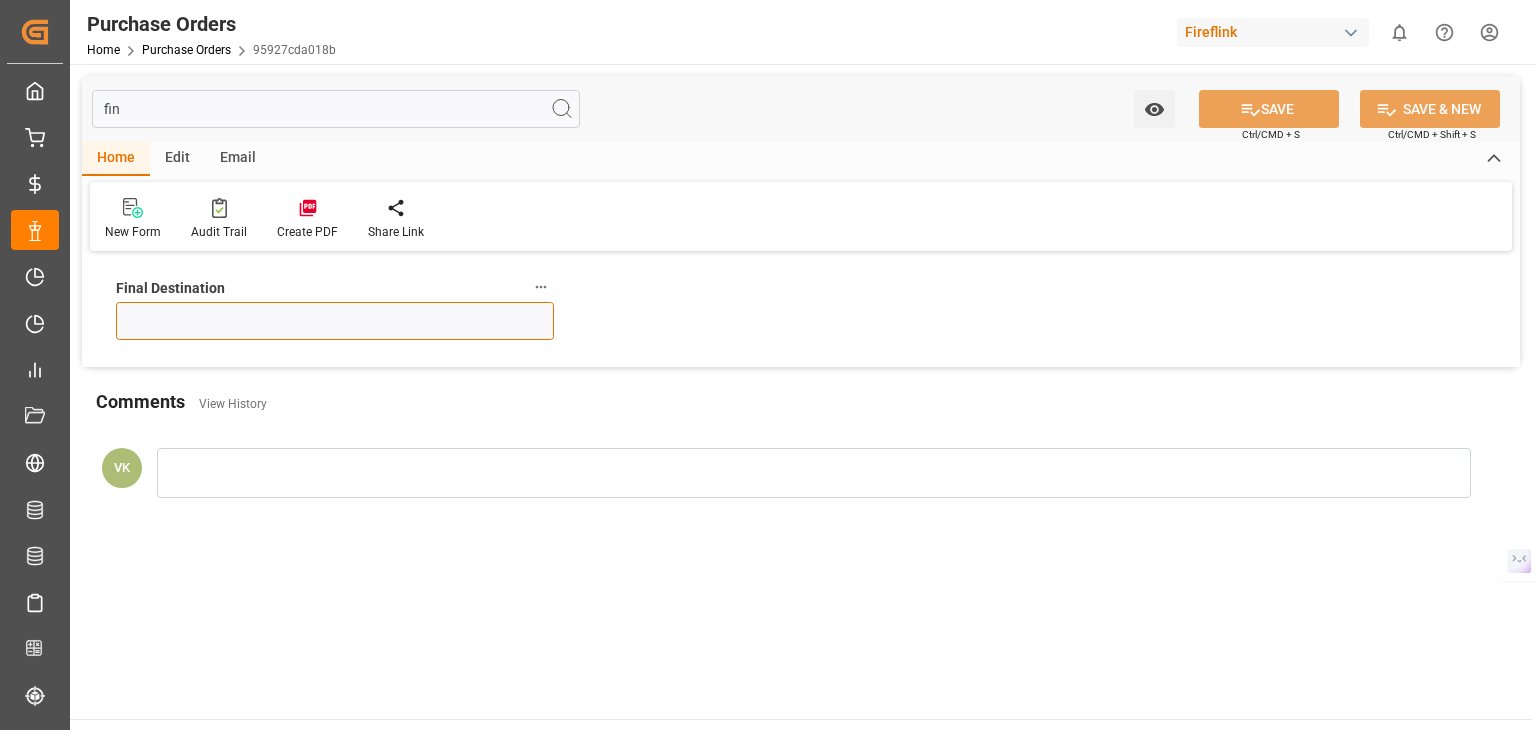 click at bounding box center [335, 321] 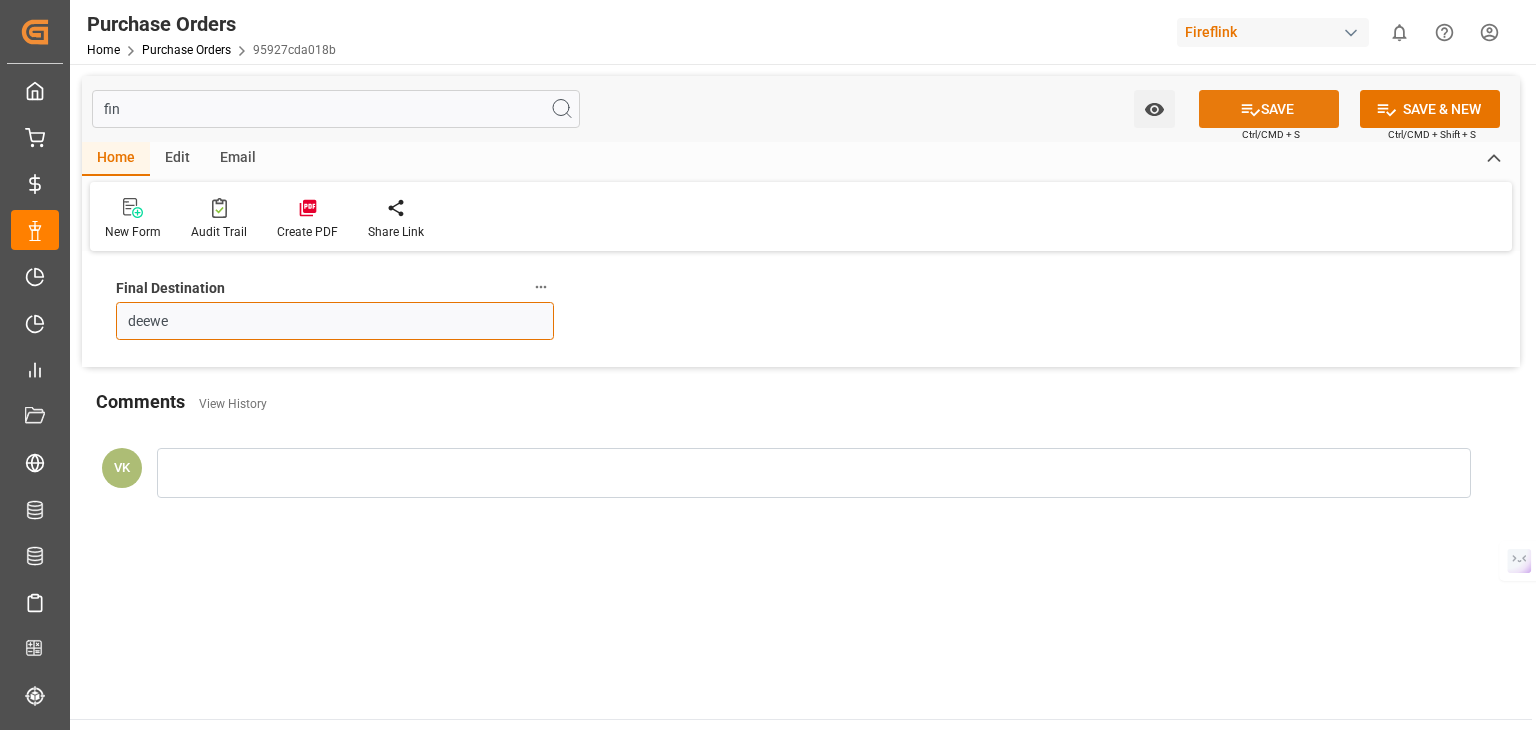 type on "deewe" 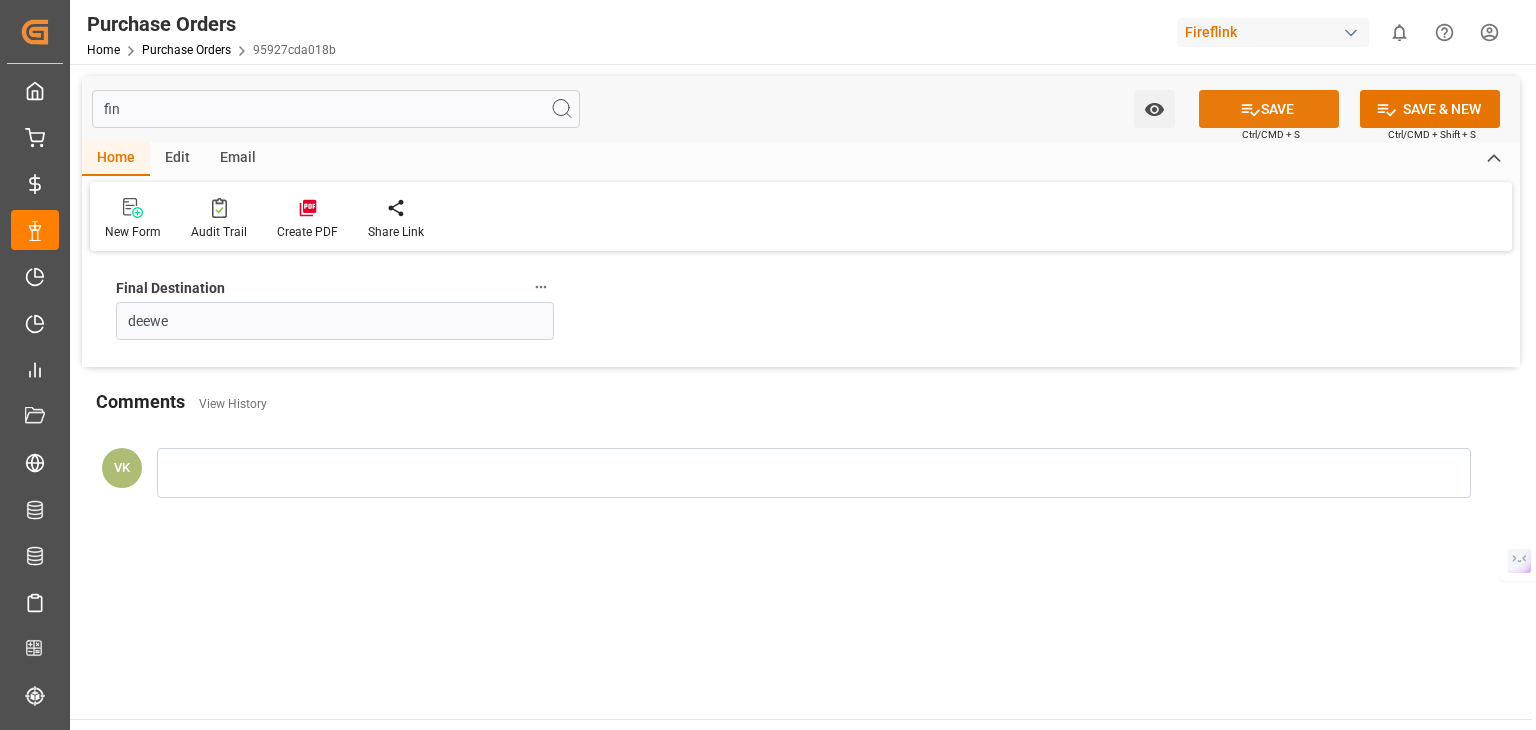click on "SAVE" at bounding box center (1269, 109) 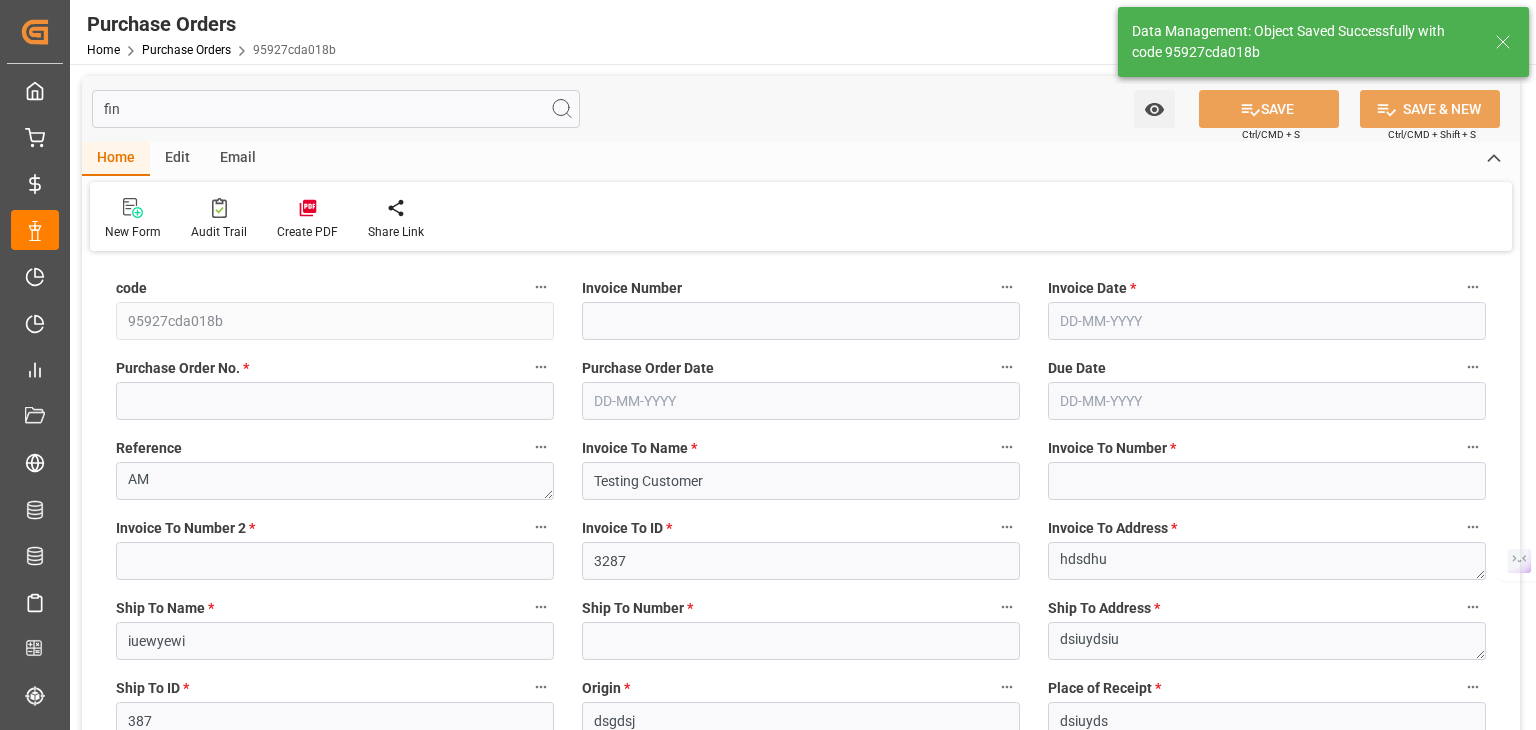 type on "32" 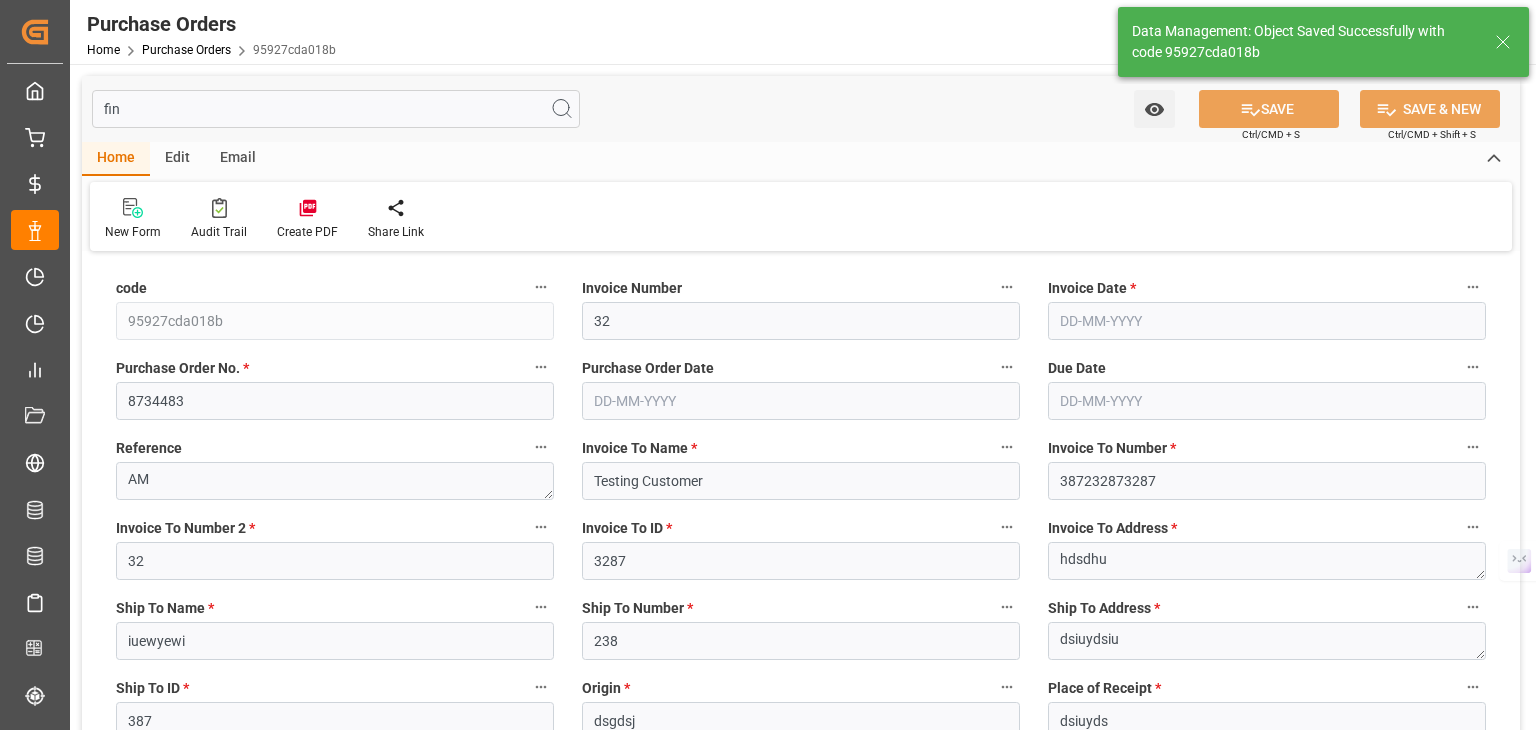 type on "[DATE]" 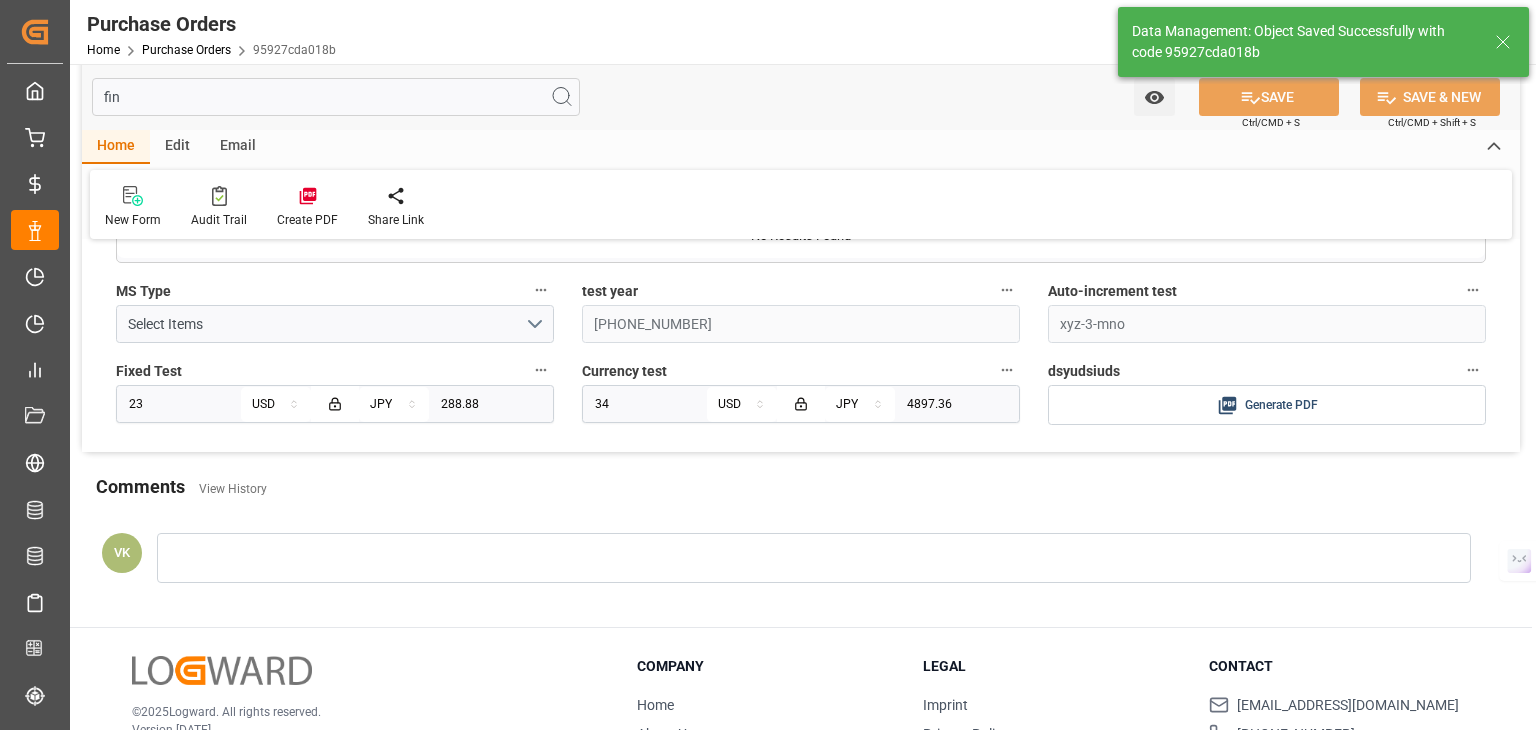 scroll, scrollTop: 3453, scrollLeft: 0, axis: vertical 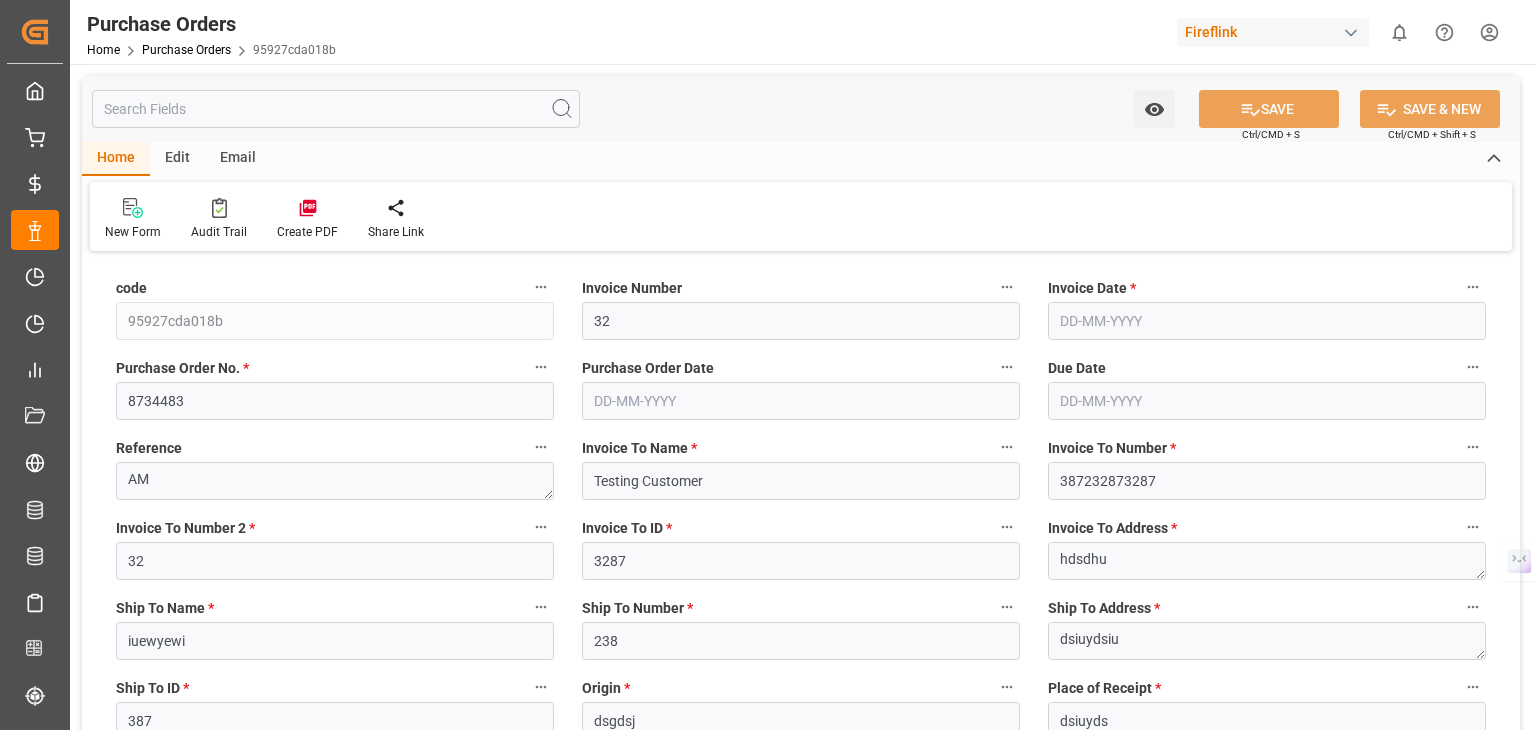 type on "[DATE]" 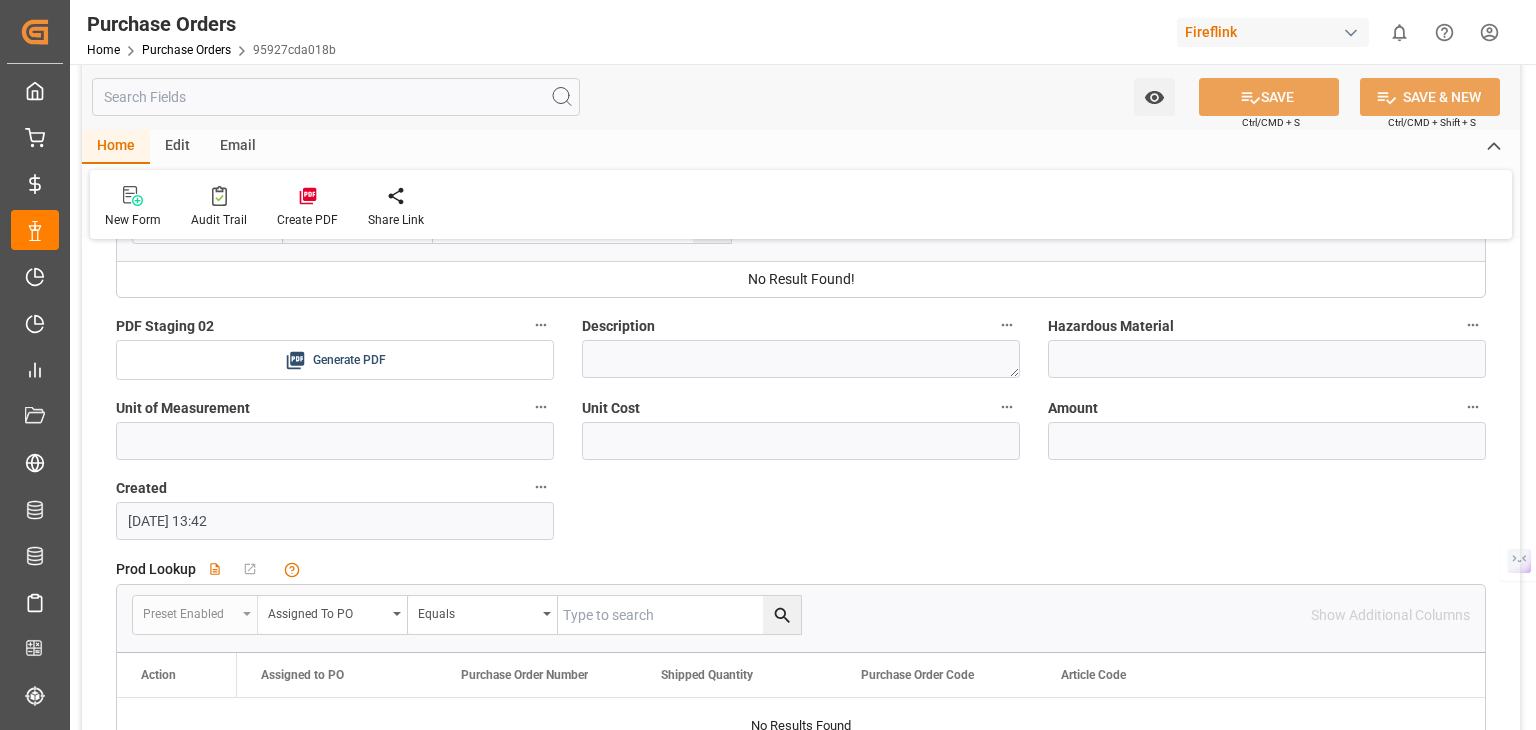 scroll, scrollTop: 3453, scrollLeft: 0, axis: vertical 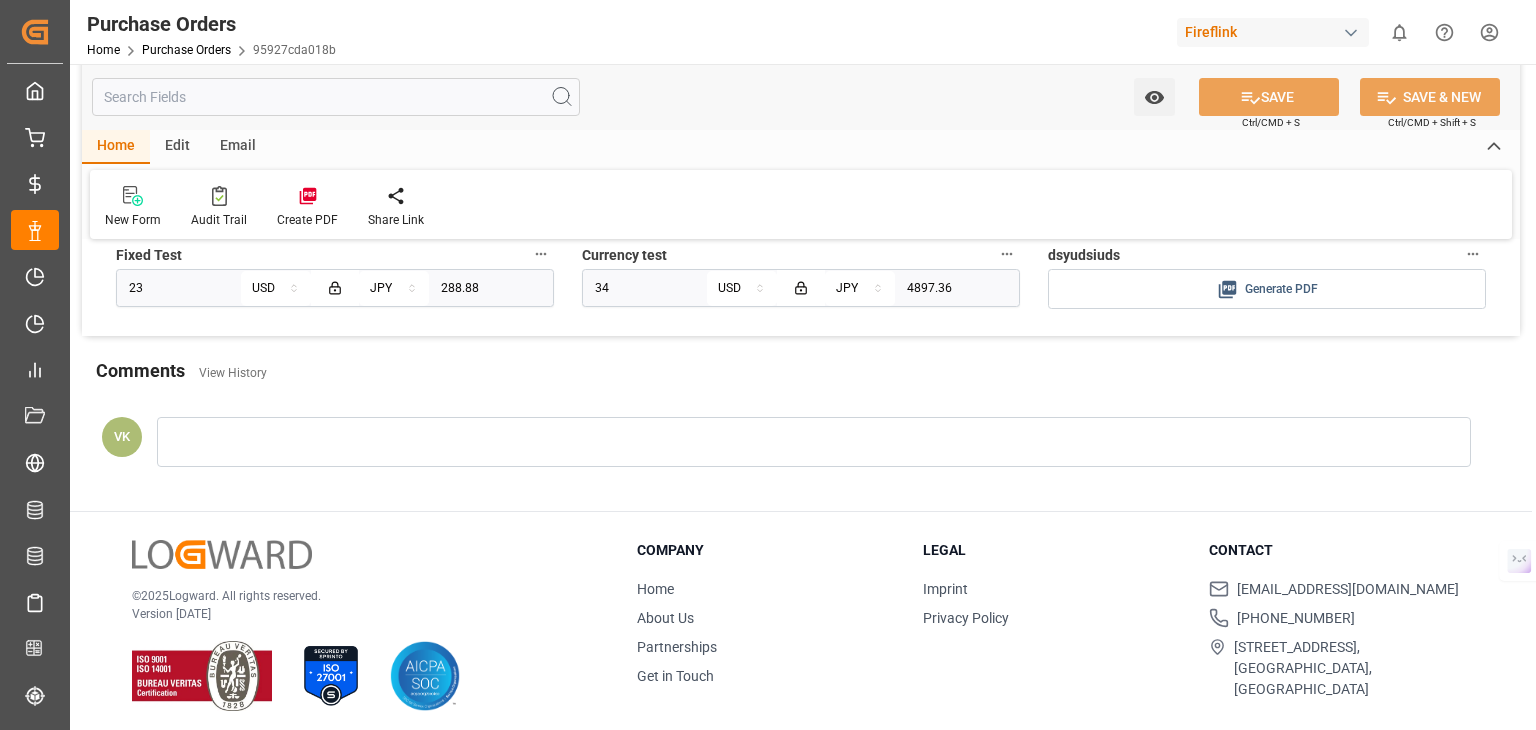 click on "Generate PDF" at bounding box center [1267, 289] 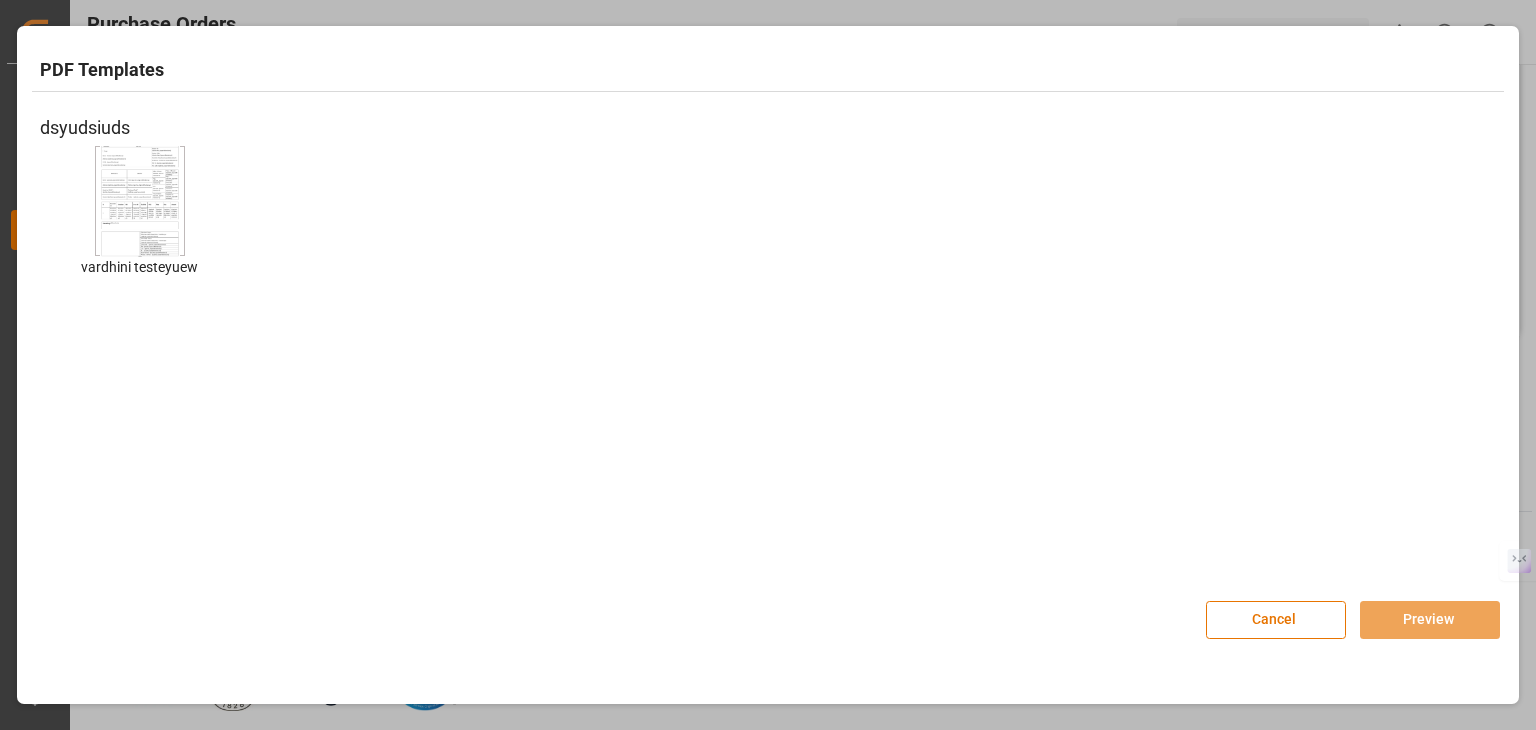 click at bounding box center [140, 200] 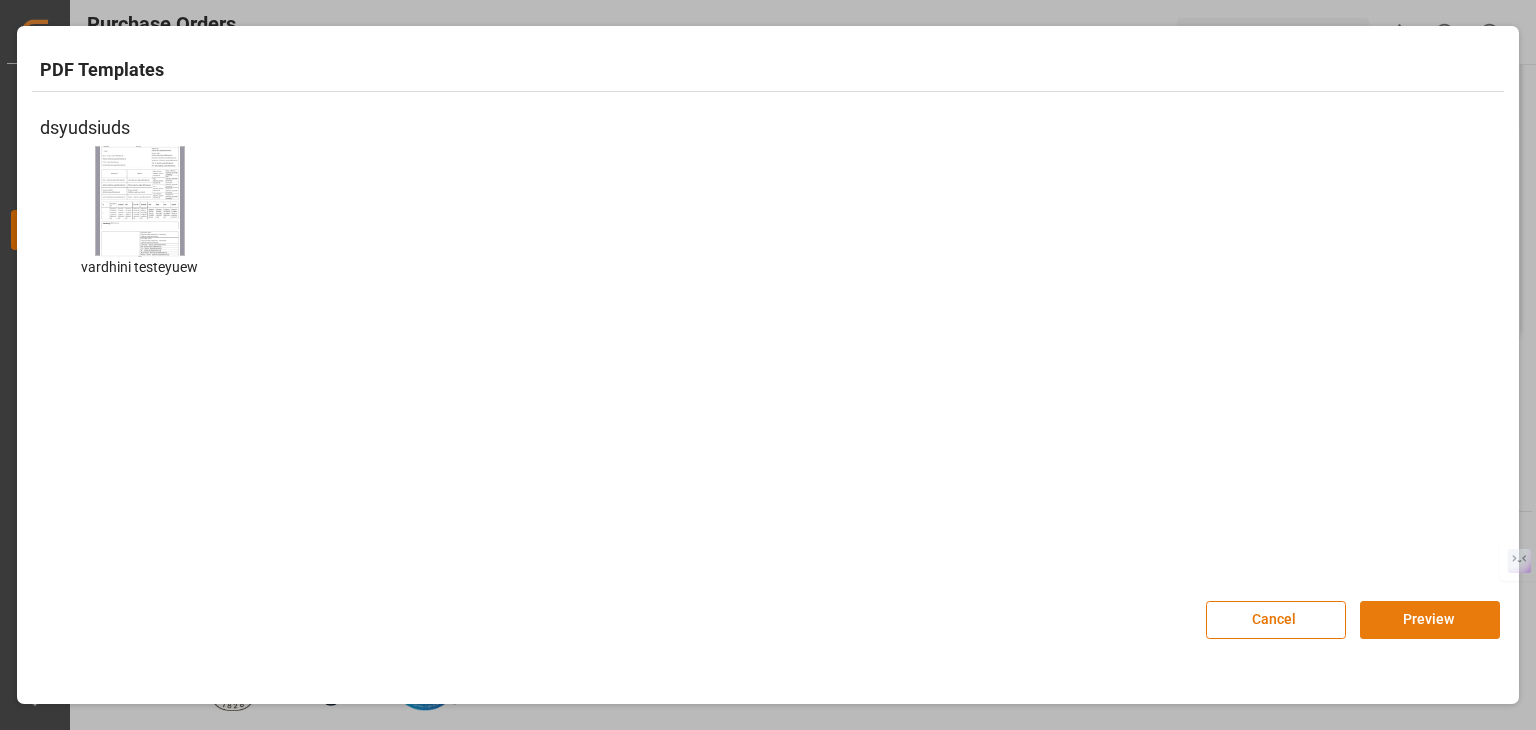 click on "Preview" at bounding box center (1430, 620) 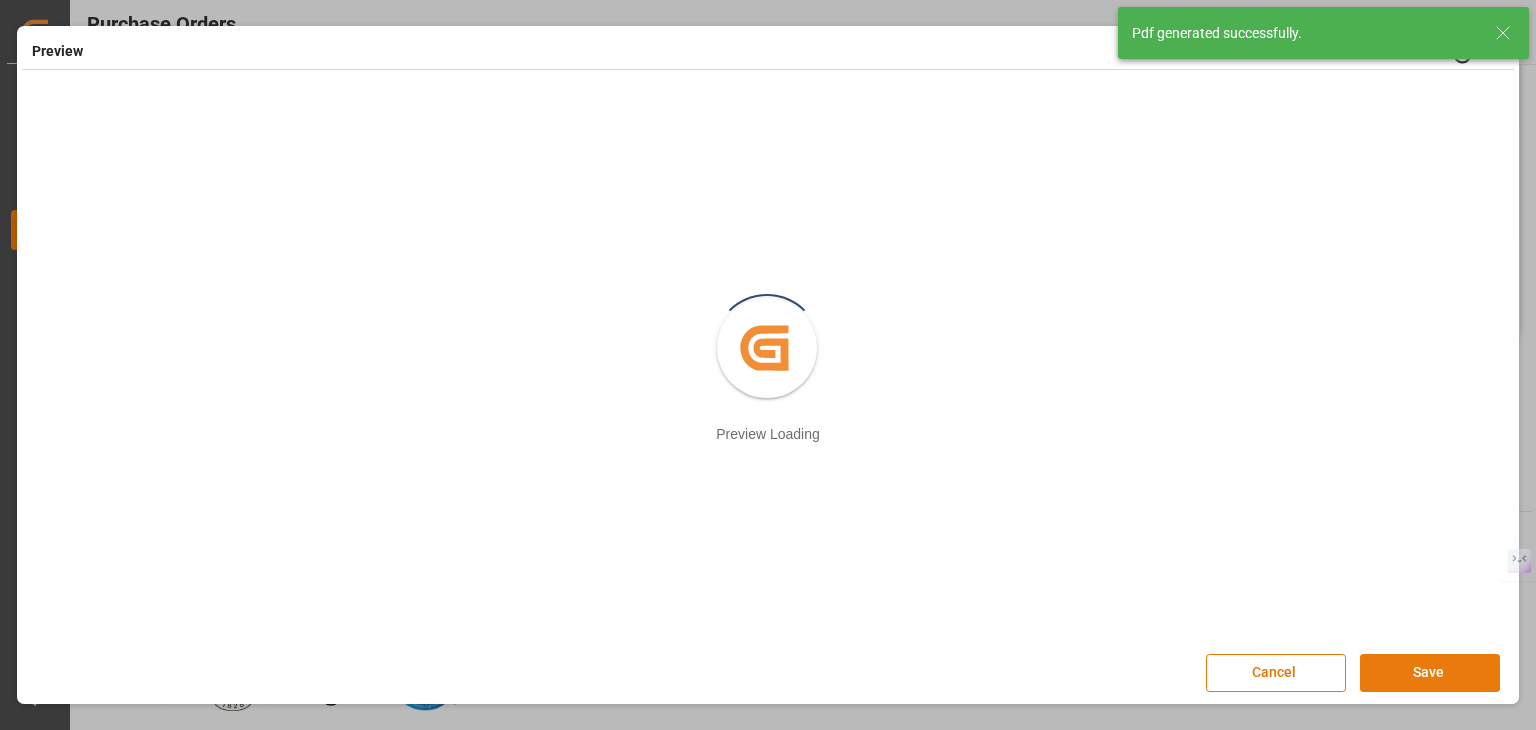 click on "Save" at bounding box center [1430, 673] 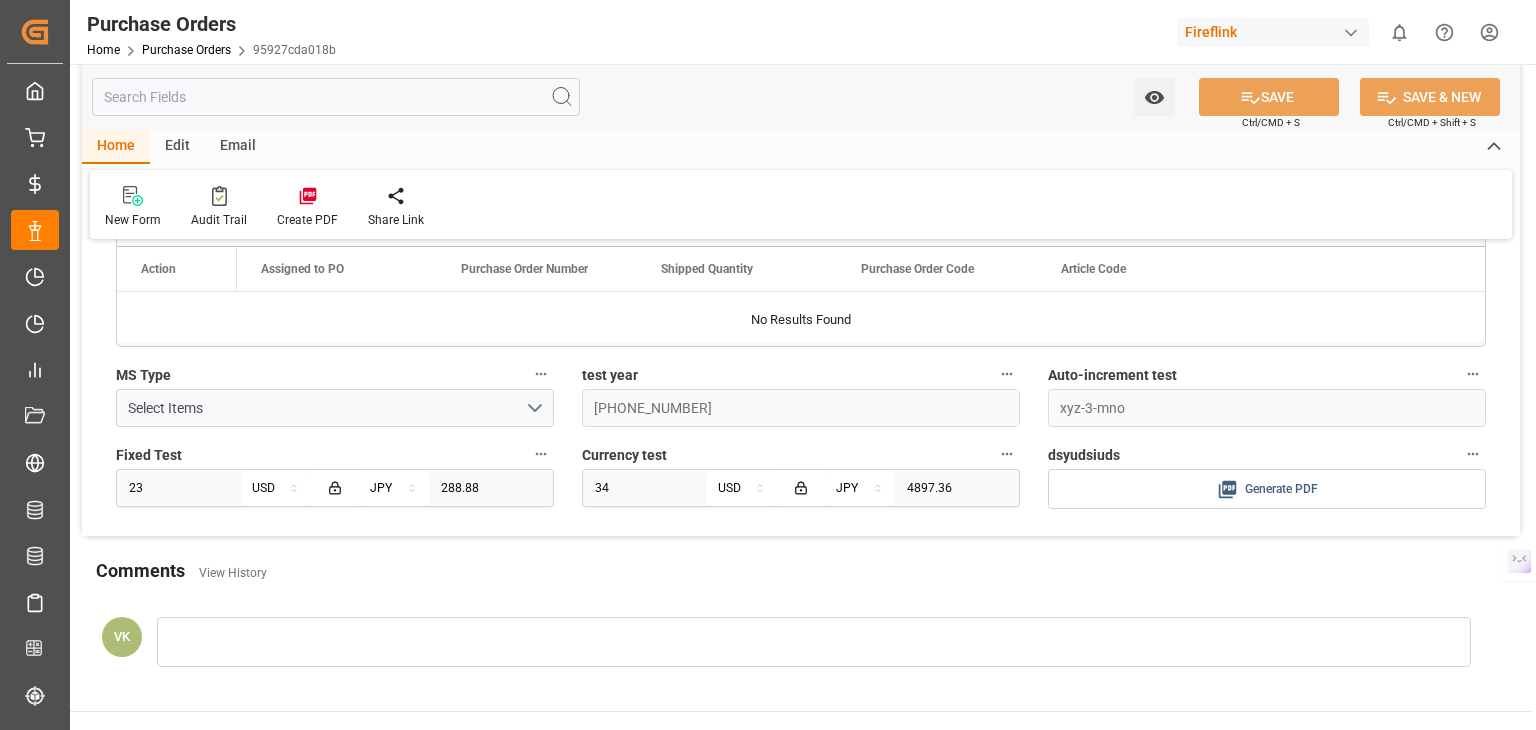 scroll, scrollTop: 3256, scrollLeft: 0, axis: vertical 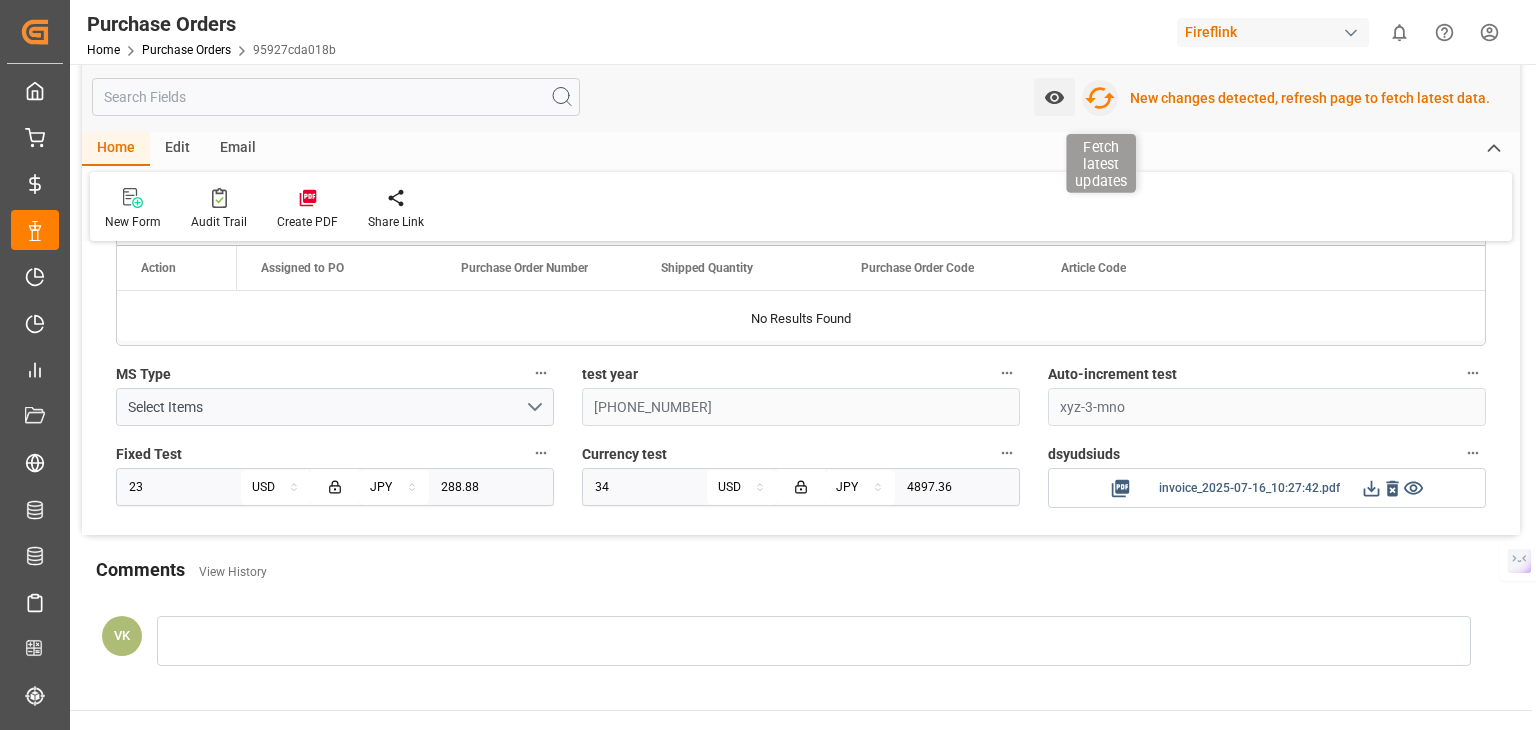 click 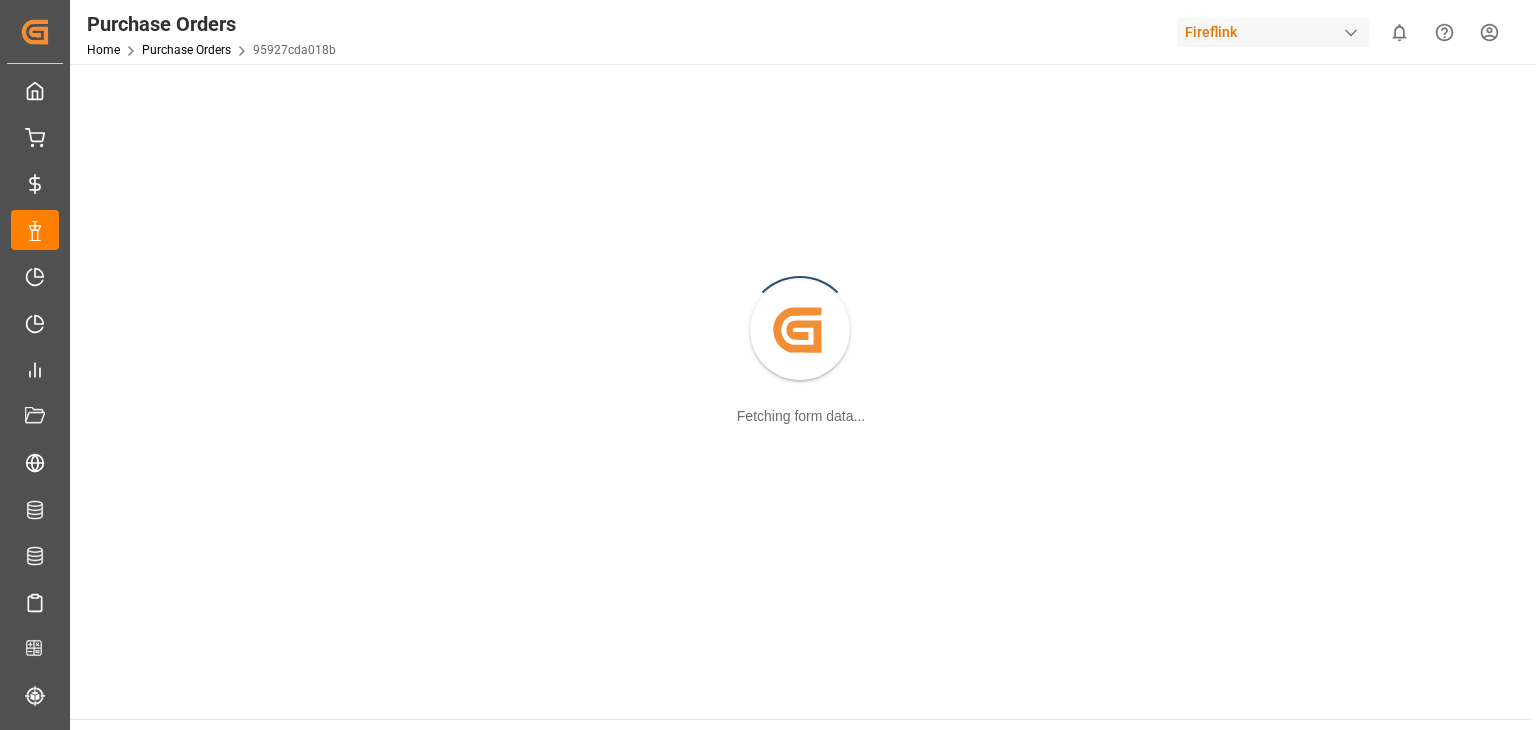 scroll, scrollTop: 0, scrollLeft: 0, axis: both 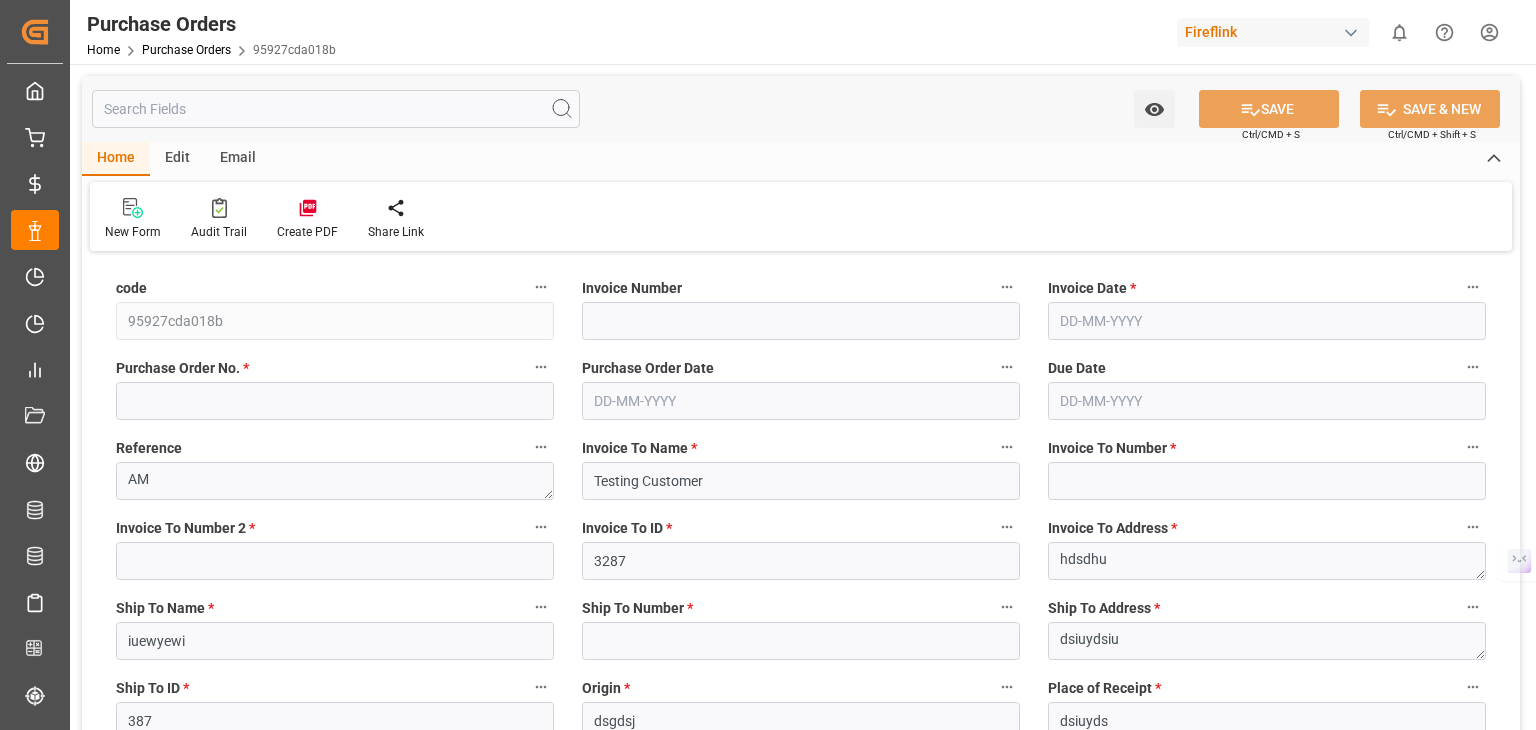 type on "32" 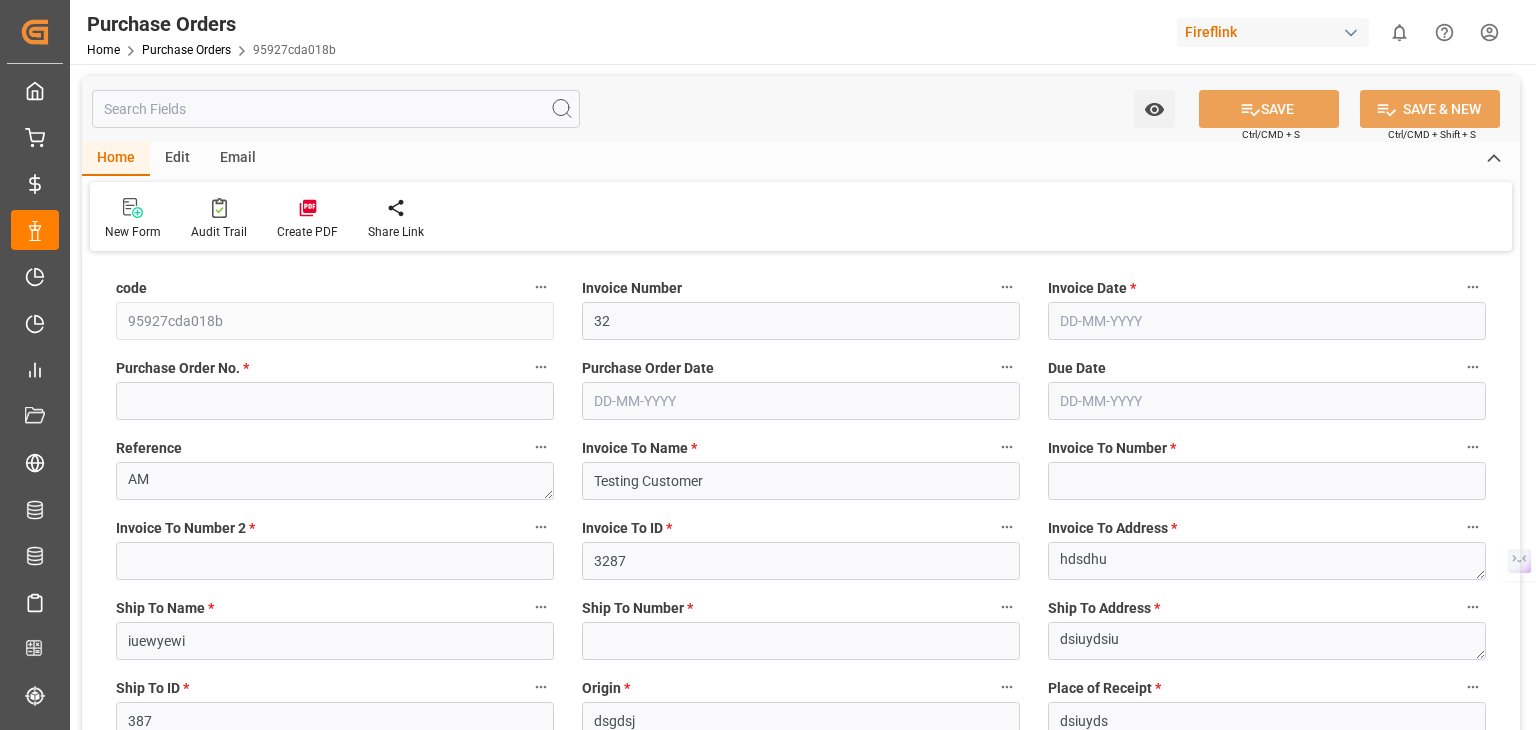 type on "8734483" 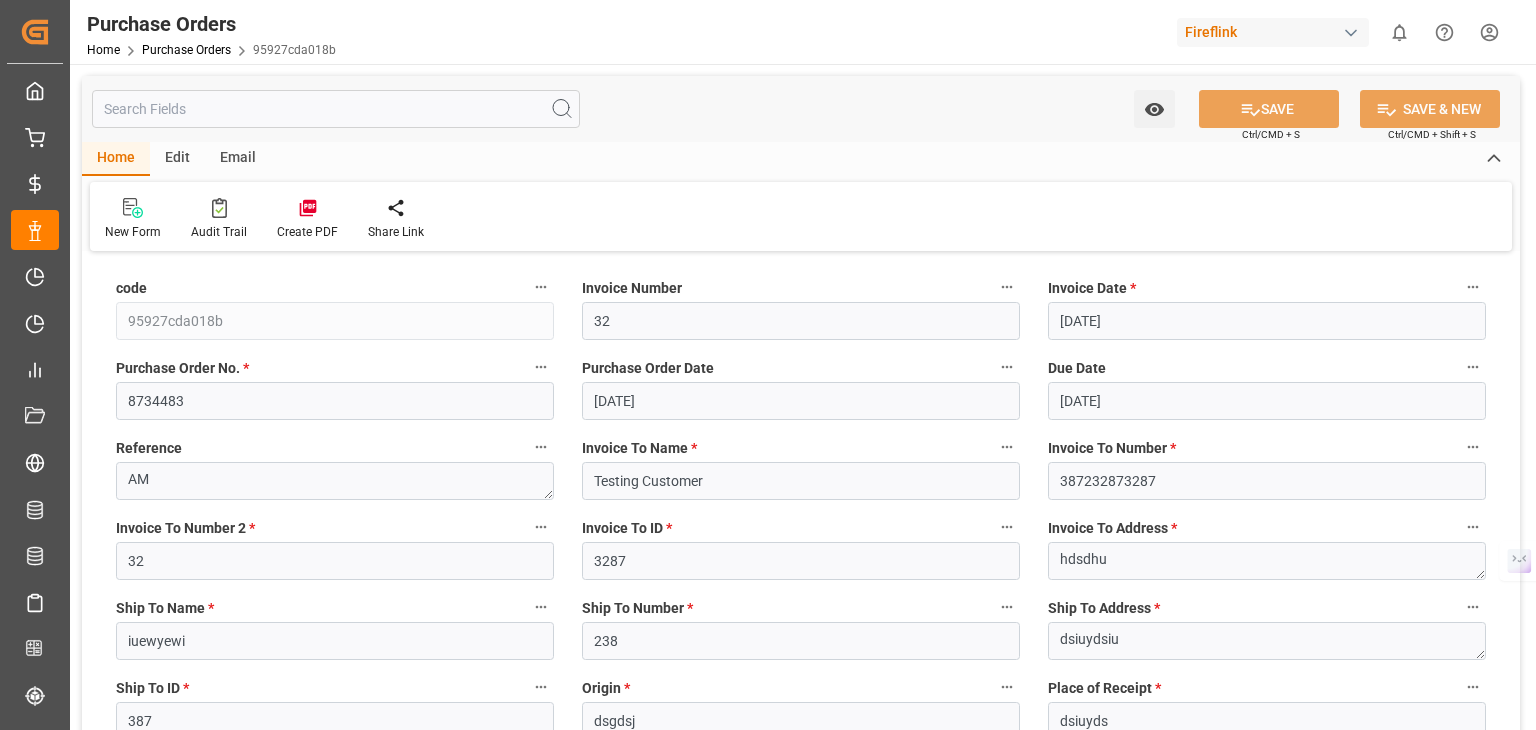 type on "[DATE]" 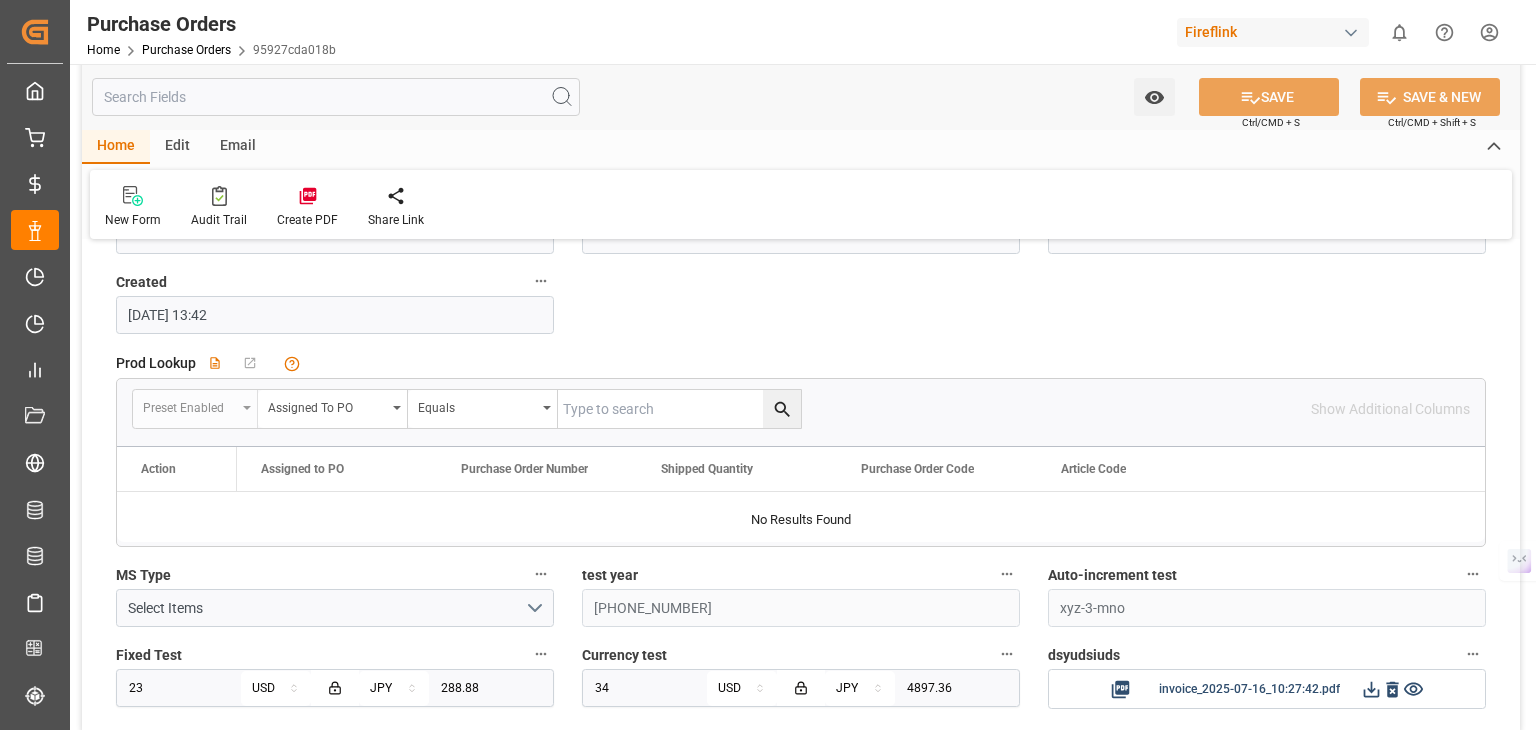 scroll, scrollTop: 2753, scrollLeft: 0, axis: vertical 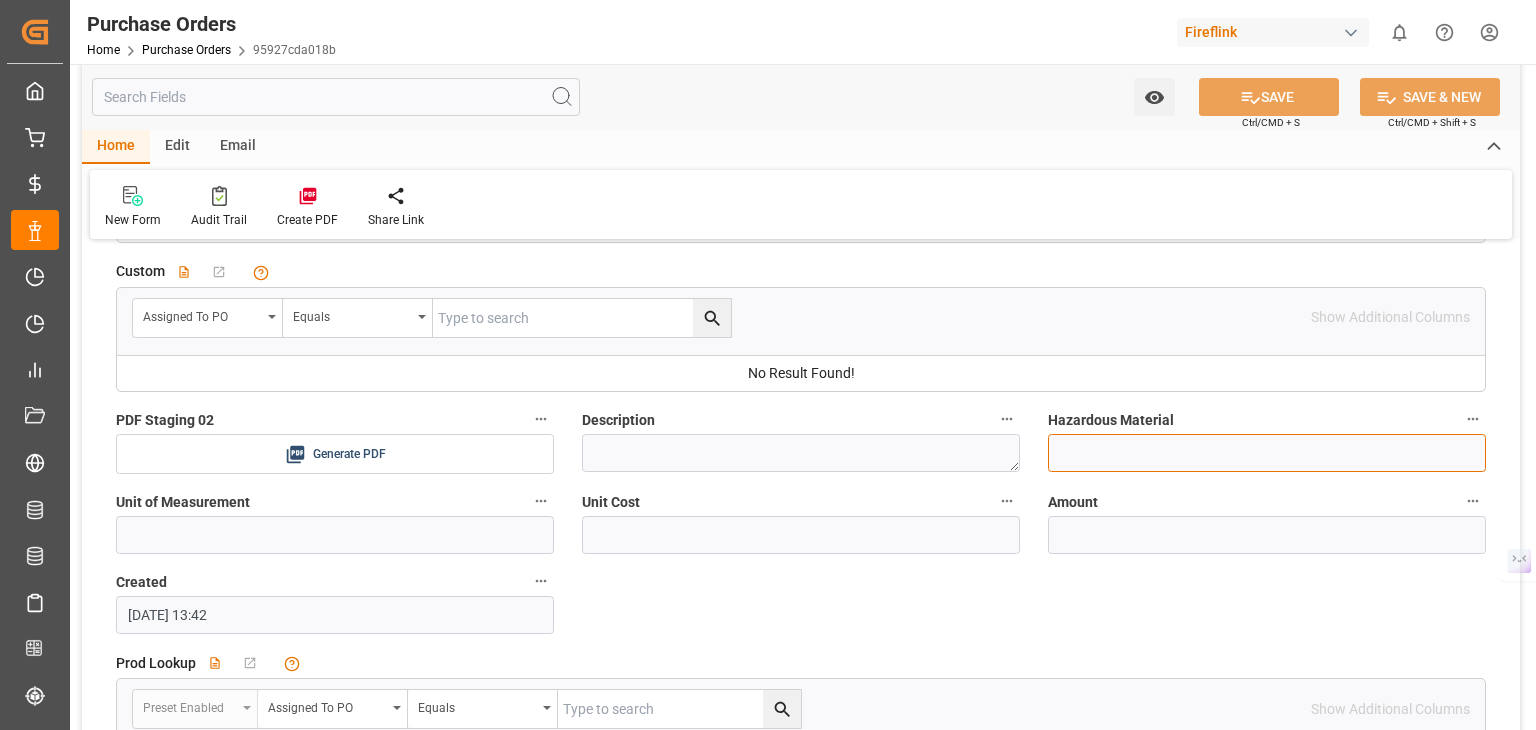 click at bounding box center [1267, 453] 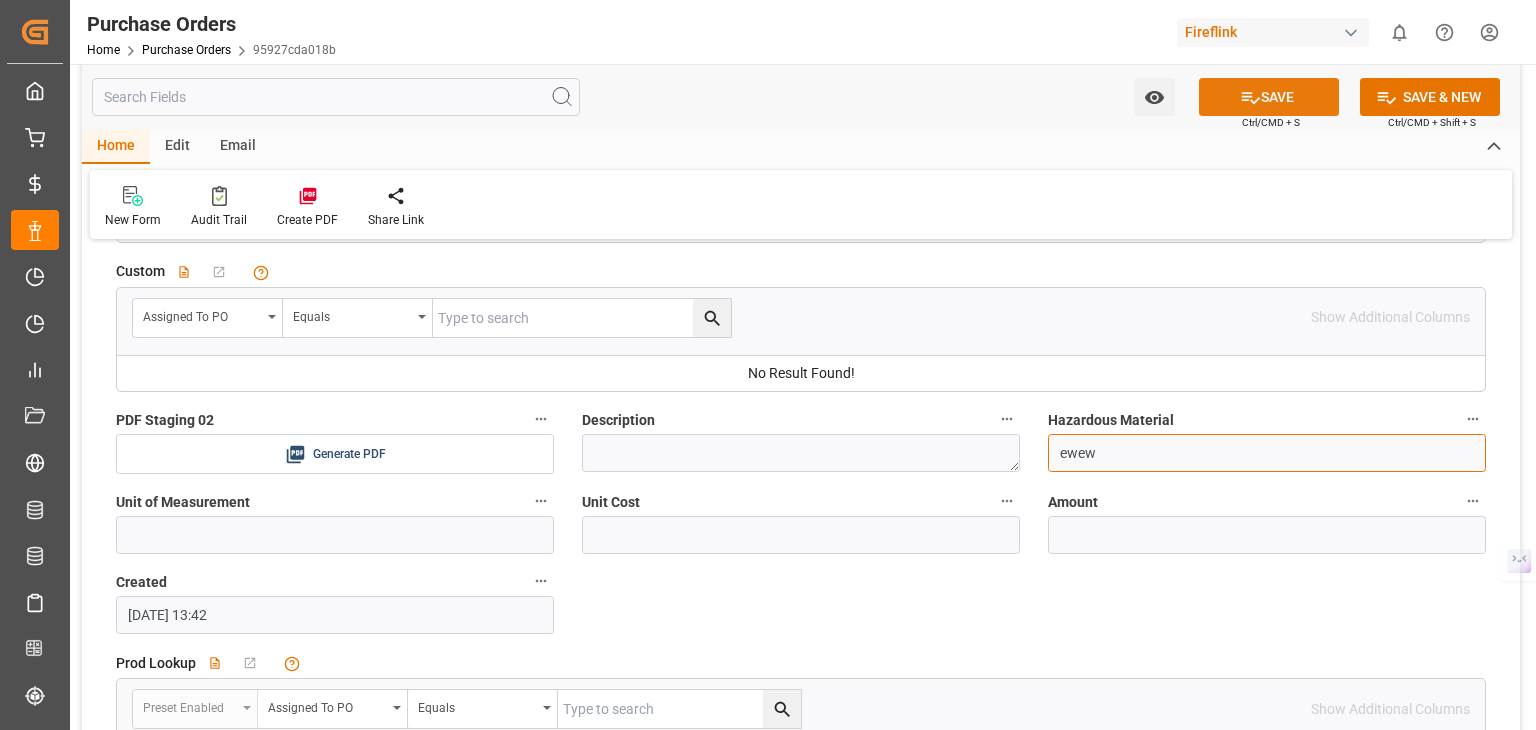 type on "ewew" 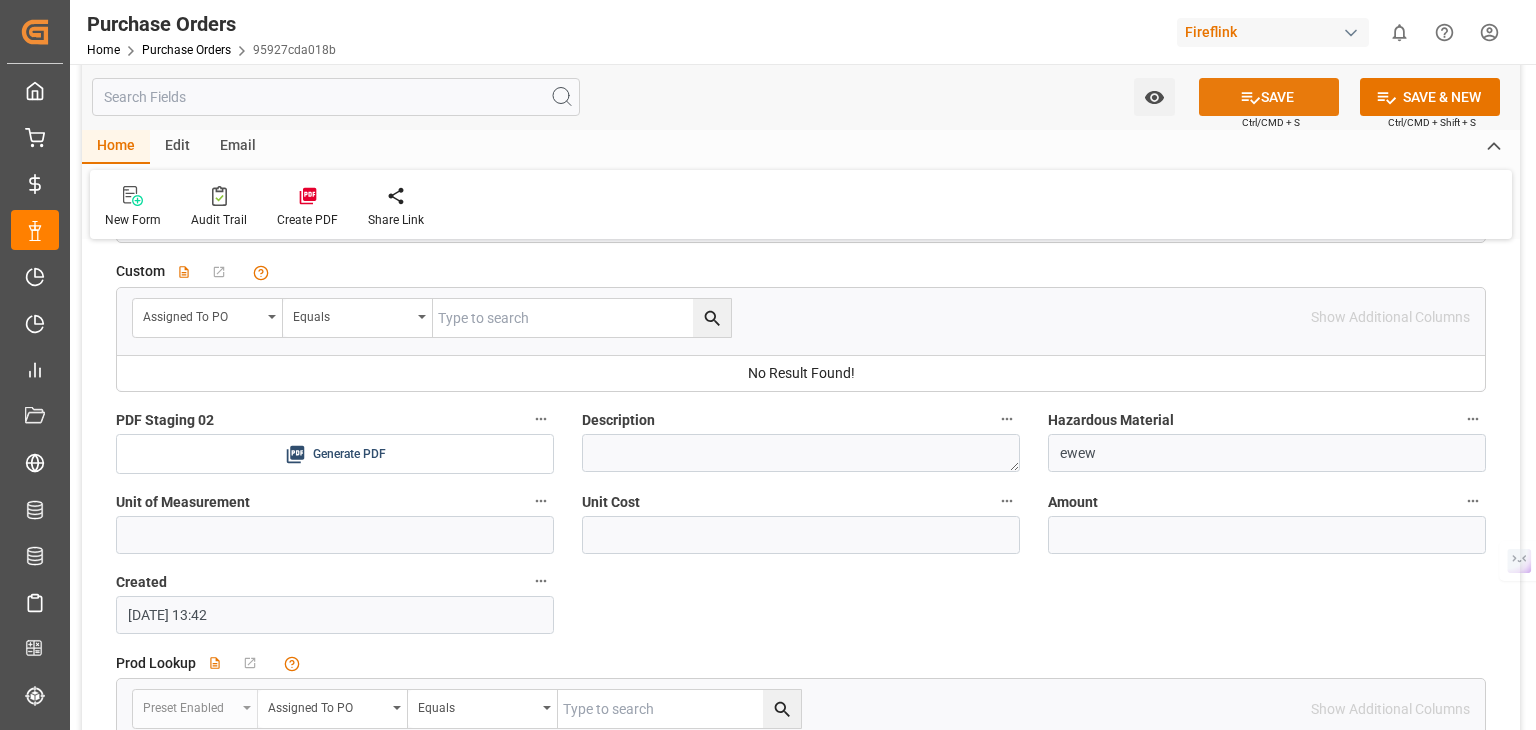 click on "SAVE" at bounding box center (1269, 97) 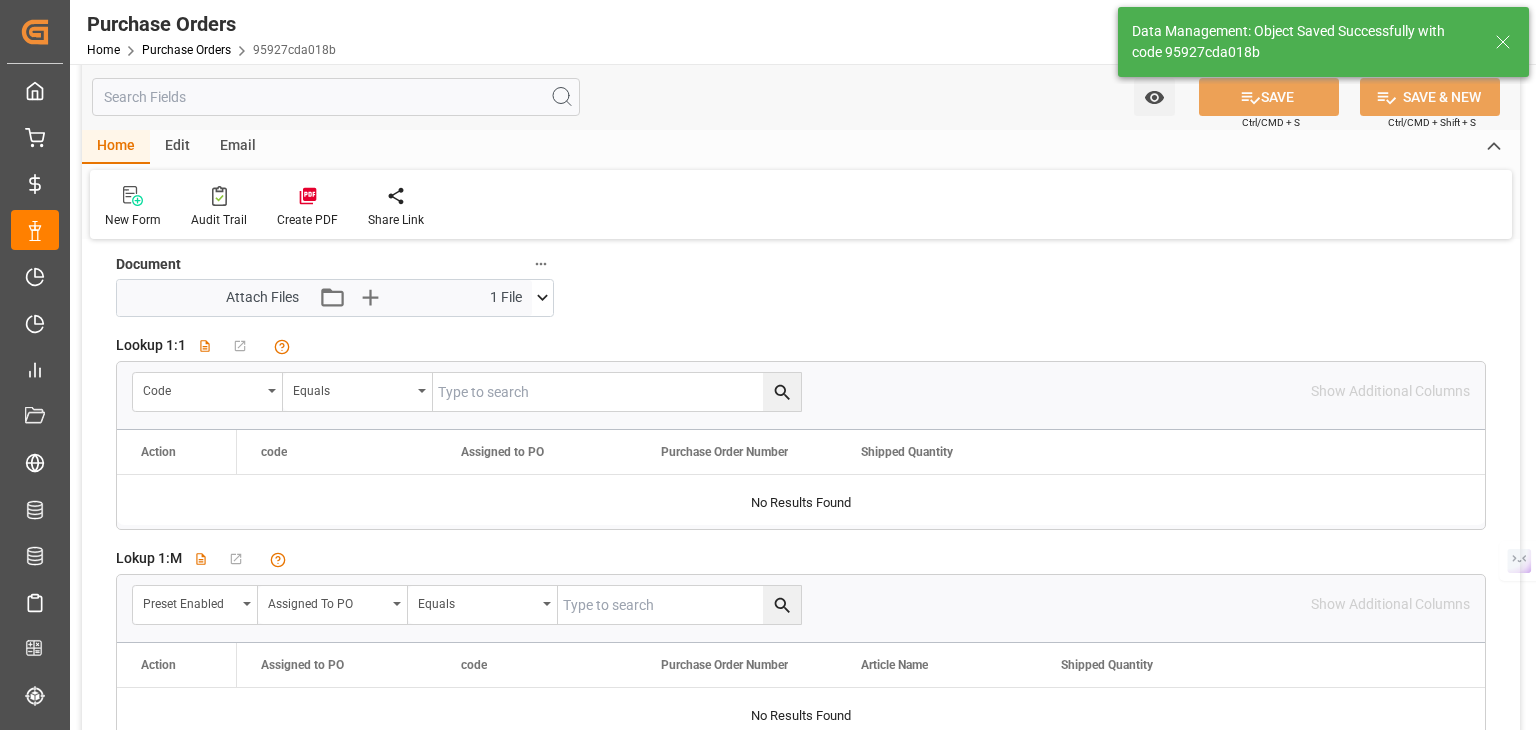 scroll, scrollTop: 1974, scrollLeft: 0, axis: vertical 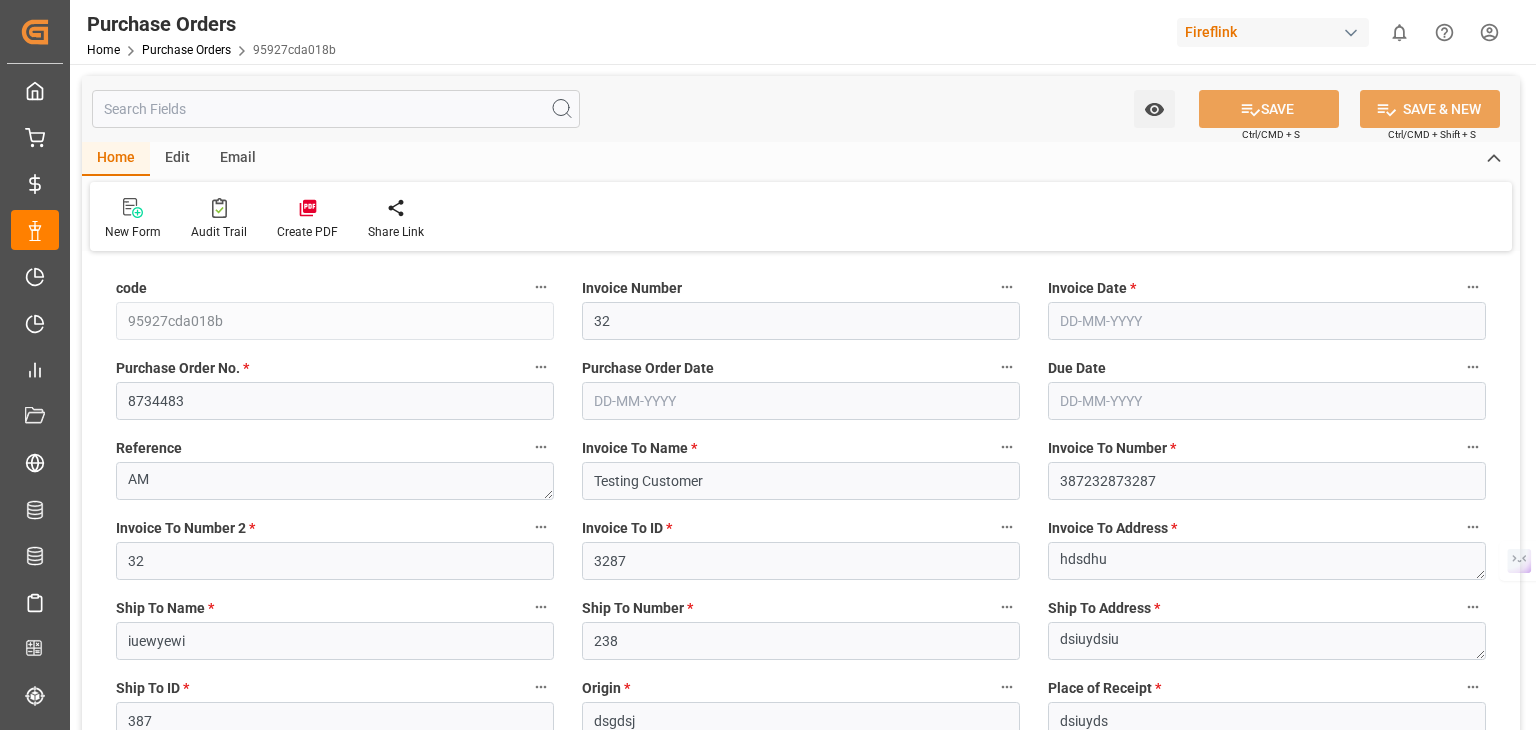 type on "[DATE]" 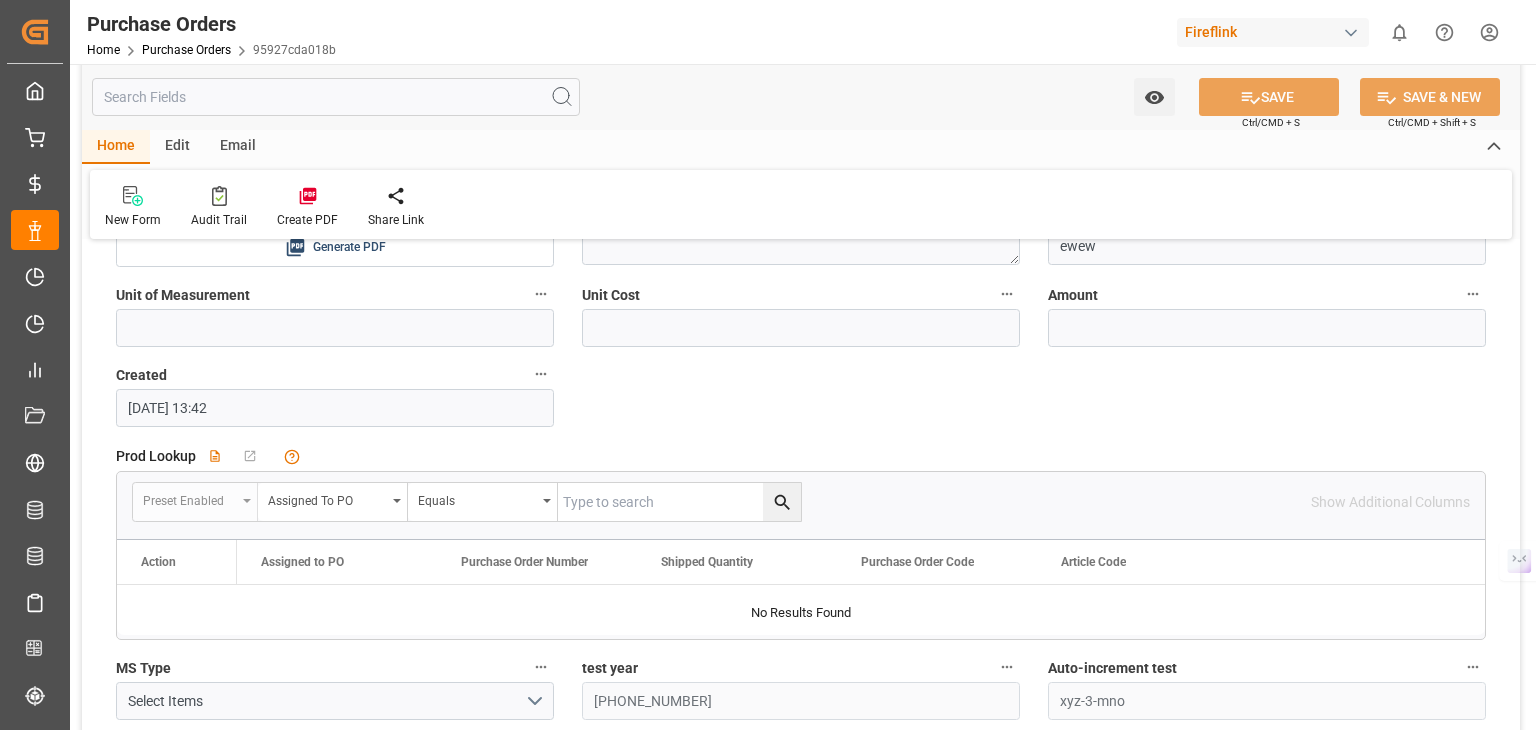scroll, scrollTop: 3453, scrollLeft: 0, axis: vertical 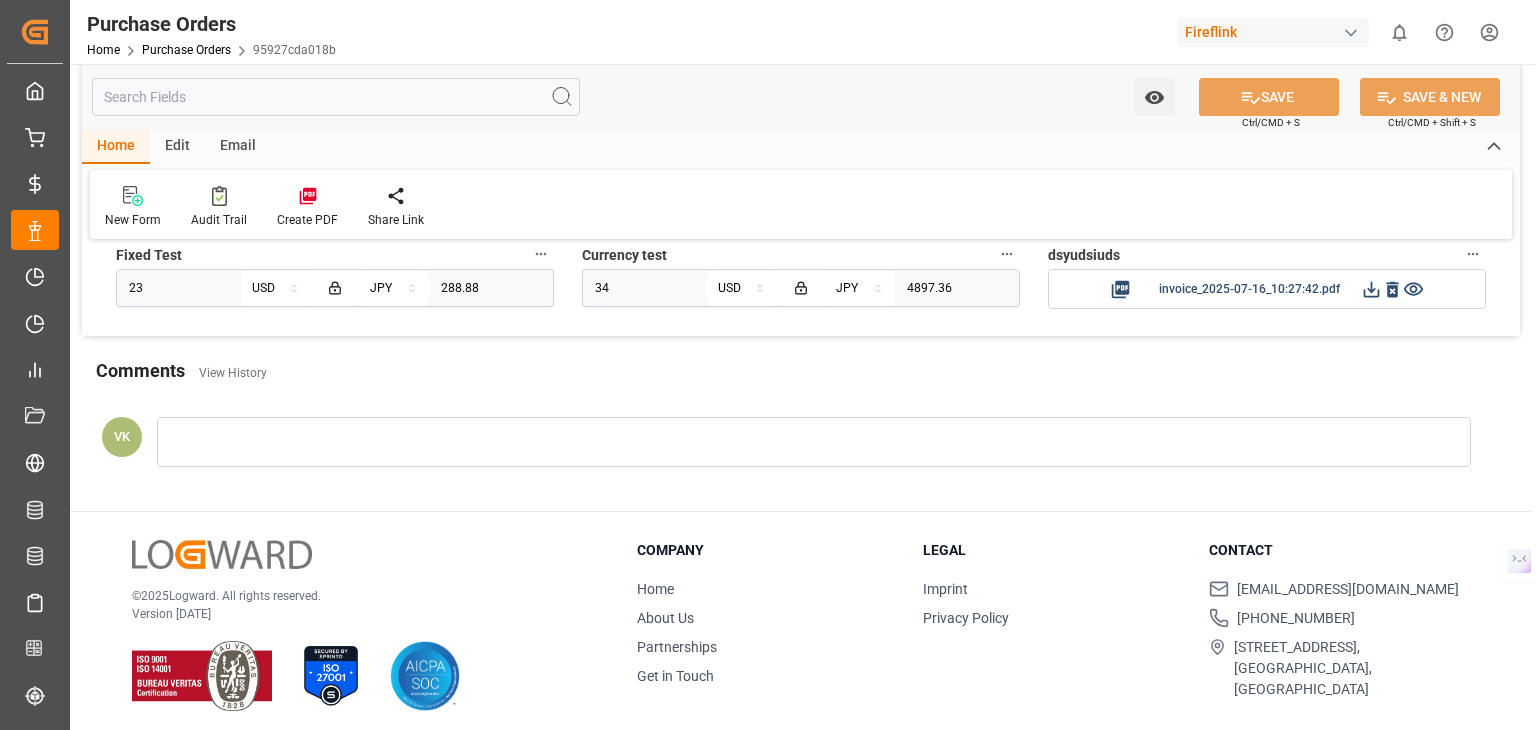 click on "Email" at bounding box center (238, 147) 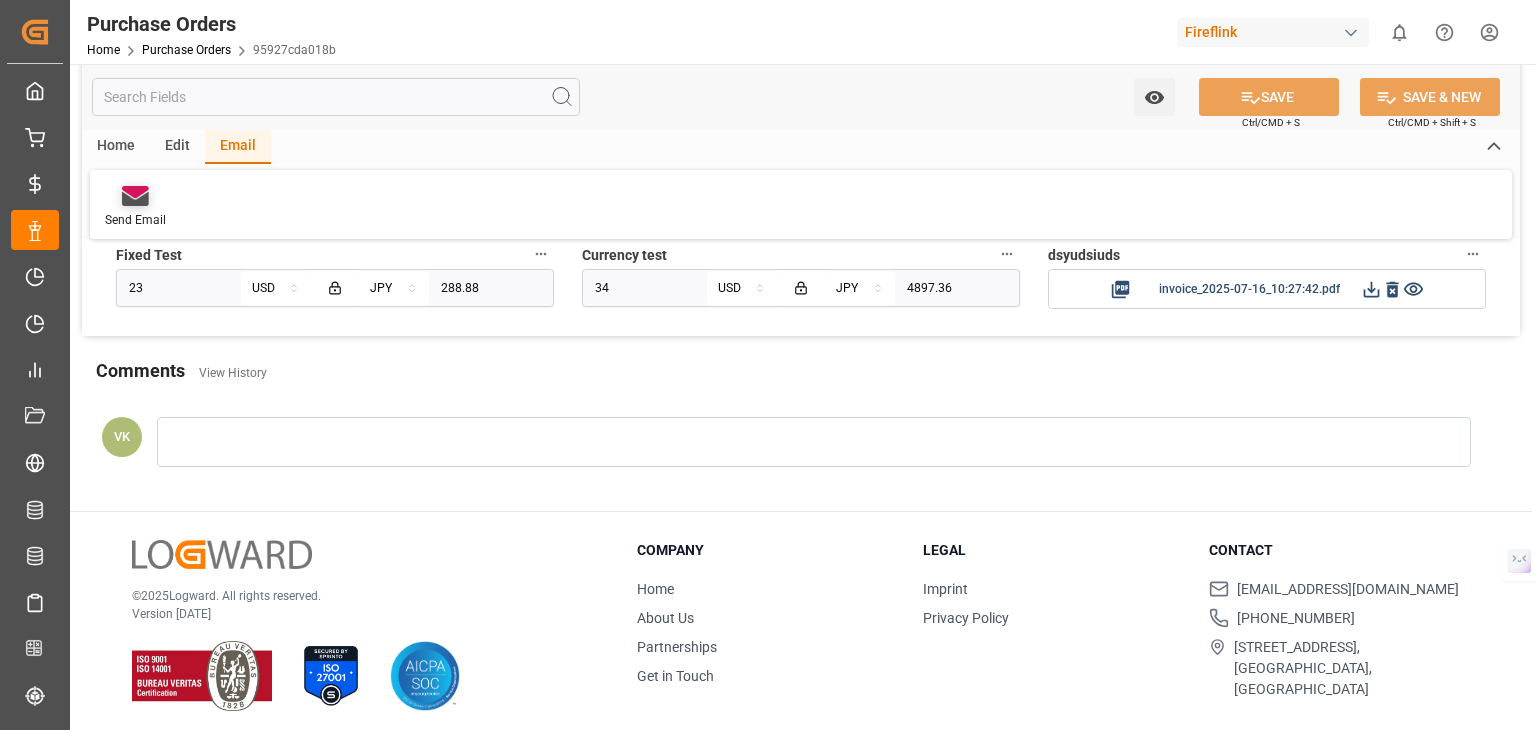 click on "Send Email" at bounding box center [135, 207] 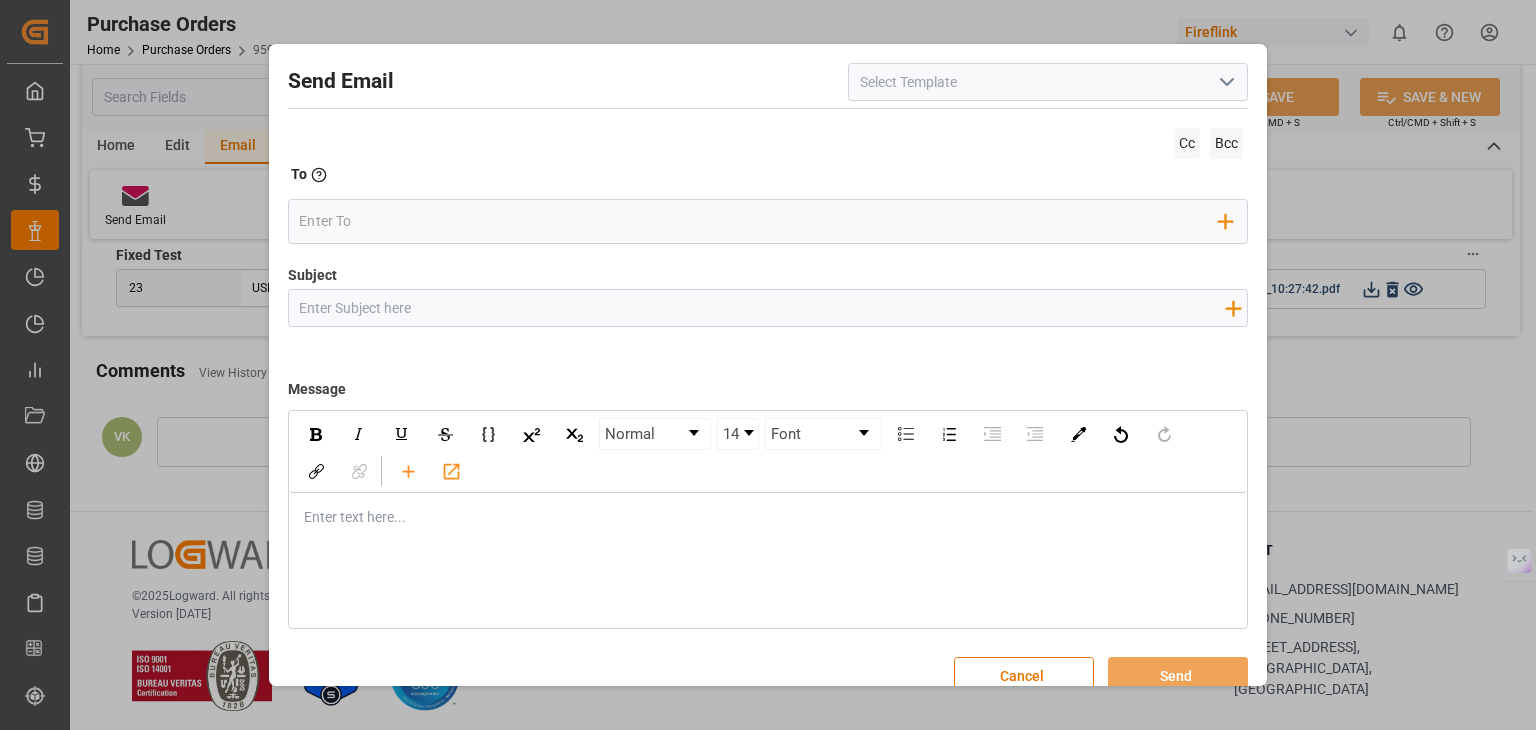click at bounding box center (1226, 82) 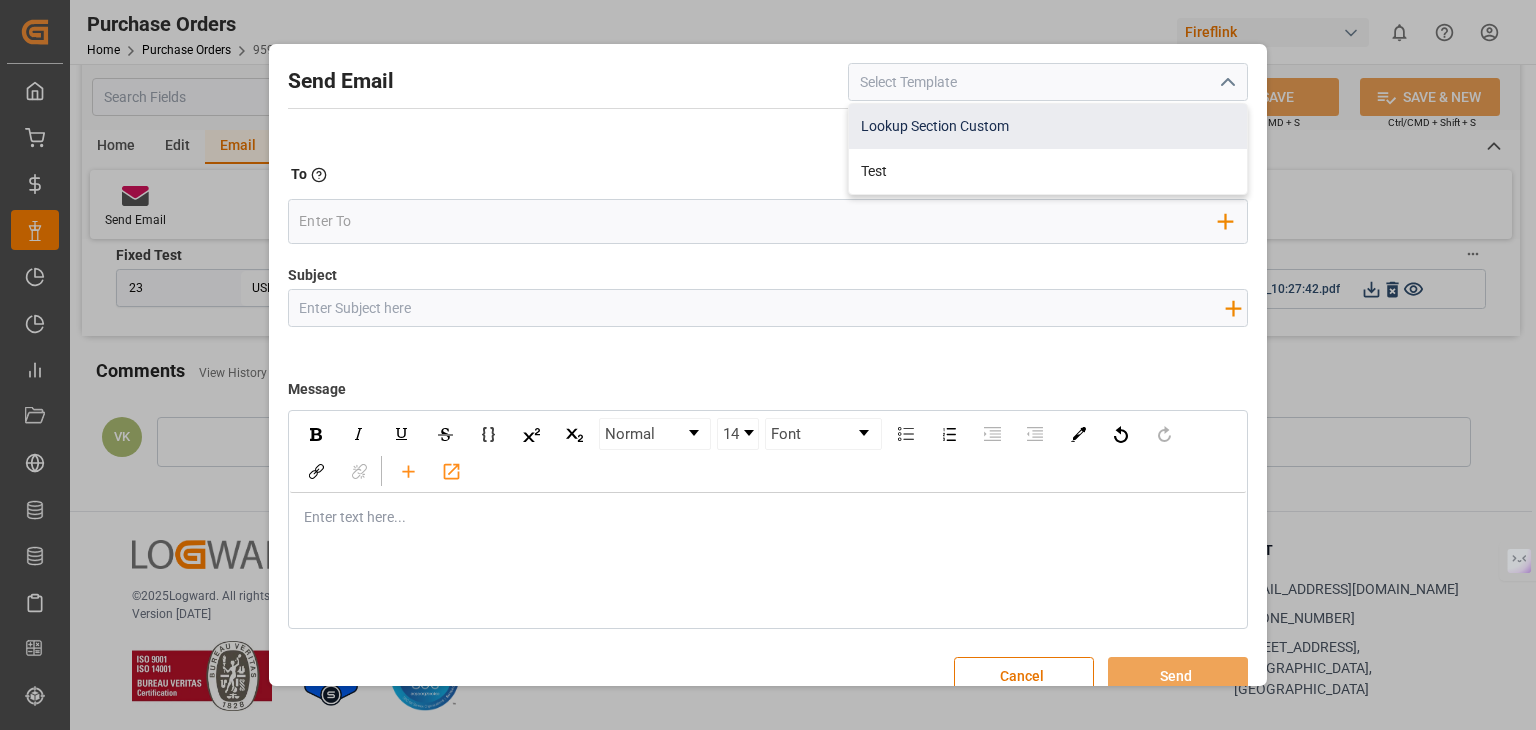 click on "Lookup Section Custom" at bounding box center (1048, 126) 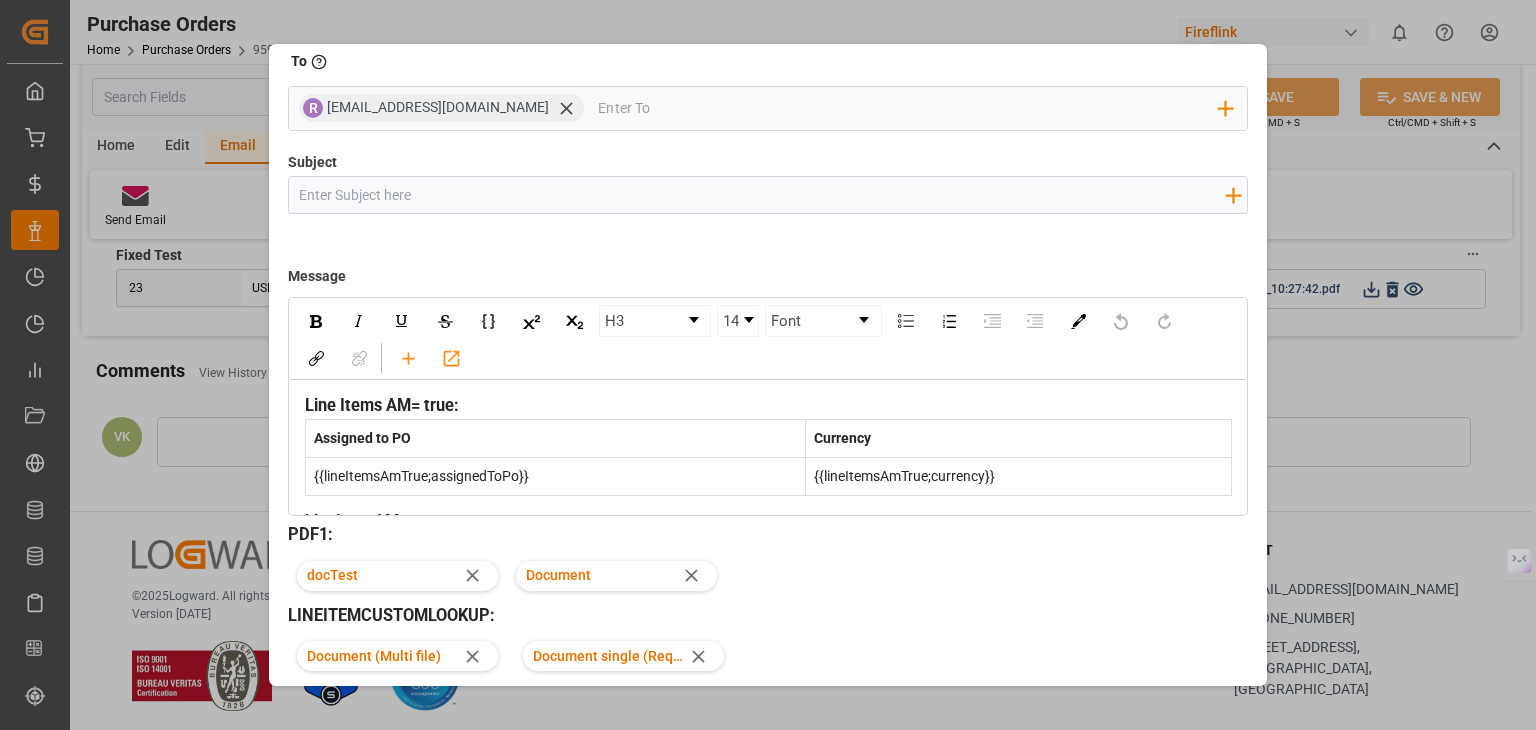 scroll, scrollTop: 188, scrollLeft: 0, axis: vertical 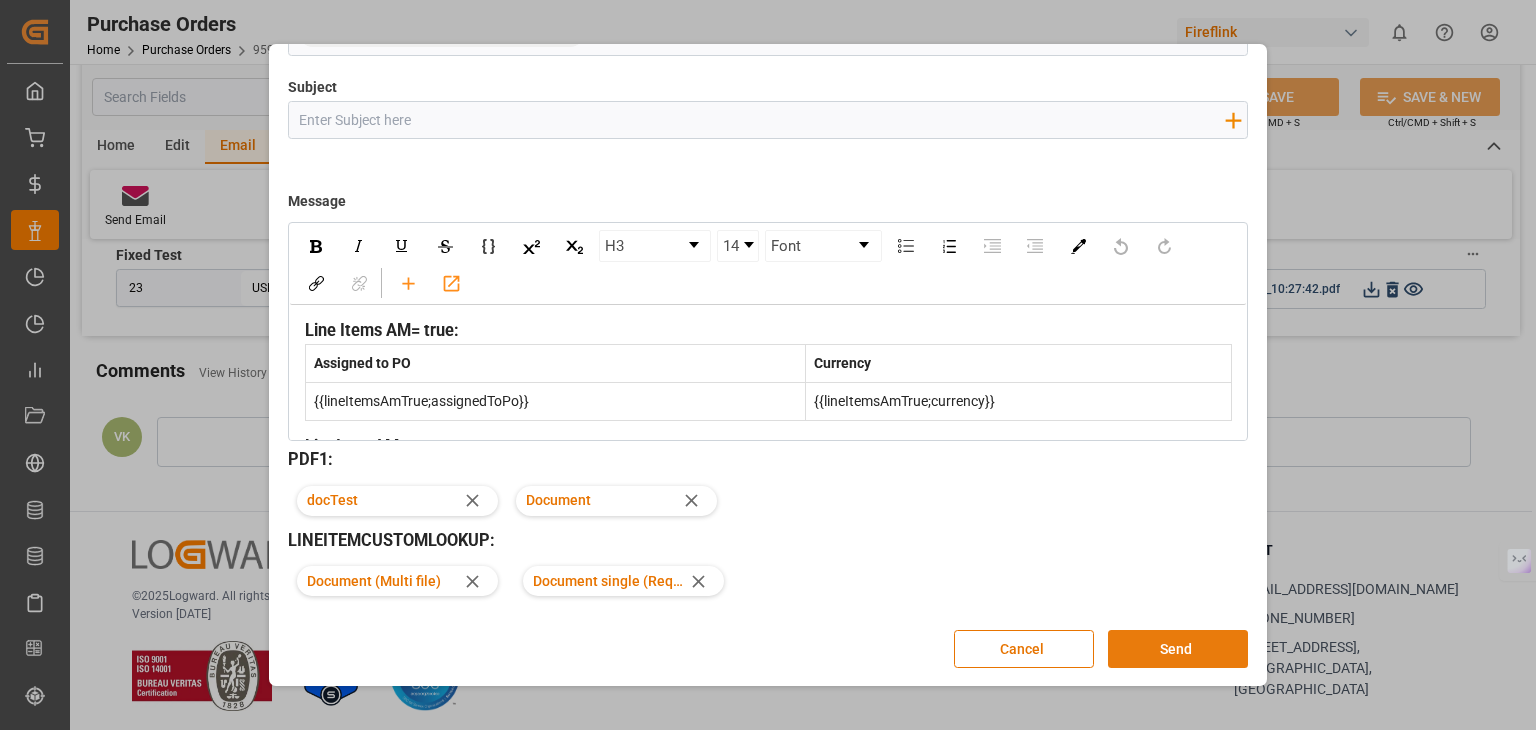 click on "Send" at bounding box center (1178, 649) 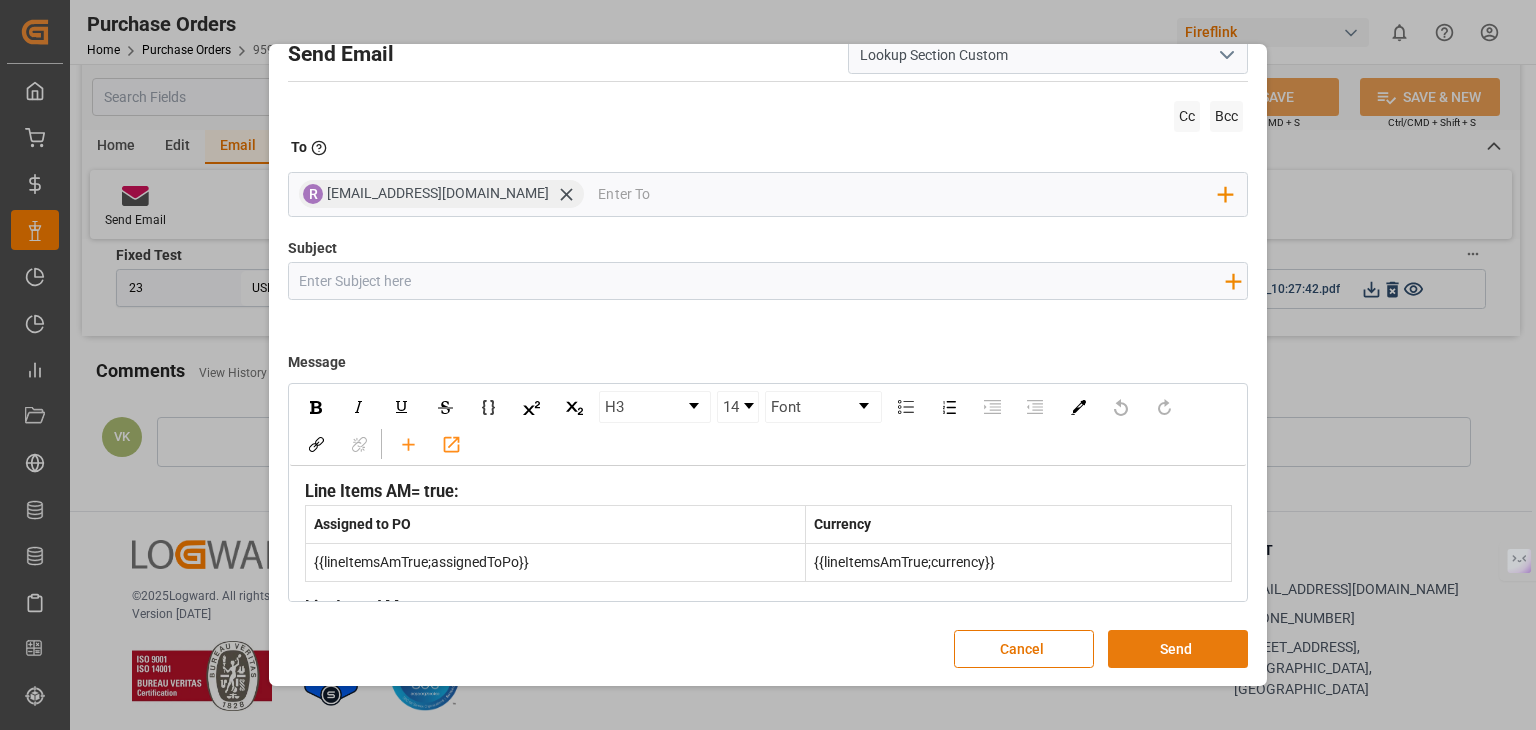 type 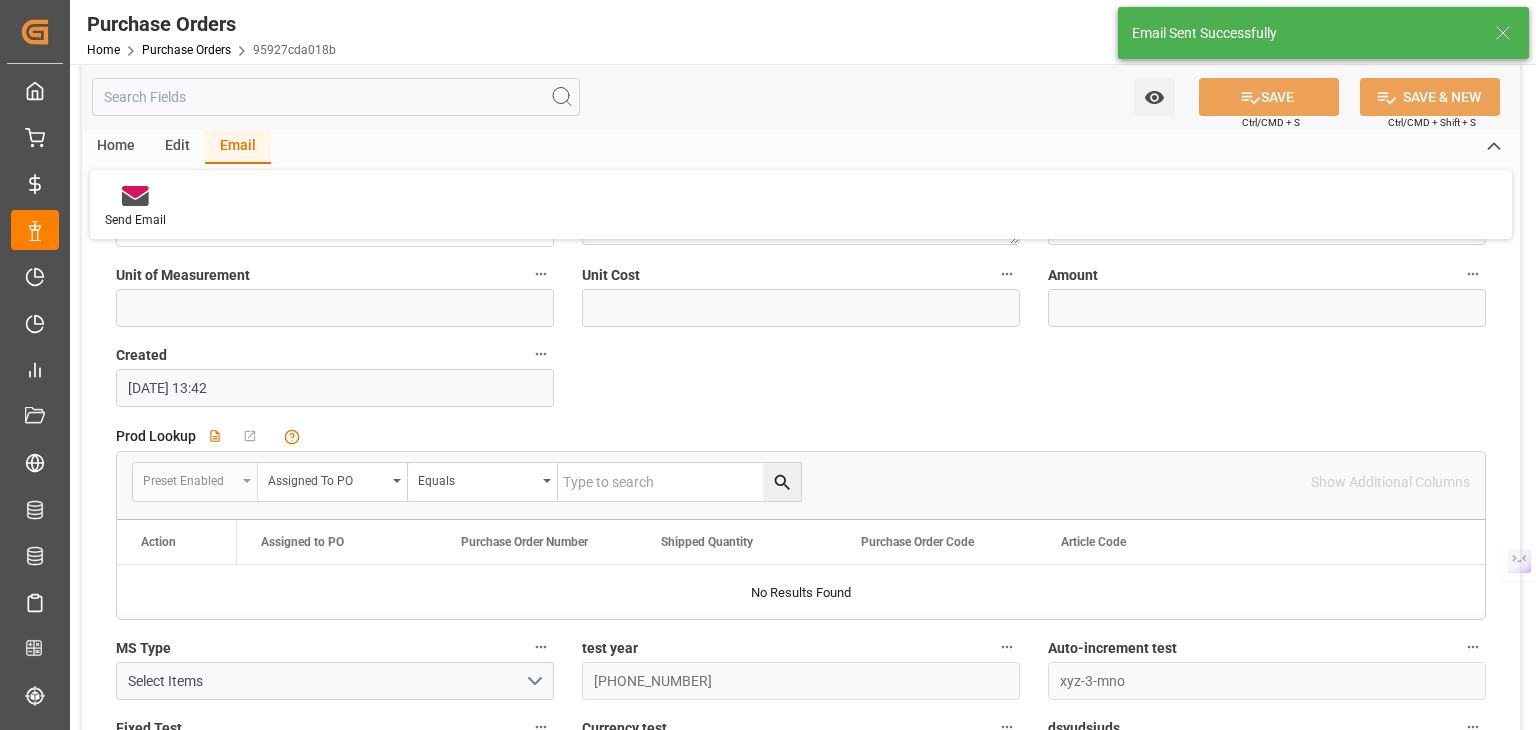scroll, scrollTop: 3053, scrollLeft: 0, axis: vertical 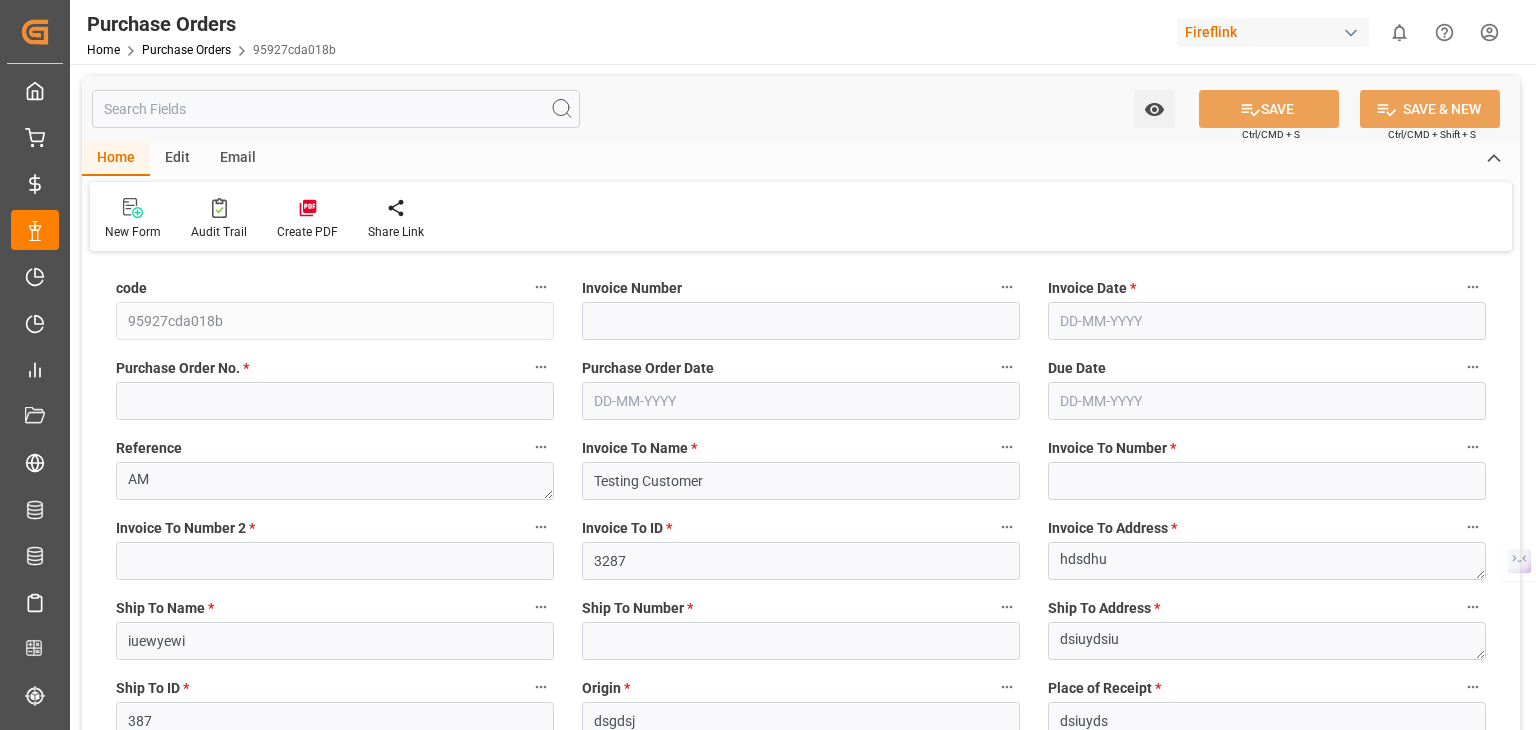 type on "32" 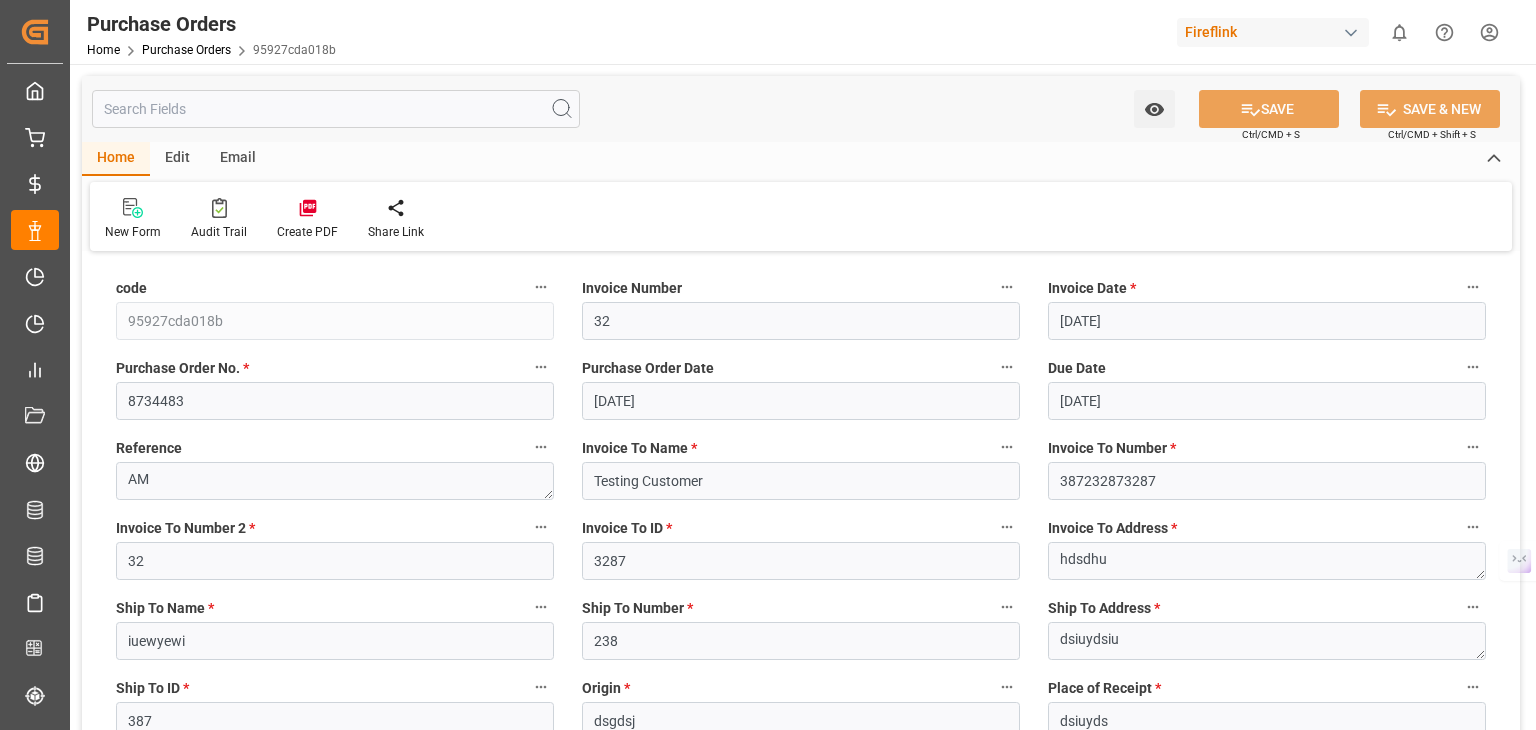 type on "[DATE]" 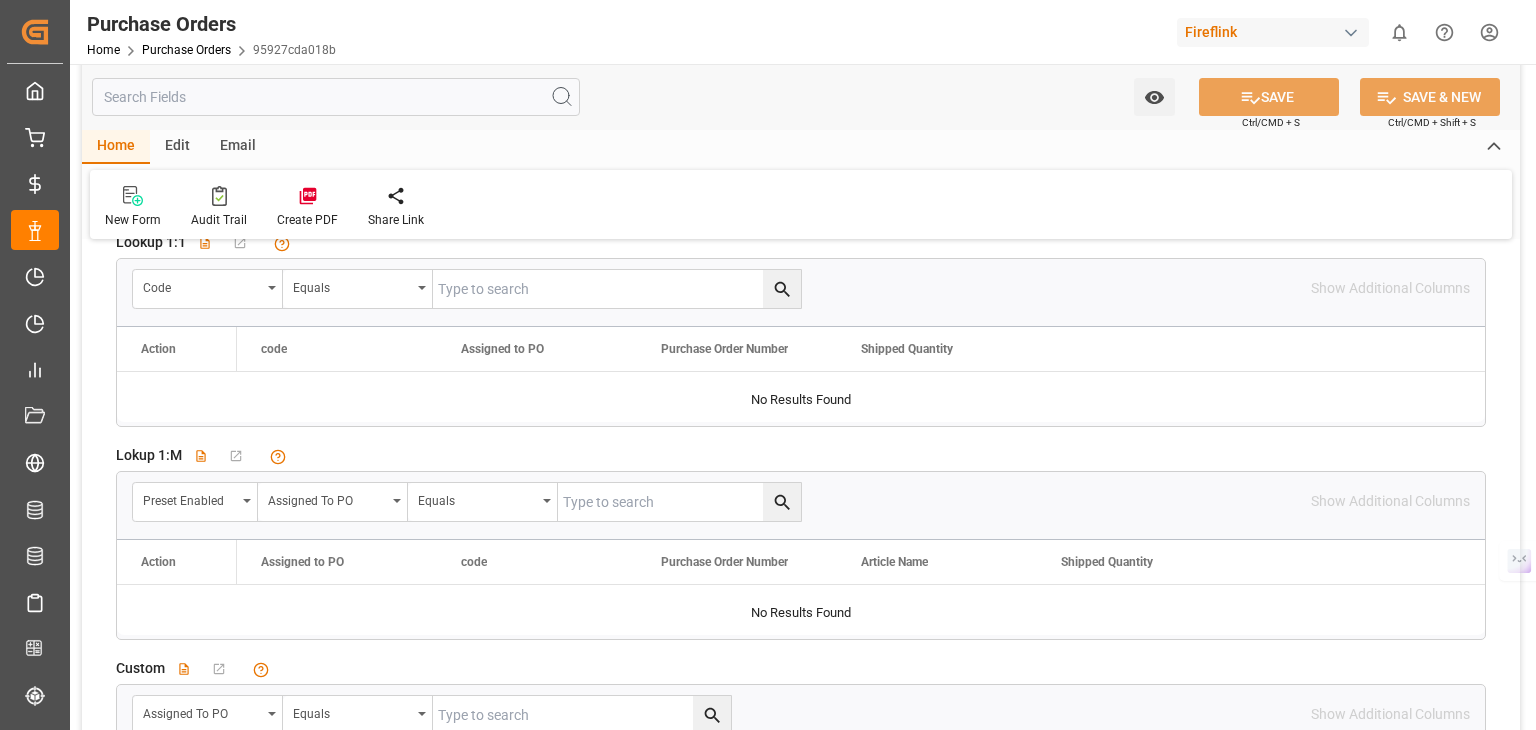 scroll, scrollTop: 2353, scrollLeft: 0, axis: vertical 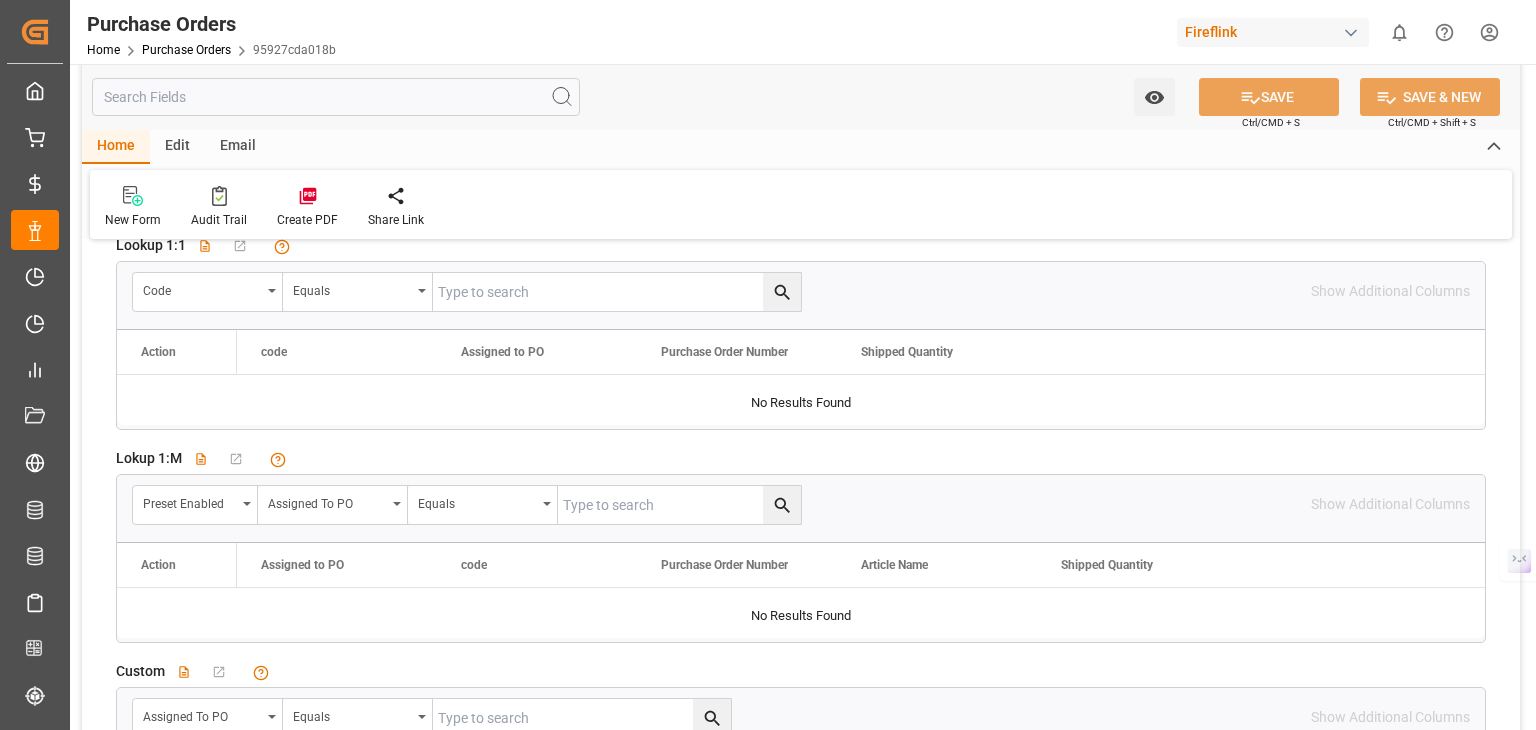 click at bounding box center [336, 97] 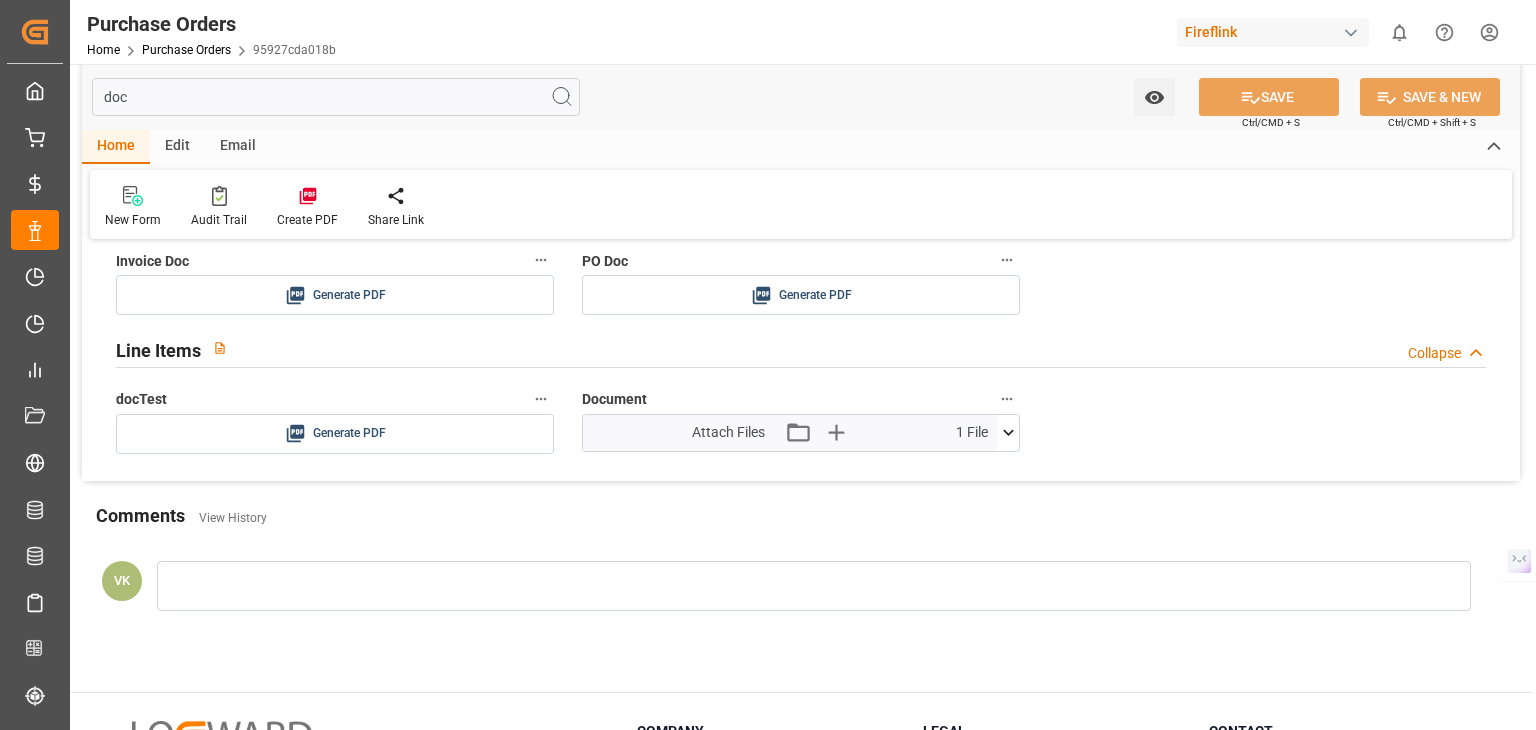 scroll, scrollTop: 0, scrollLeft: 0, axis: both 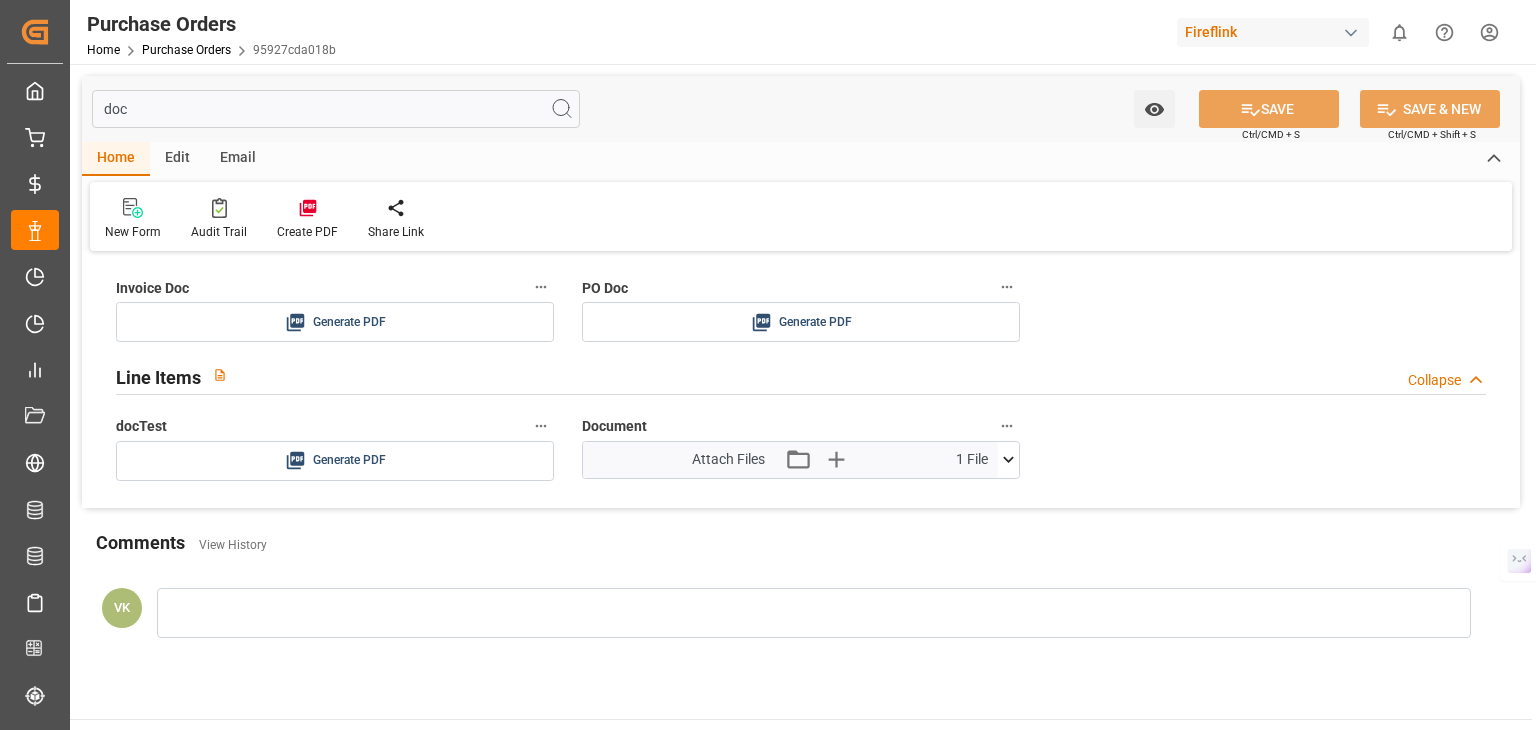 type on "doc" 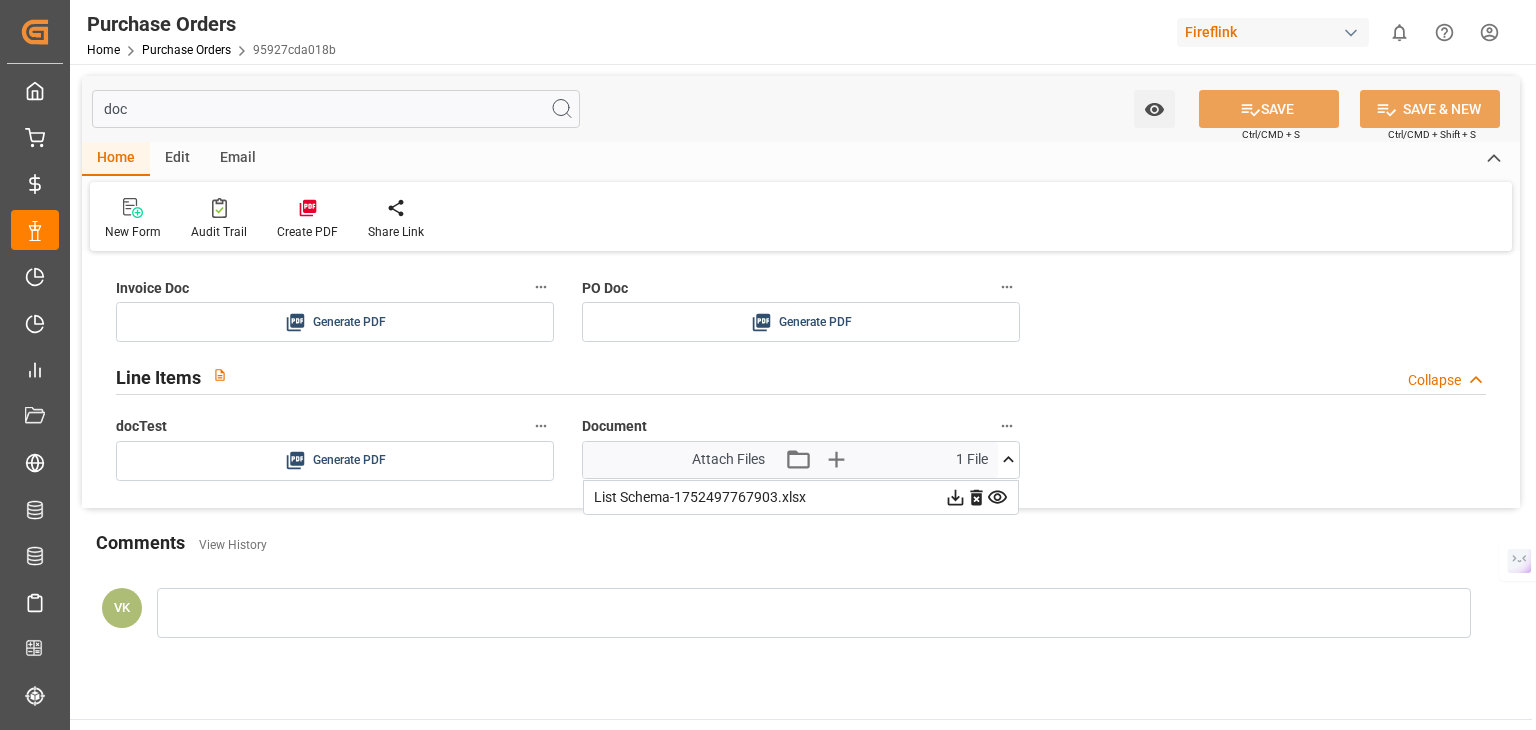 click on "Line Items Collapse" at bounding box center [801, 375] 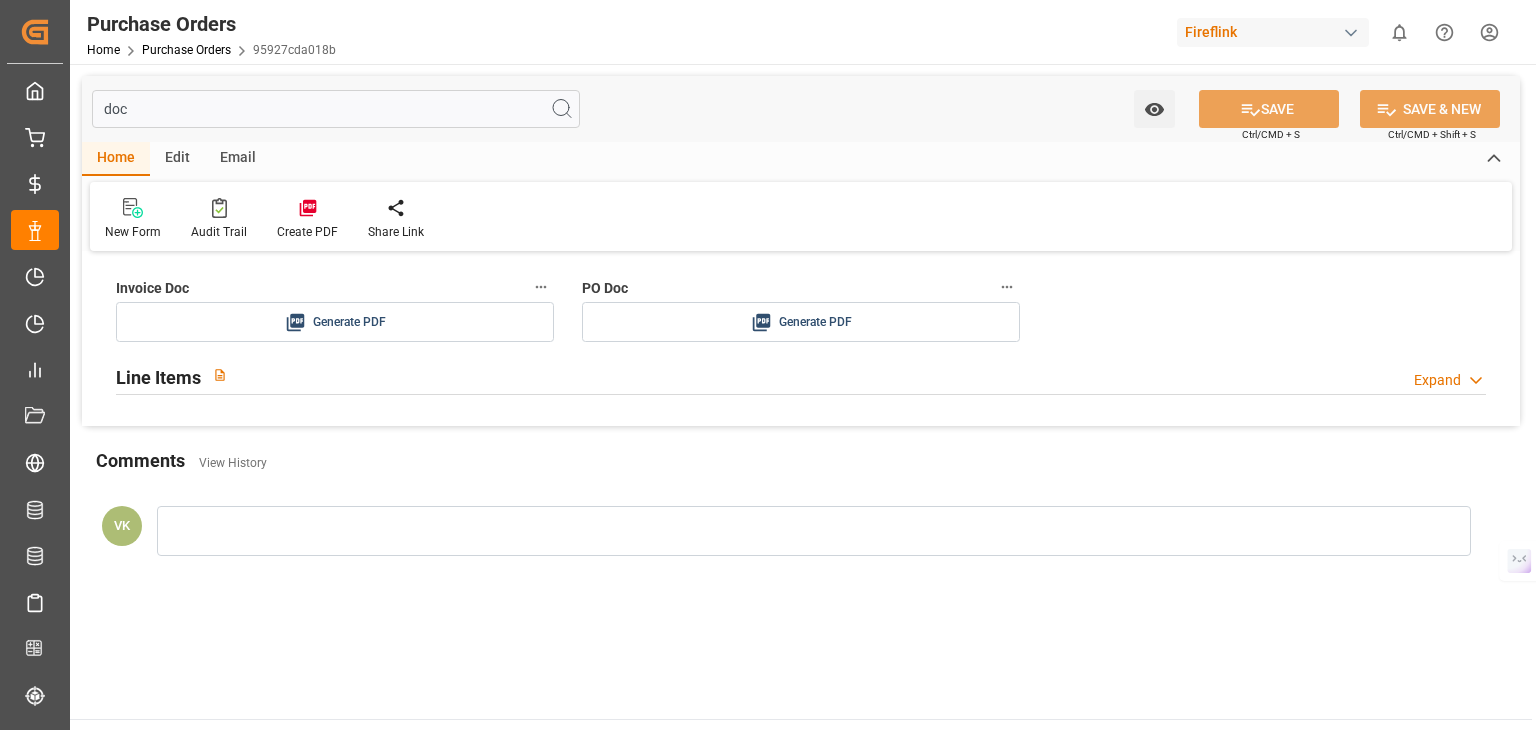 drag, startPoint x: 212, startPoint y: 108, endPoint x: 9, endPoint y: 103, distance: 203.06157 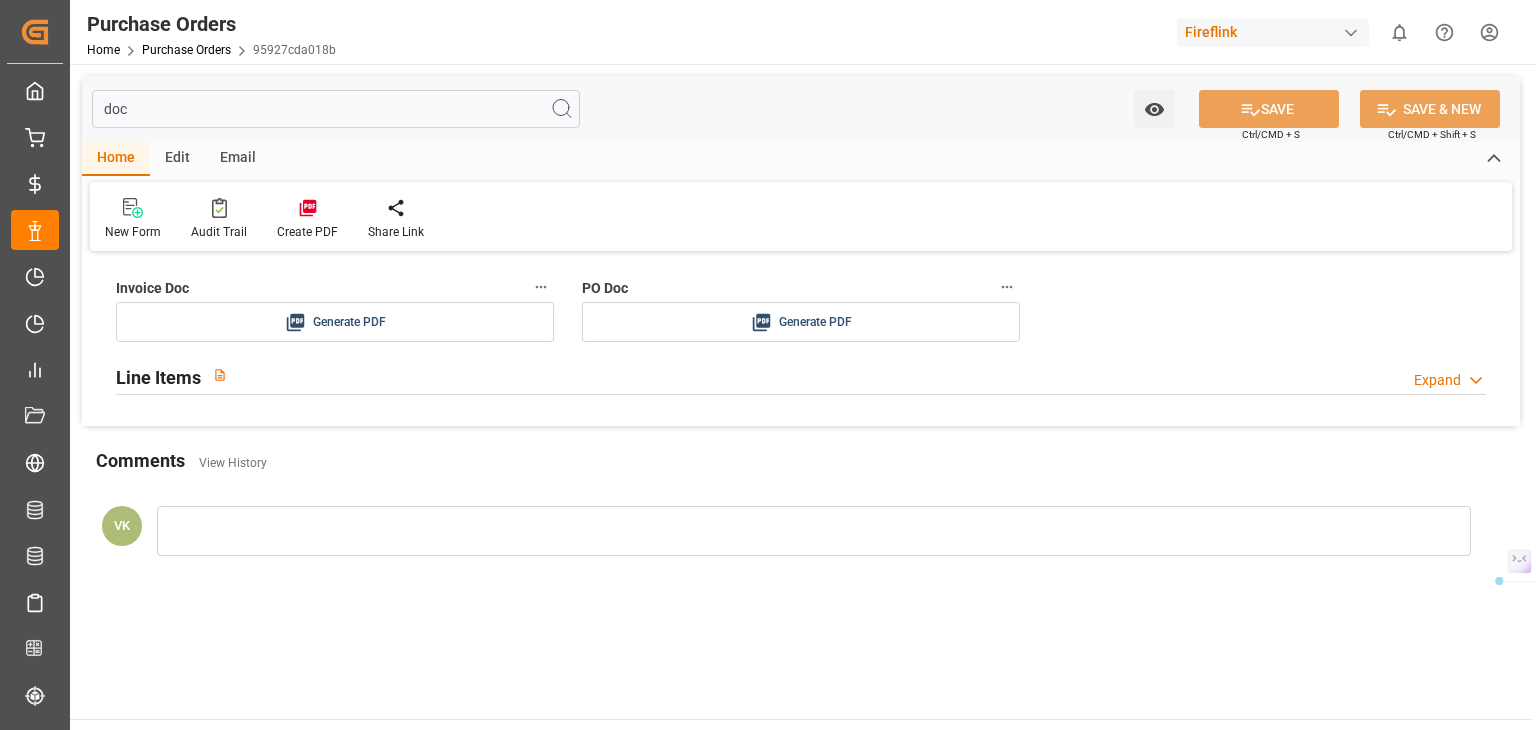 type 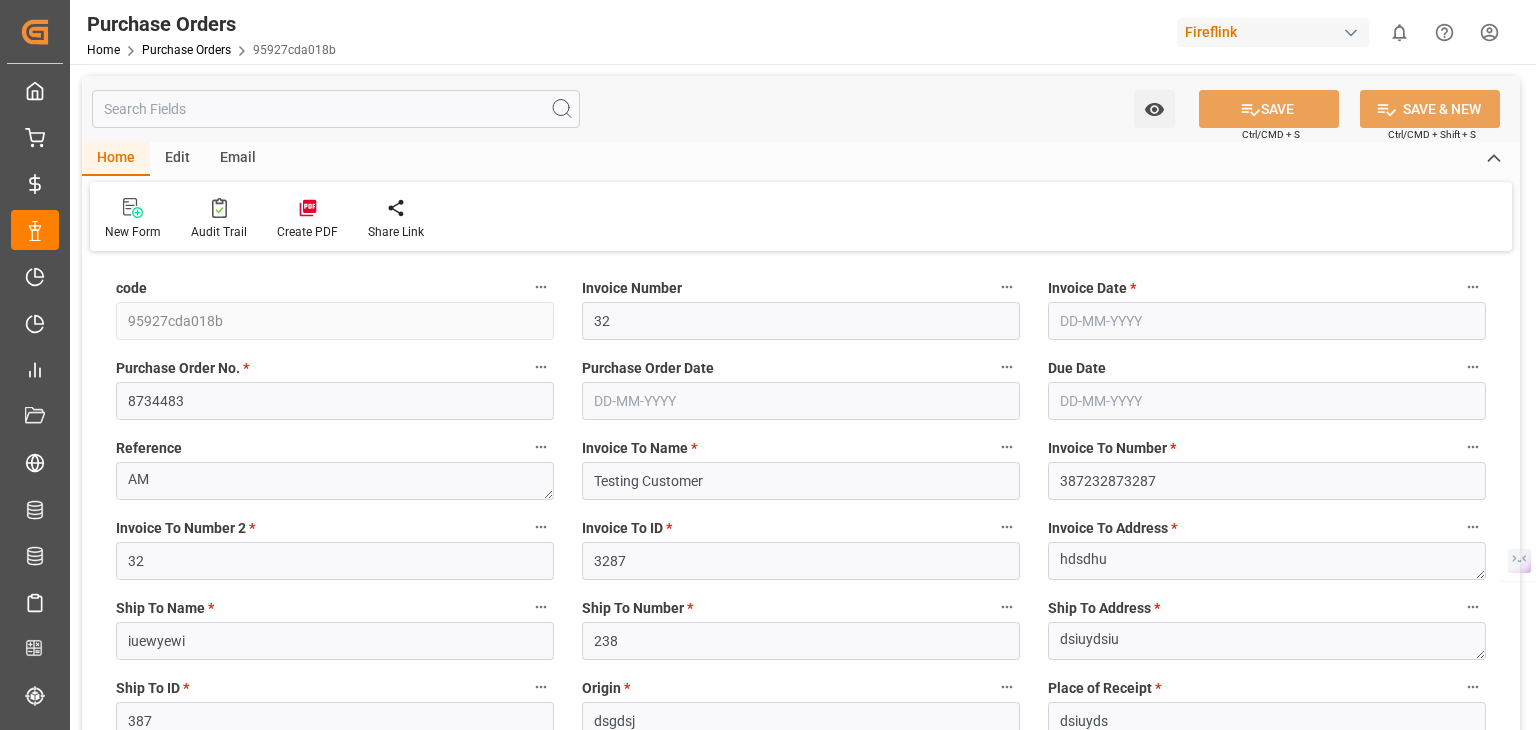 type on "32" 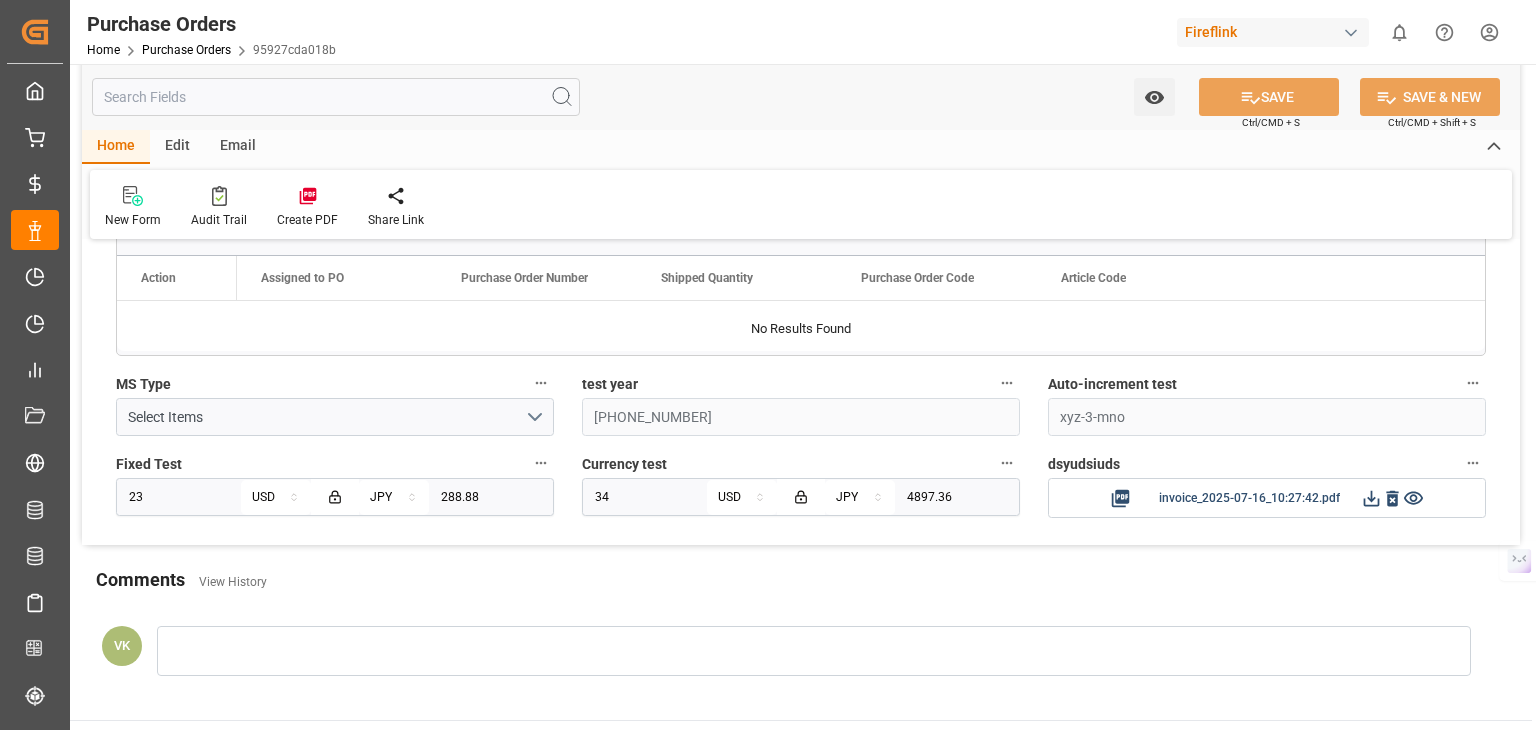 scroll, scrollTop: 3453, scrollLeft: 0, axis: vertical 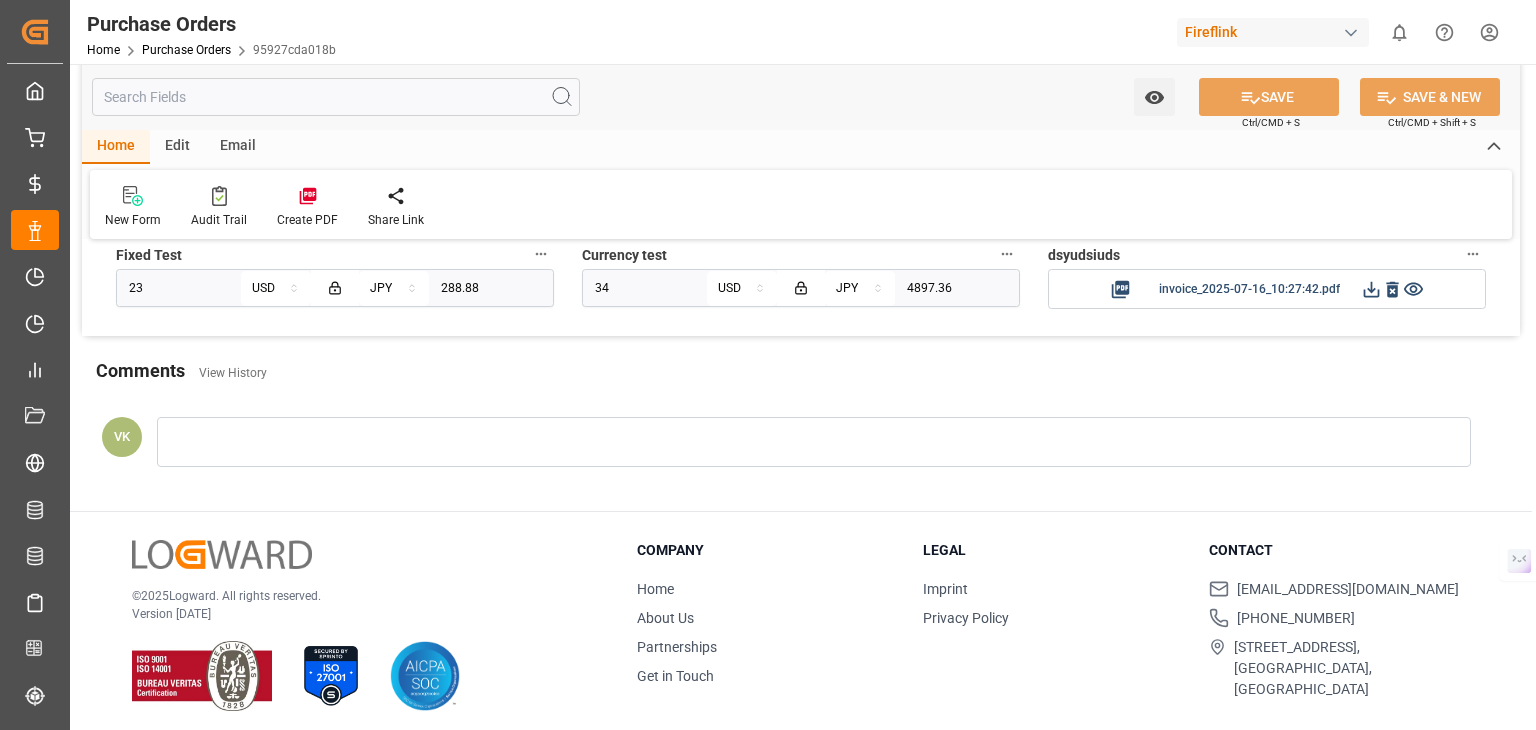 type 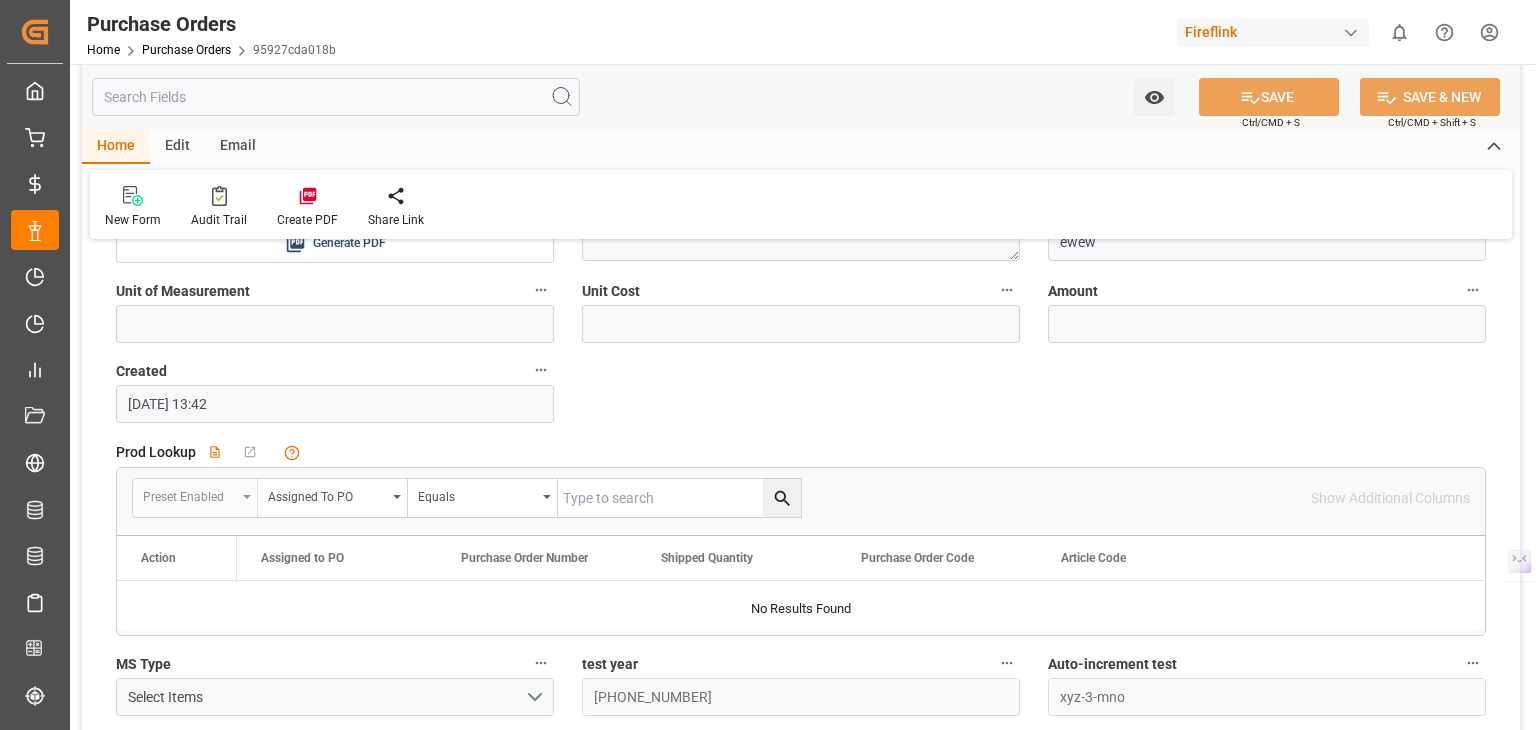 scroll, scrollTop: 2953, scrollLeft: 0, axis: vertical 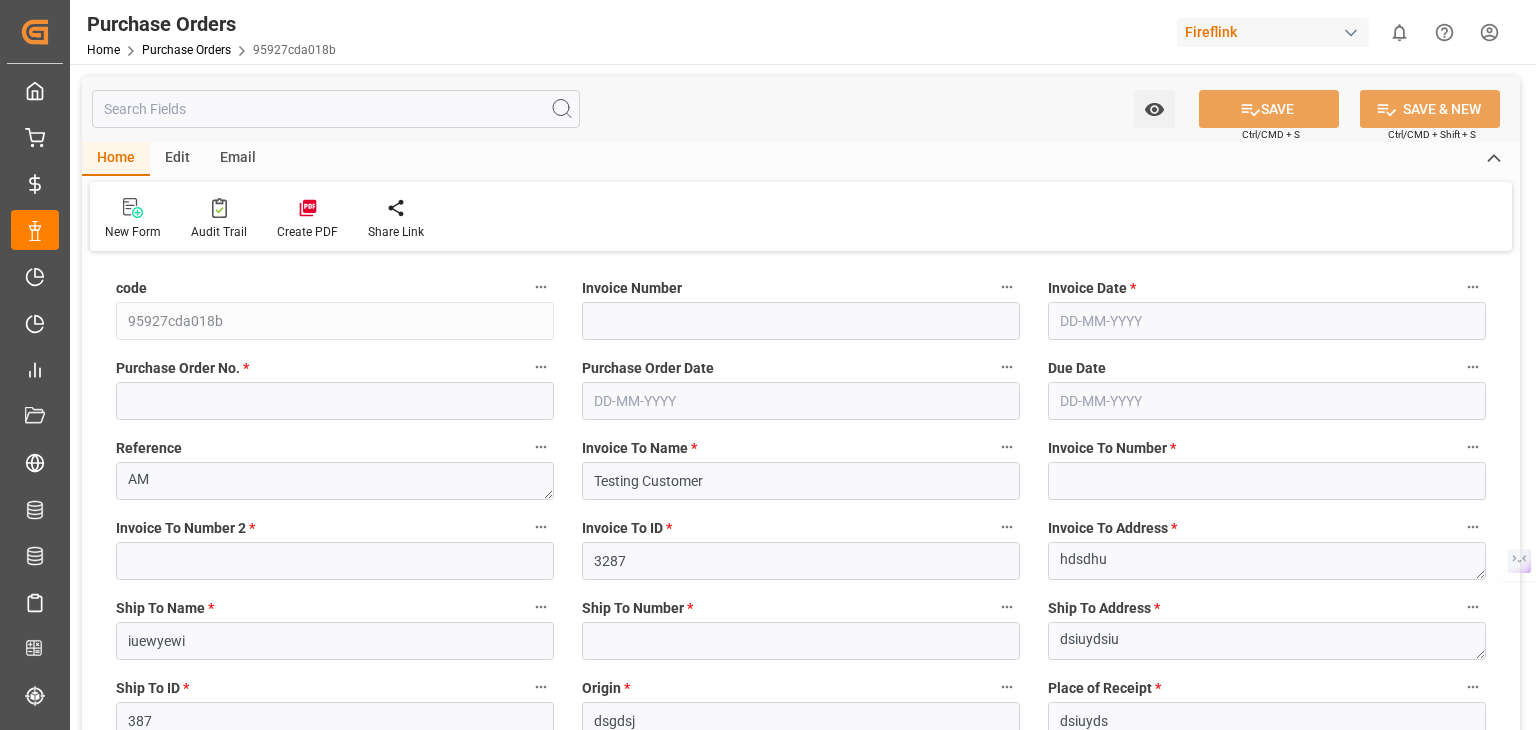 type on "32" 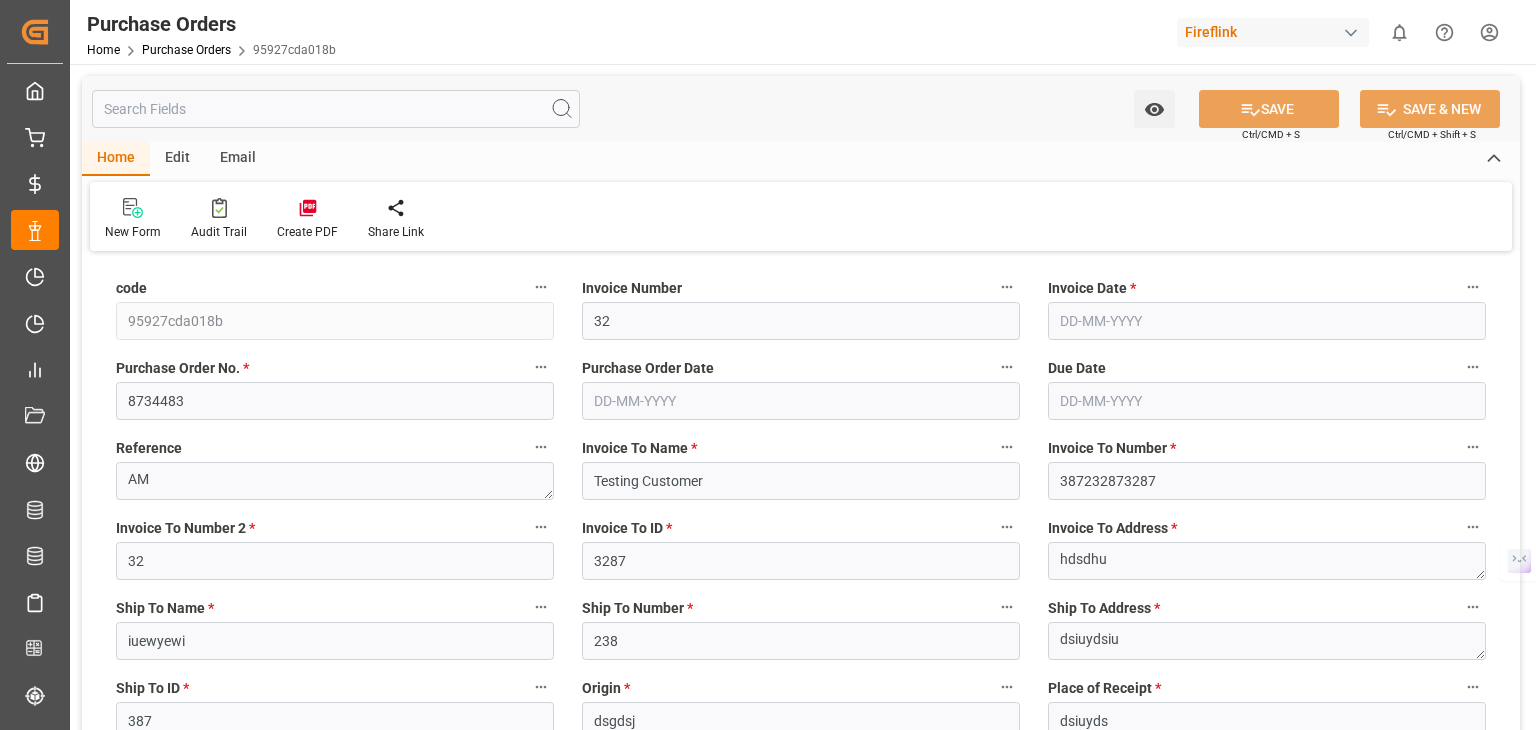 type on "3" 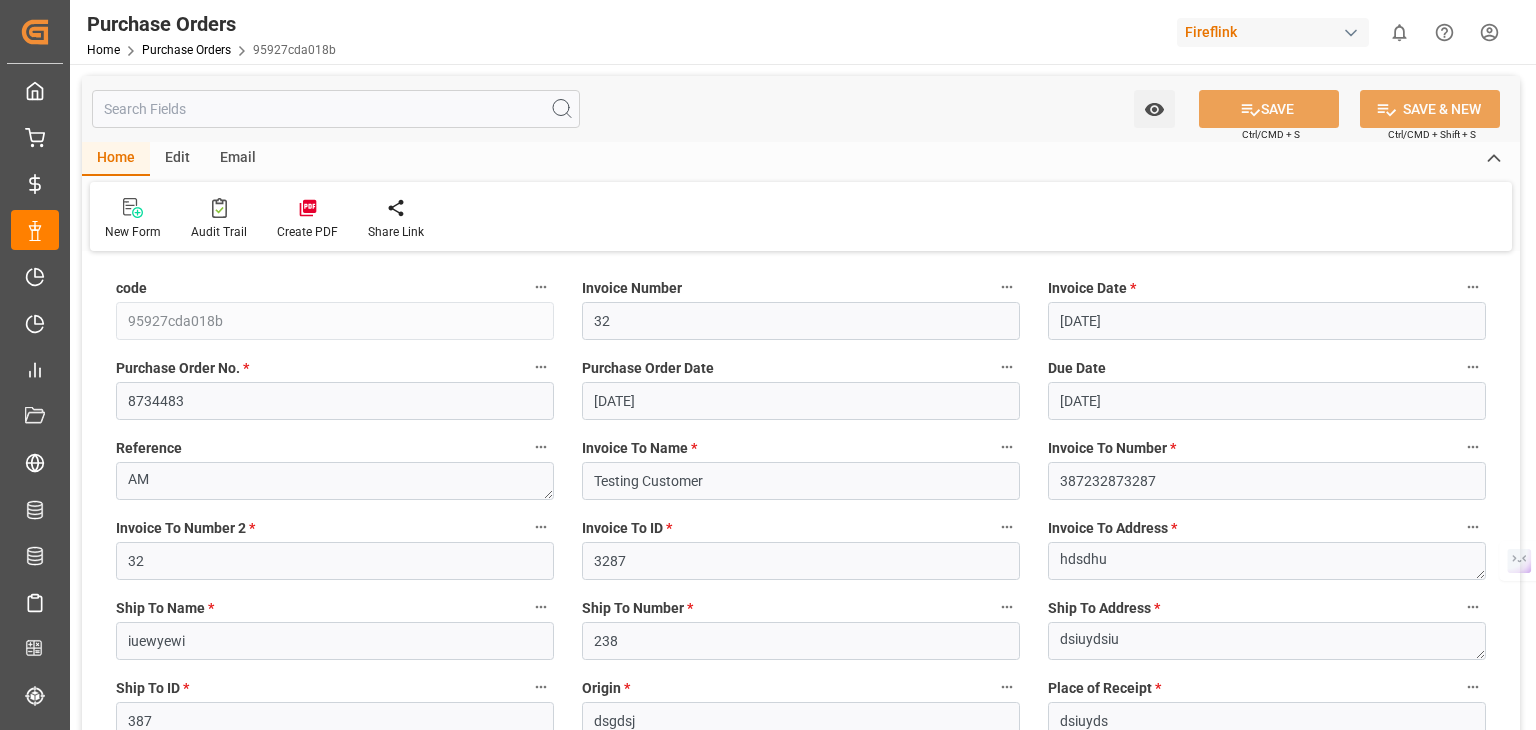 type on "[DATE]" 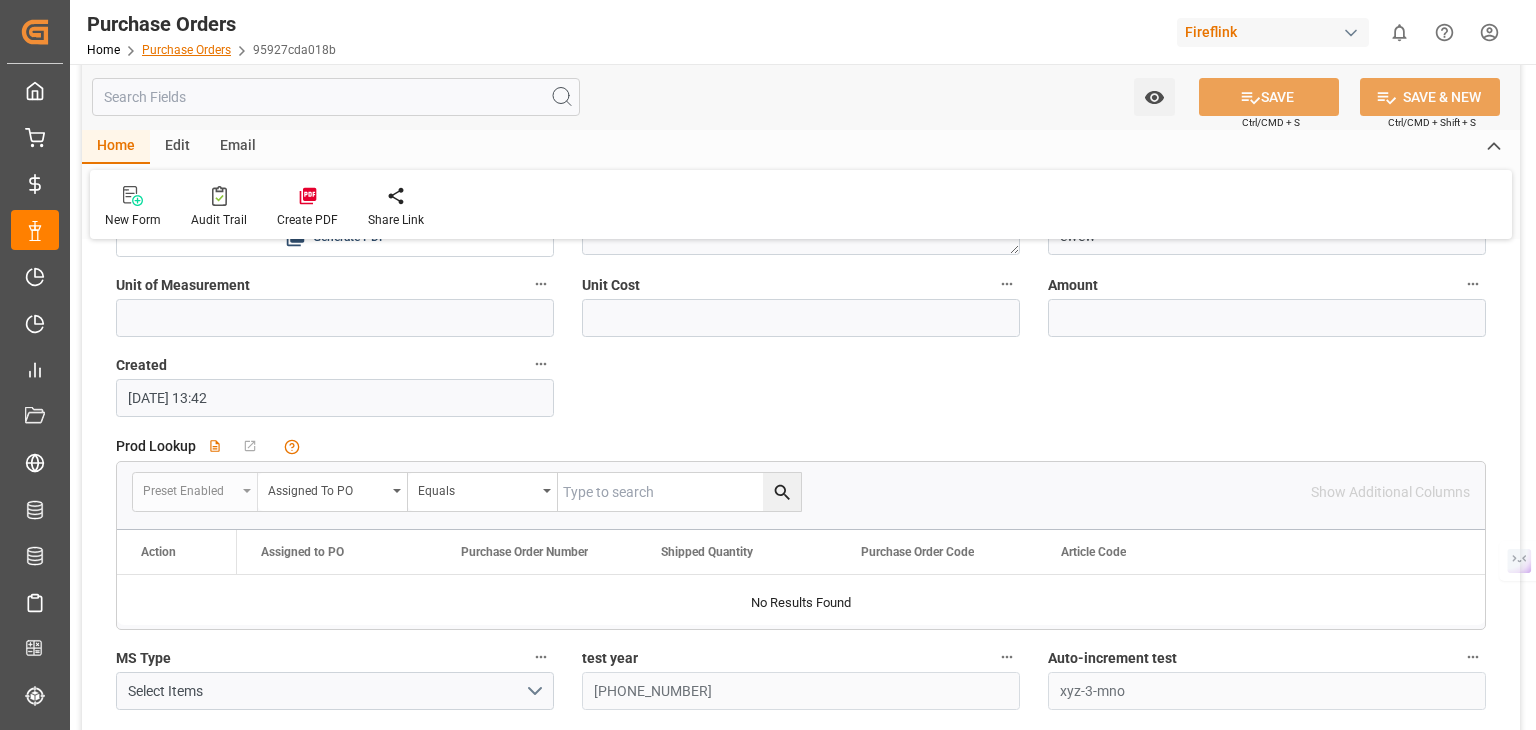 scroll, scrollTop: 2953, scrollLeft: 0, axis: vertical 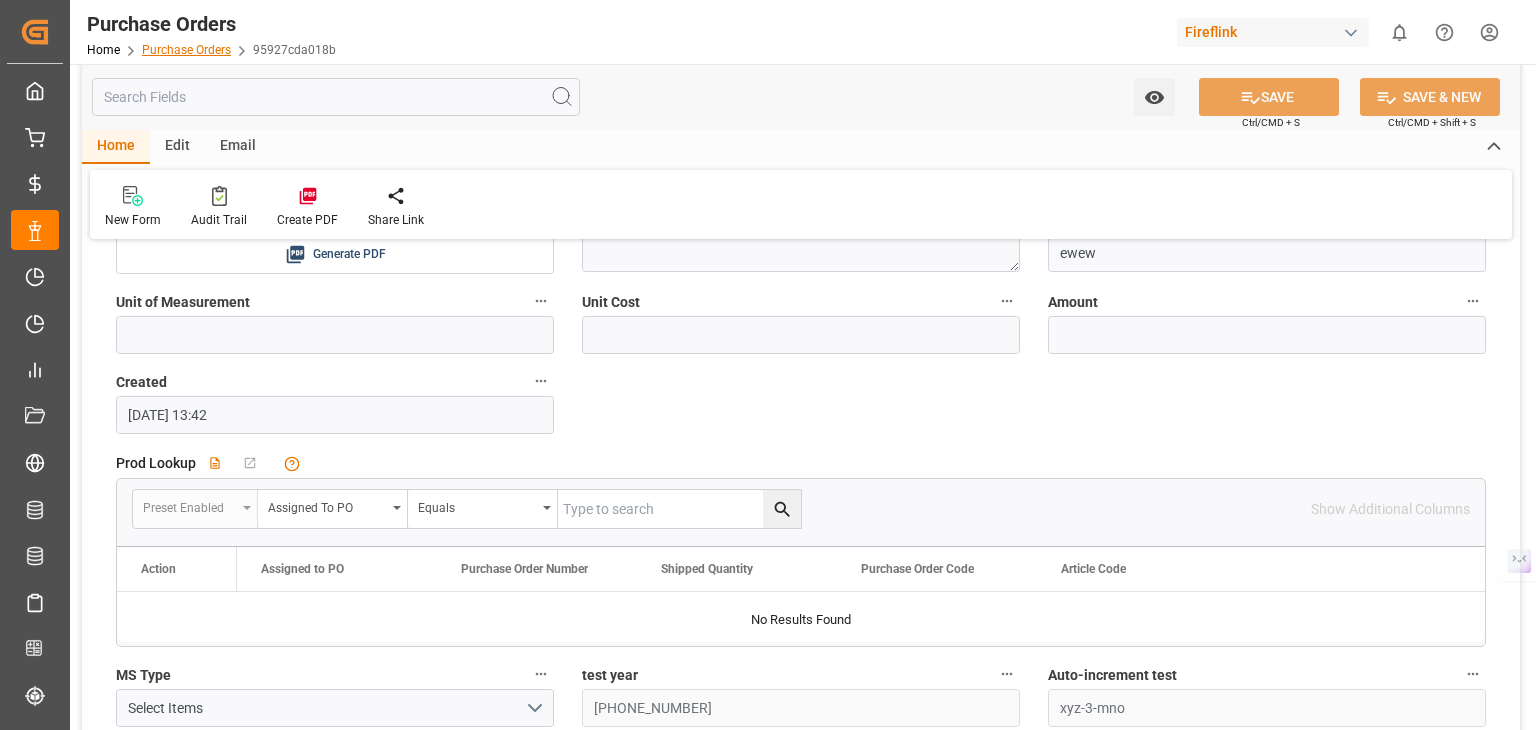 click on "Purchase Orders" at bounding box center [186, 50] 